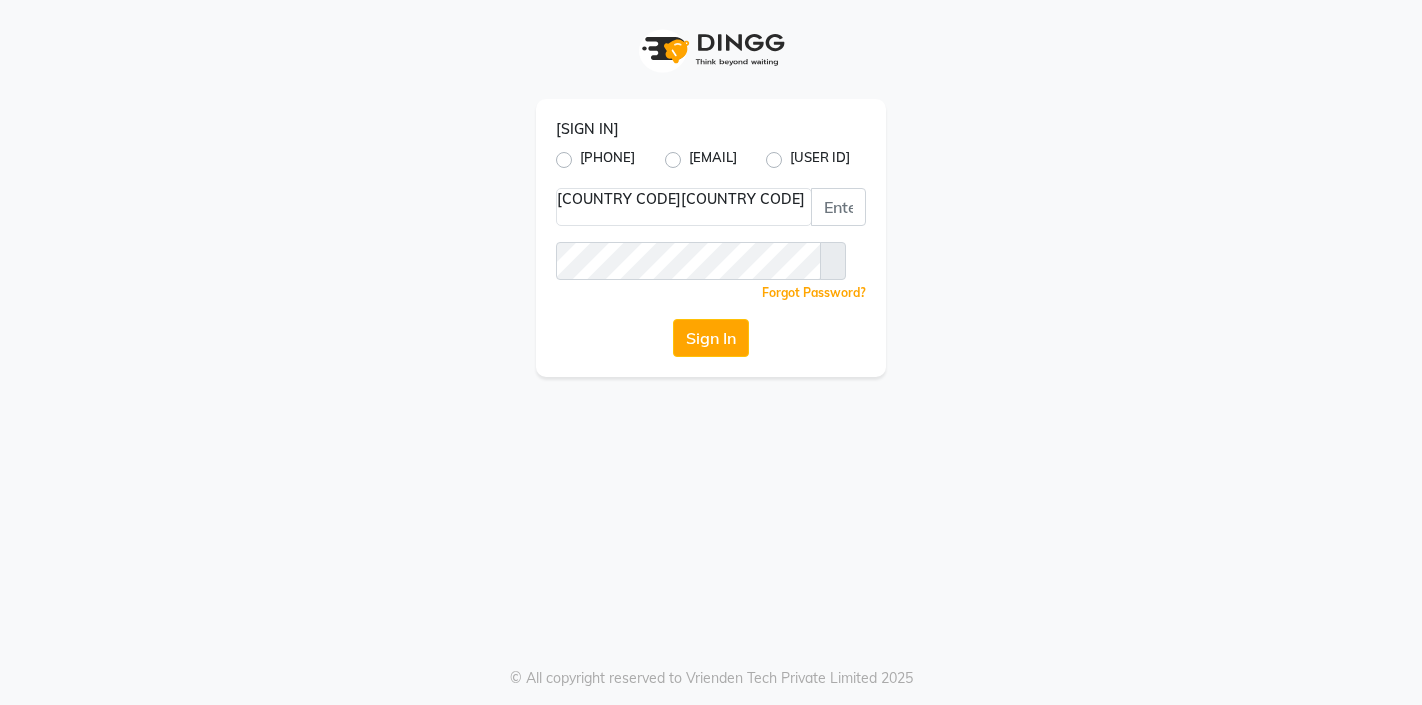 scroll, scrollTop: 0, scrollLeft: 0, axis: both 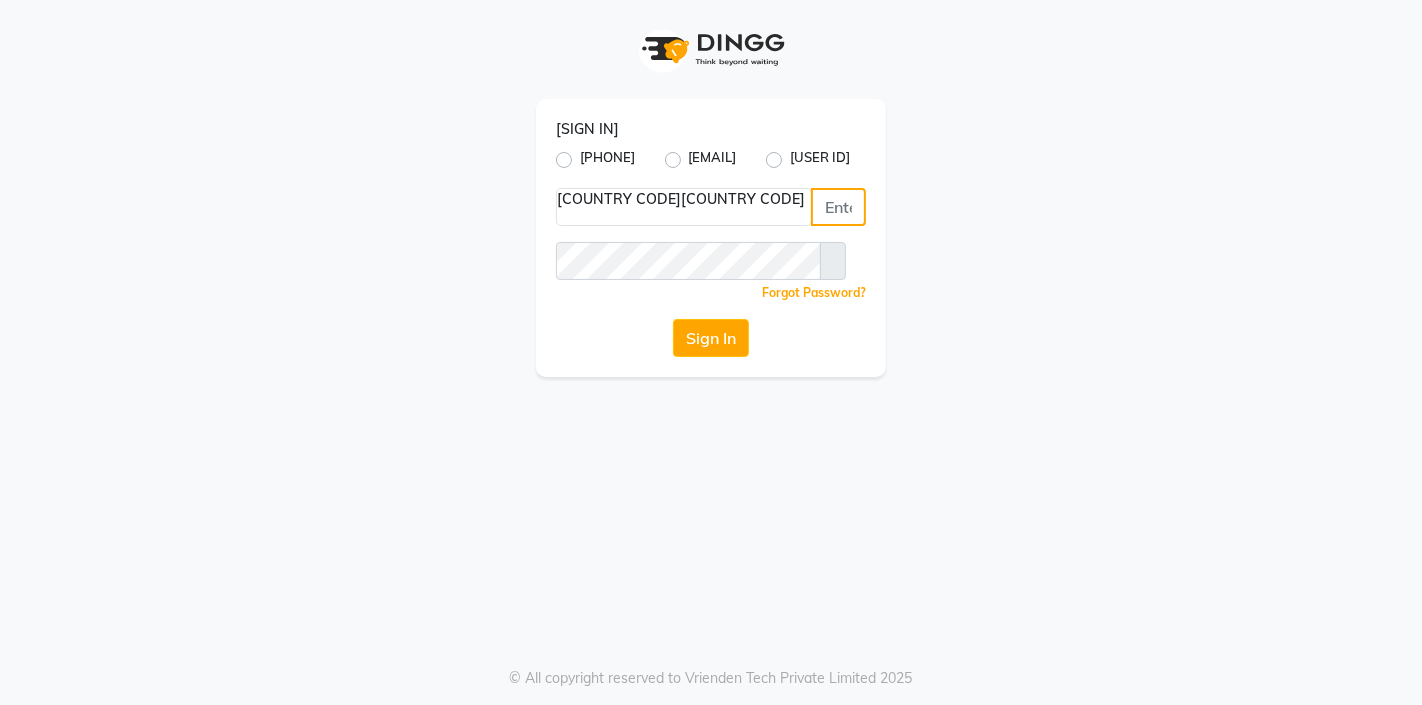 click at bounding box center [838, 207] 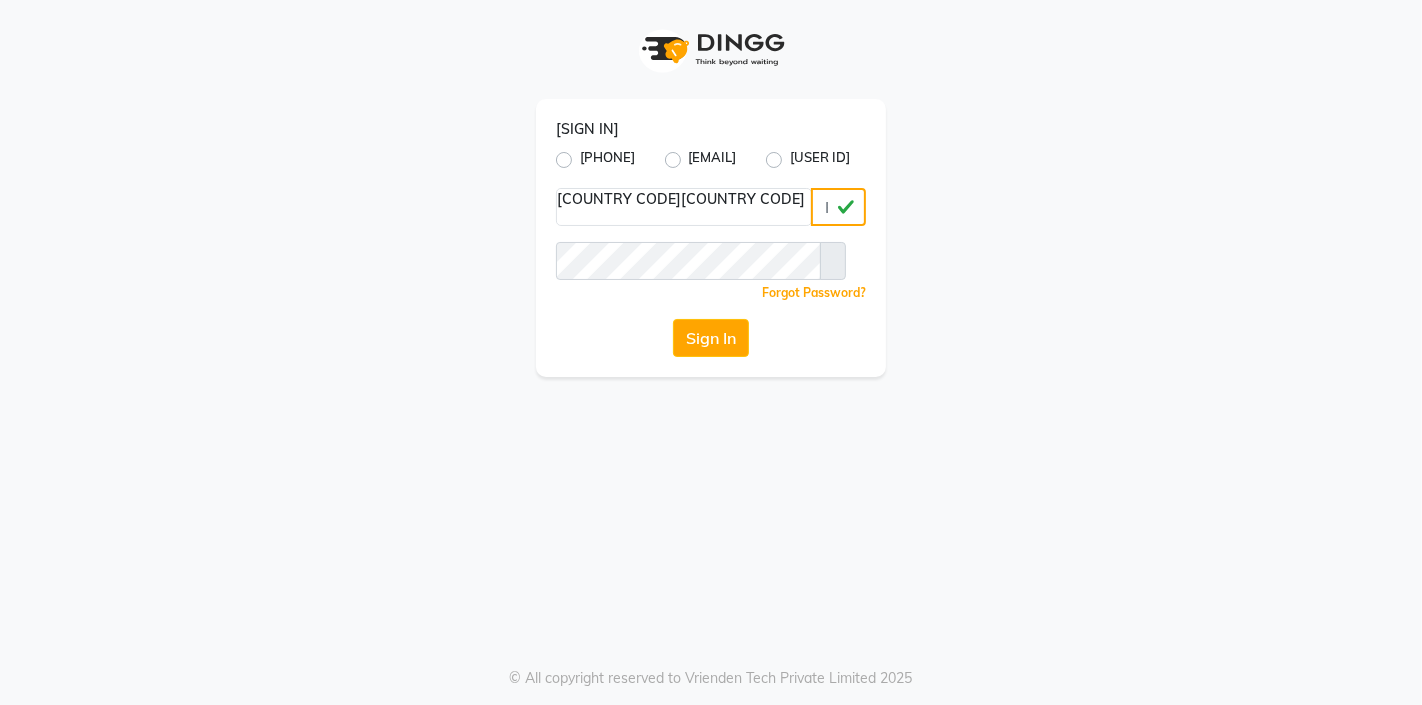 type on "8542888882" 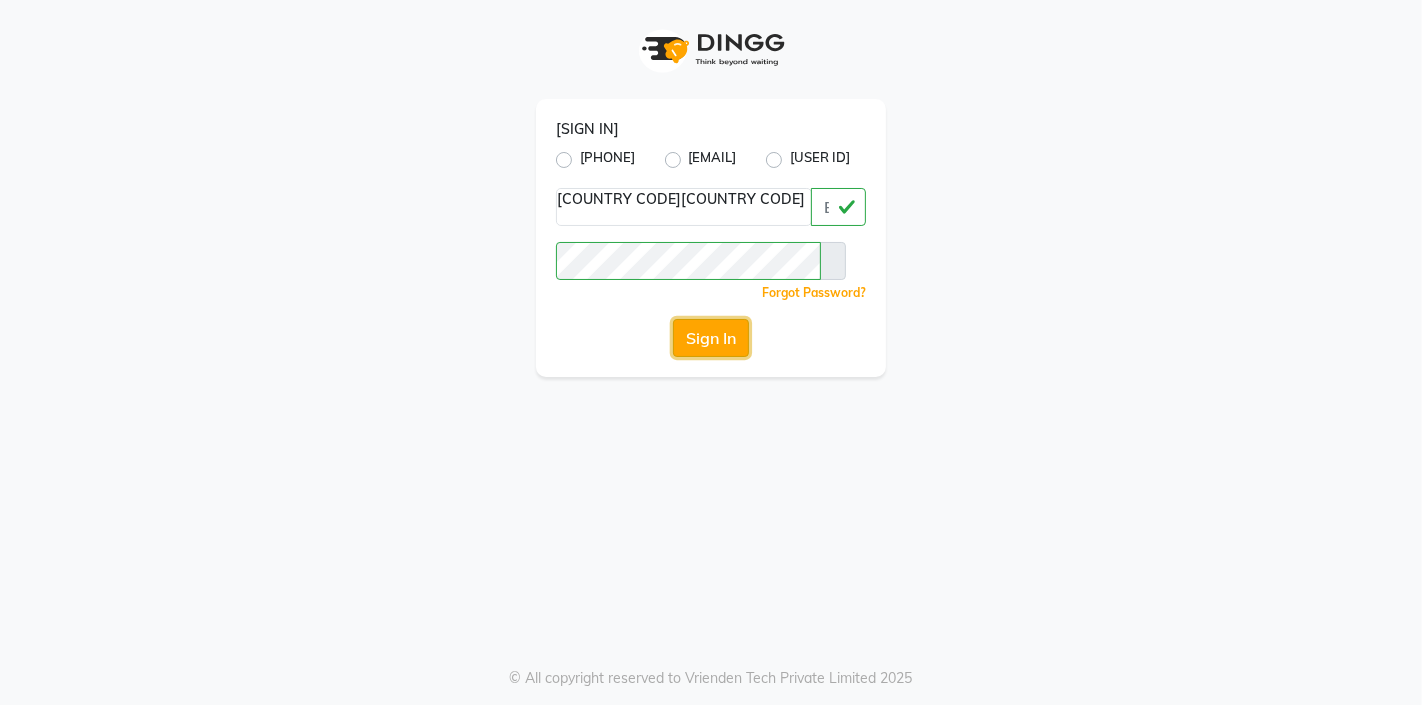 click on "Sign In" at bounding box center (711, 338) 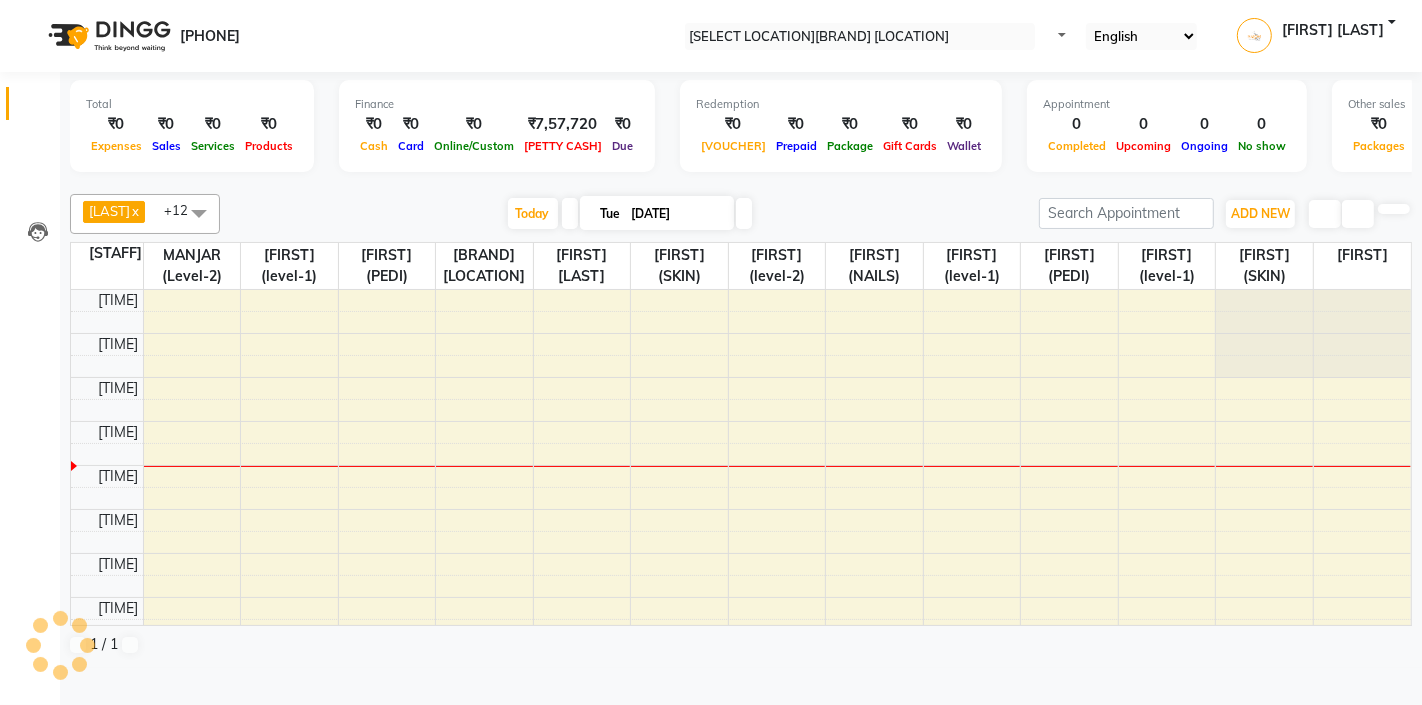scroll, scrollTop: 0, scrollLeft: 0, axis: both 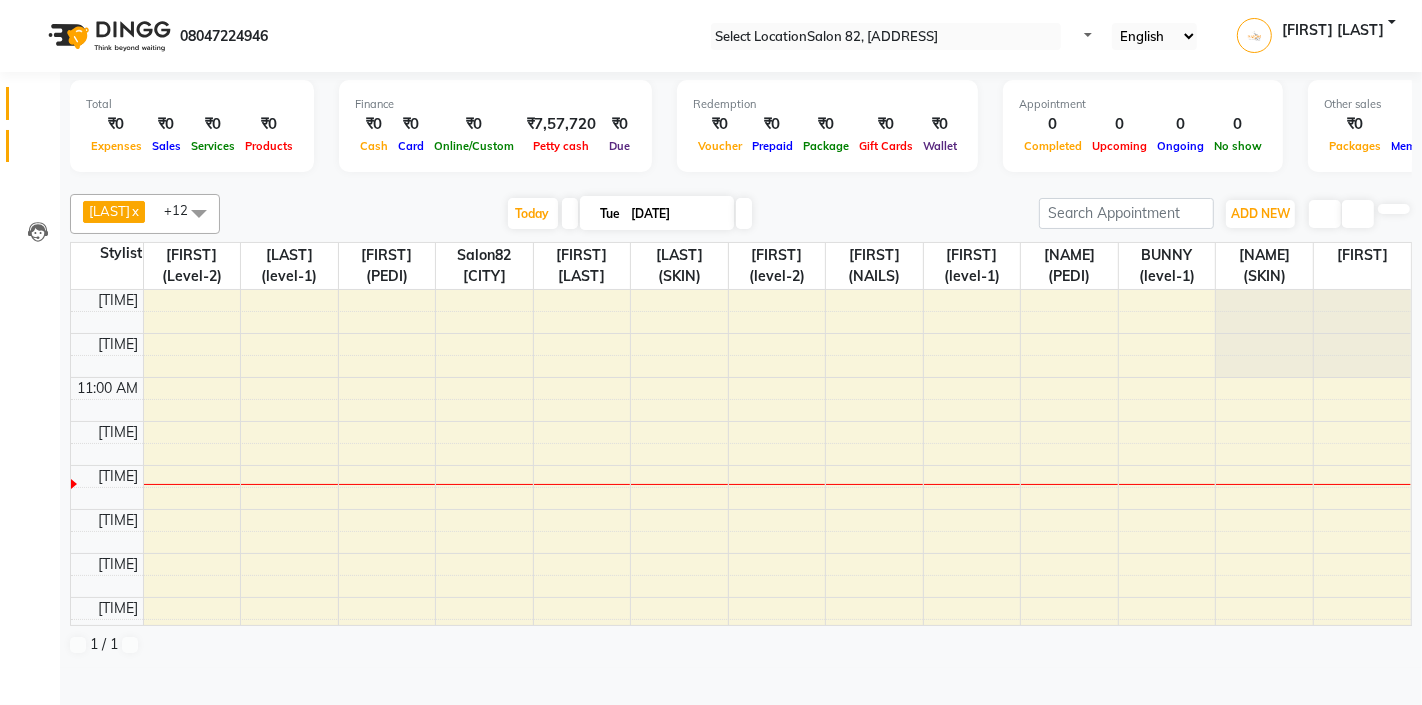 click at bounding box center [38, 151] 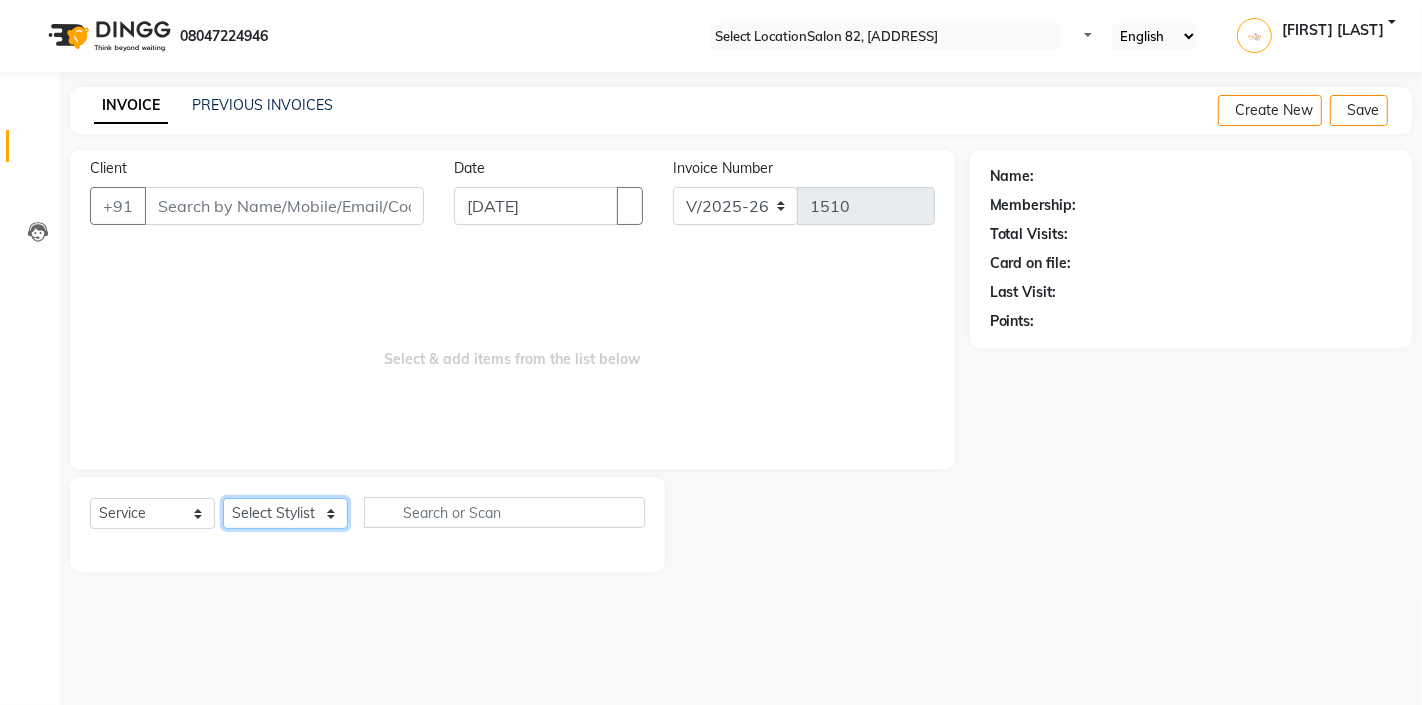 click on "Select Stylist" at bounding box center (285, 513) 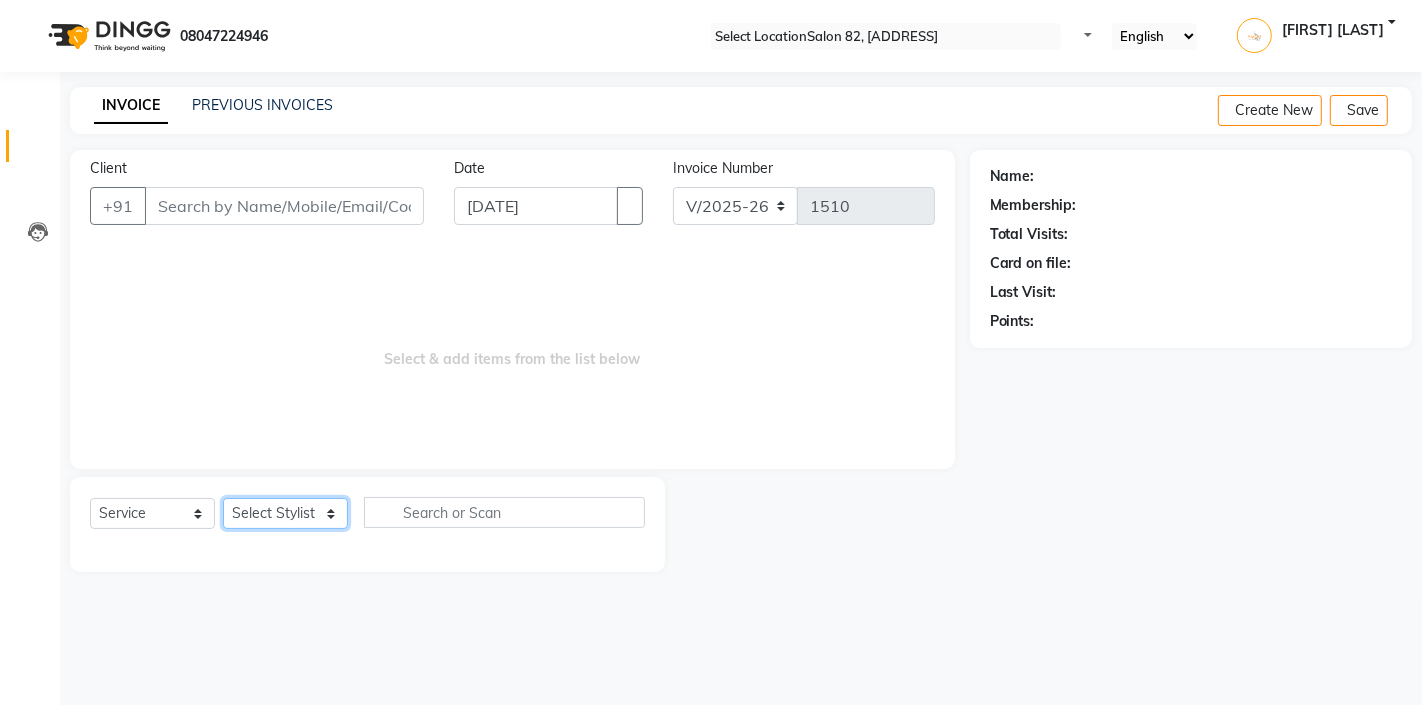 click on "Select Stylist" at bounding box center (285, 513) 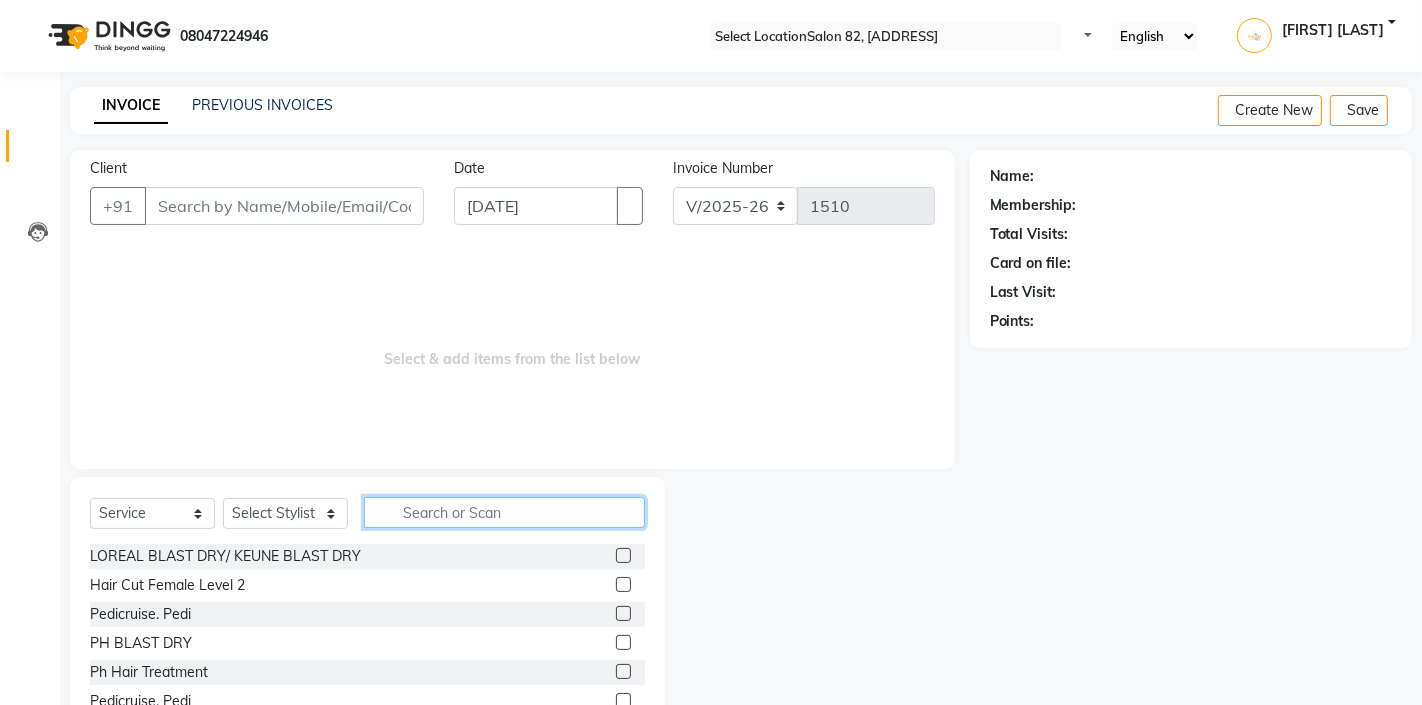click at bounding box center [504, 512] 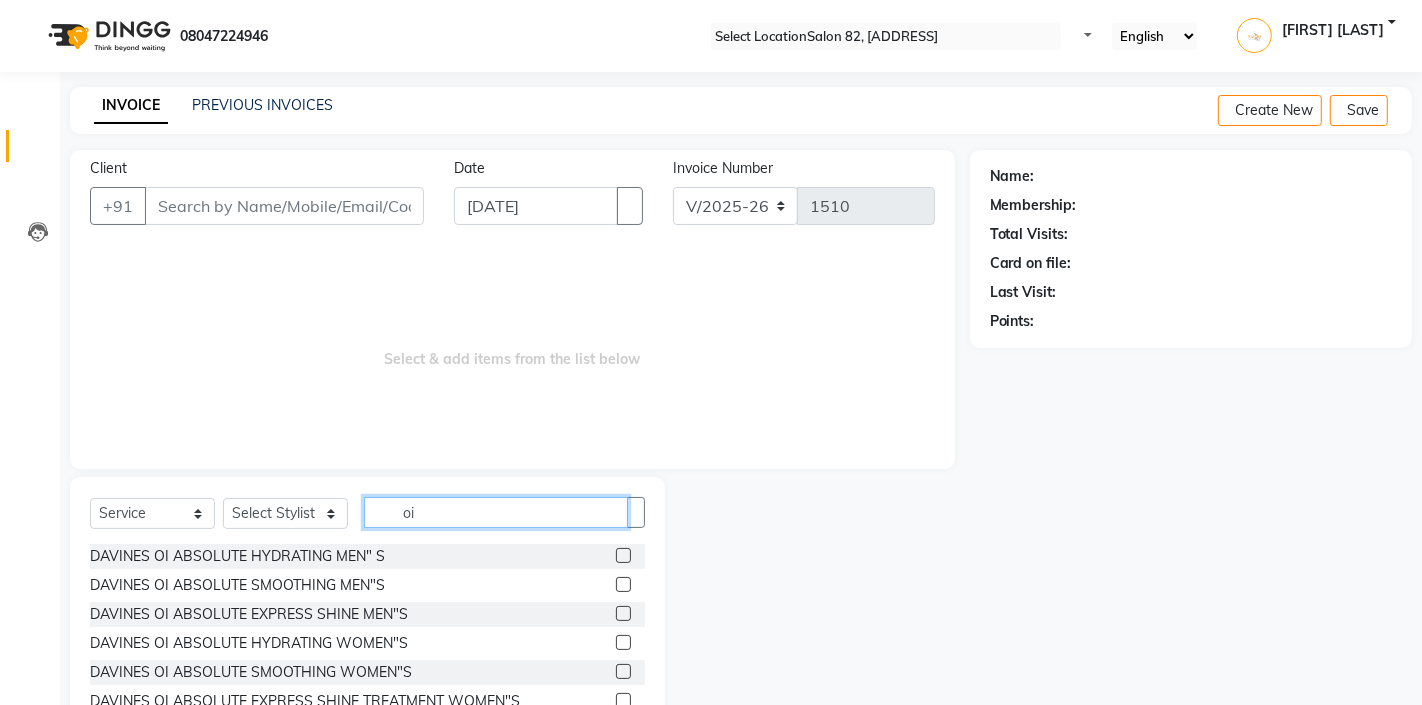 type on "oi" 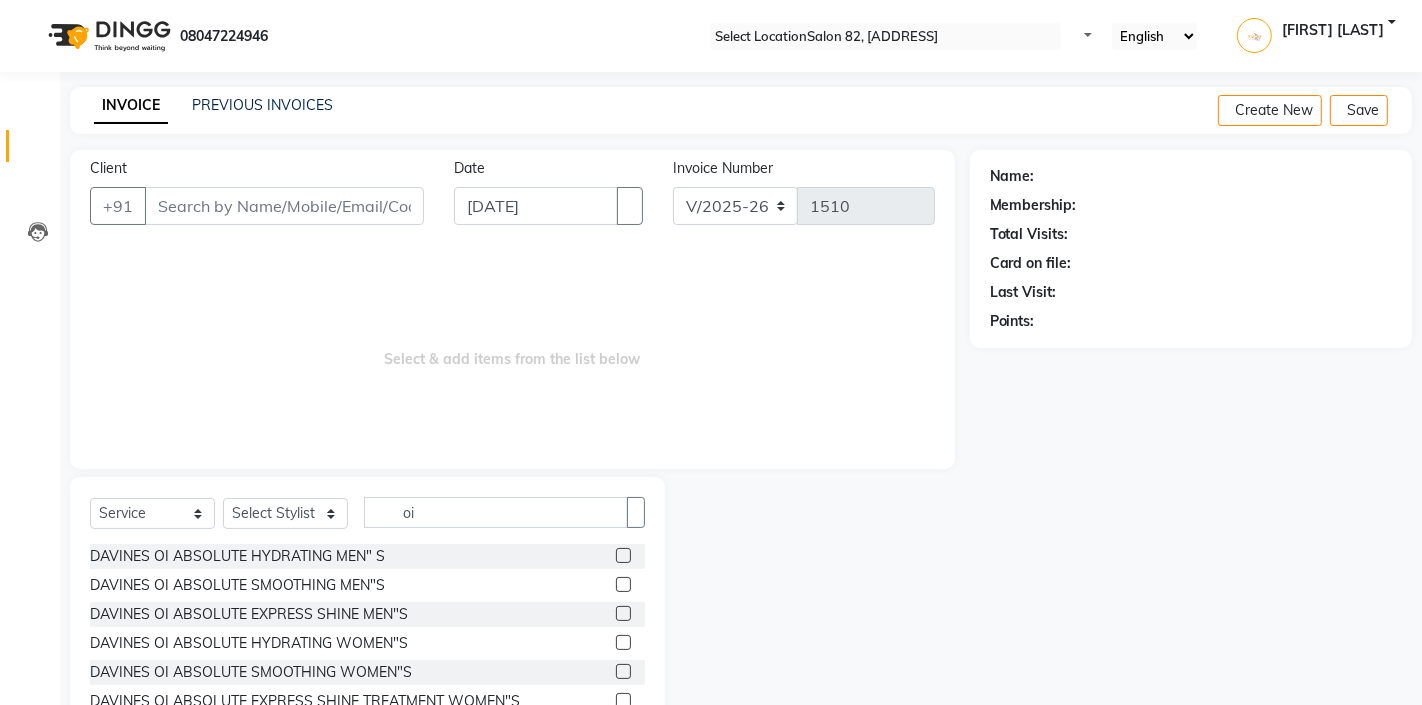 click at bounding box center (623, 642) 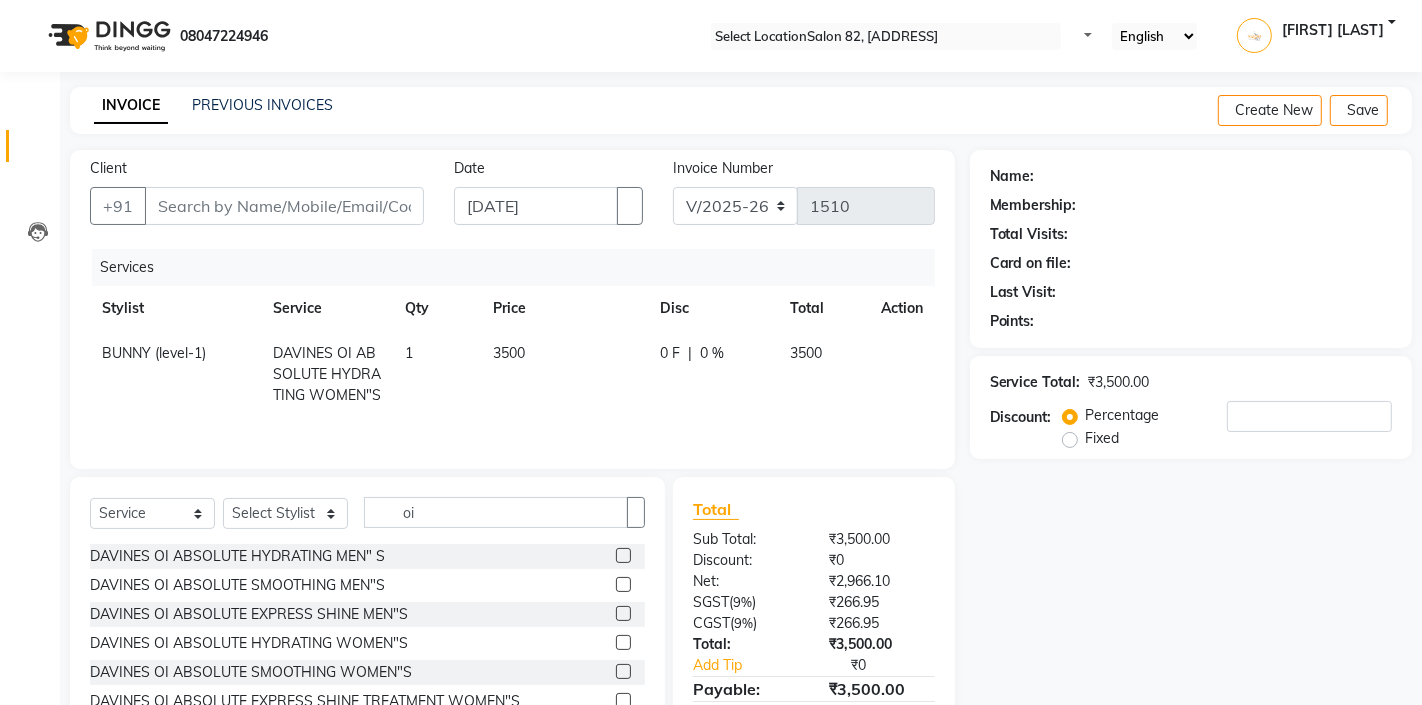 scroll, scrollTop: 95, scrollLeft: 0, axis: vertical 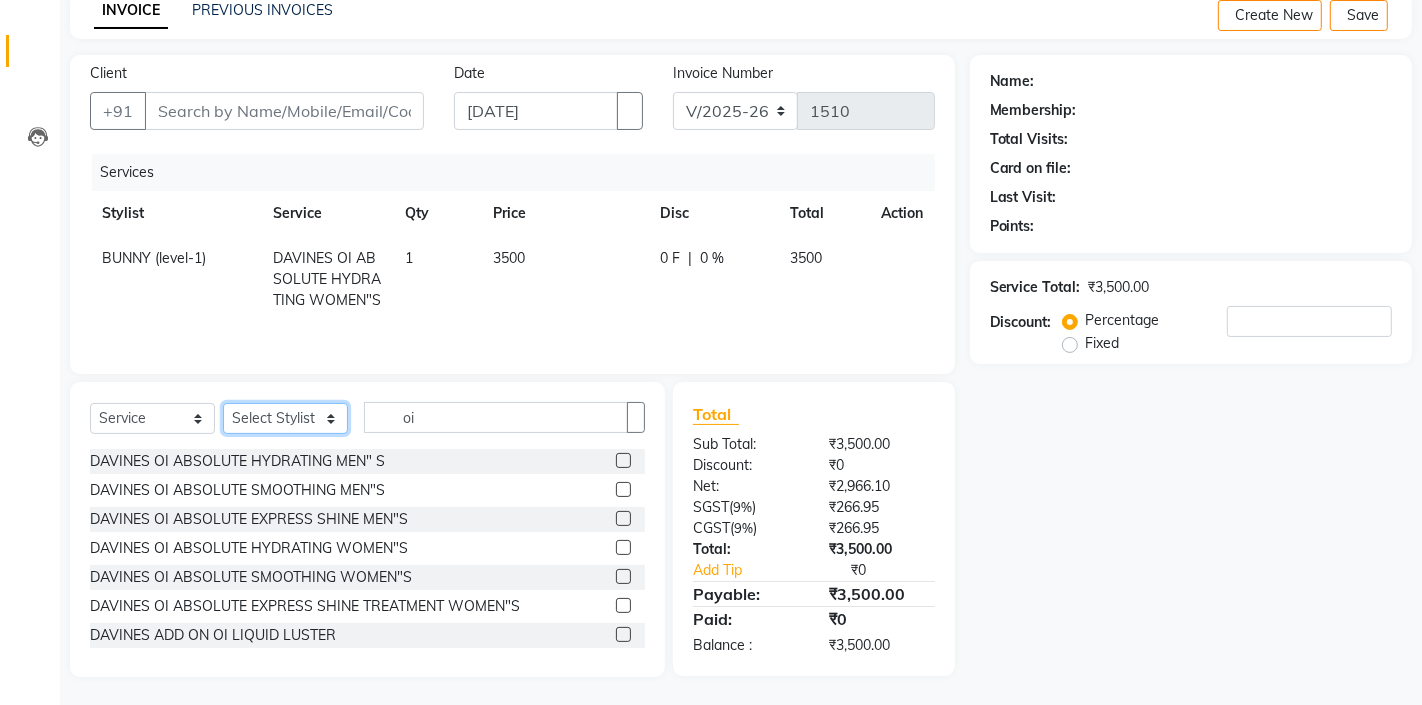 click on "Select Stylist AKTAR (level-1) ARZOO (level-2) BHARAT BUNNY (level-1) FAIZAL (level-2) FARJANA INJAMAM MANISH (level-1) MANJAR (Level-2) NUPUR (SKIN) POONAM PRIYA (PEDI) ROHAN RAI ROHIT  Salon82 saltlake SOMA DEY SUBHO (PEDI) SUJIT SUKLA (SKIN) SUMON (NAILS)" at bounding box center (285, 418) 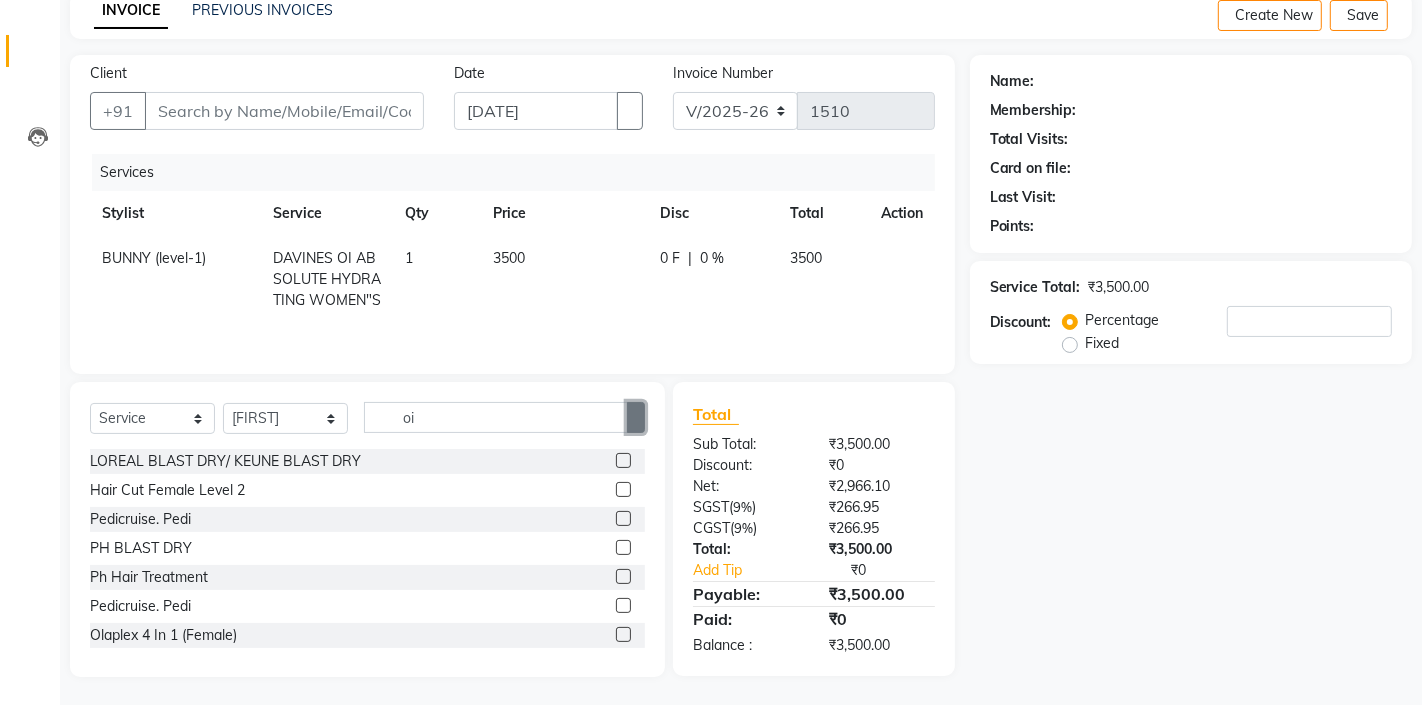 click at bounding box center [636, 417] 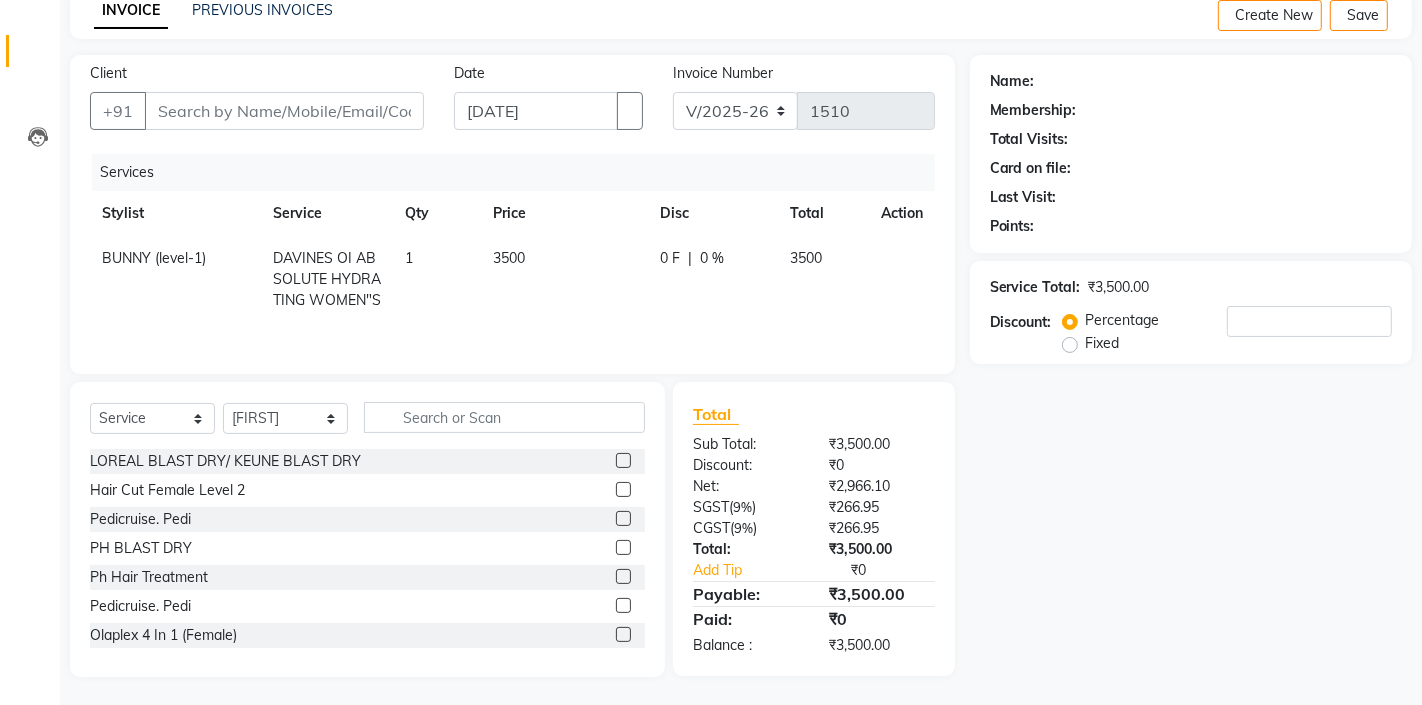 click on "3500" at bounding box center [564, 279] 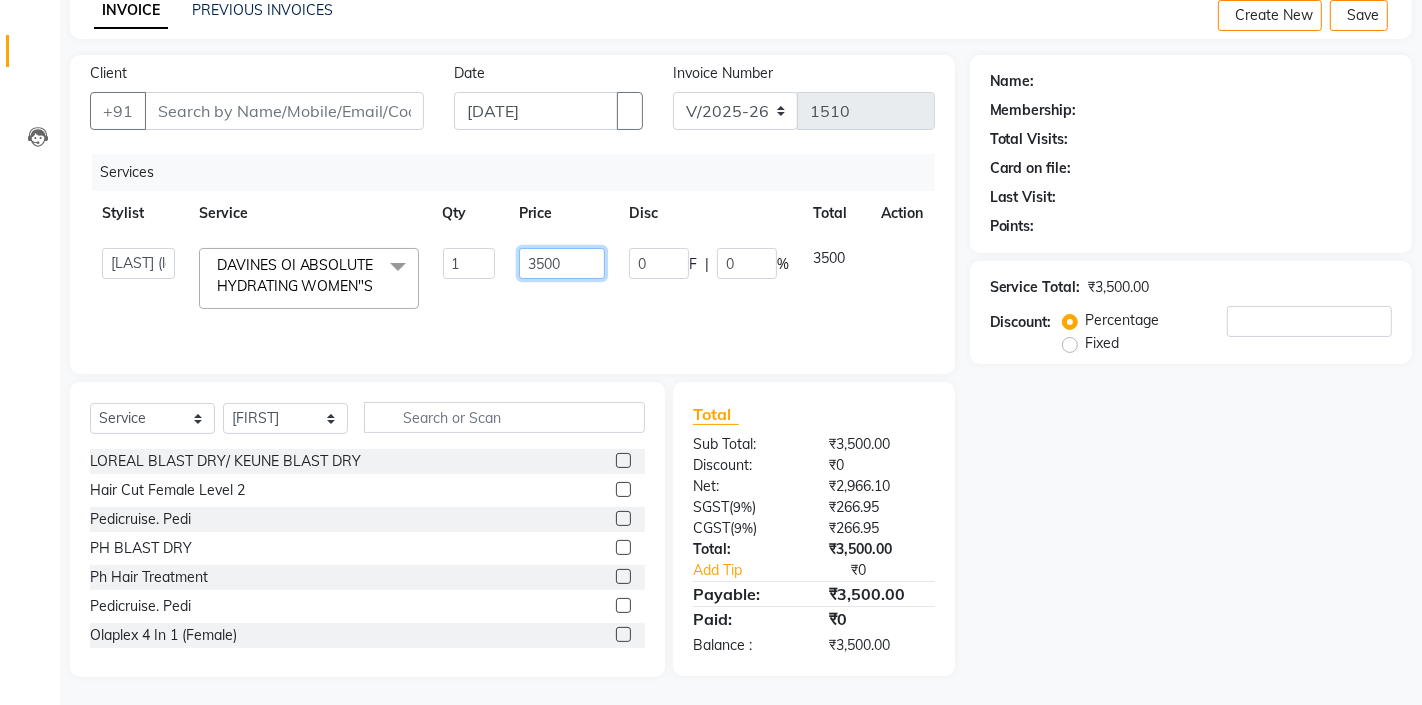 click on "3500" at bounding box center (469, 263) 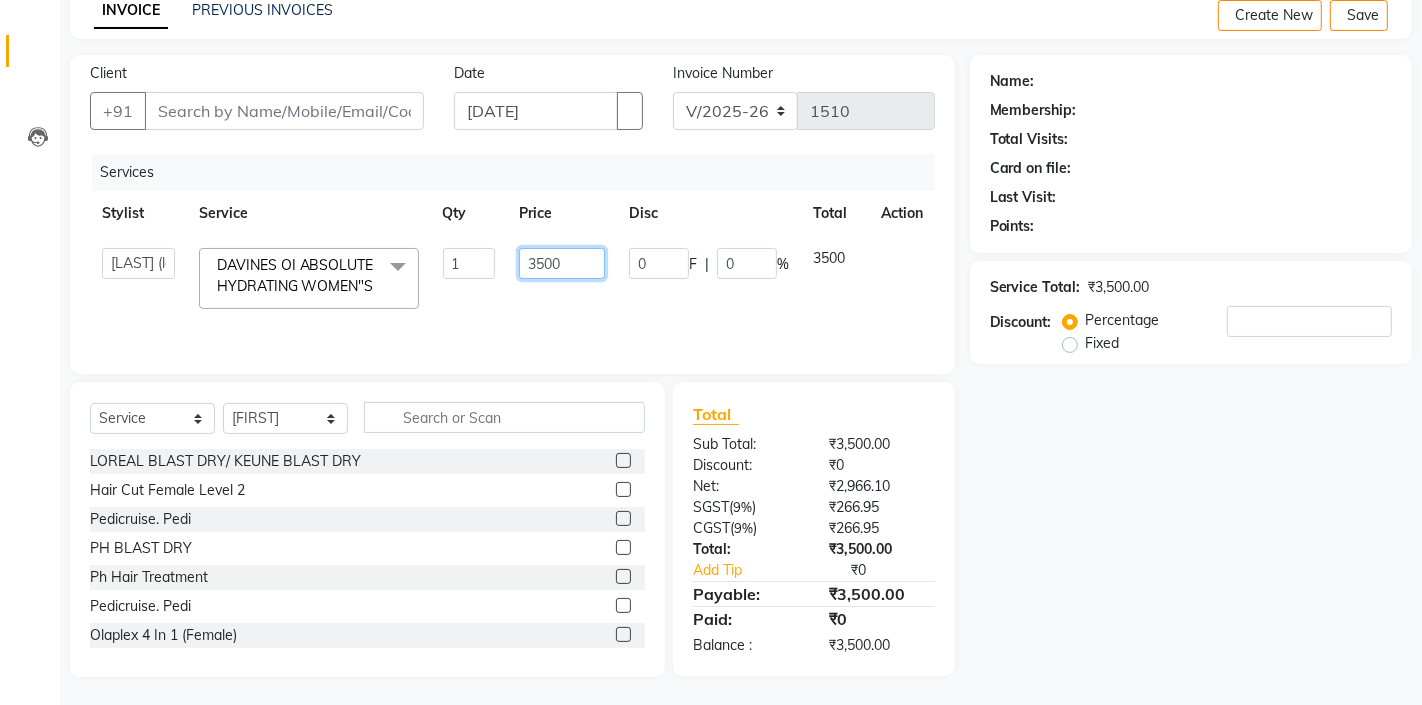 type on "350" 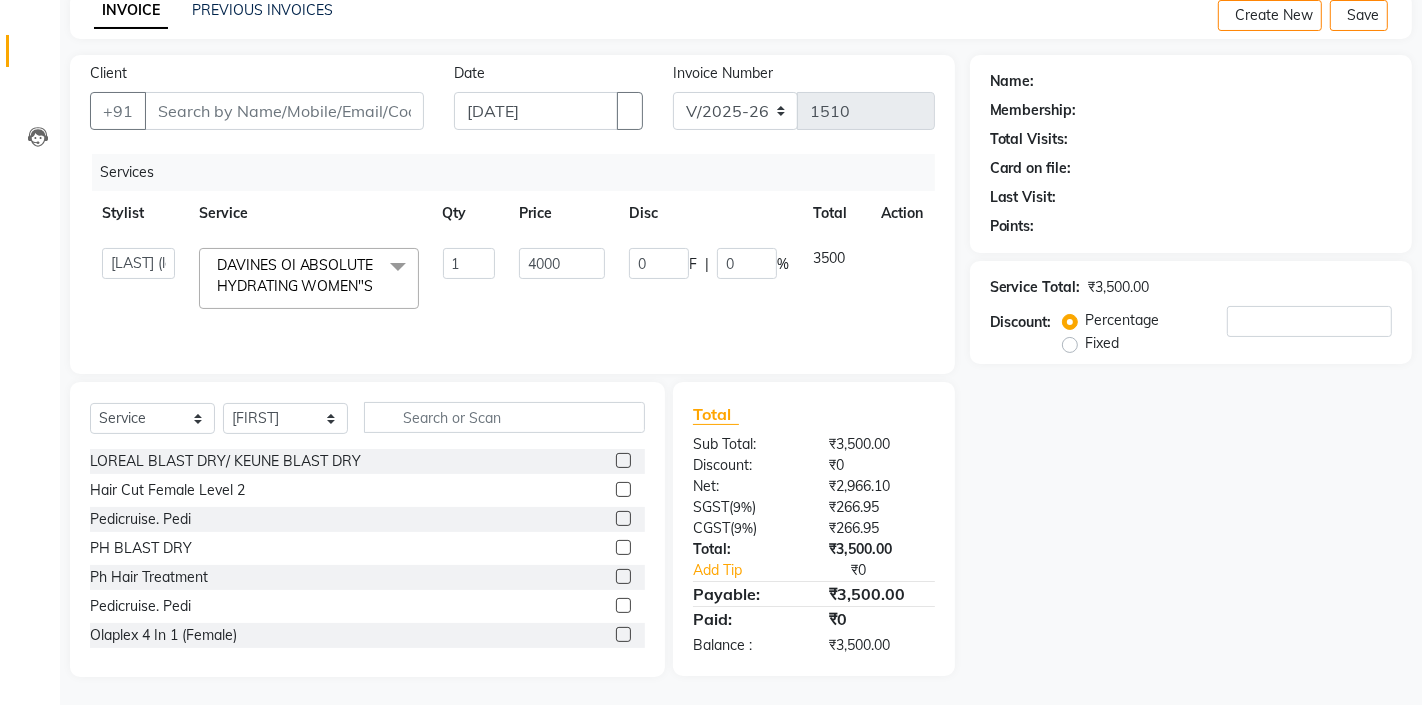 click on "4000" at bounding box center (562, 278) 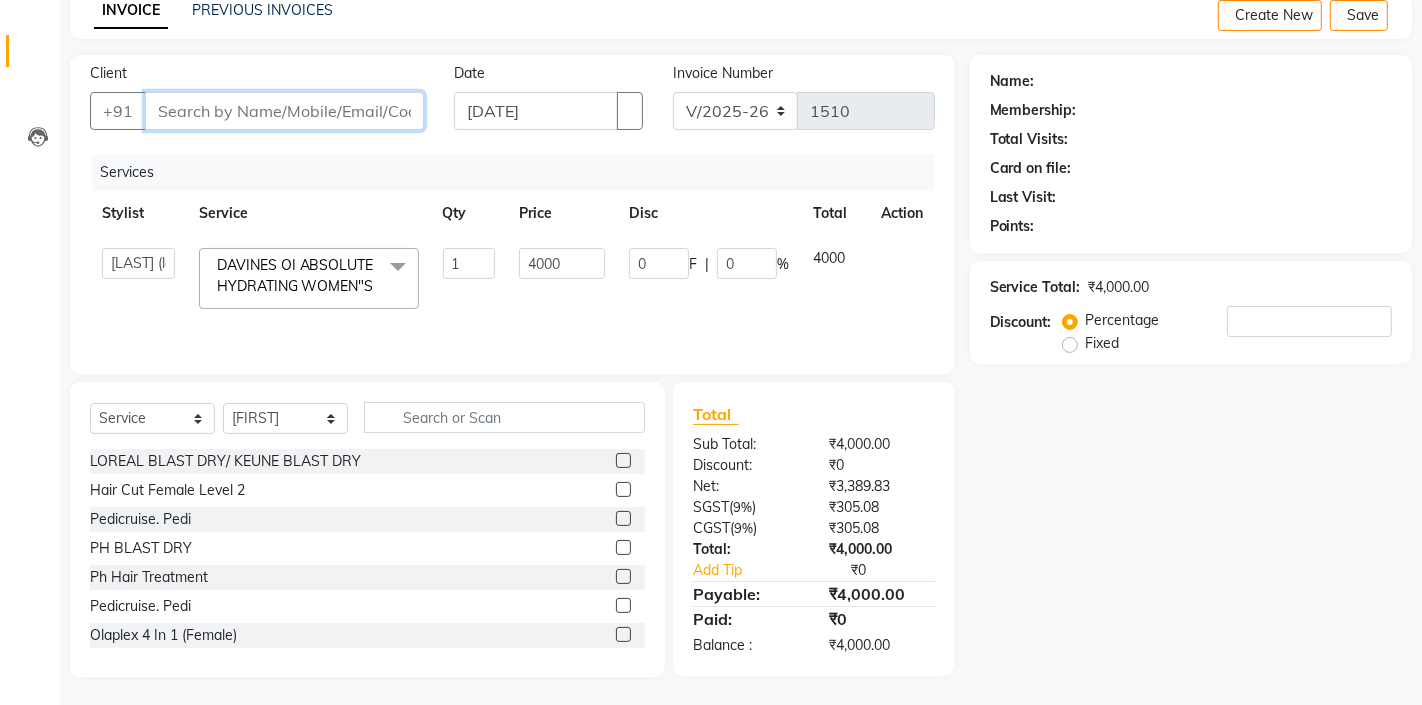 click on "Client [NAME]" at bounding box center (284, 111) 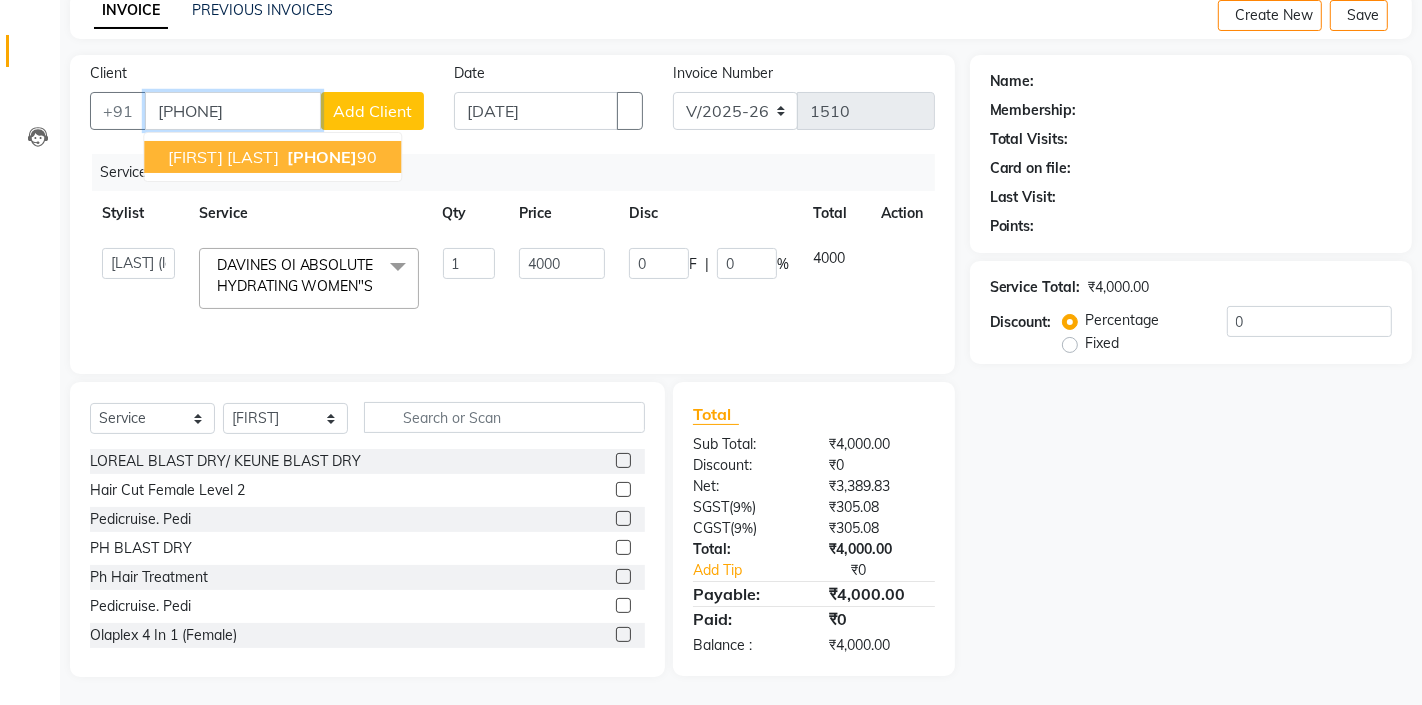 click on "98304733" at bounding box center (322, 157) 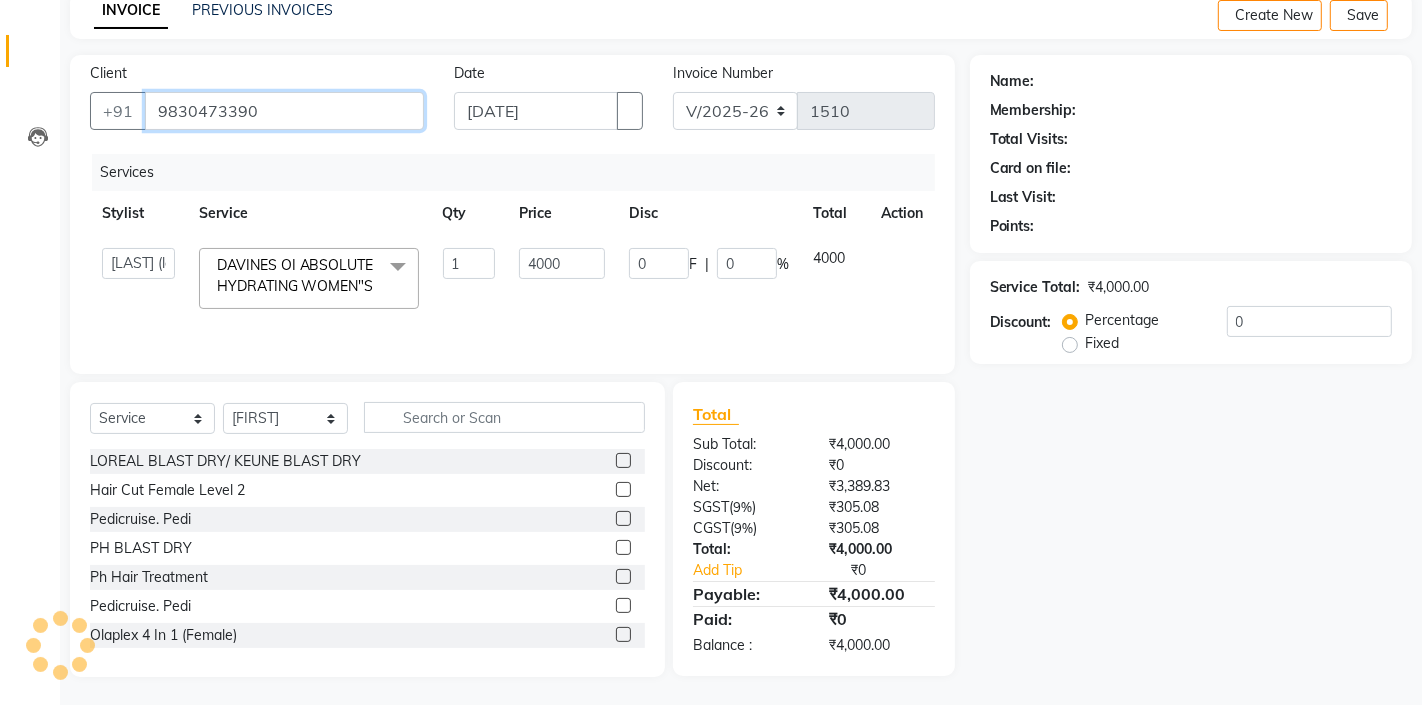 type on "[PHONE]" 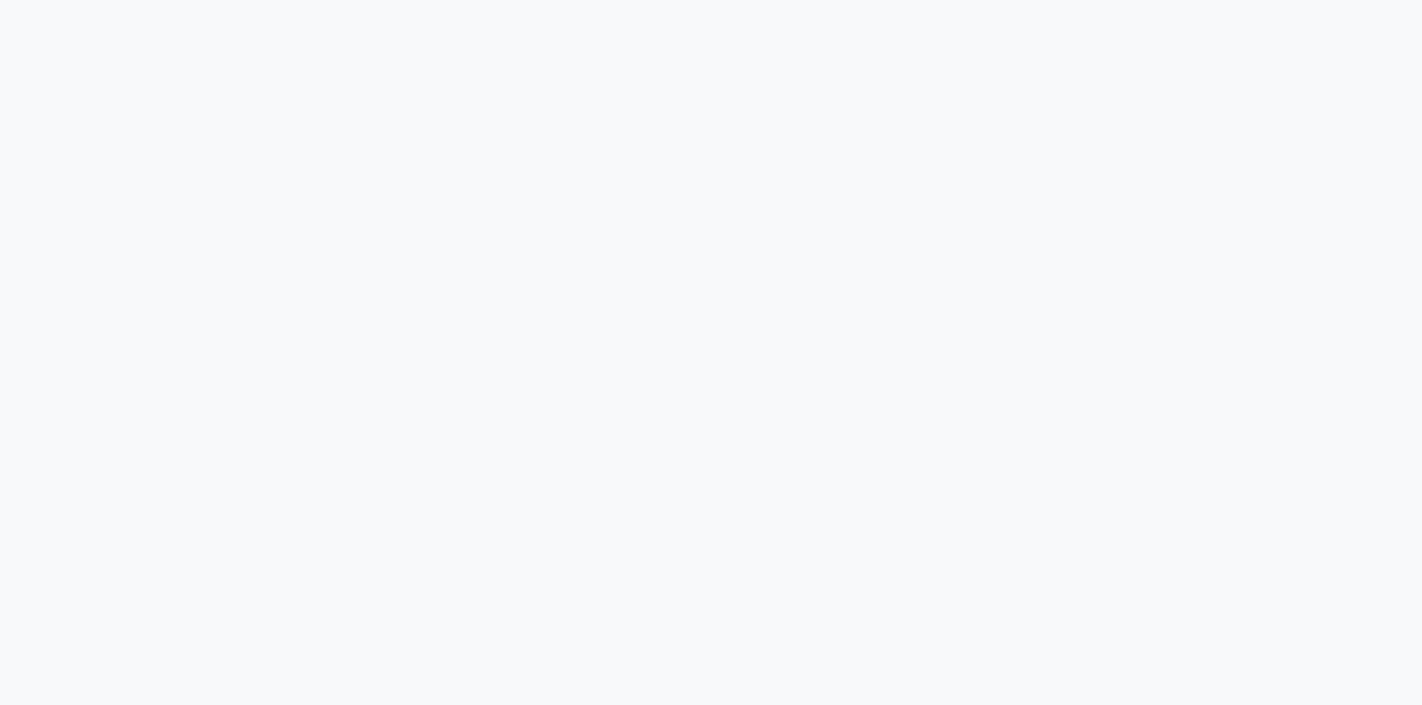 scroll, scrollTop: 0, scrollLeft: 0, axis: both 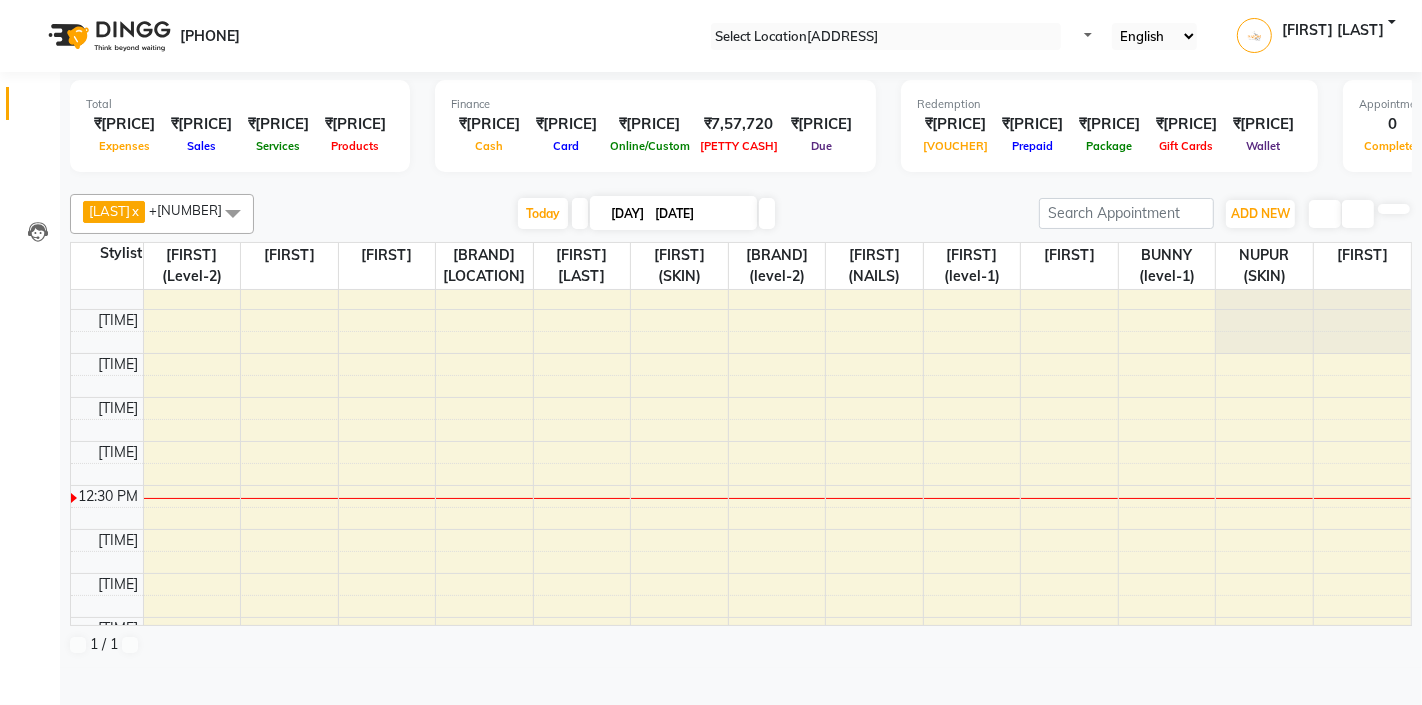 click on "01-07-2025" at bounding box center (699, 214) 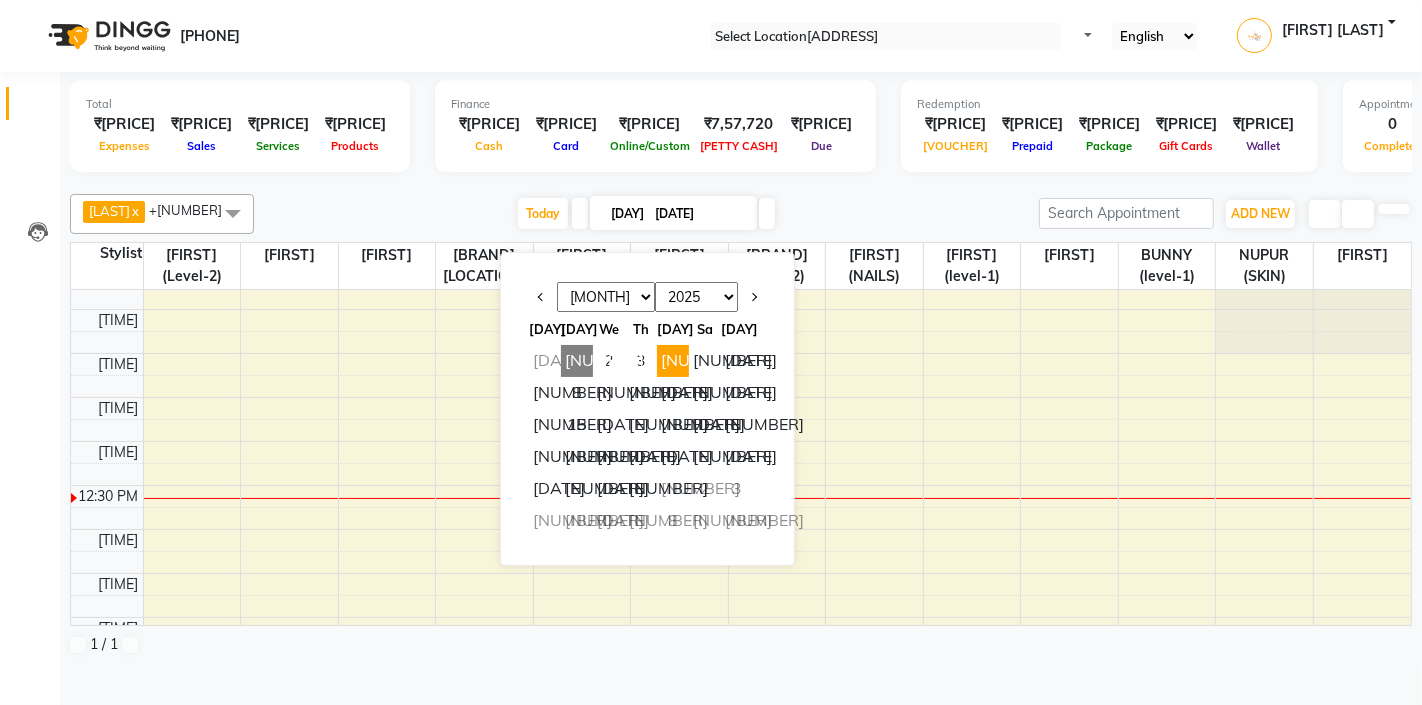 click on "4" at bounding box center [673, 361] 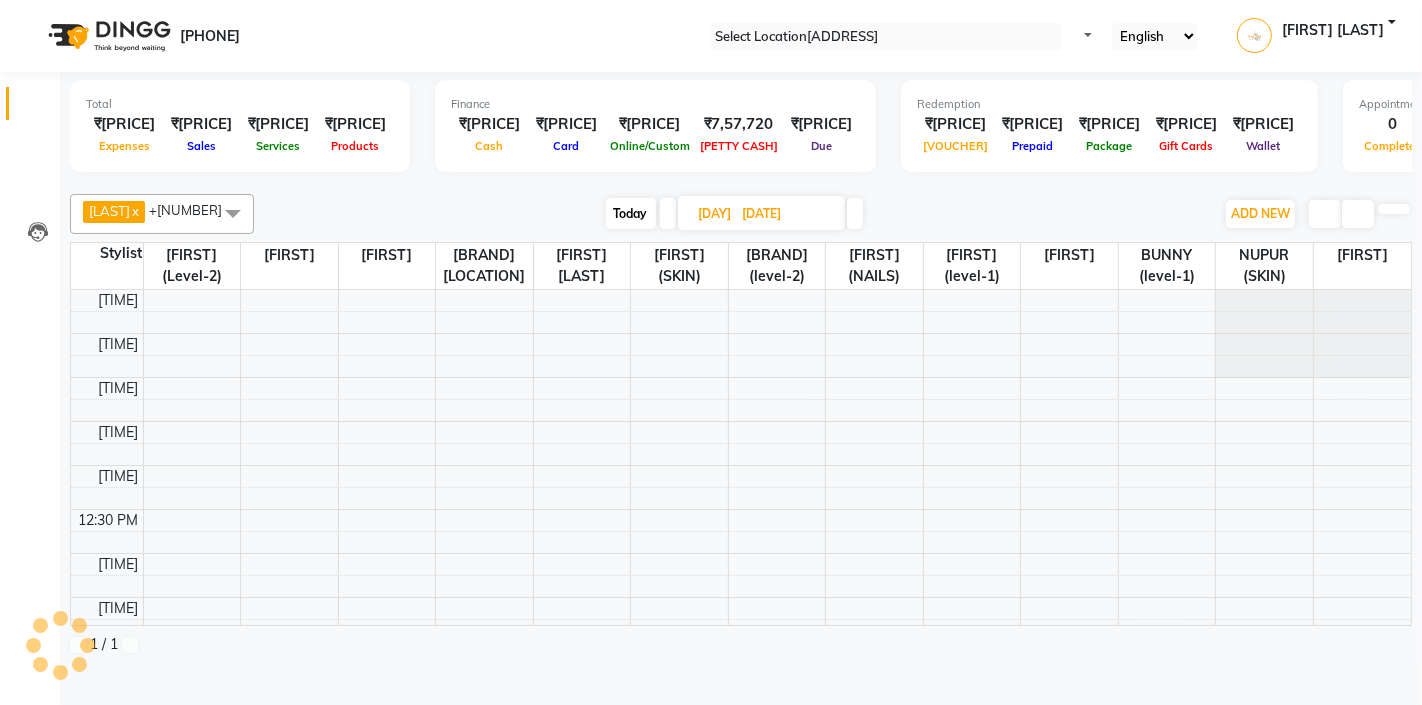 scroll, scrollTop: 177, scrollLeft: 0, axis: vertical 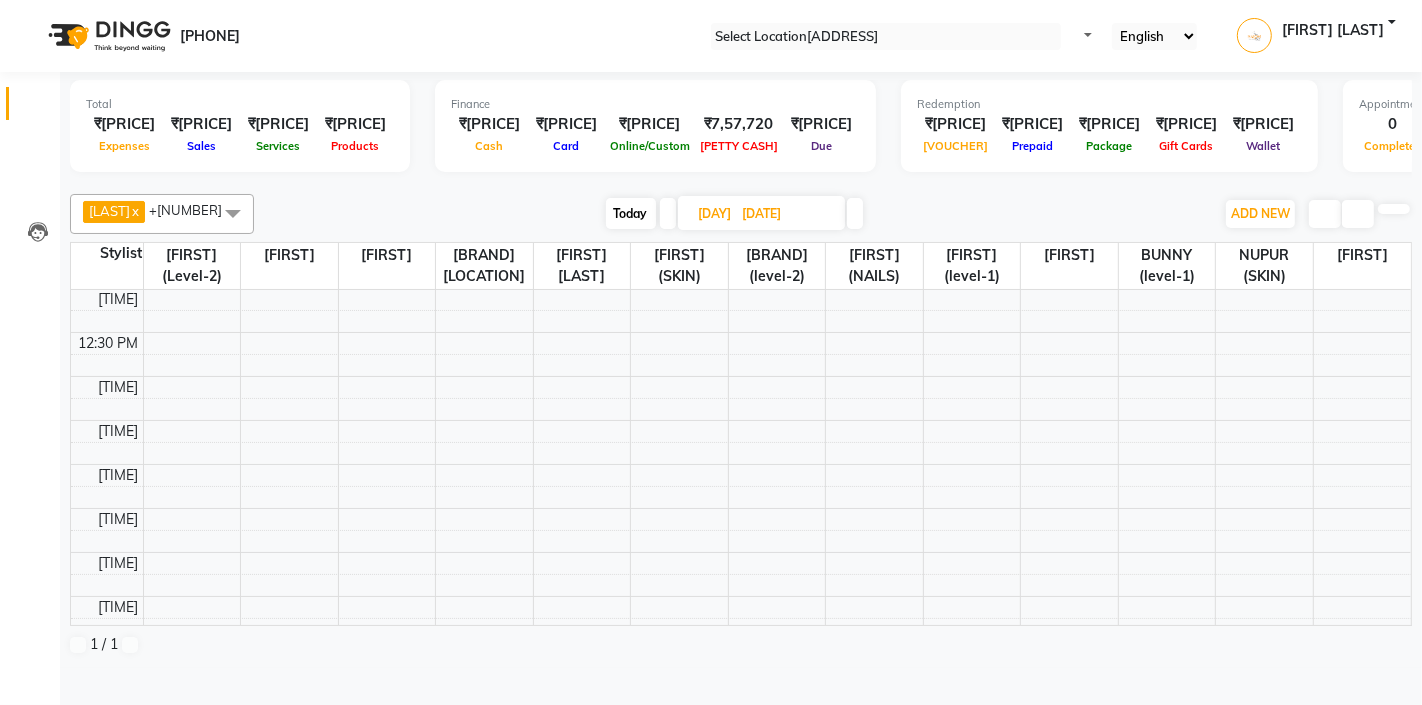click on "10:00 AM 10:30 AM 11:00 AM 11:30 AM 12:00 PM 12:30 PM 1:00 PM 1:30 PM 2:00 PM 2:30 PM 3:00 PM 3:30 PM 4:00 PM 4:30 PM 5:00 PM 5:30 PM 6:00 PM 6:30 PM 7:00 PM 7:30 PM 8:00 PM 8:30 PM" at bounding box center [741, 596] 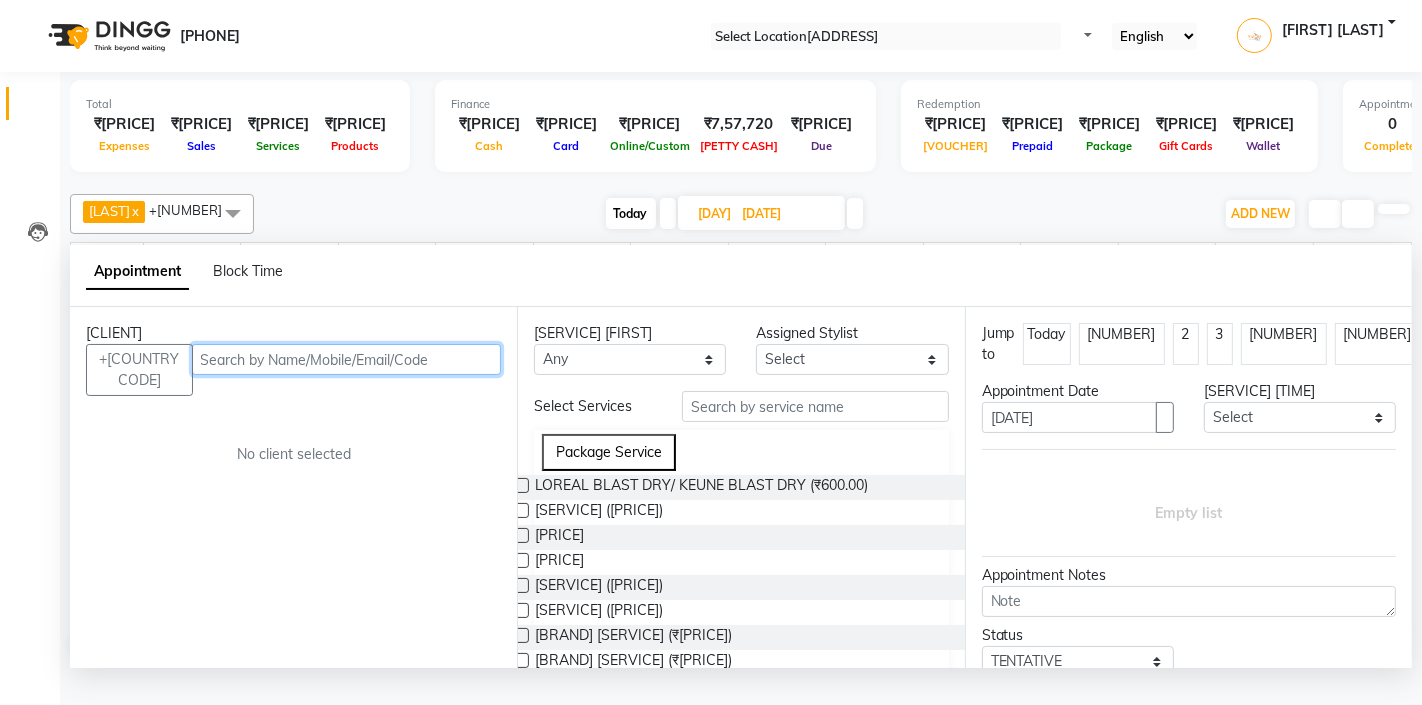 click at bounding box center [347, 359] 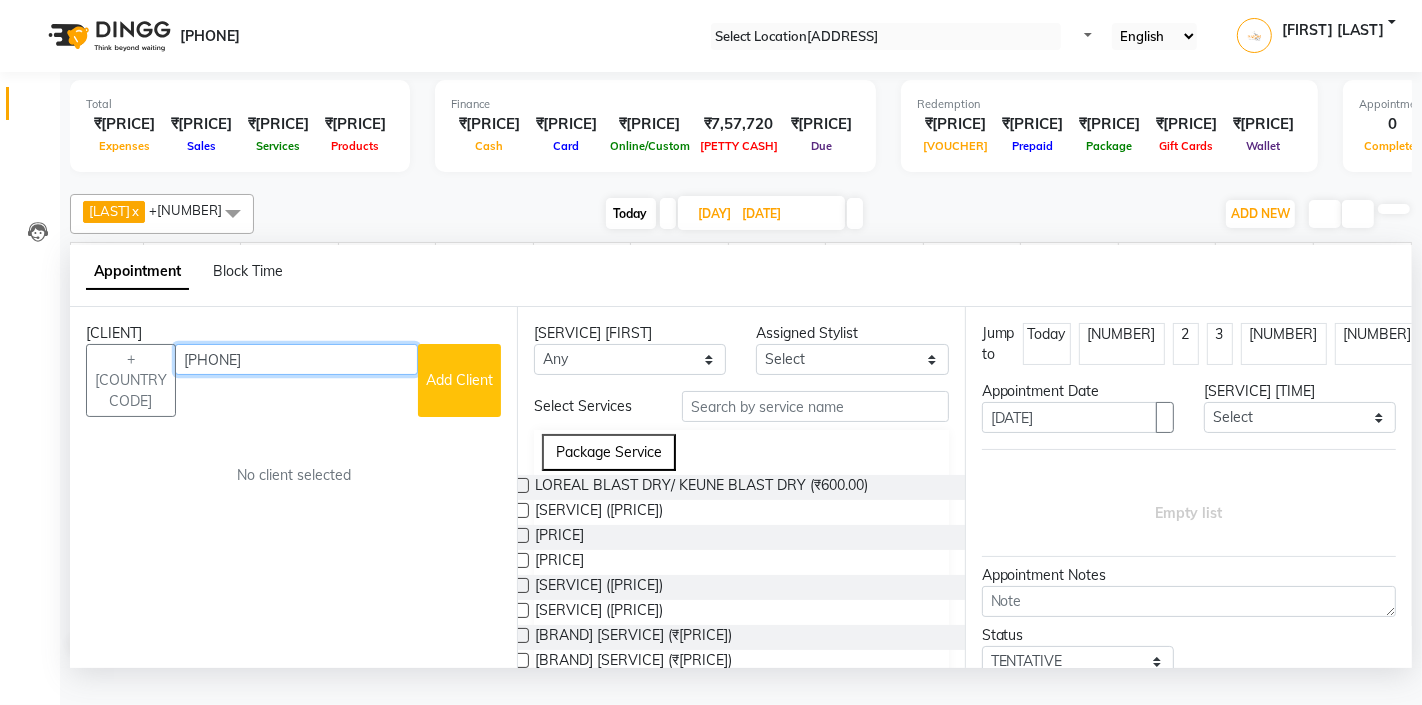 type on "9830924376" 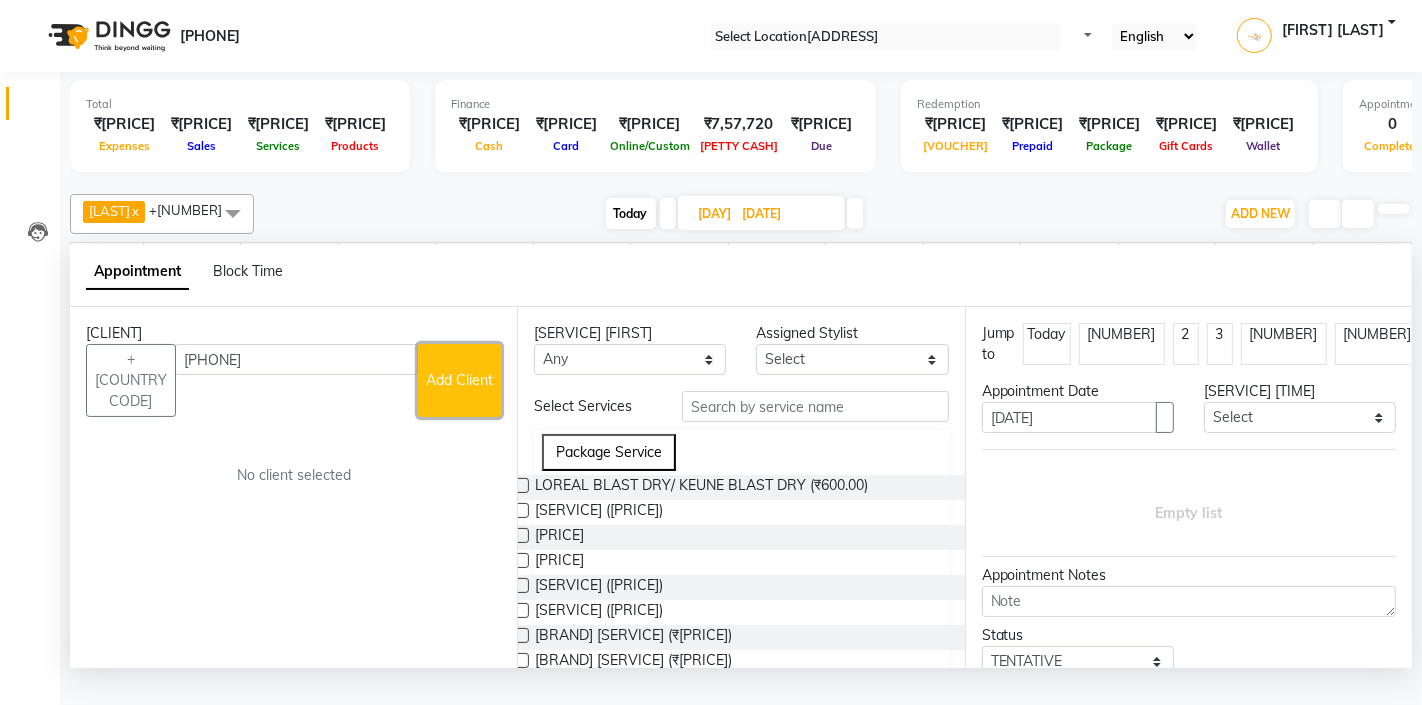 click on "Add Client" at bounding box center (459, 380) 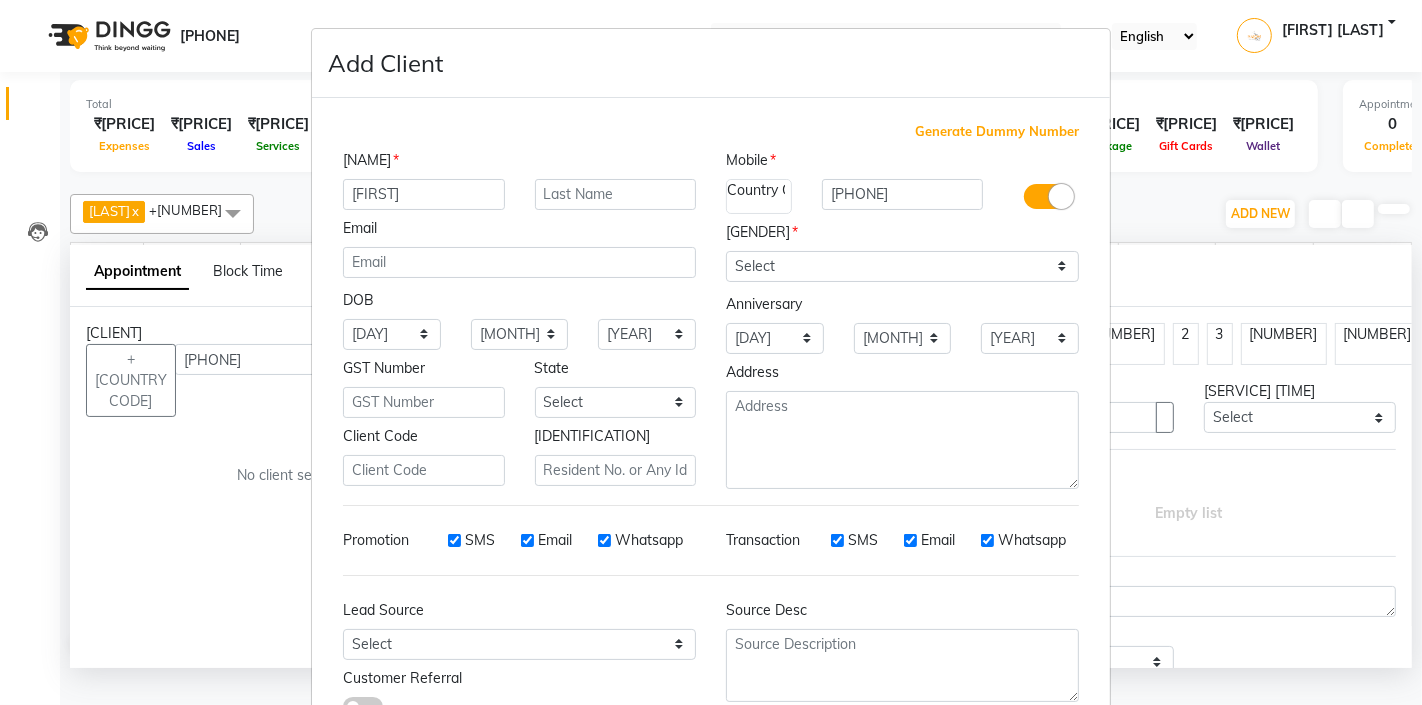 type on "Samudra" 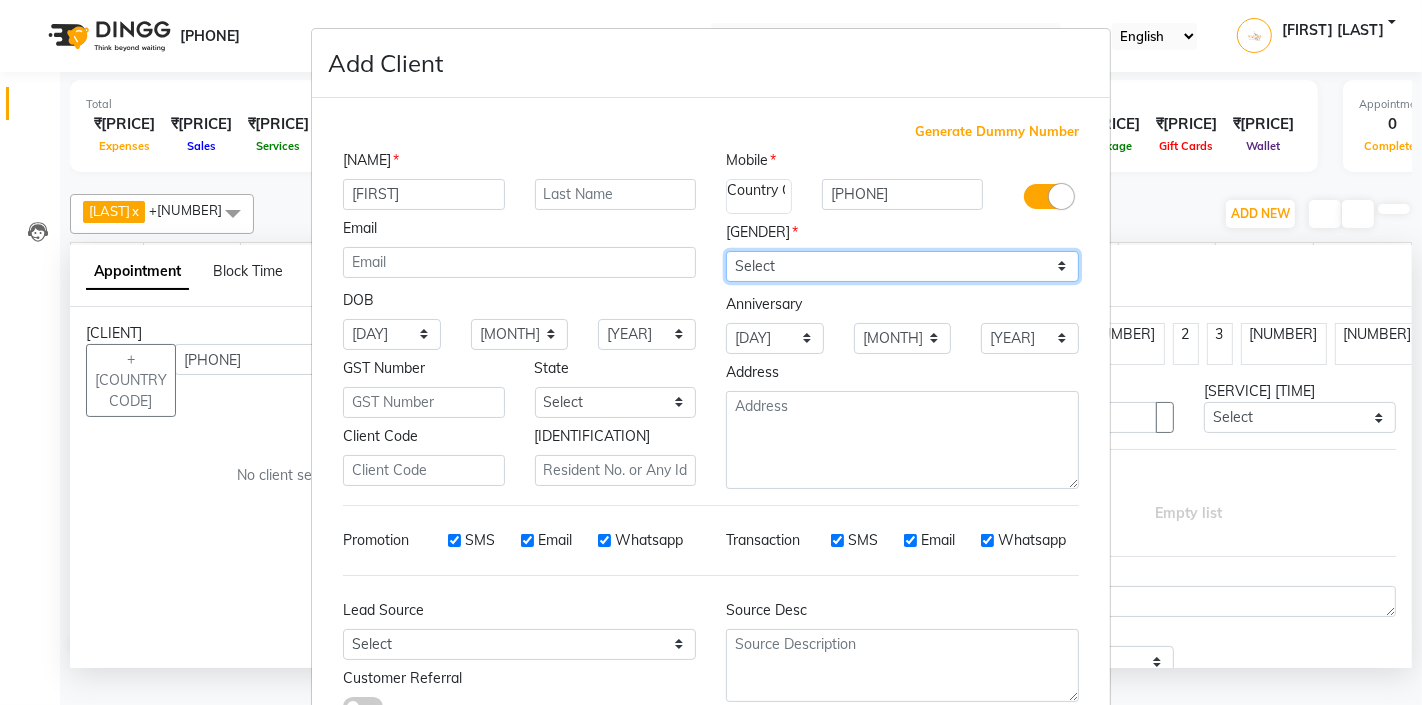 click on "Select Male Female Other Prefer Not To Say" at bounding box center (902, 266) 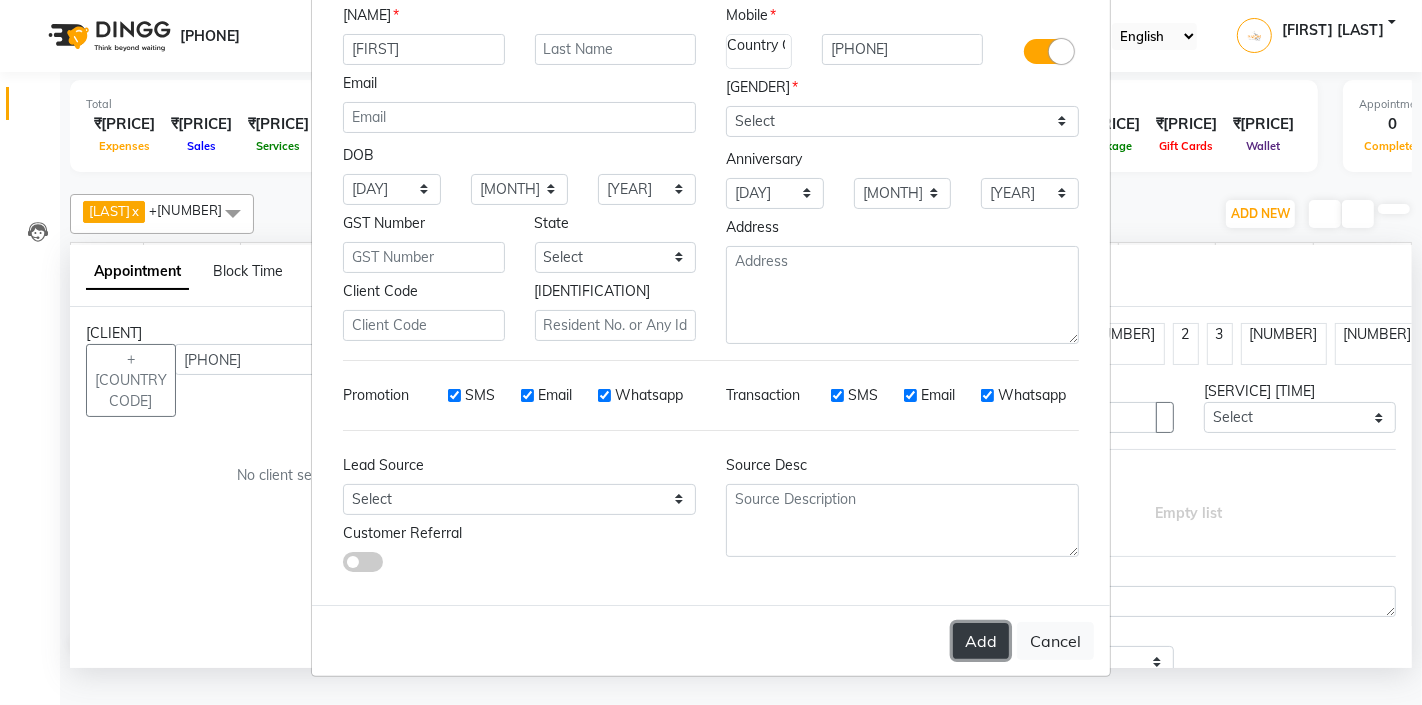 click on "Add" at bounding box center (981, 641) 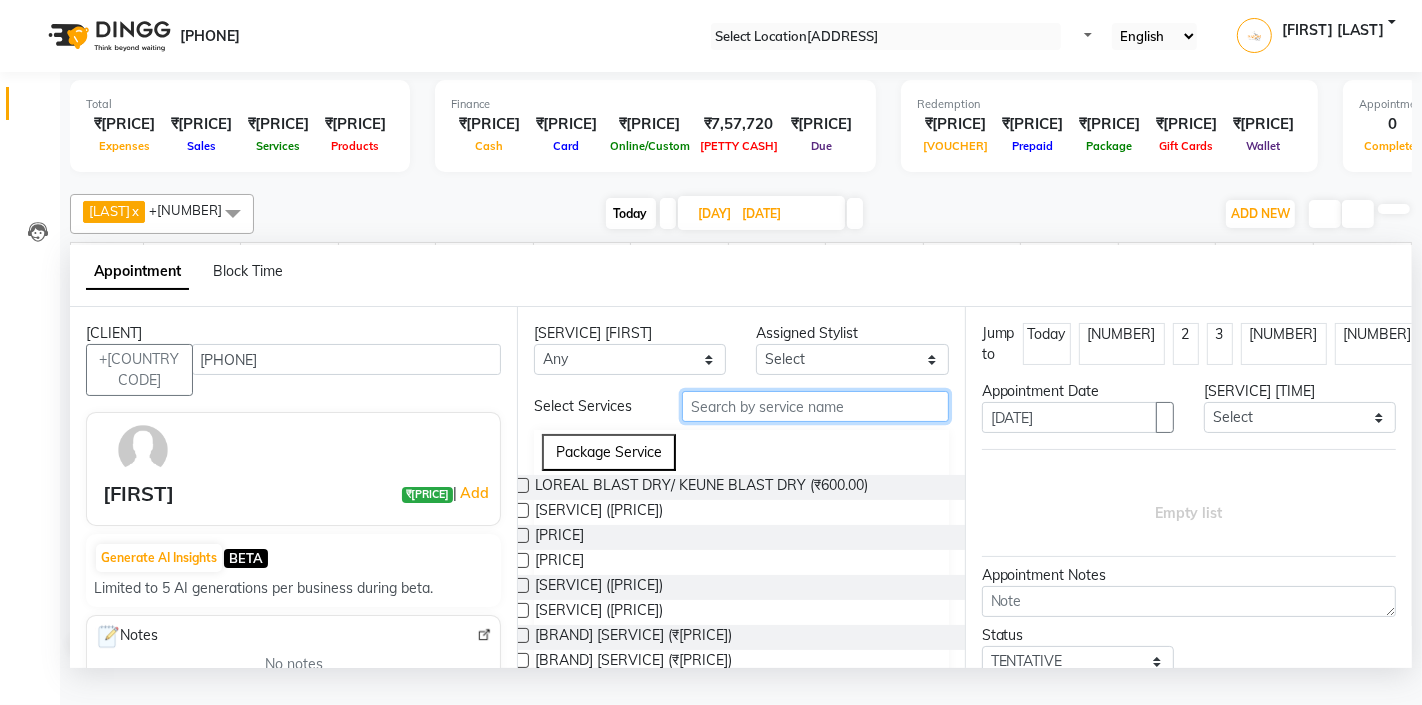 click at bounding box center (815, 406) 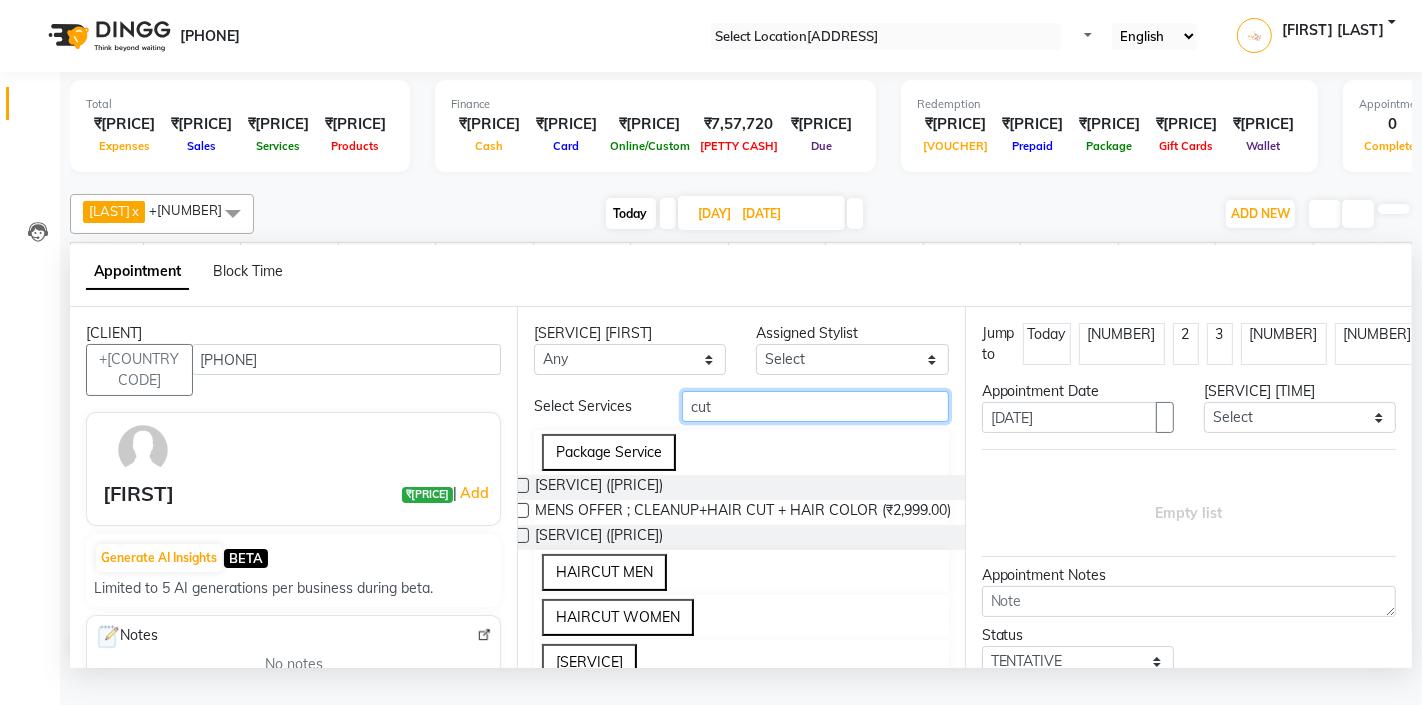 type on "cut" 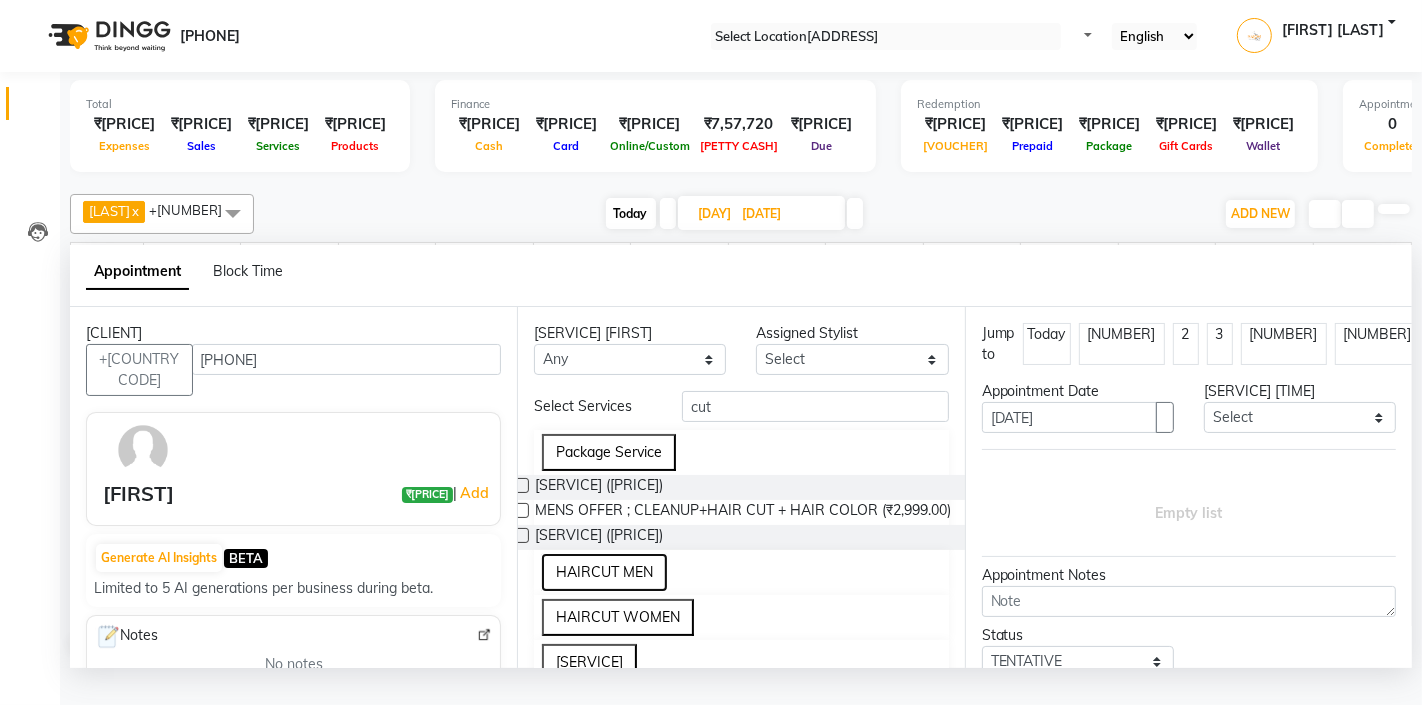 click on "HAIRCUT MEN" at bounding box center [604, 572] 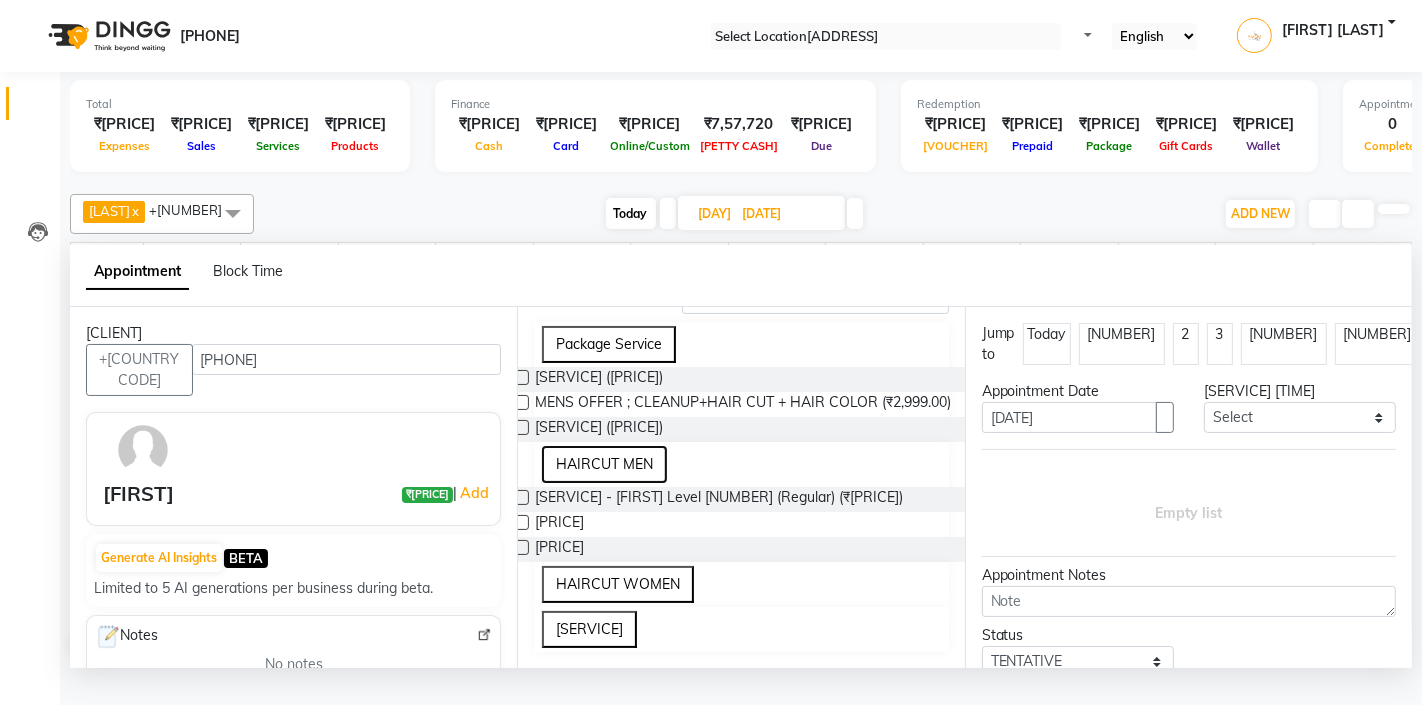 scroll, scrollTop: 135, scrollLeft: 0, axis: vertical 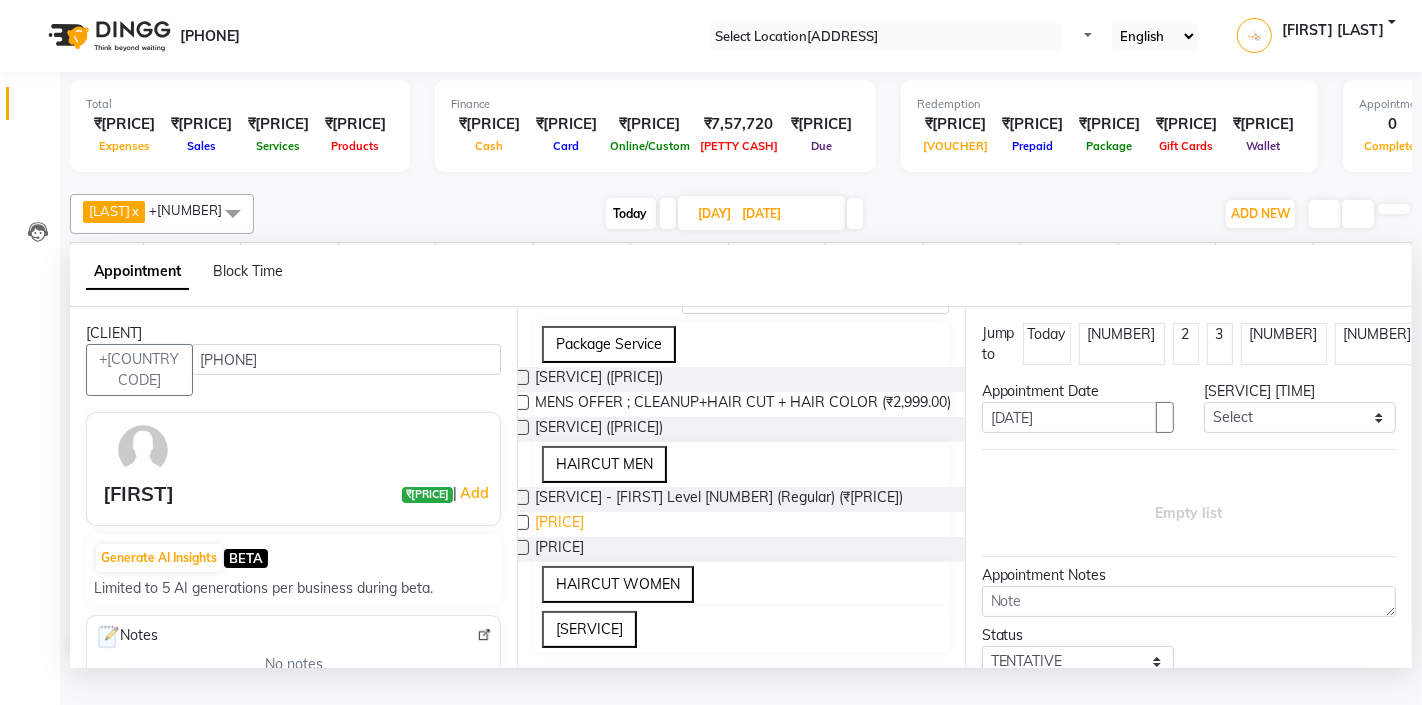 click on "HAIRCUT MEN - Stylist Level 2 (Senior) (₹1,100.00)" at bounding box center [719, 499] 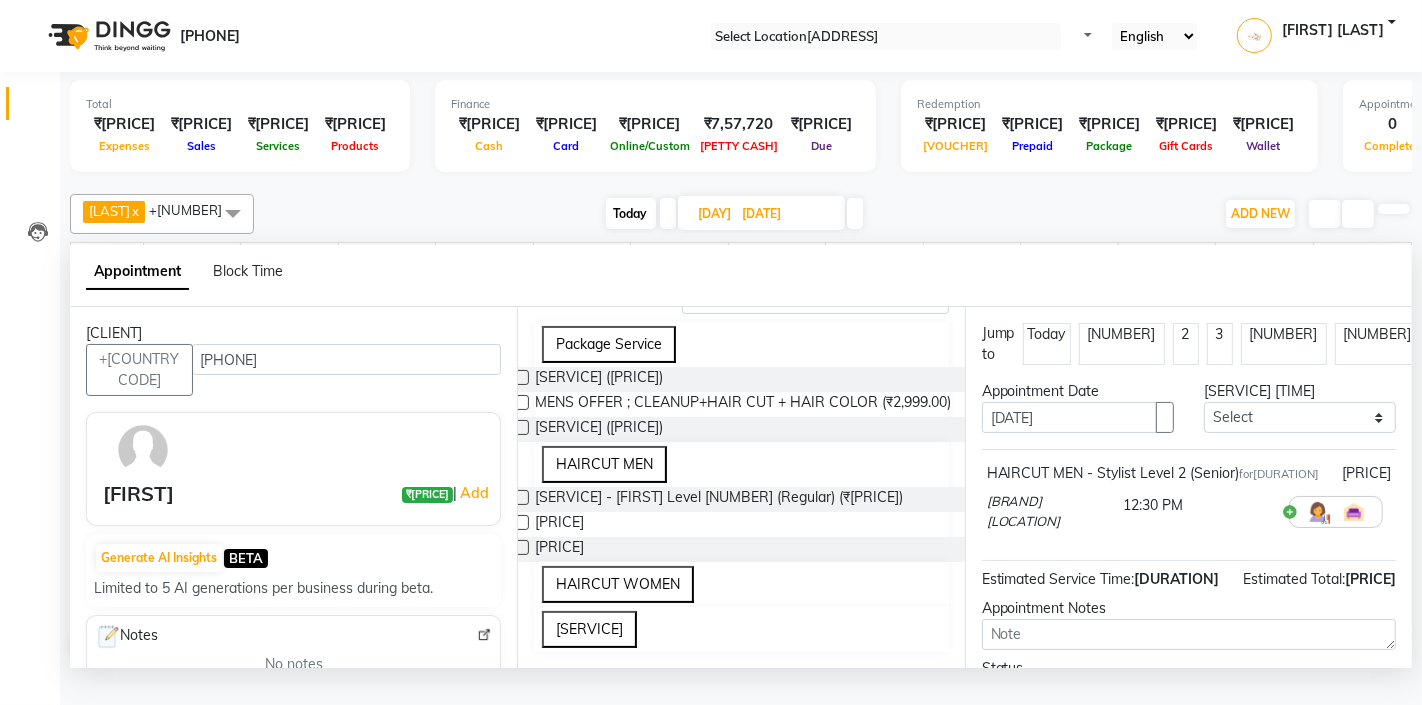 click at bounding box center [1198, 505] 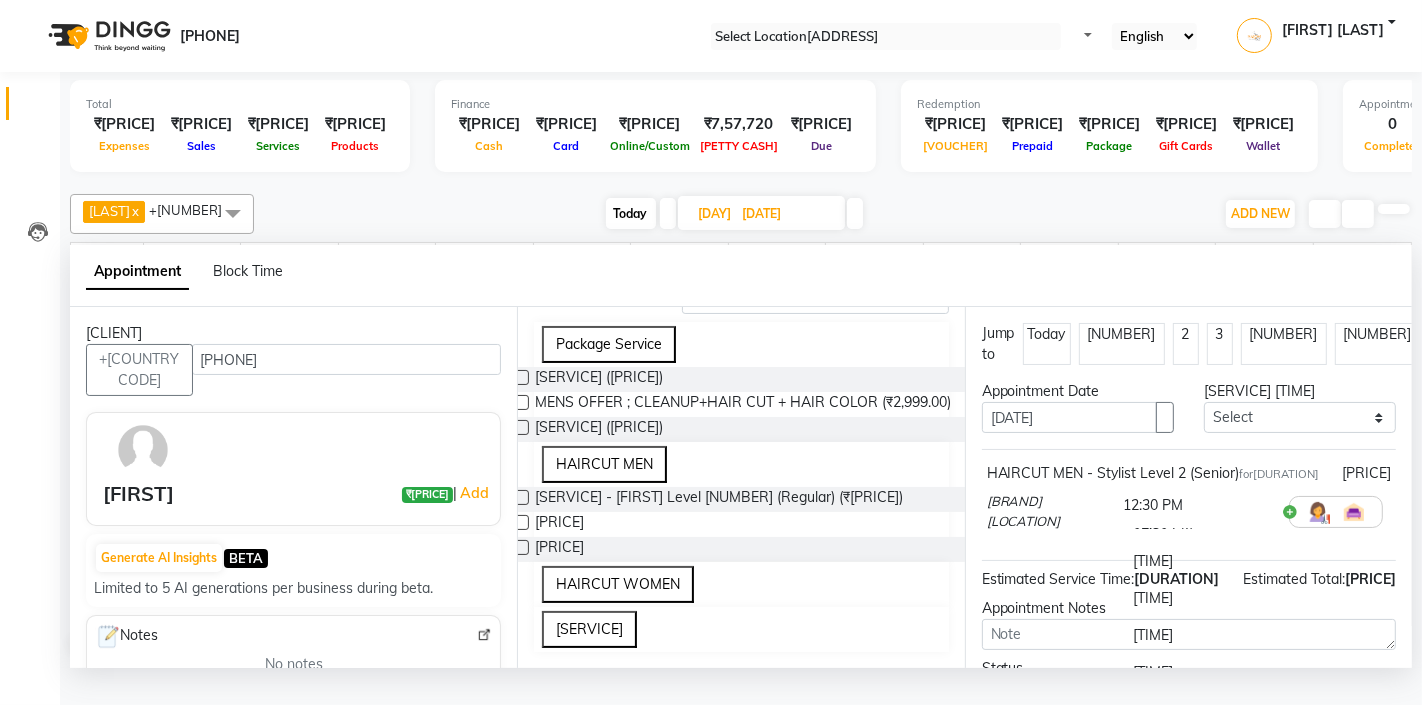 scroll, scrollTop: 540, scrollLeft: 0, axis: vertical 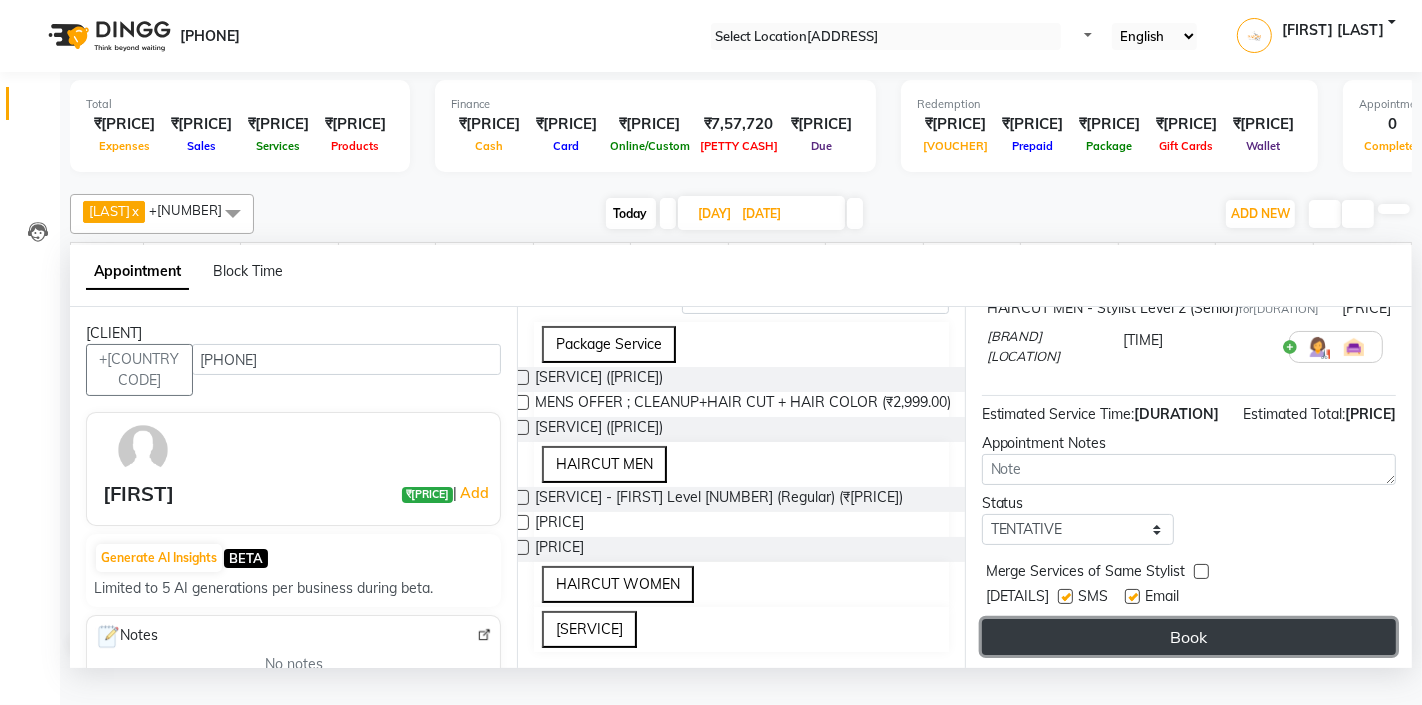 click on "Book" at bounding box center (1189, 637) 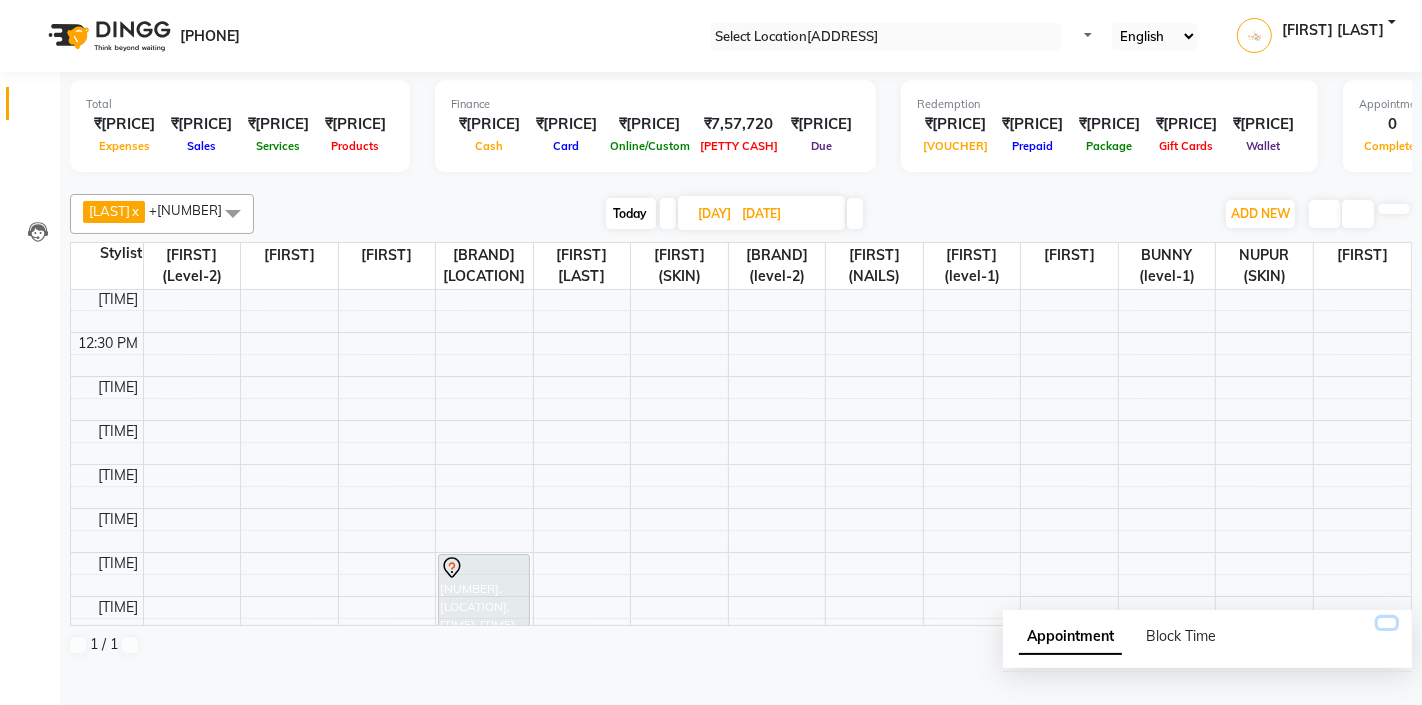 click at bounding box center (1387, 623) 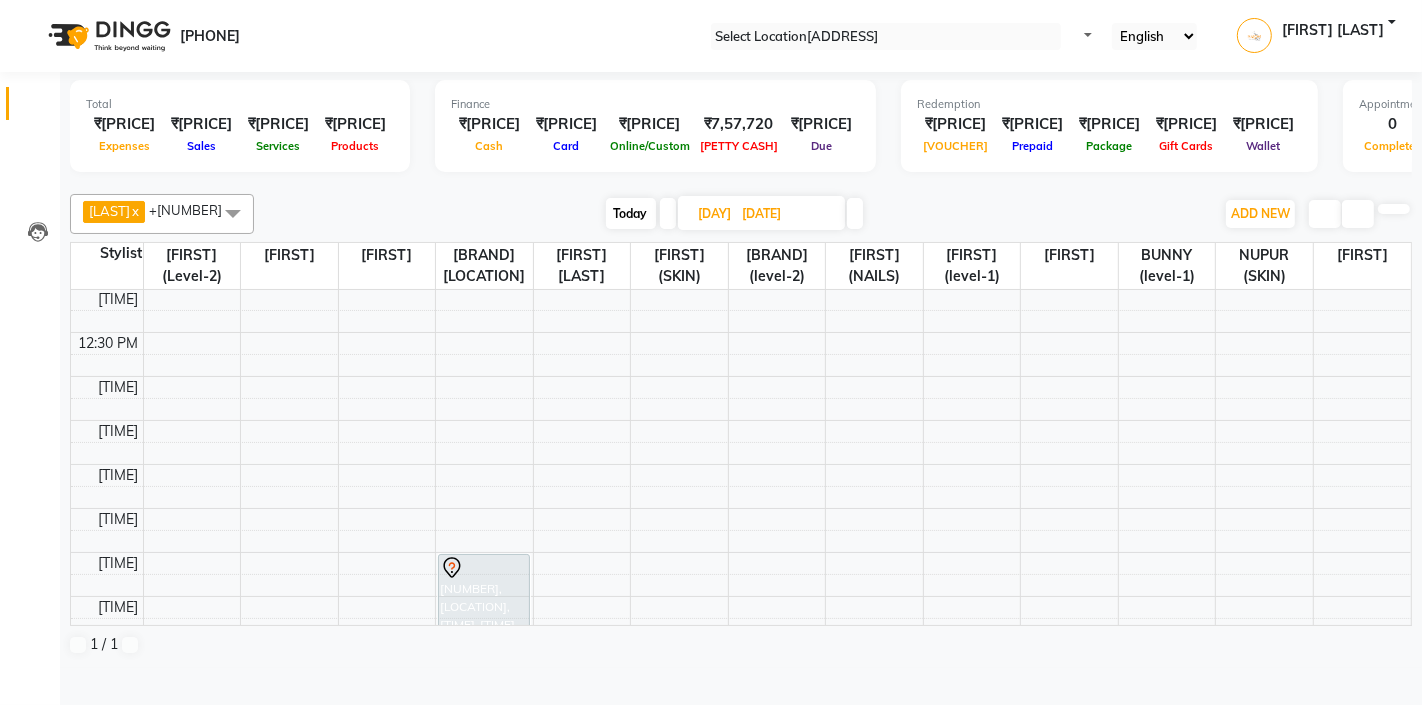 click at bounding box center [668, 213] 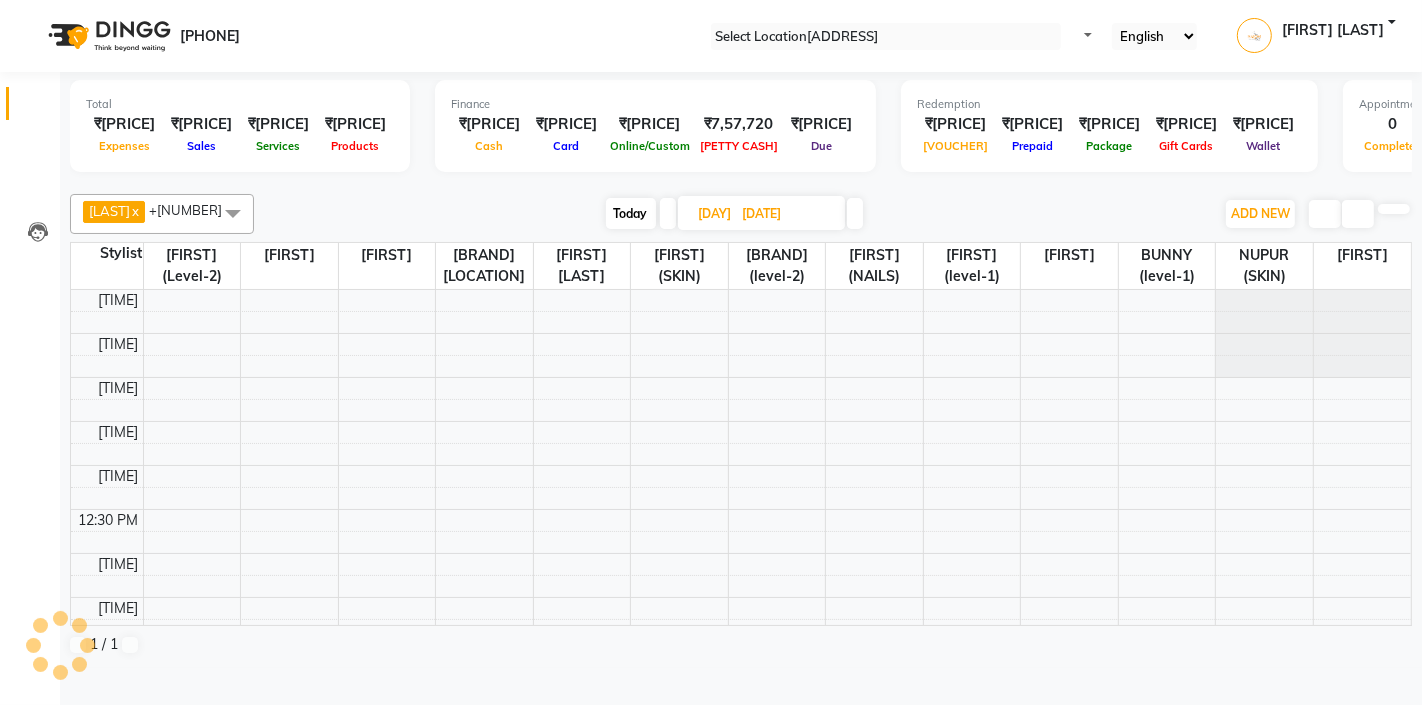 click at bounding box center [668, 213] 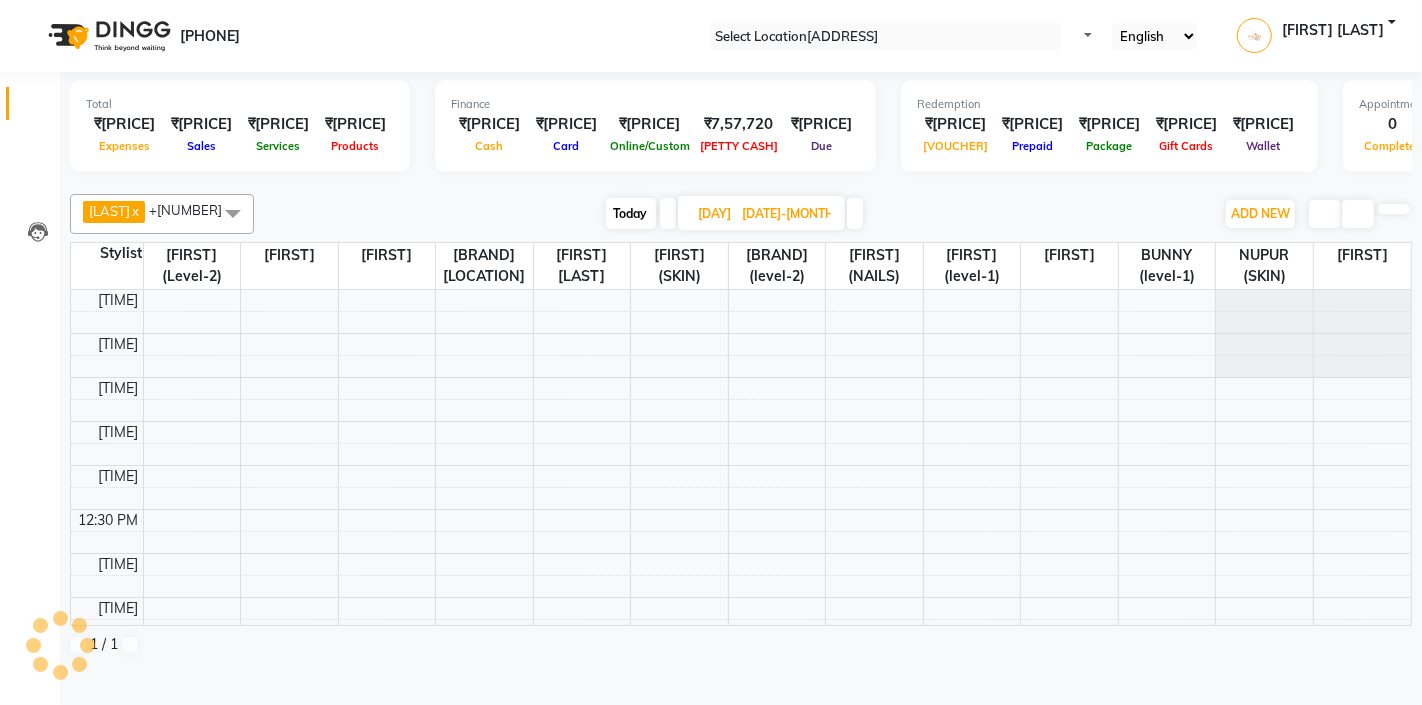 scroll, scrollTop: 177, scrollLeft: 0, axis: vertical 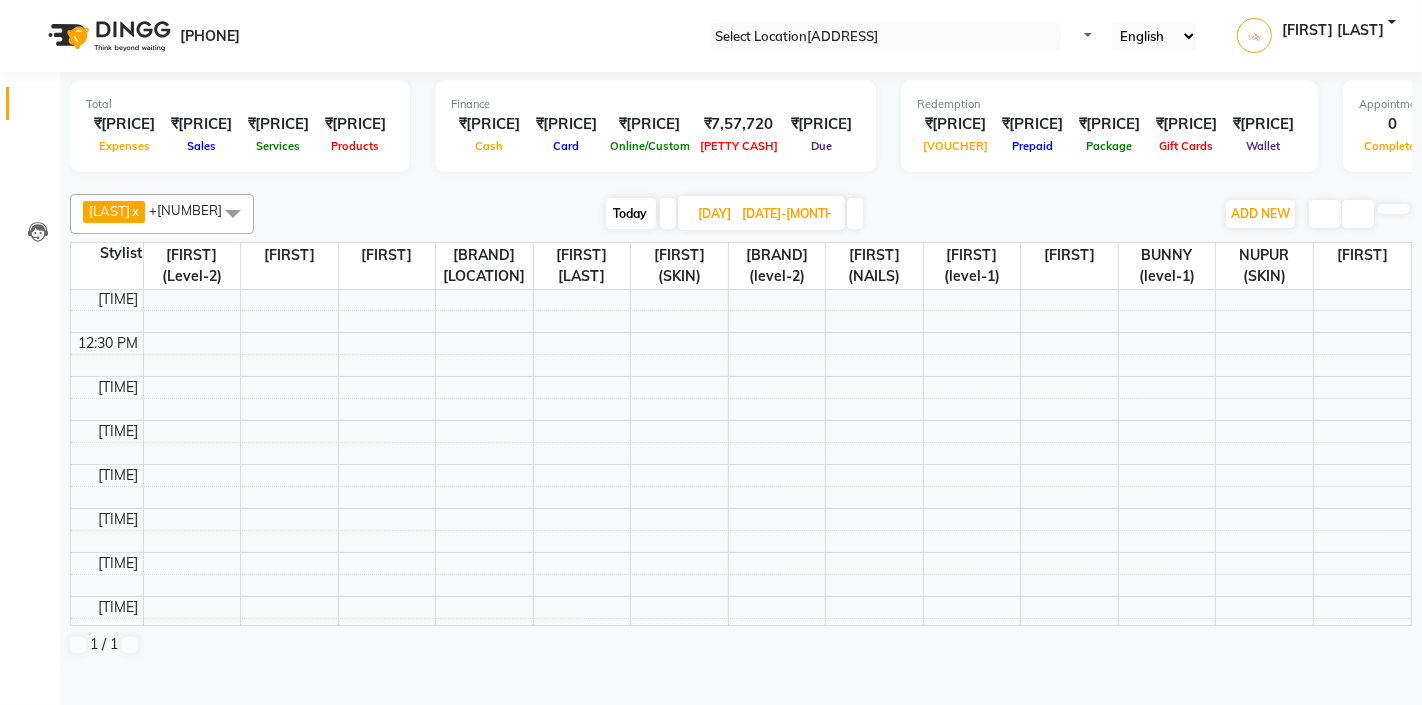 click on "Today  Wed 02-07-2025" at bounding box center [734, 214] 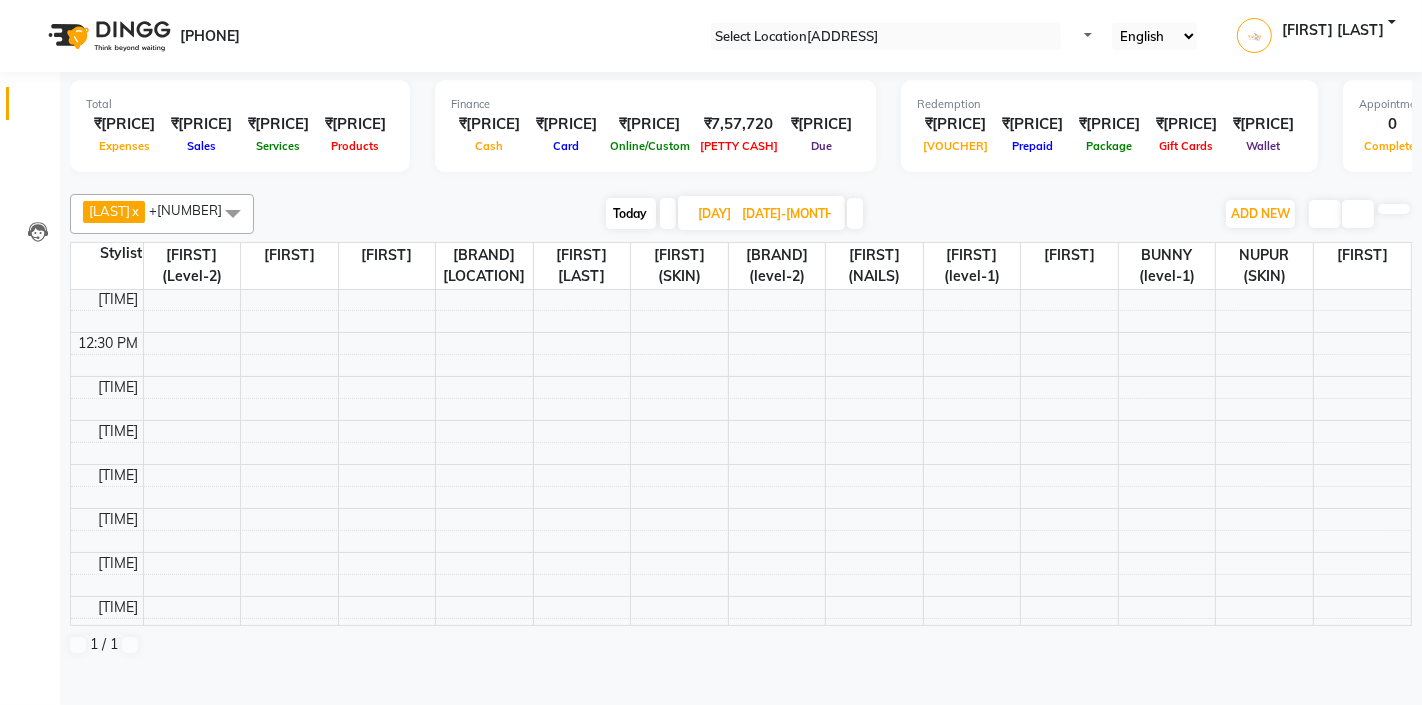click at bounding box center (668, 213) 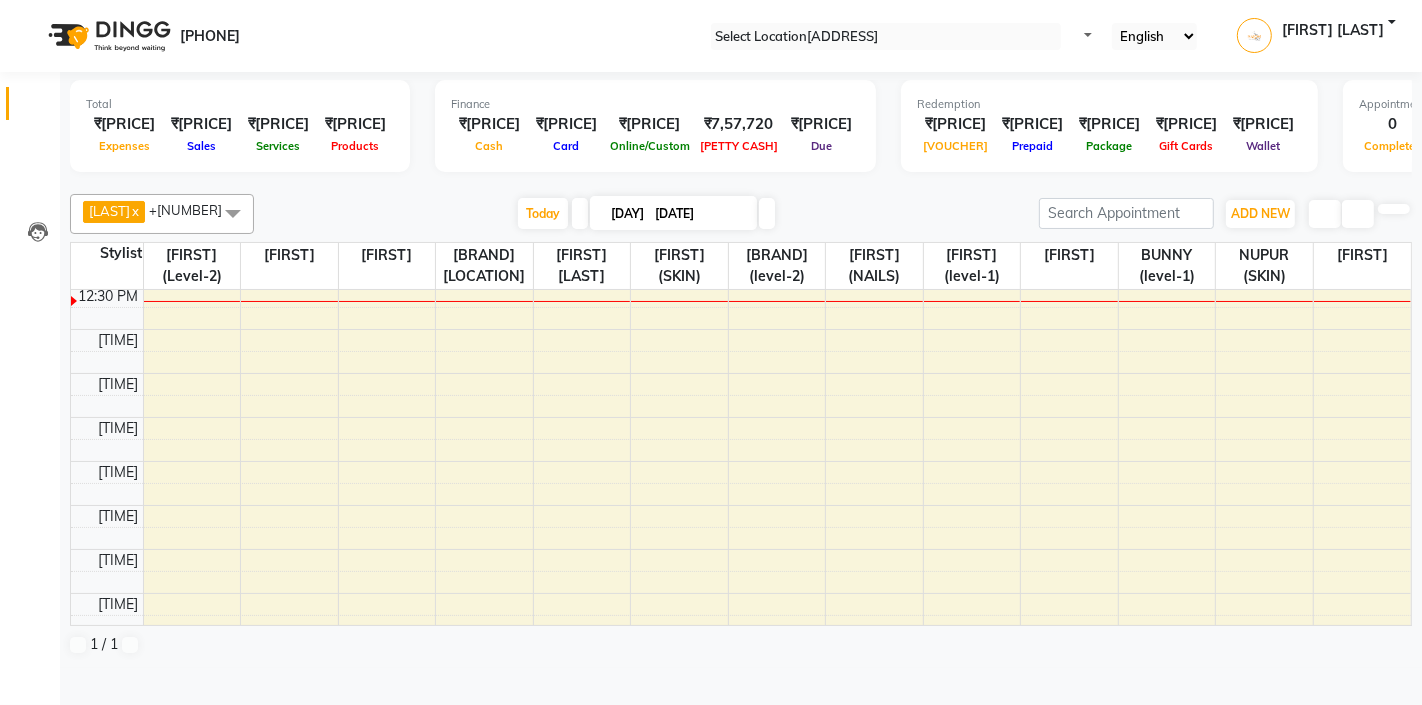 scroll, scrollTop: 225, scrollLeft: 0, axis: vertical 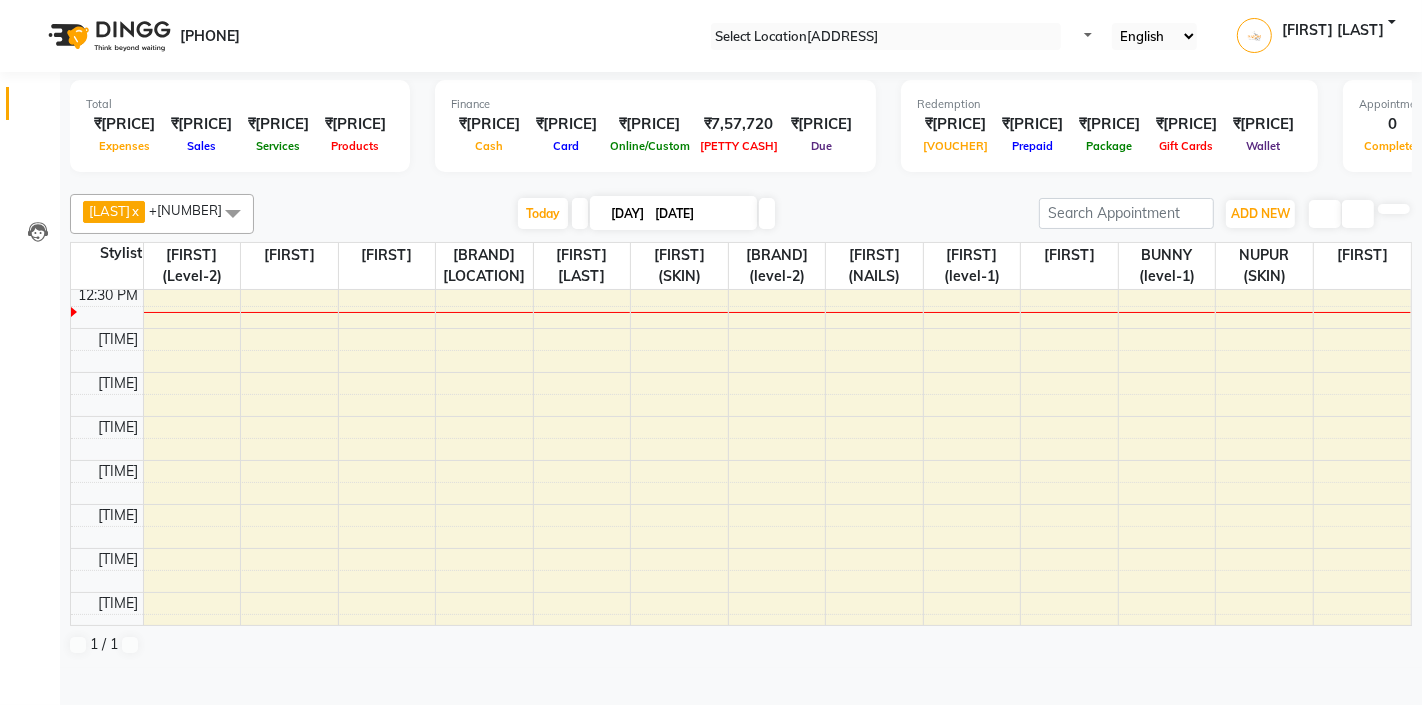 click on "10:00 AM 10:30 AM 11:00 AM 11:30 AM 12:00 PM 12:30 PM 1:00 PM 1:30 PM 2:00 PM 2:30 PM 3:00 PM 3:30 PM 4:00 PM 4:30 PM 5:00 PM 5:30 PM 6:00 PM 6:30 PM 7:00 PM 7:30 PM 8:00 PM 8:30 PM" at bounding box center (741, 548) 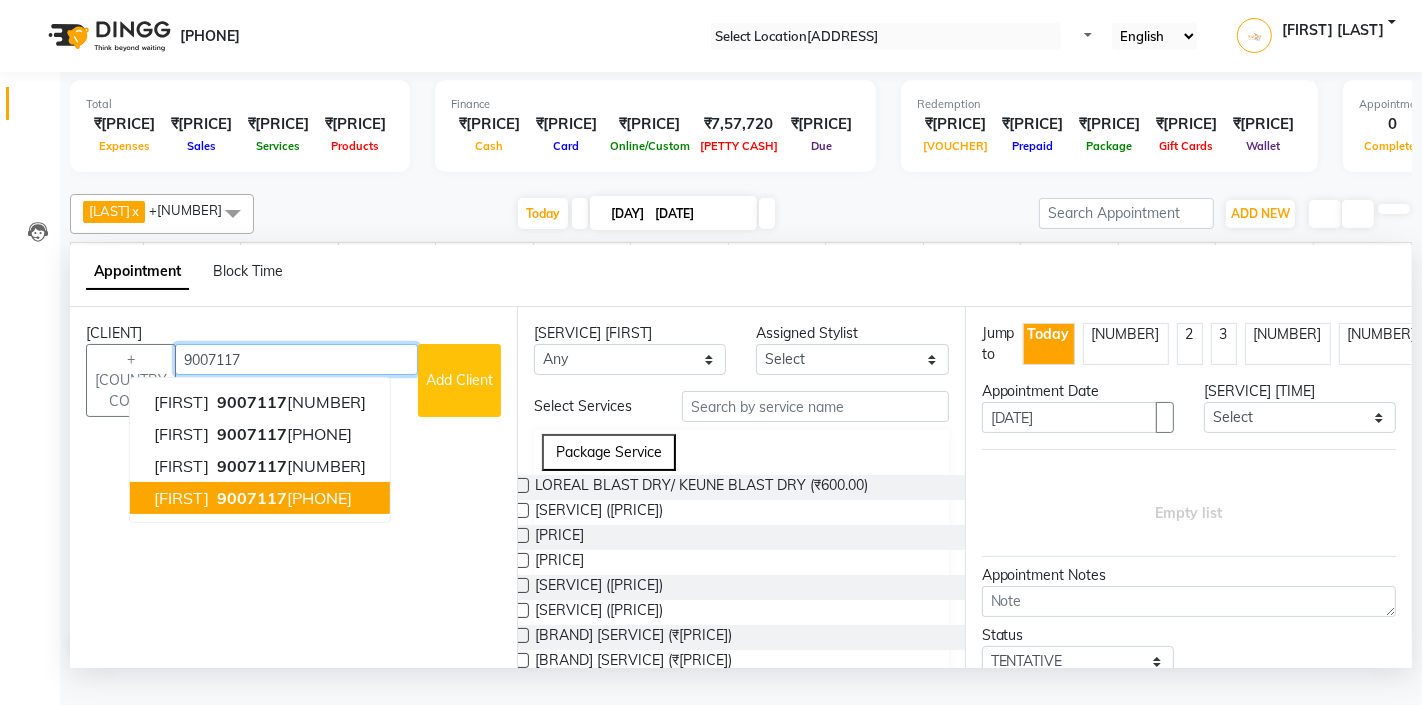 click on "9007117 480" at bounding box center (282, 498) 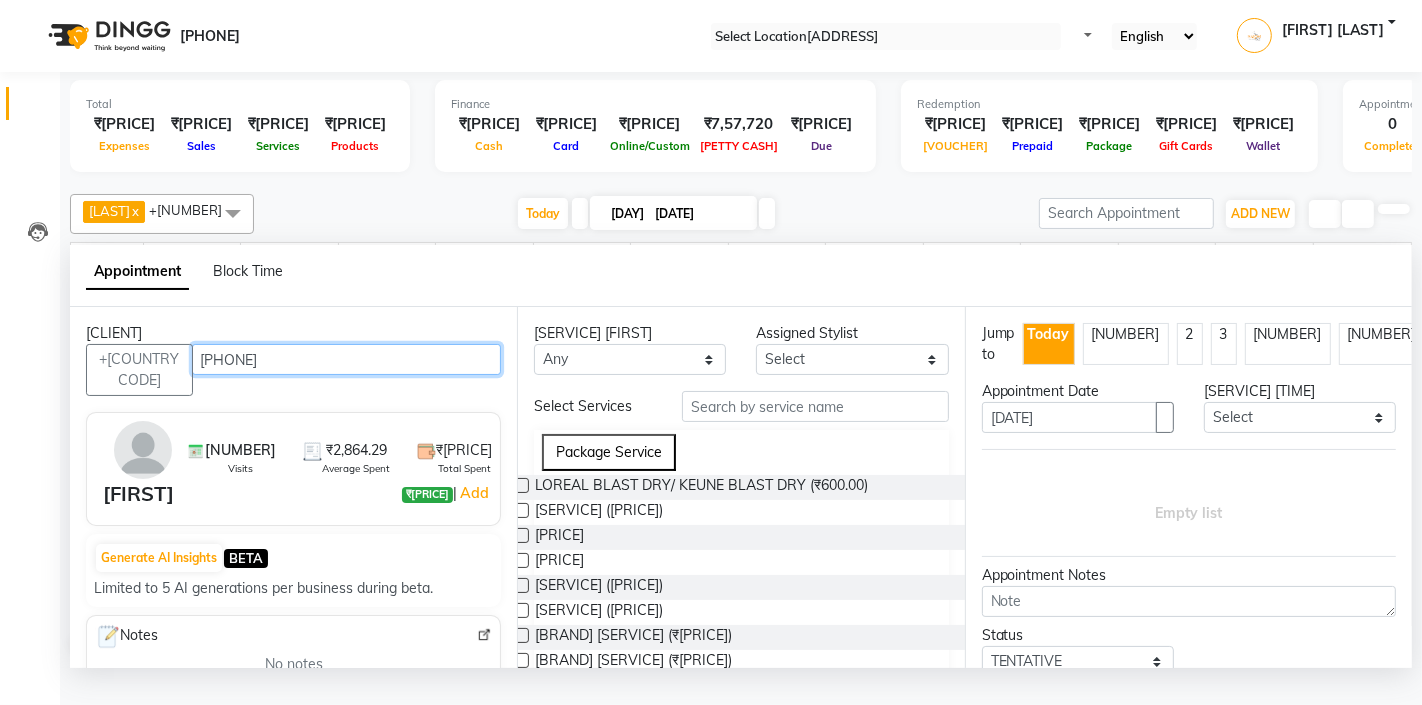 type on "9007117480" 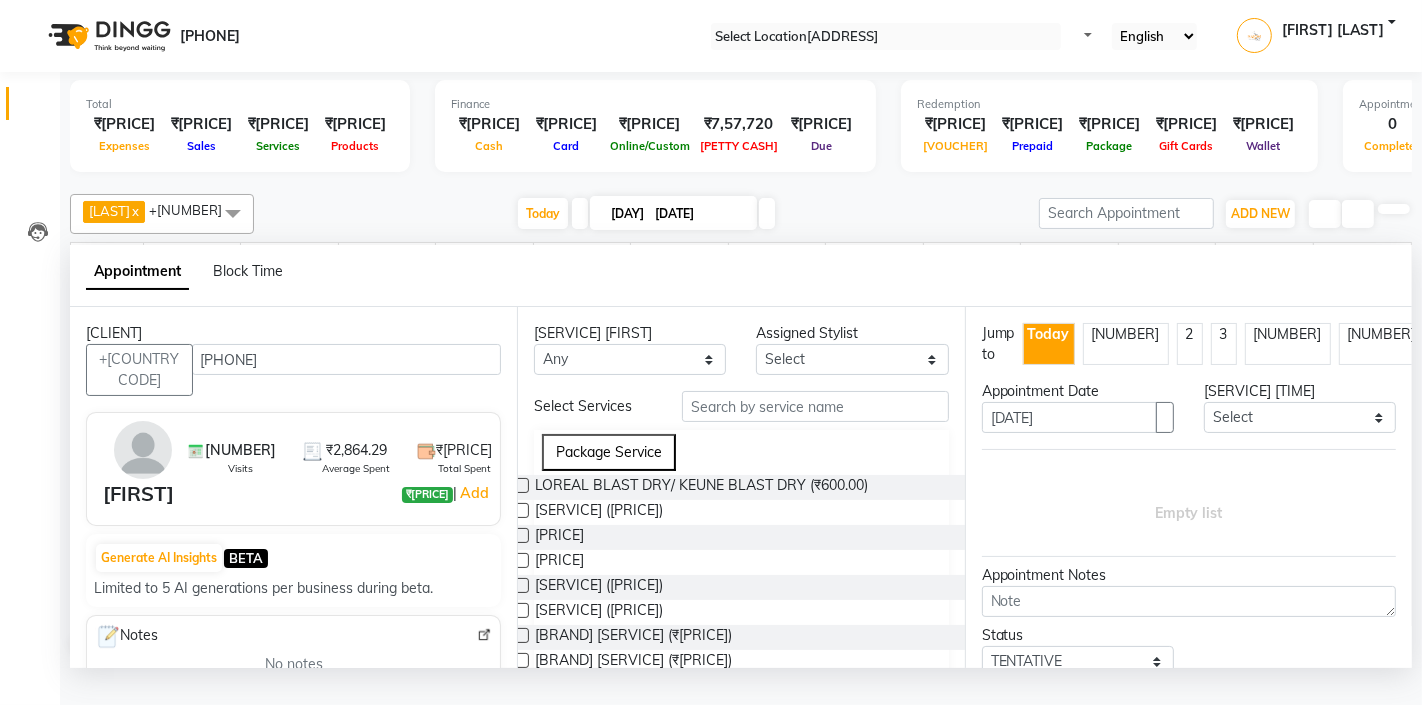 click on "Anita" at bounding box center [138, 494] 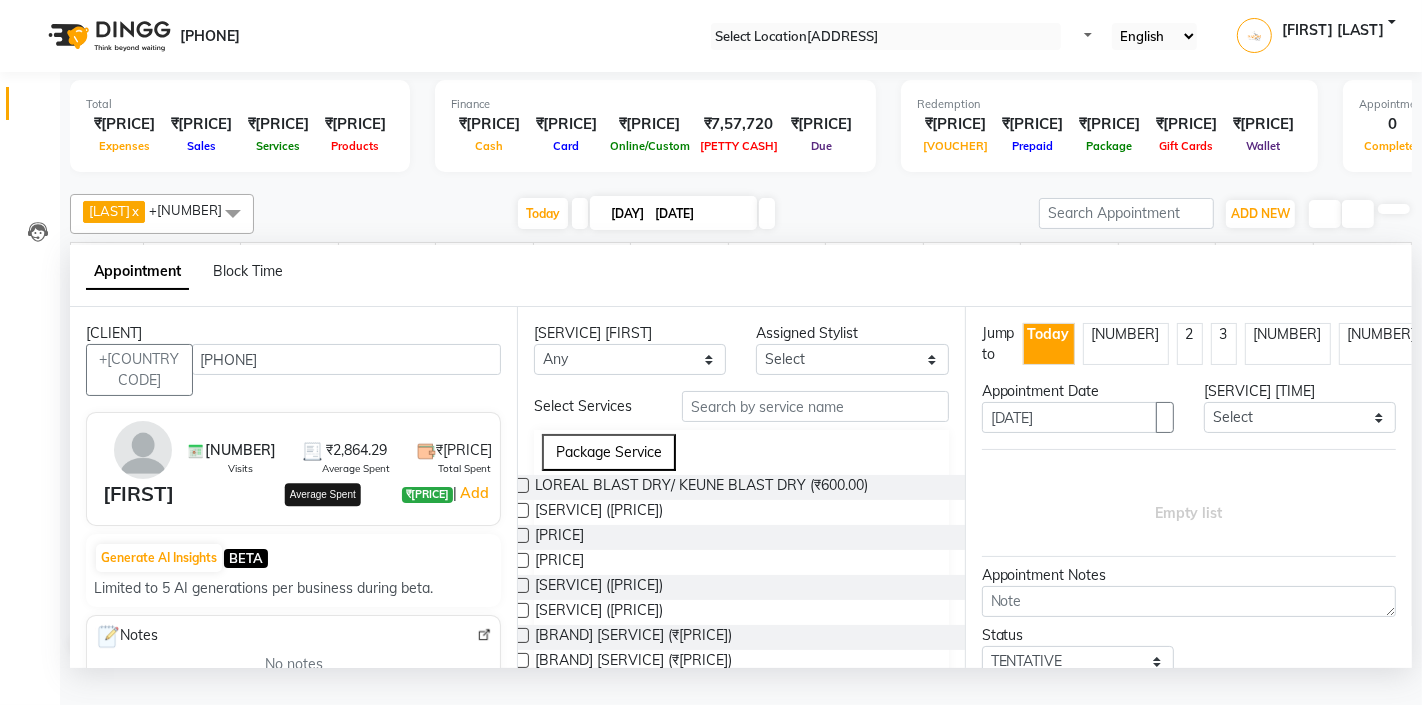 click on "Average Spent" at bounding box center (356, 468) 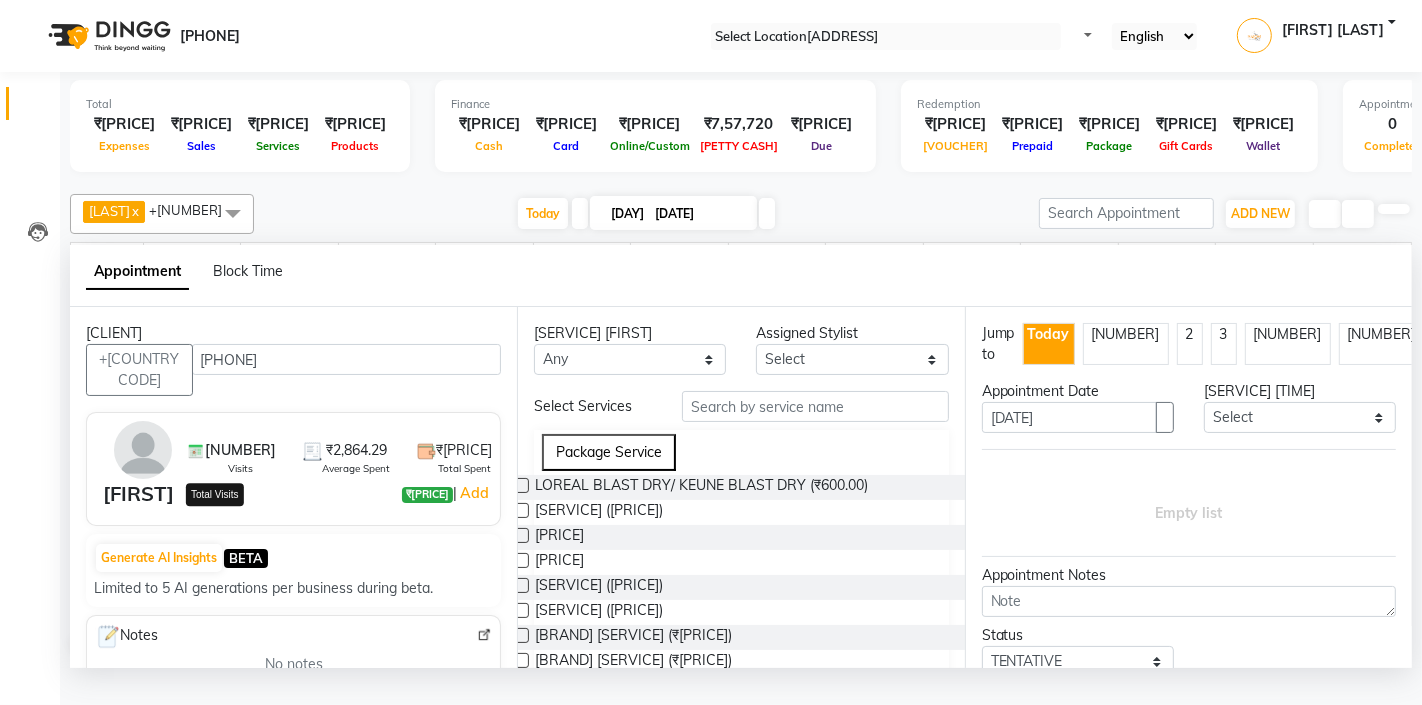 click on "7" at bounding box center (240, 450) 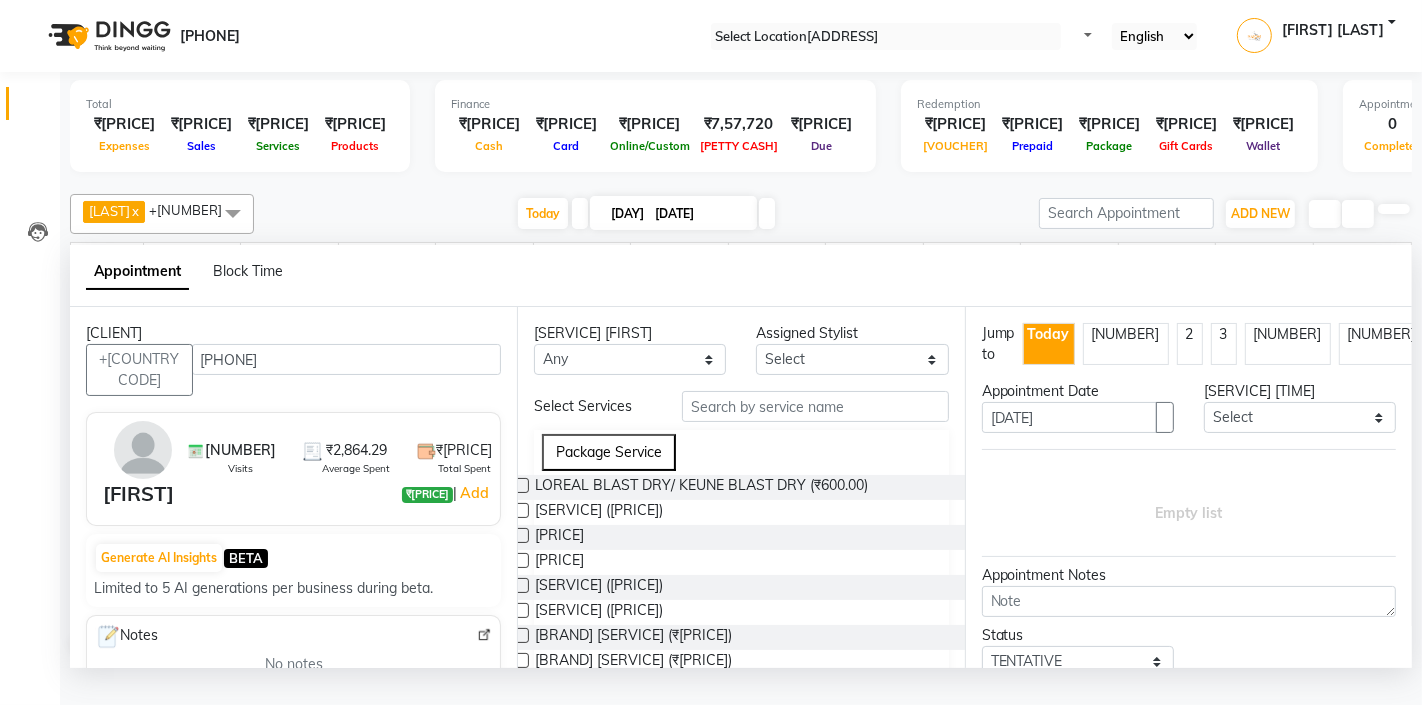 click on "7" at bounding box center (240, 450) 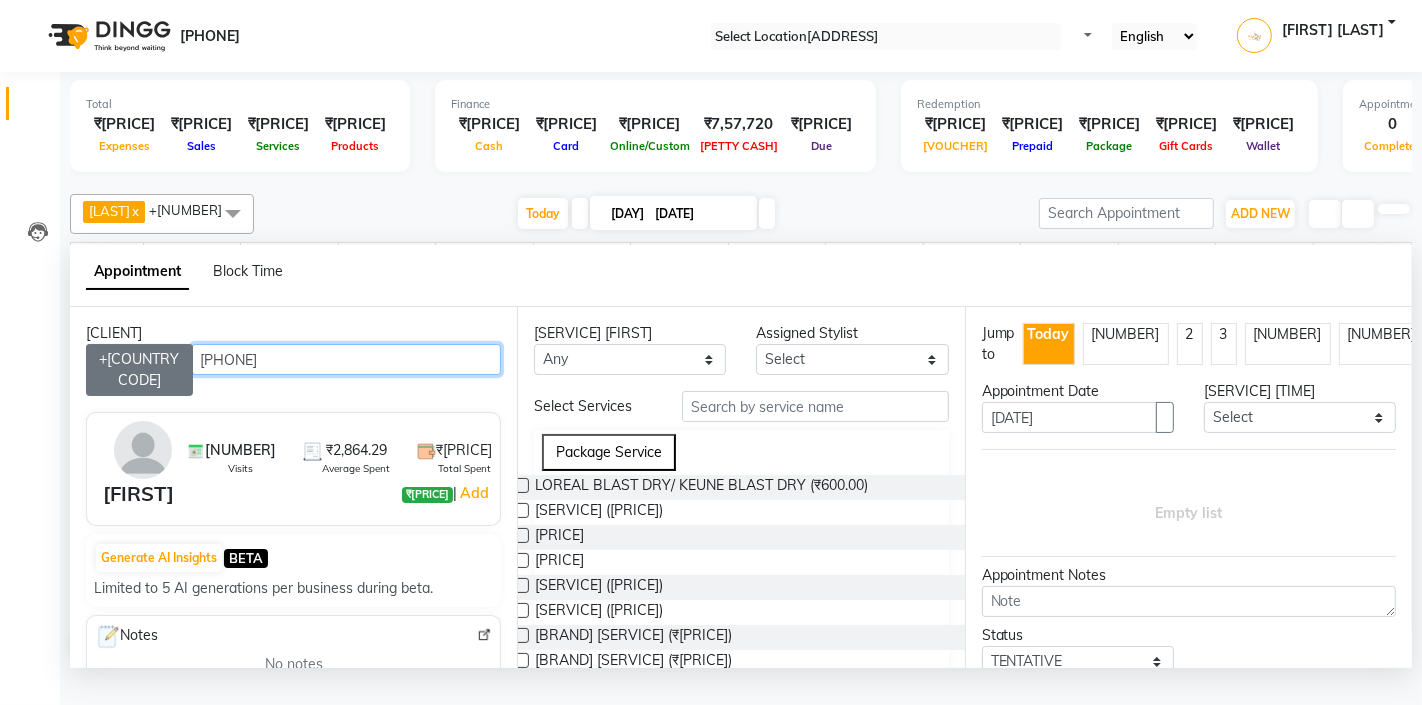 drag, startPoint x: 258, startPoint y: 395, endPoint x: 94, endPoint y: 406, distance: 164.36848 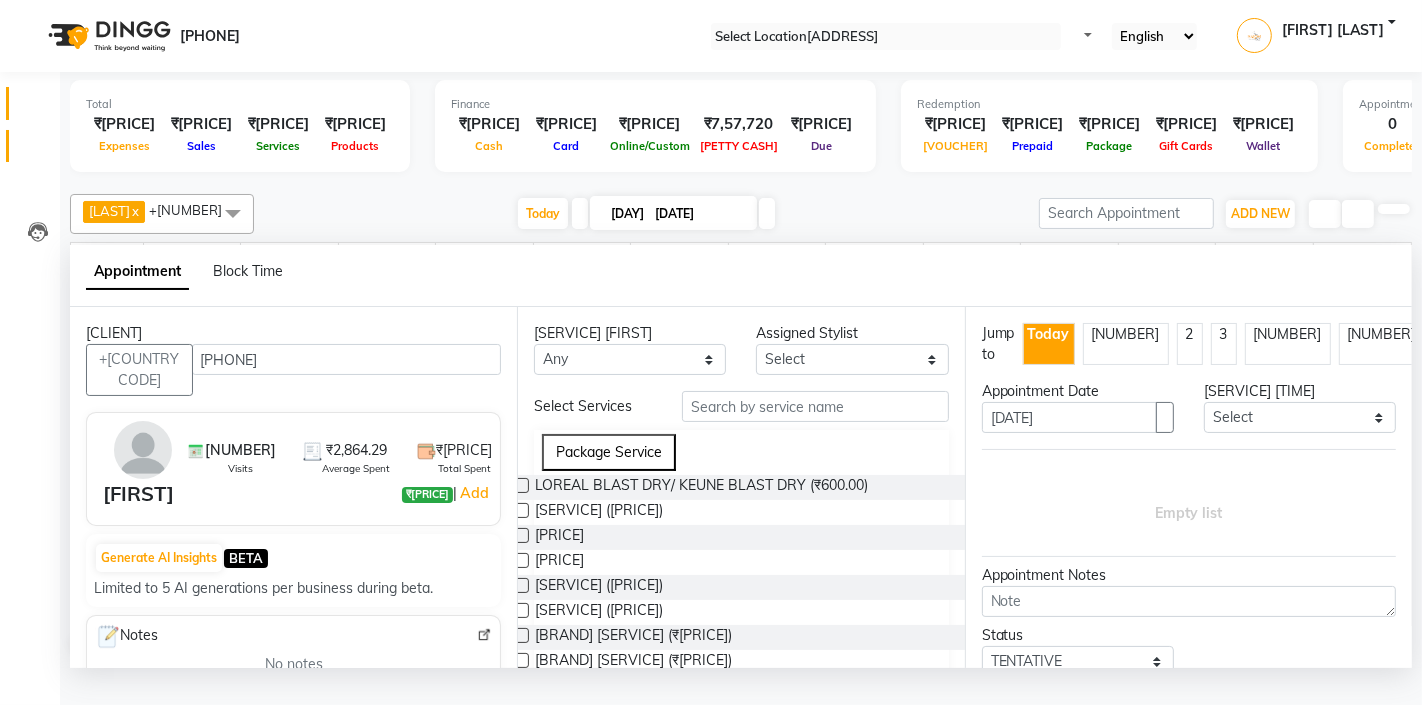 click at bounding box center [37, 151] 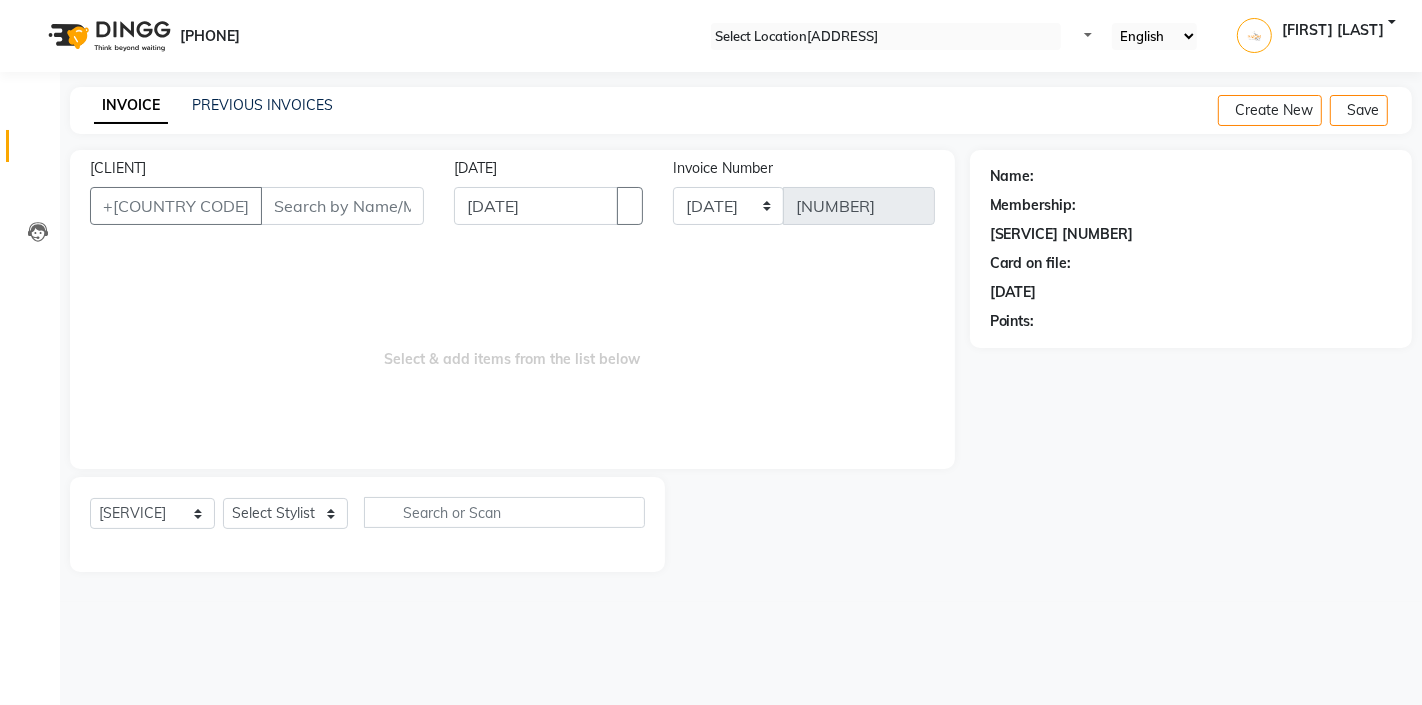 click on "Client" at bounding box center (342, 206) 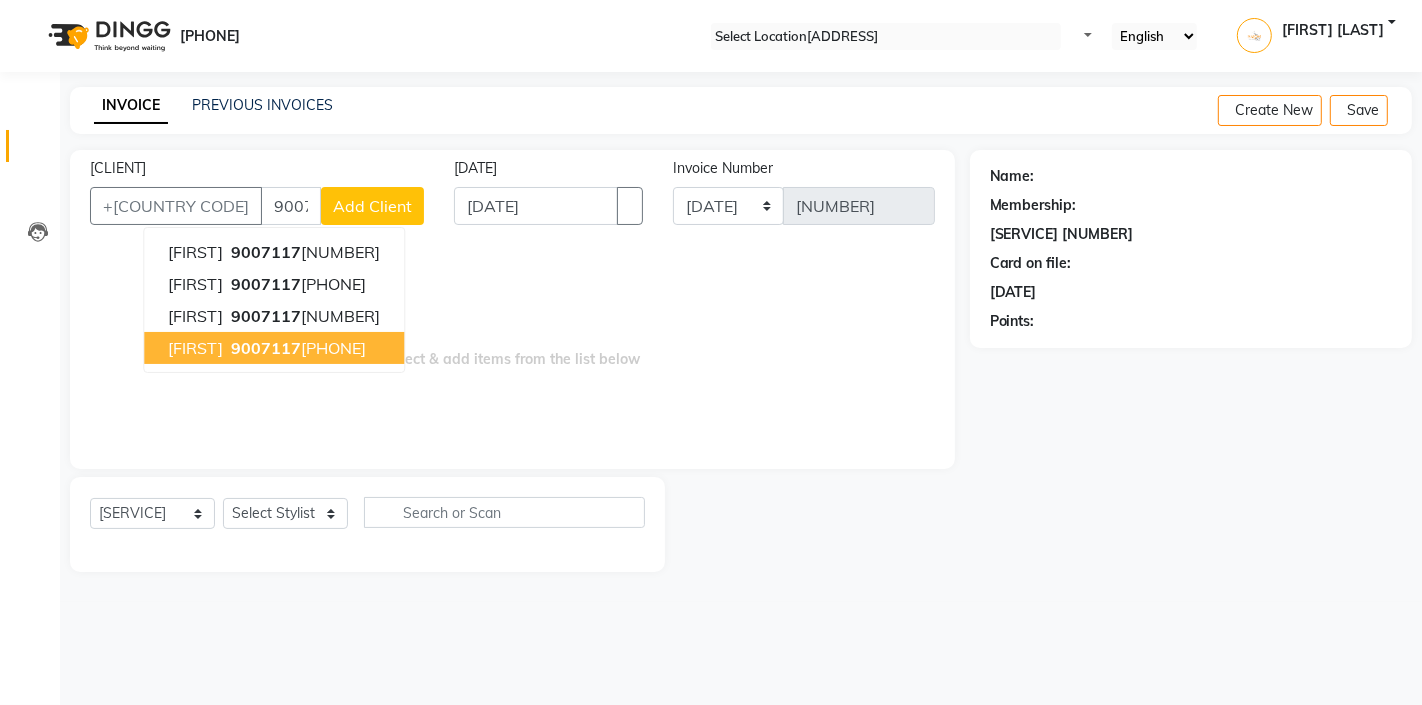 click on "9007117" at bounding box center (266, 348) 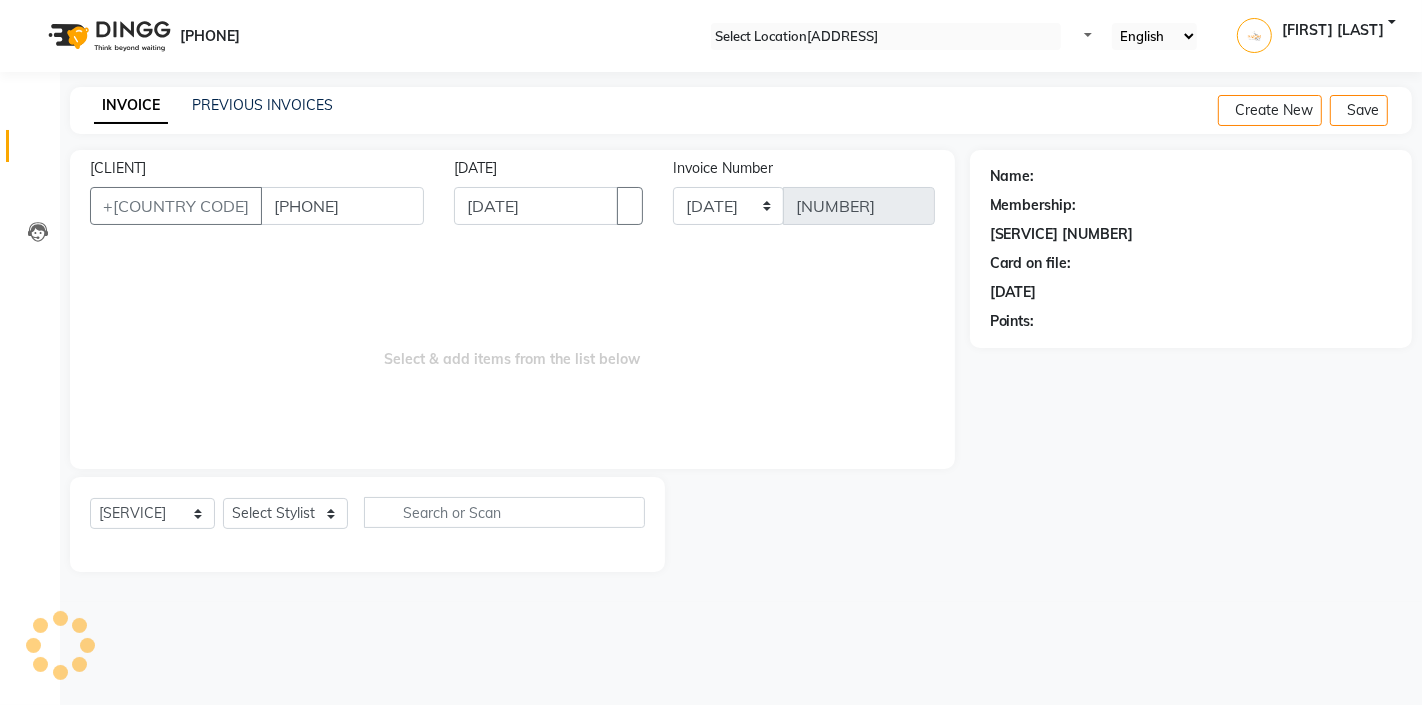 type on "9007117480" 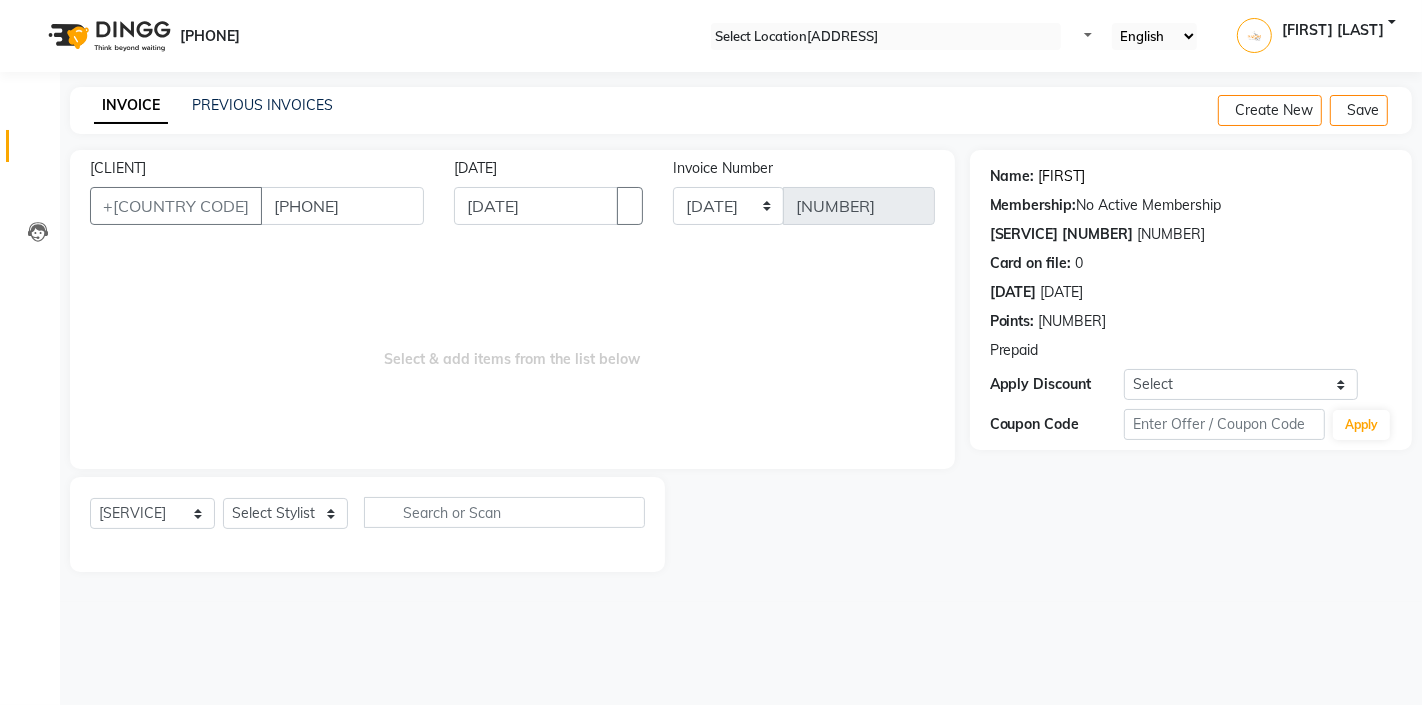 click on "Anita" at bounding box center (1062, 176) 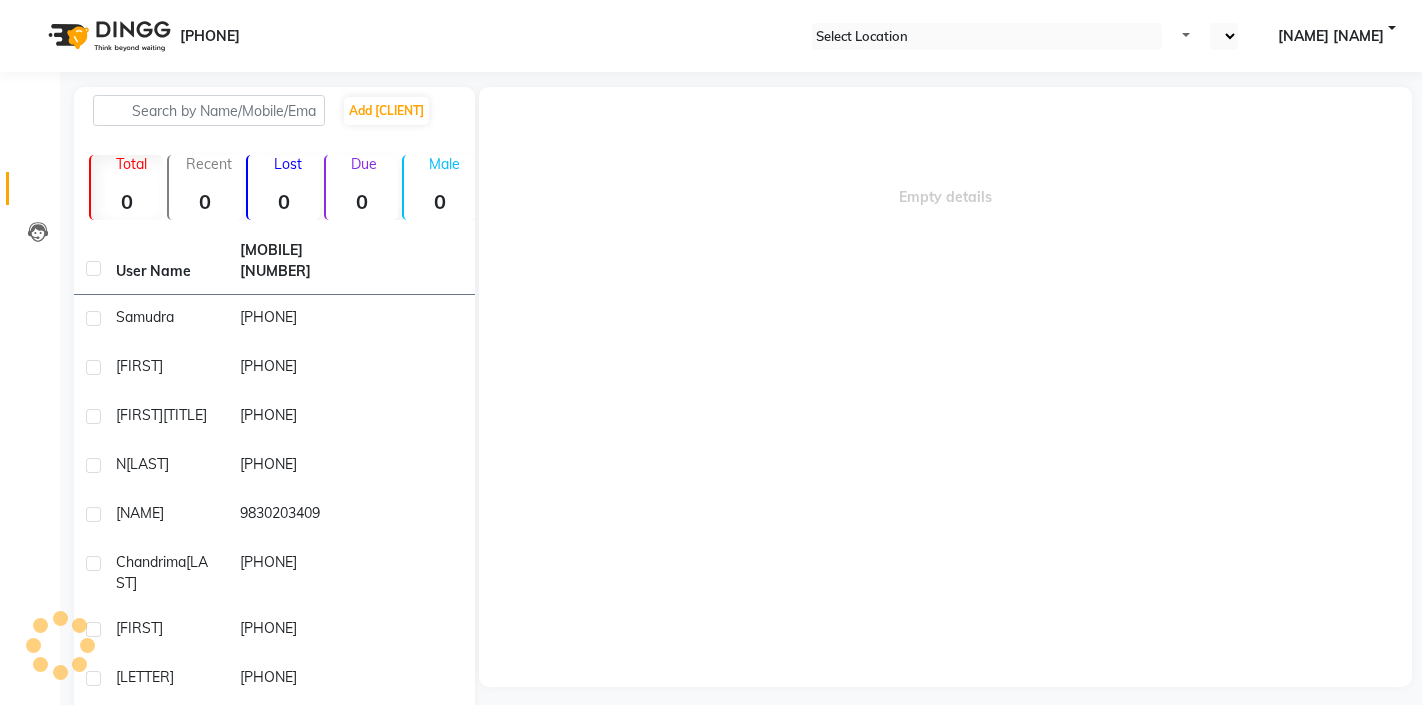 scroll, scrollTop: 0, scrollLeft: 0, axis: both 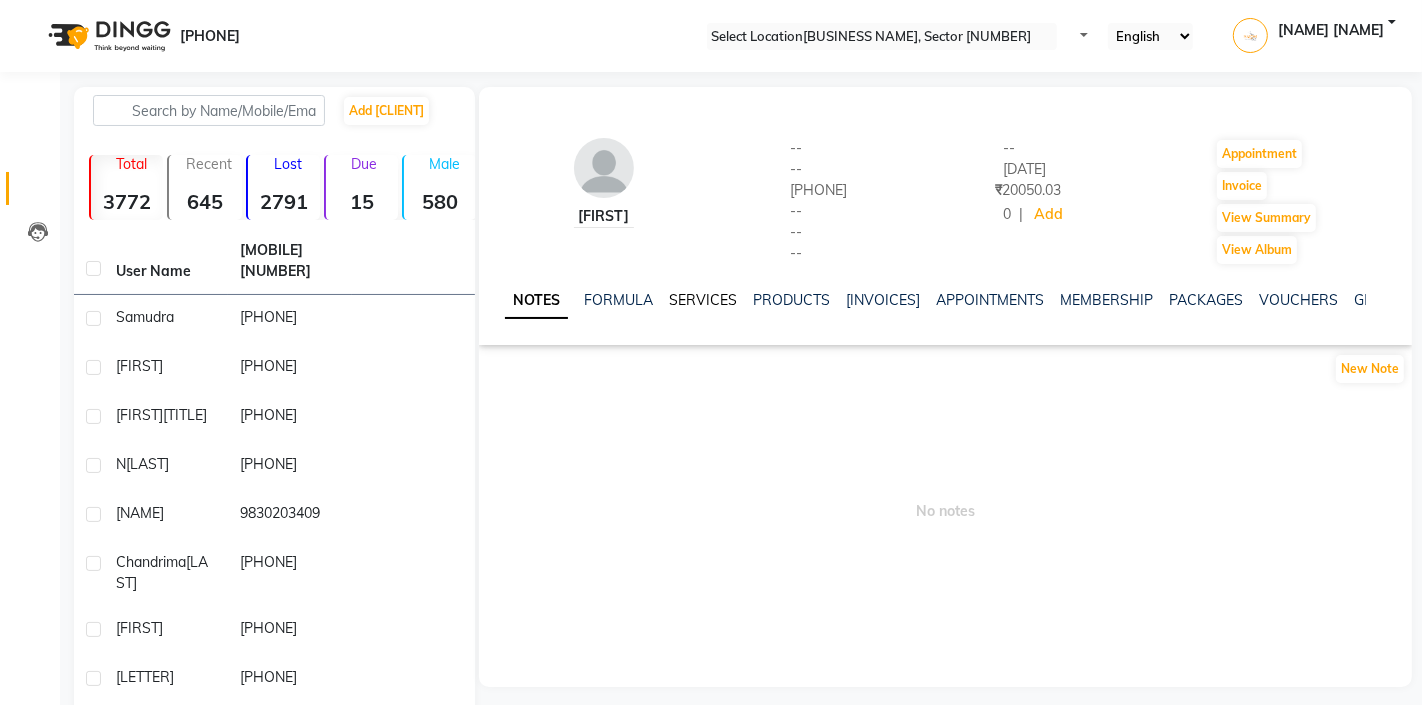click on "SERVICES" at bounding box center (703, 300) 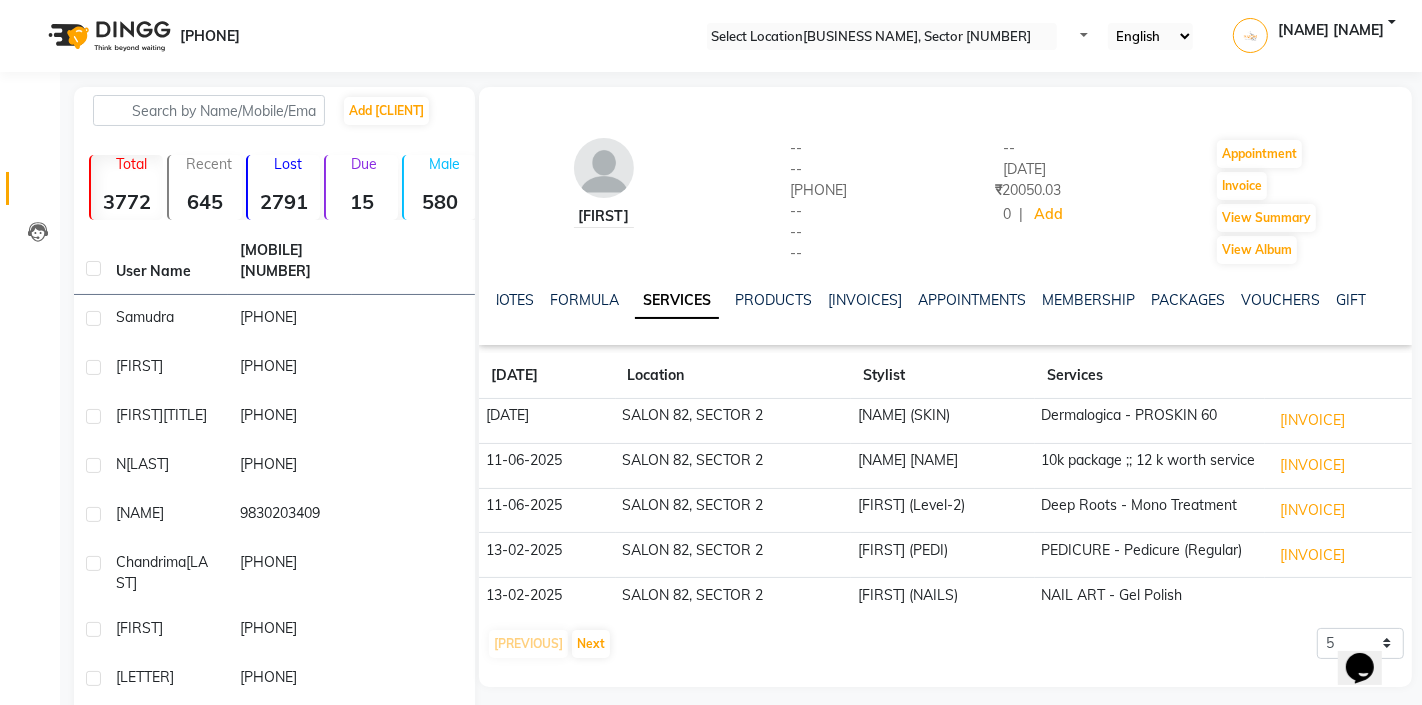 scroll, scrollTop: 0, scrollLeft: 0, axis: both 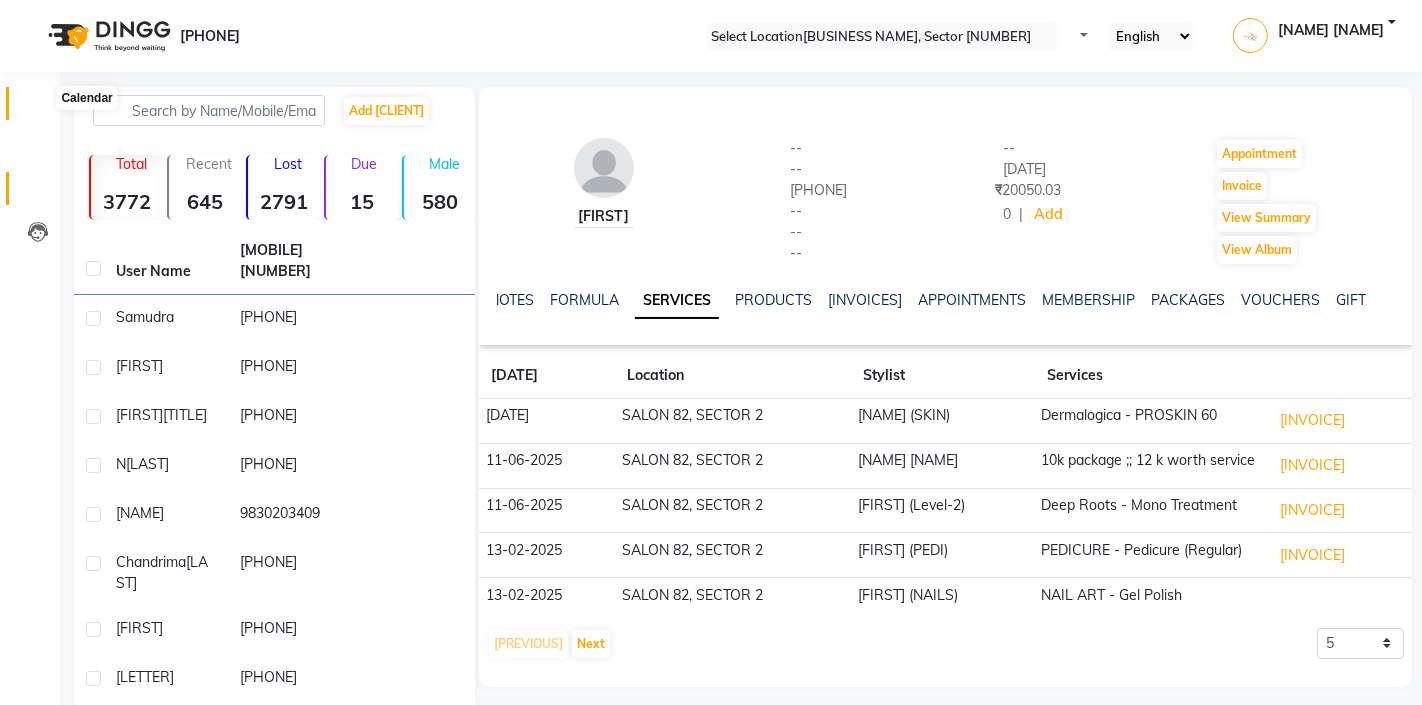 click at bounding box center [38, 108] 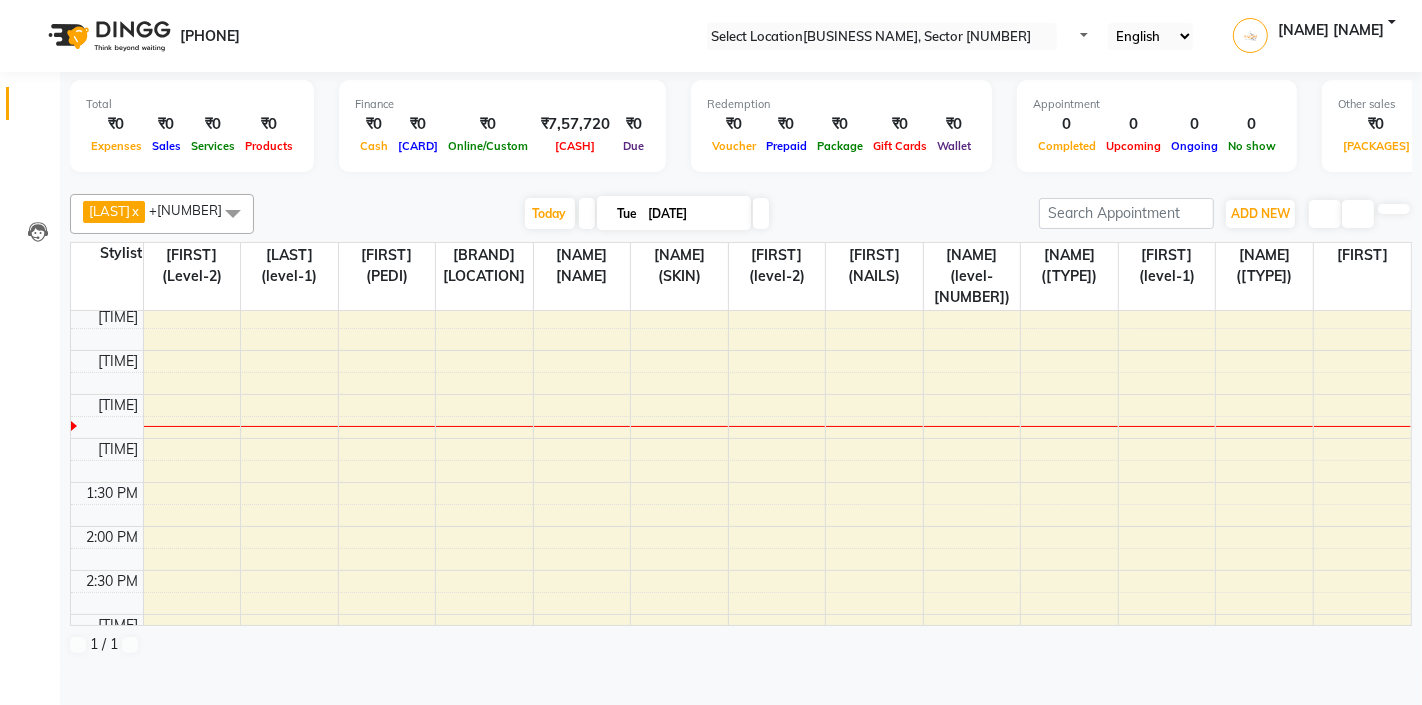 scroll, scrollTop: 138, scrollLeft: 0, axis: vertical 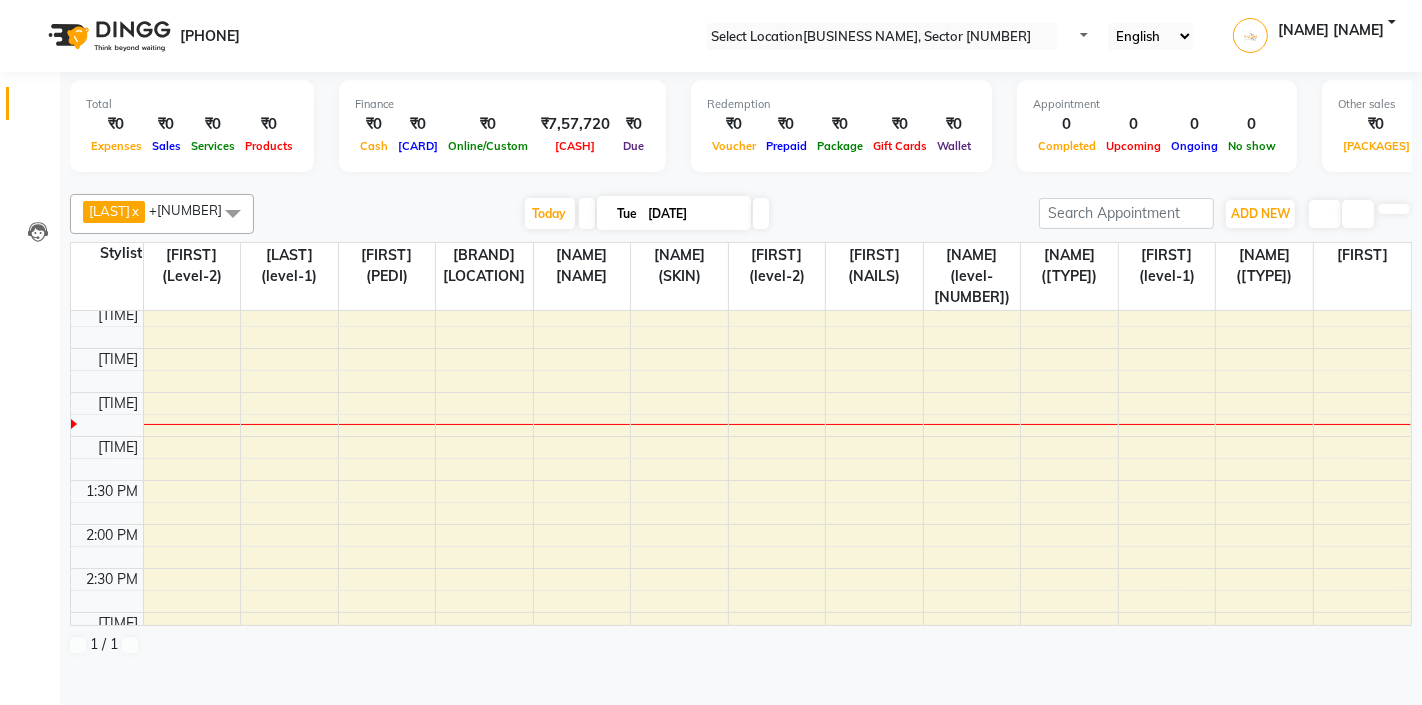 click on "10:00 AM 10:30 AM 11:00 AM 11:30 AM 12:00 PM 12:30 PM 1:00 PM 1:30 PM 2:00 PM 2:30 PM 3:00 PM 3:30 PM 4:00 PM 4:30 PM 5:00 PM 5:30 PM 6:00 PM 6:30 PM 7:00 PM 7:30 PM 8:00 PM 8:30 PM" at bounding box center [741, 656] 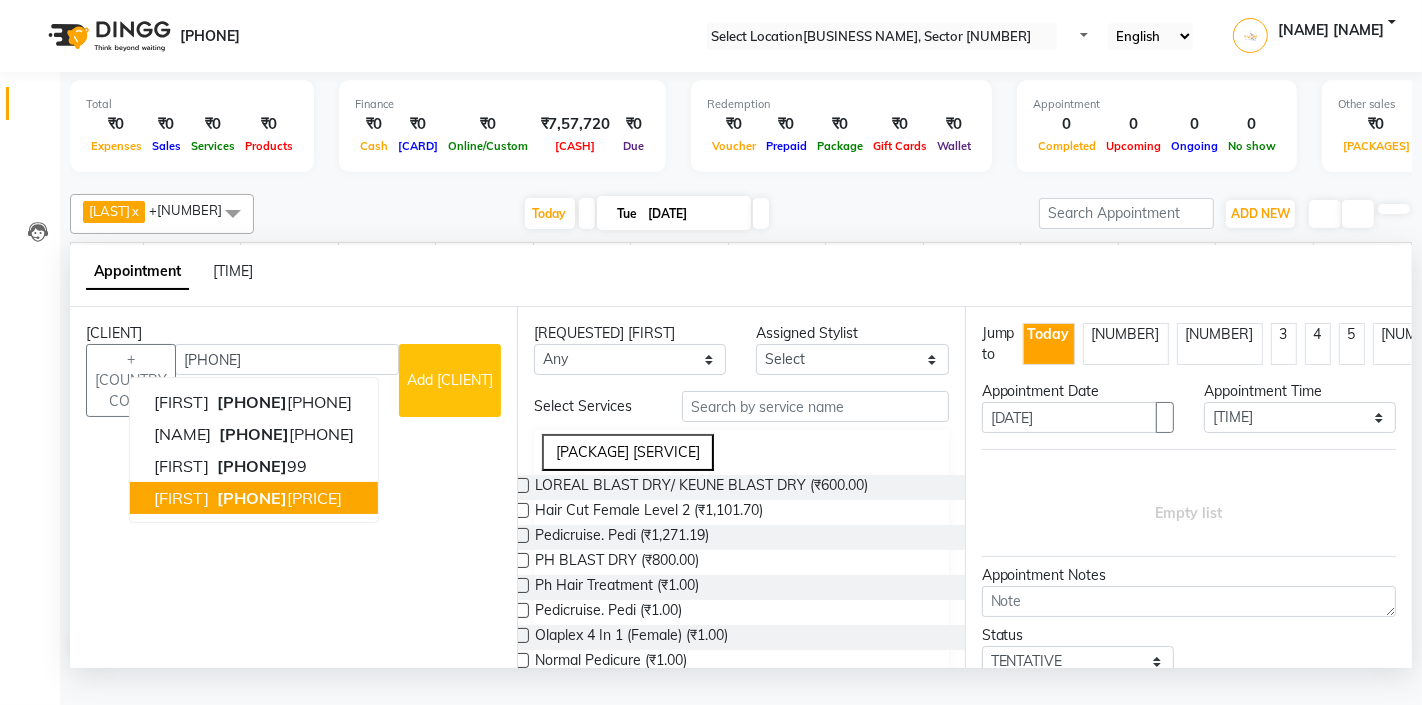 click on "9007117" at bounding box center (252, 498) 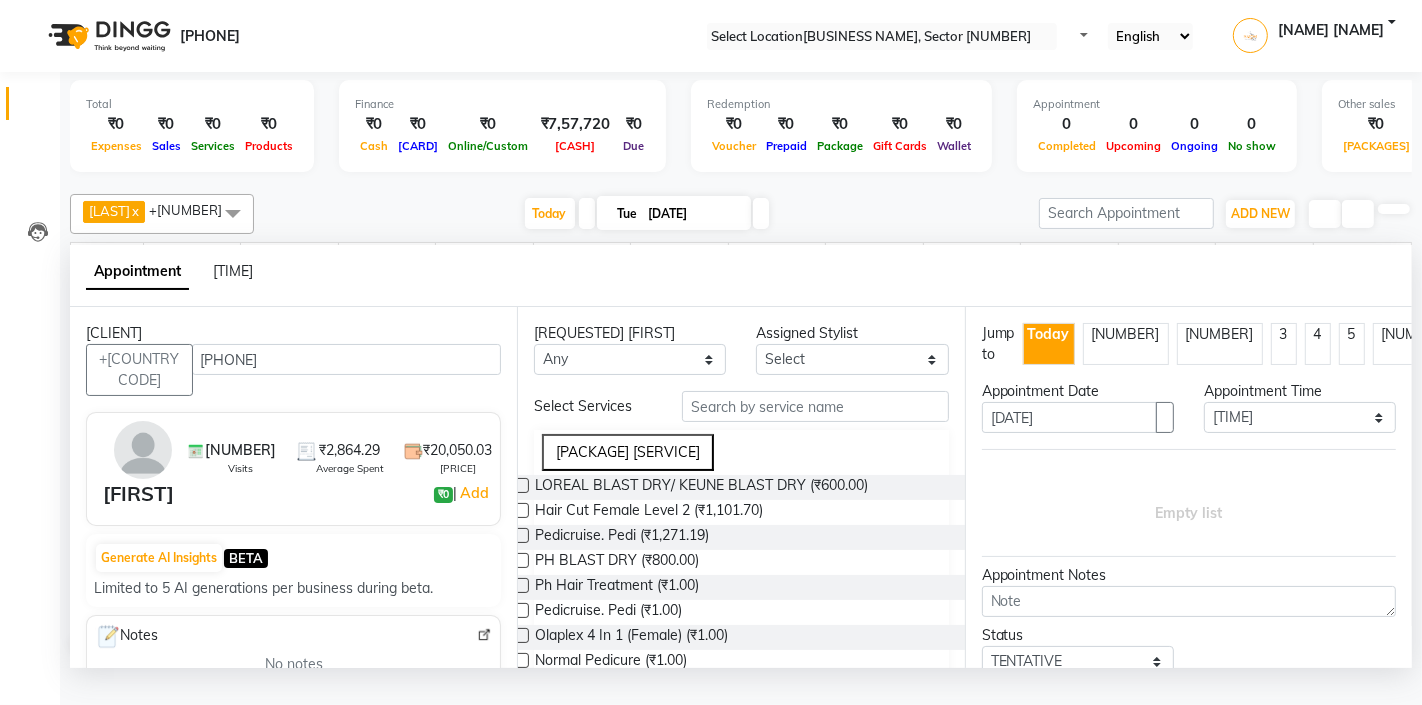 type on "[PHONE]" 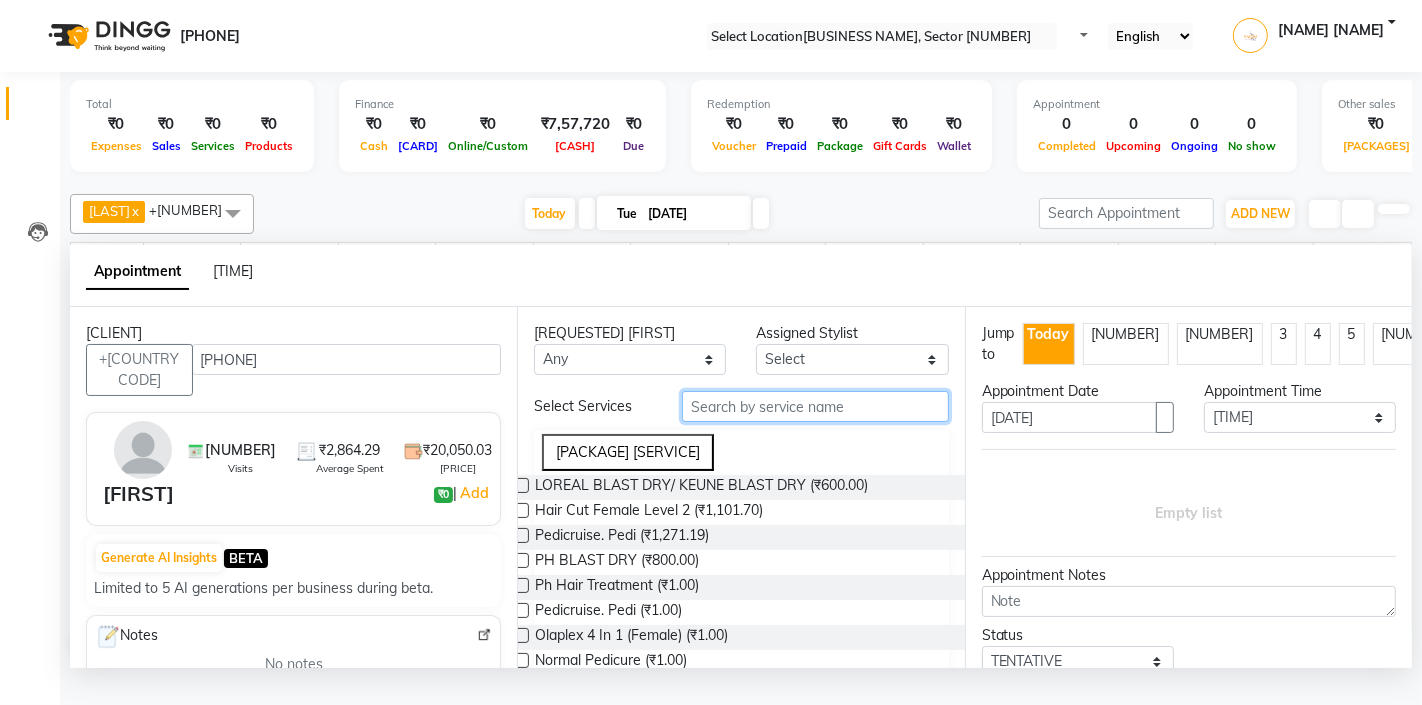 click at bounding box center (815, 406) 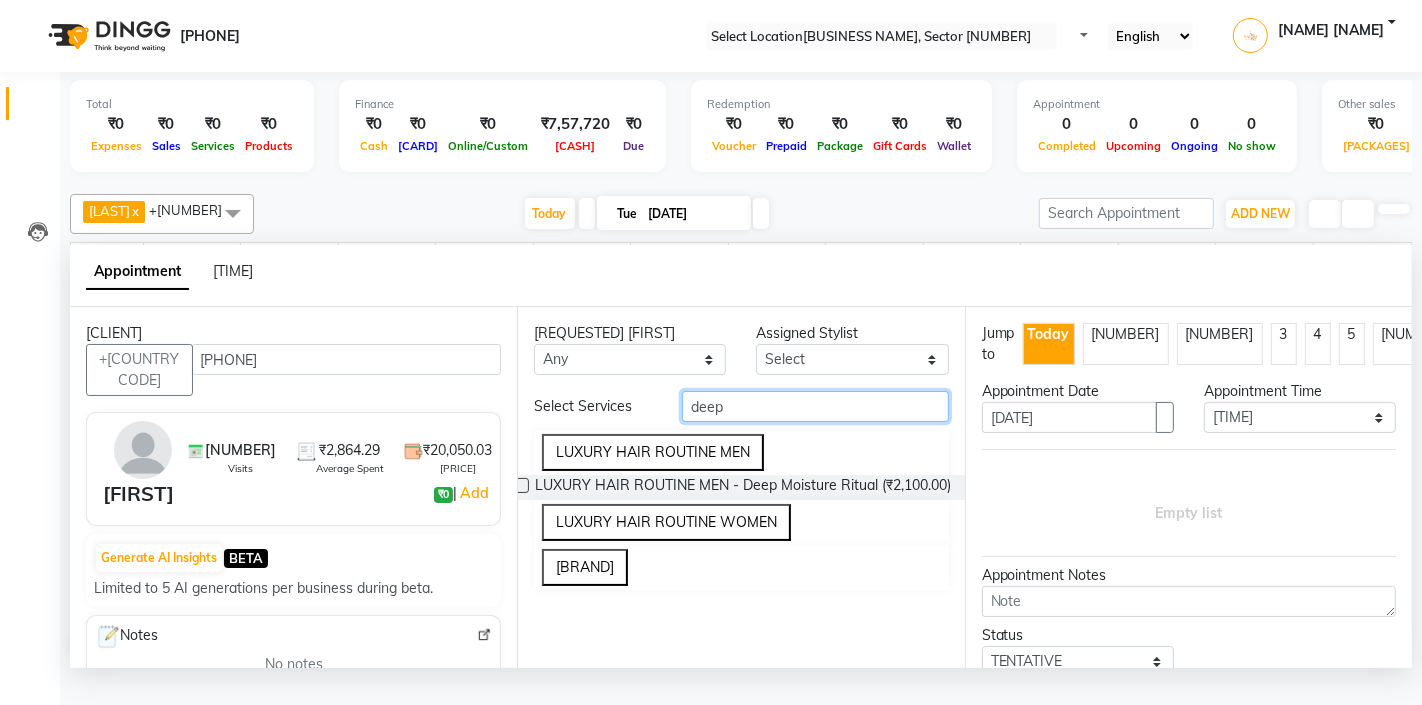 type on "deep" 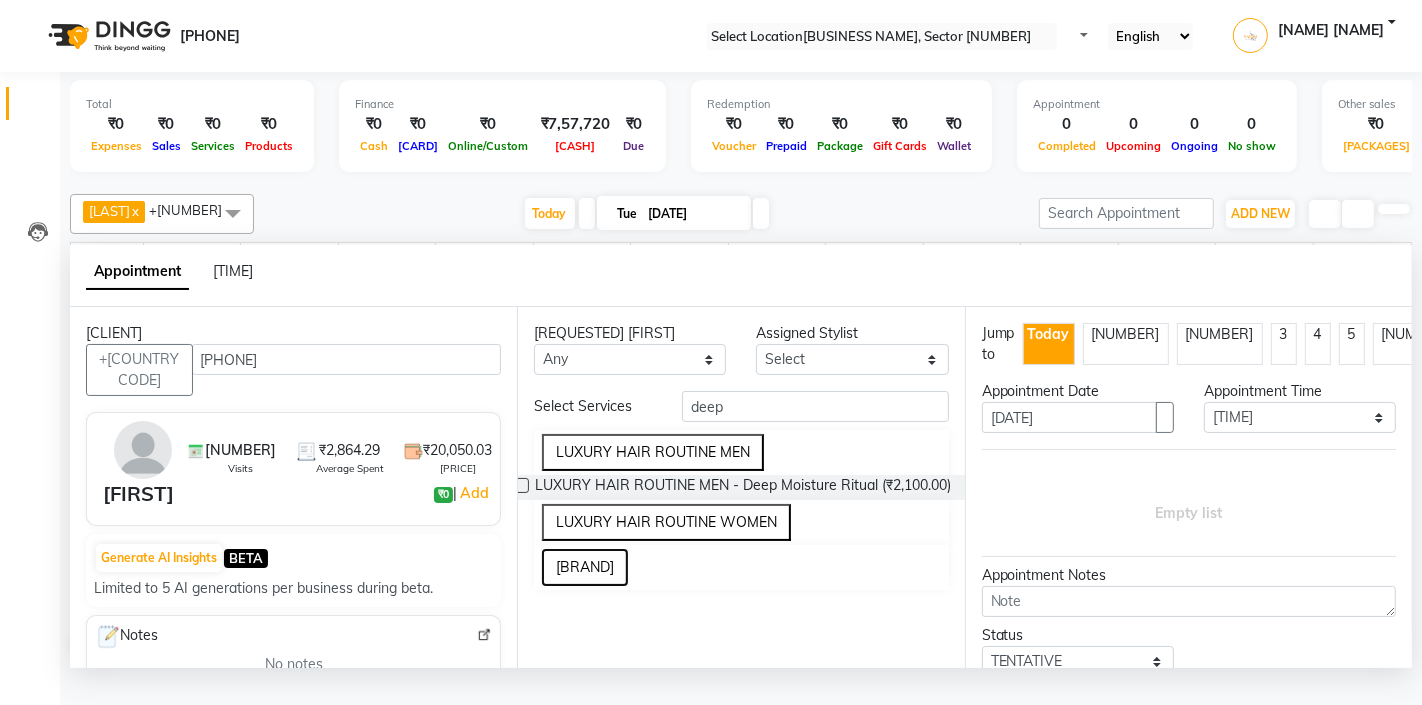click on "BRILLARE" at bounding box center (585, 567) 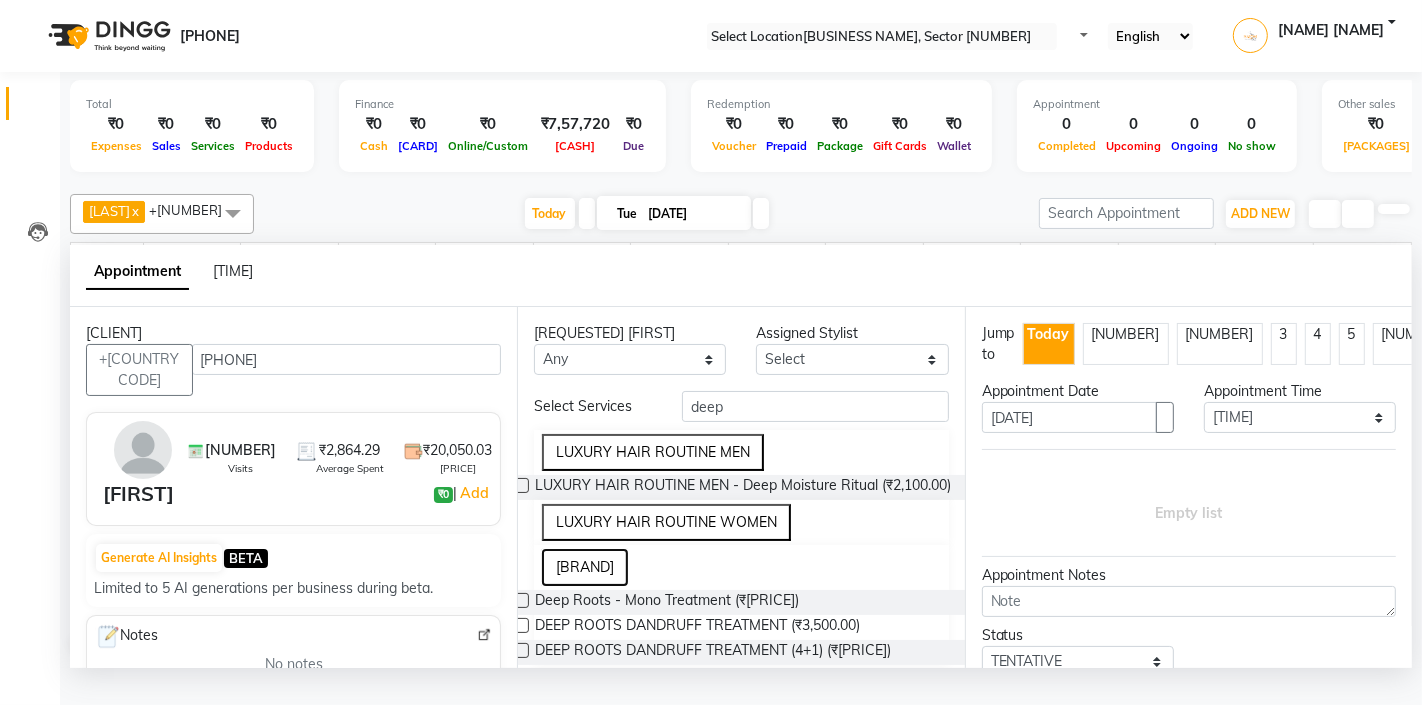scroll, scrollTop: 91, scrollLeft: 0, axis: vertical 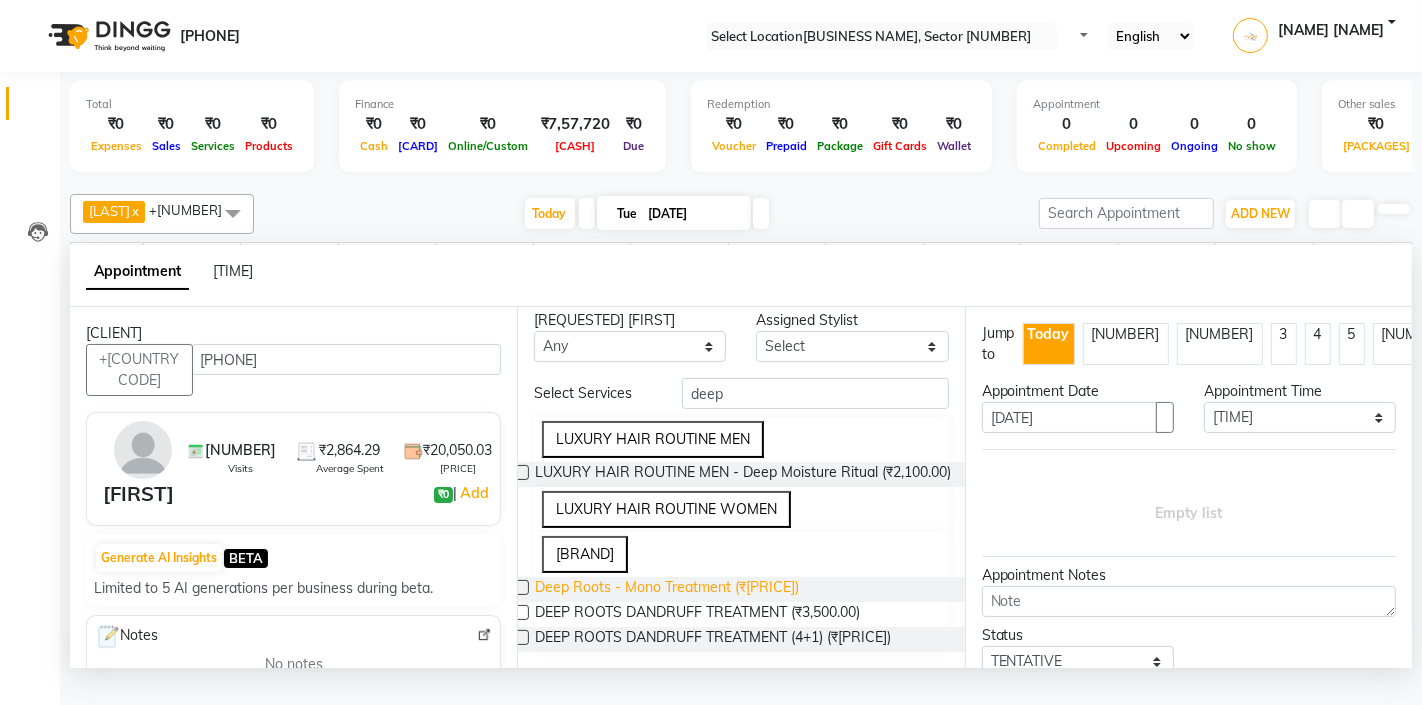 click on "Deep Roots - Mono Treatment   (₹1,800.00)" at bounding box center [667, 589] 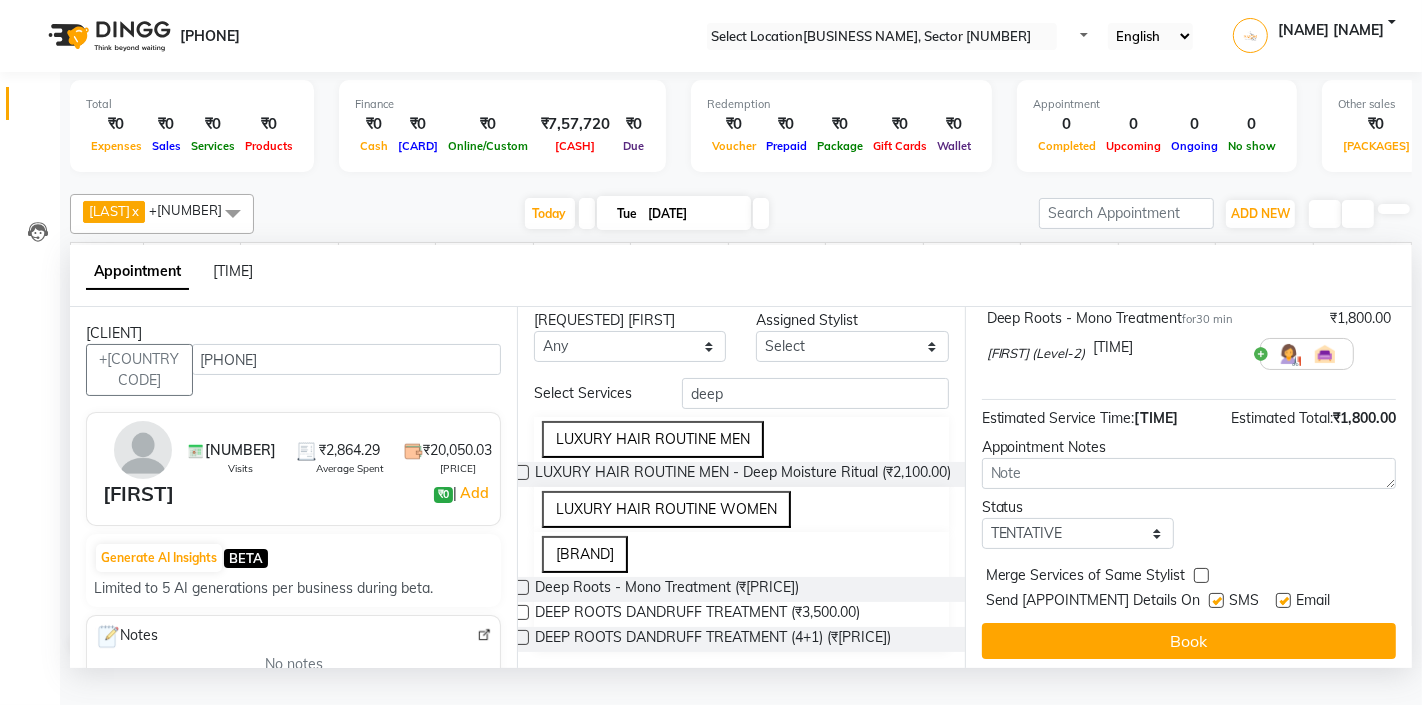 scroll, scrollTop: 165, scrollLeft: 0, axis: vertical 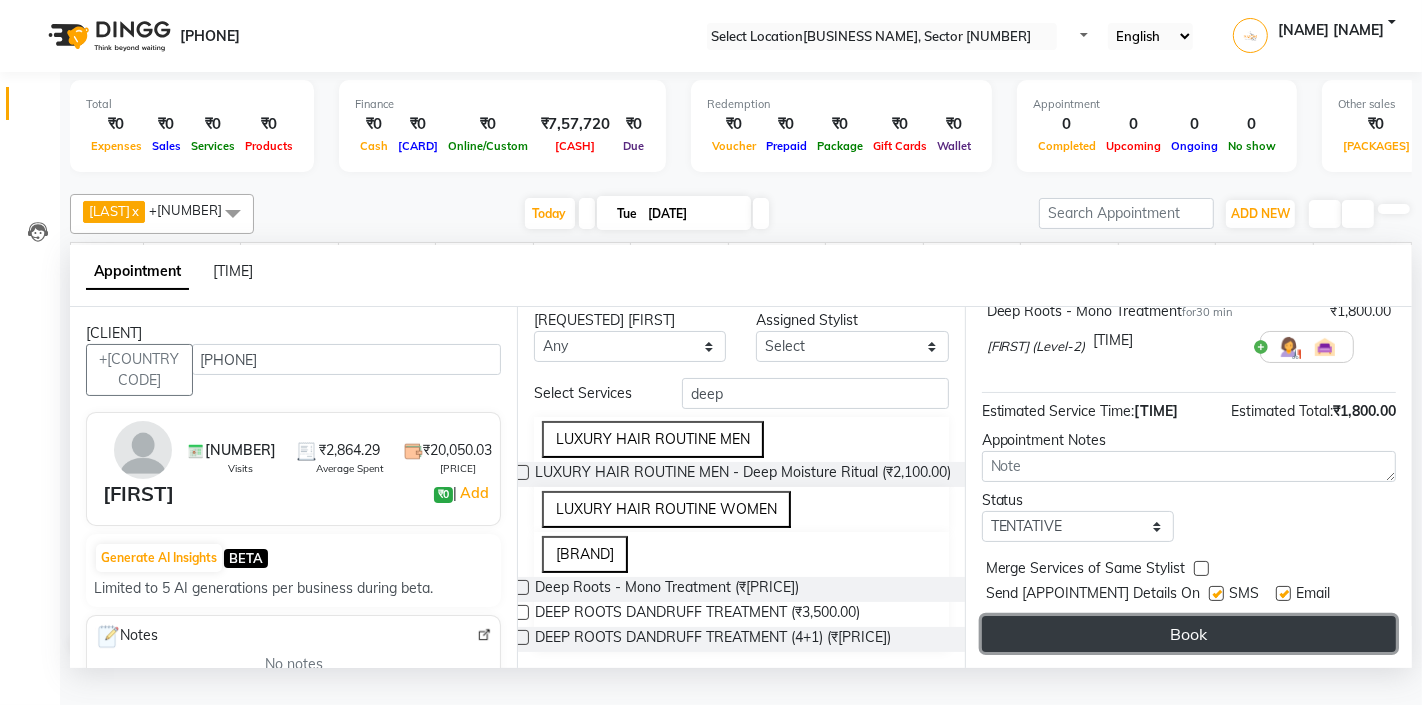 click on "Book" at bounding box center [1189, 634] 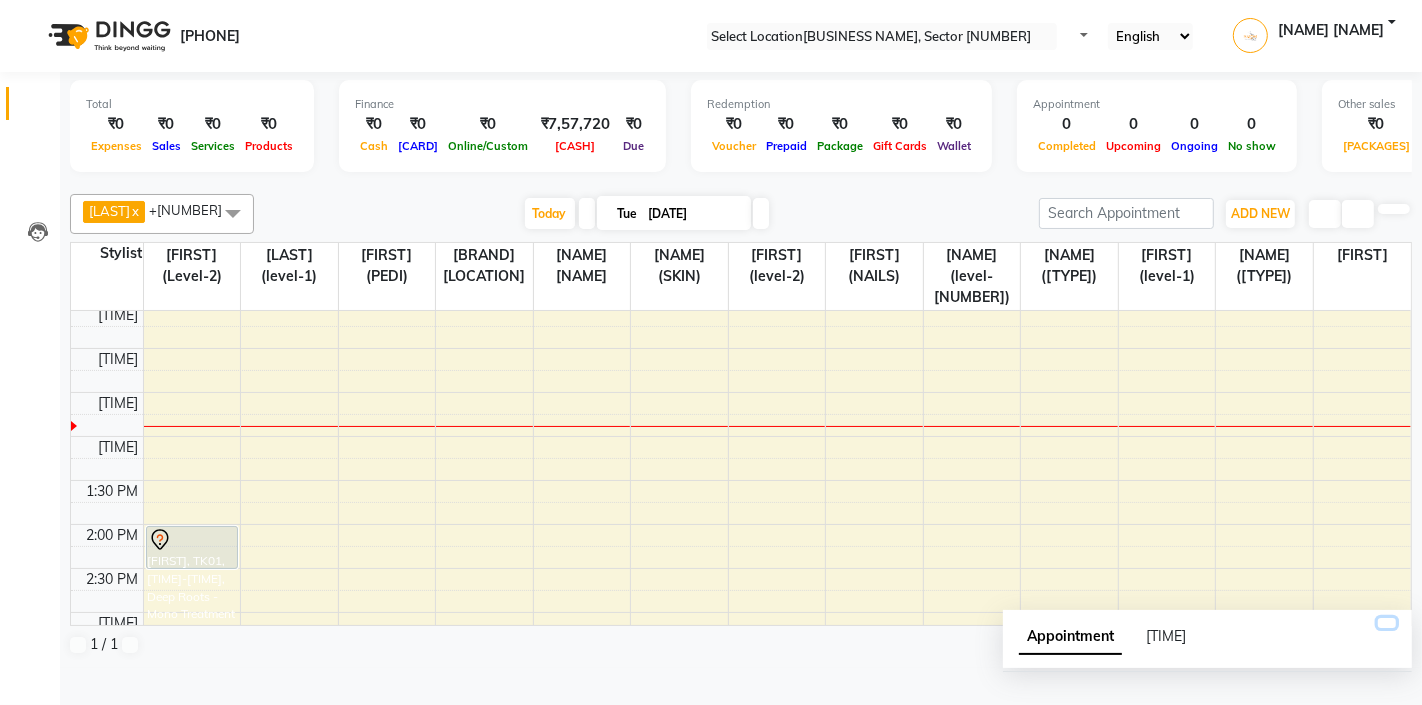 click at bounding box center (1387, 623) 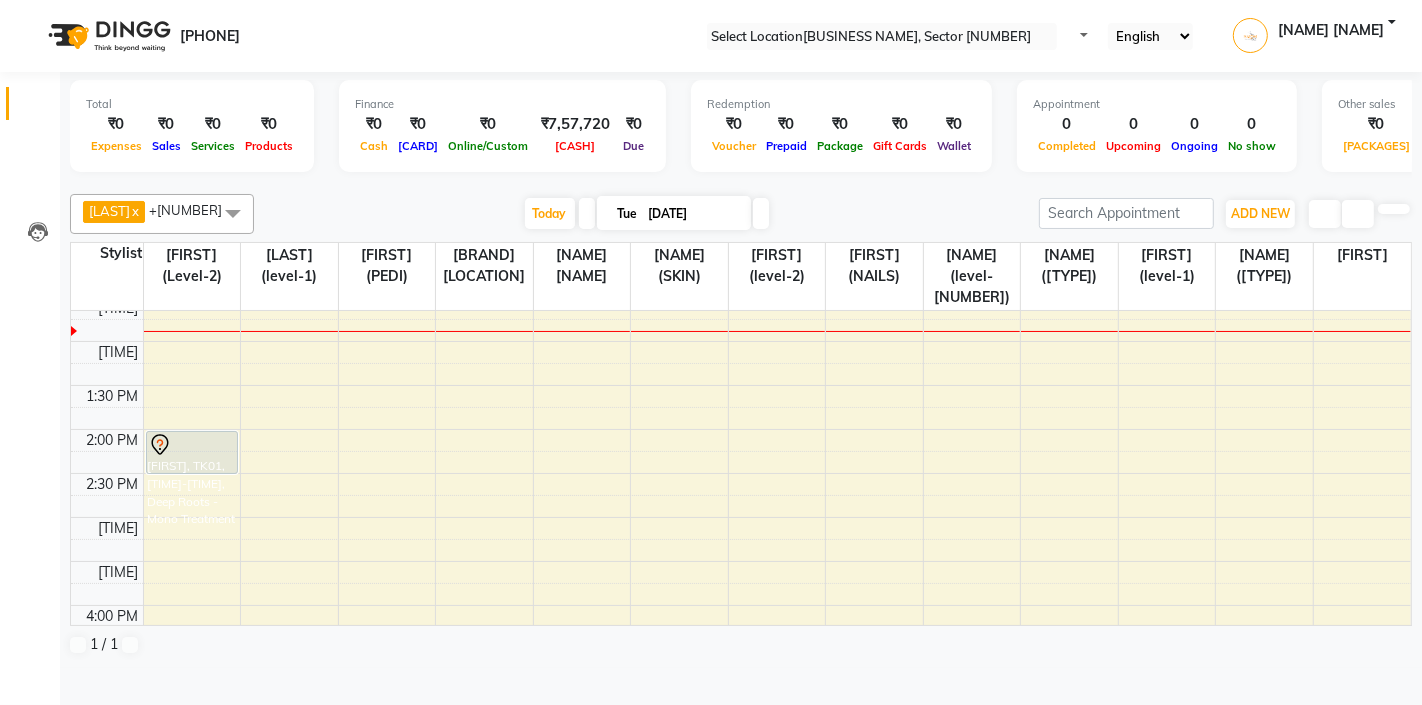 scroll, scrollTop: 236, scrollLeft: 0, axis: vertical 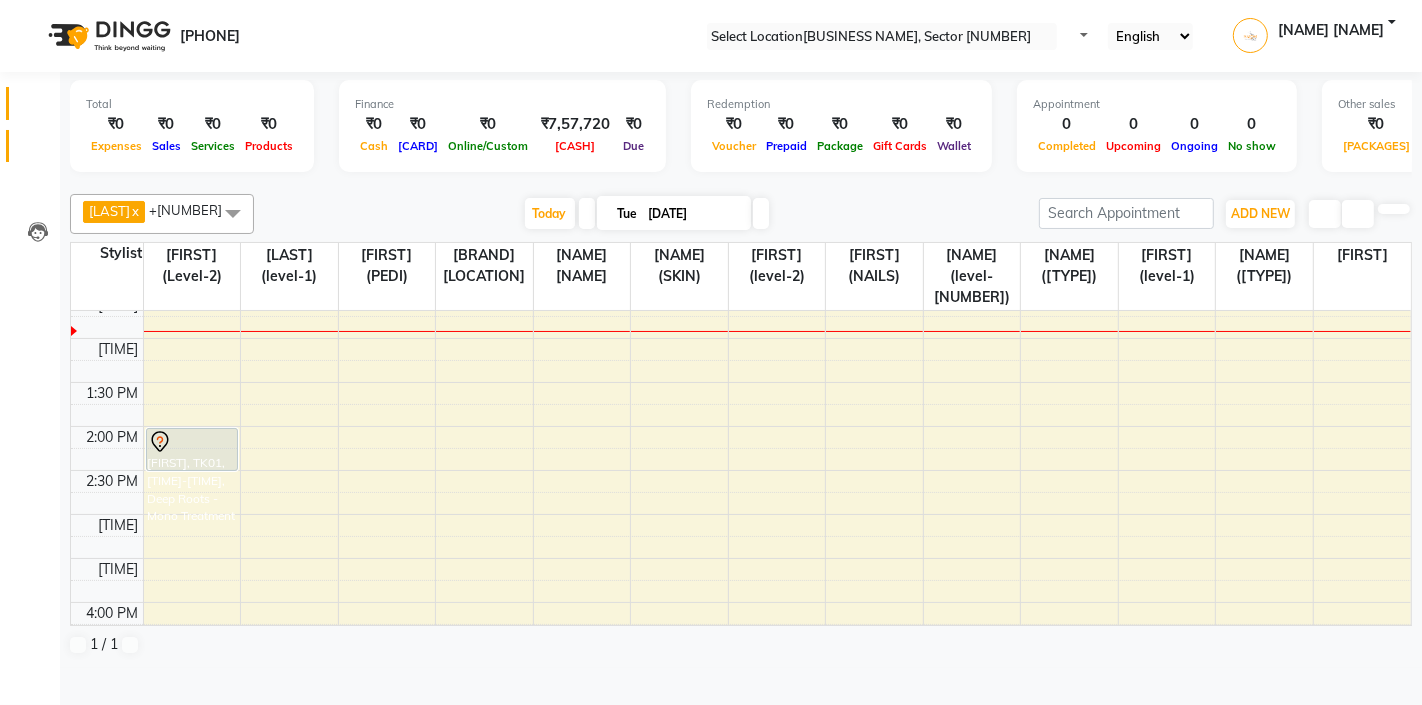 click at bounding box center [38, 151] 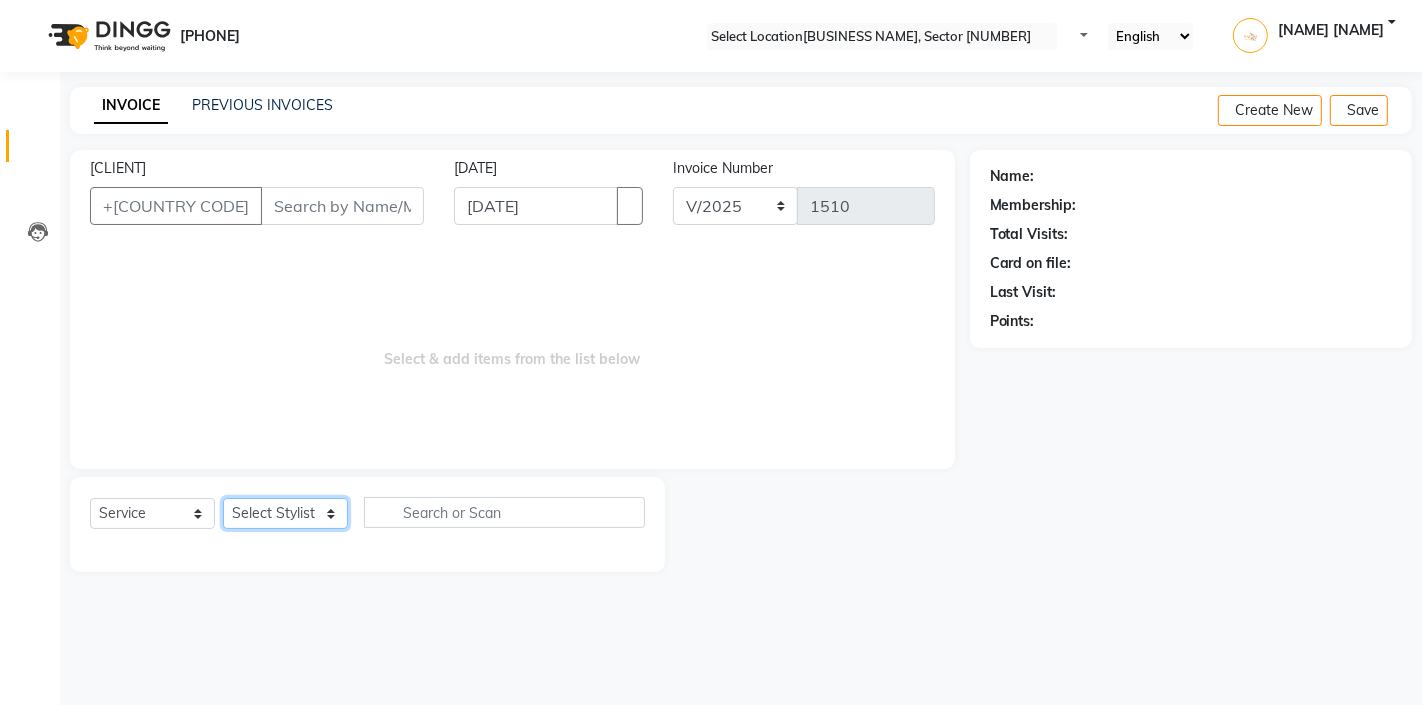 click on "Select Stylist" at bounding box center (285, 513) 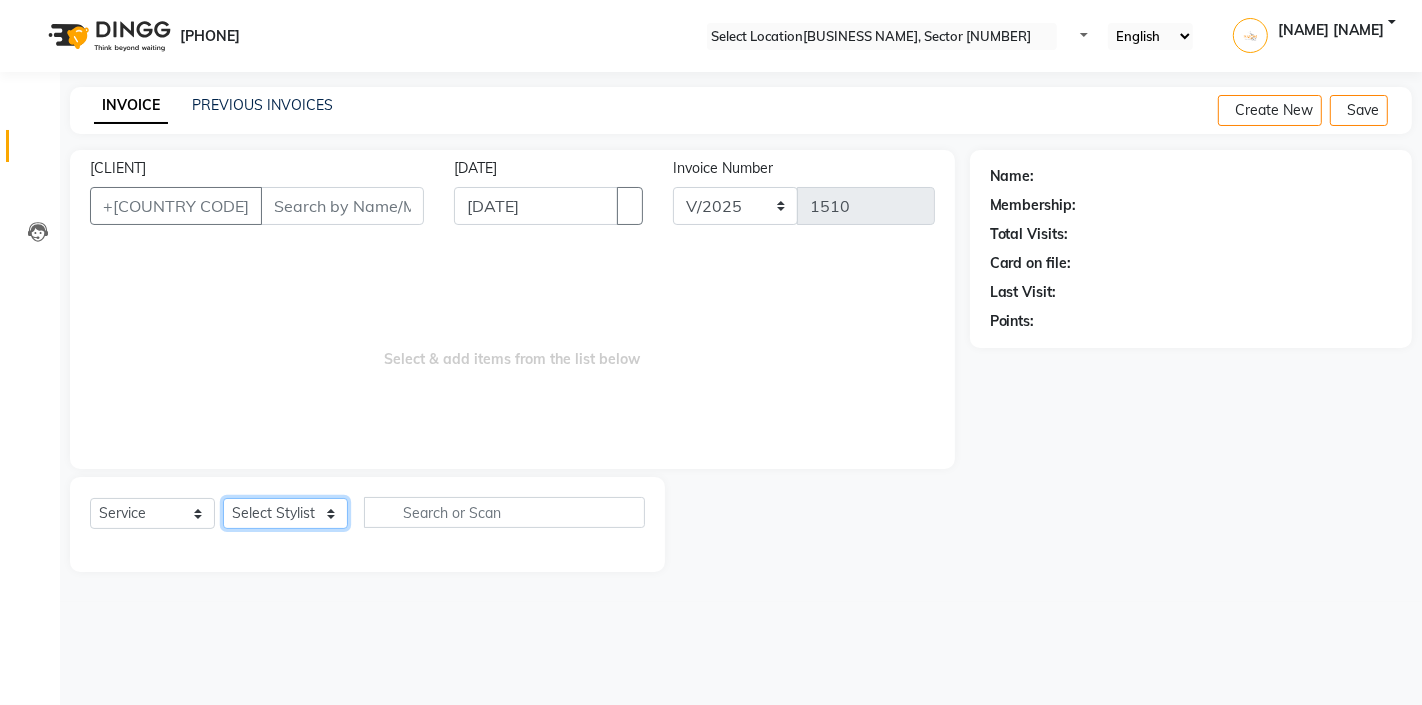 select on "33727" 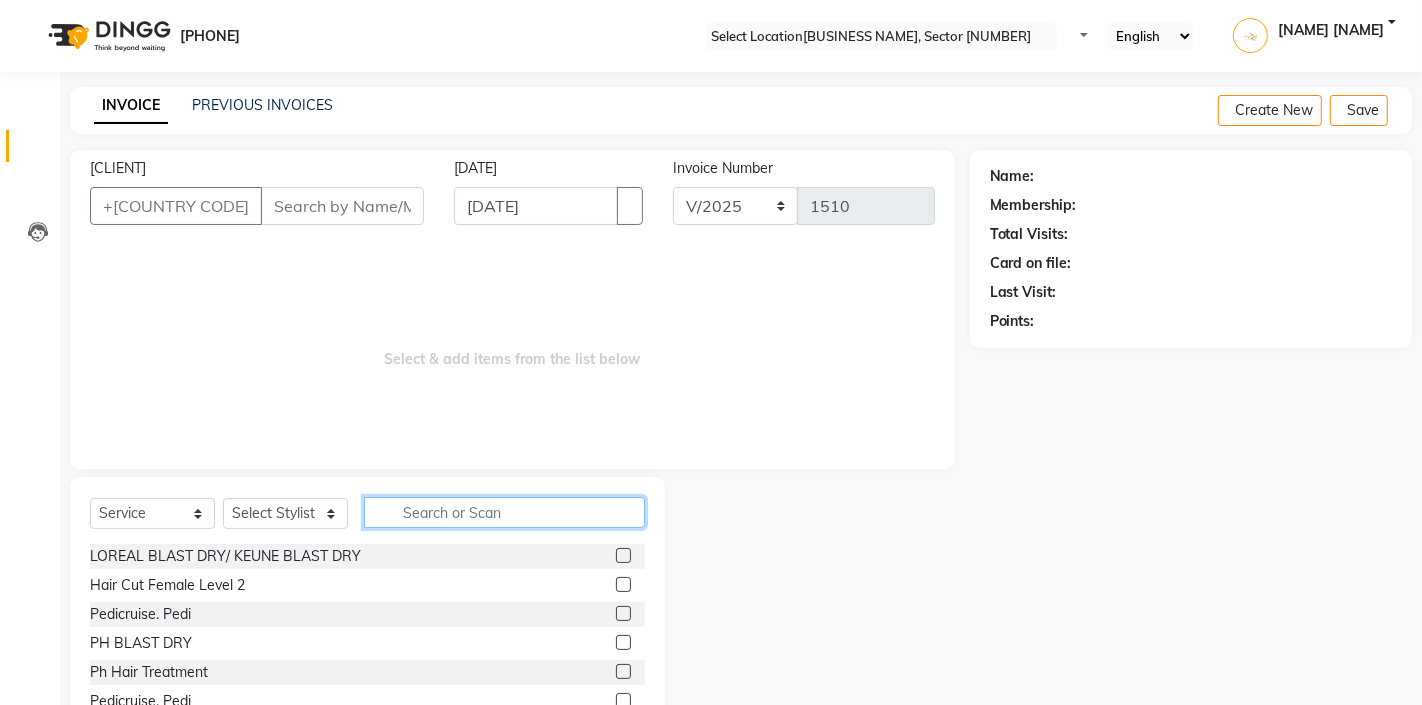 click at bounding box center [504, 512] 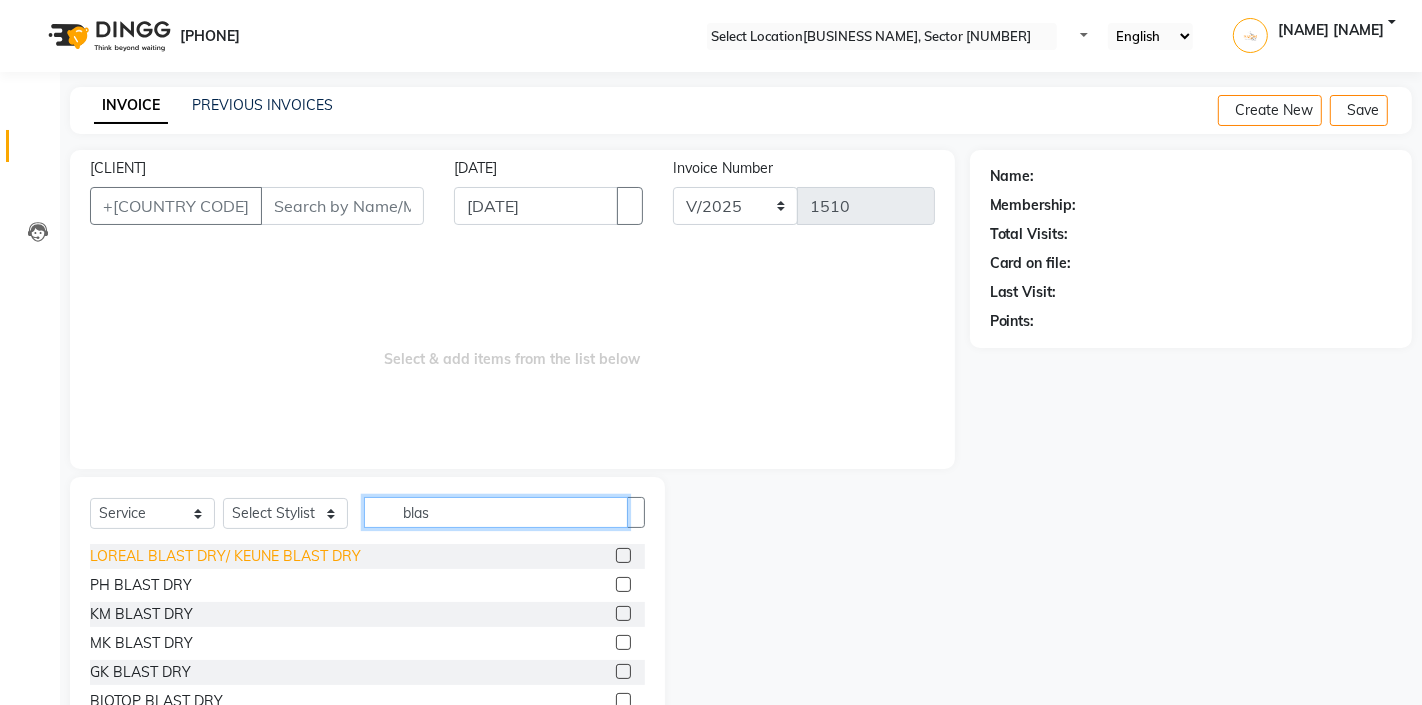 type on "blas" 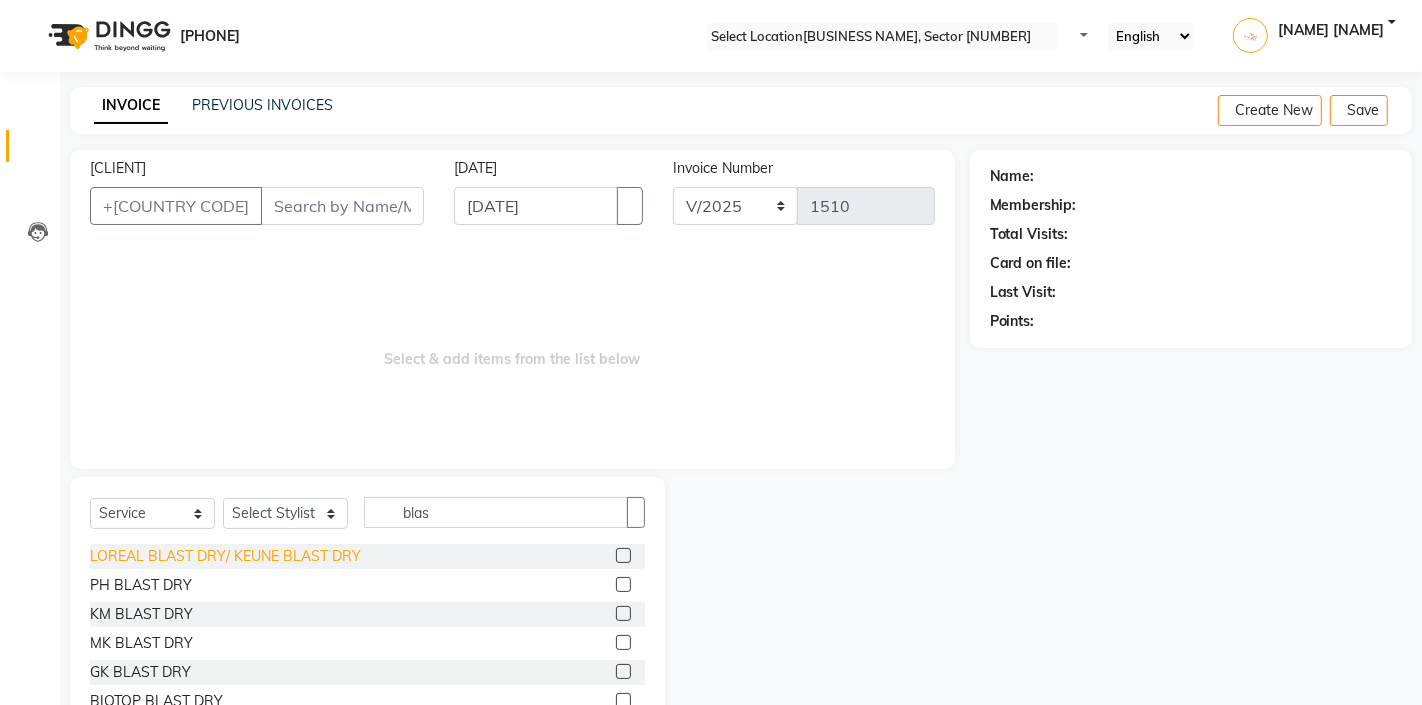 click on "LOREAL BLAST DRY/ KEUNE BLAST DRY" at bounding box center [225, 556] 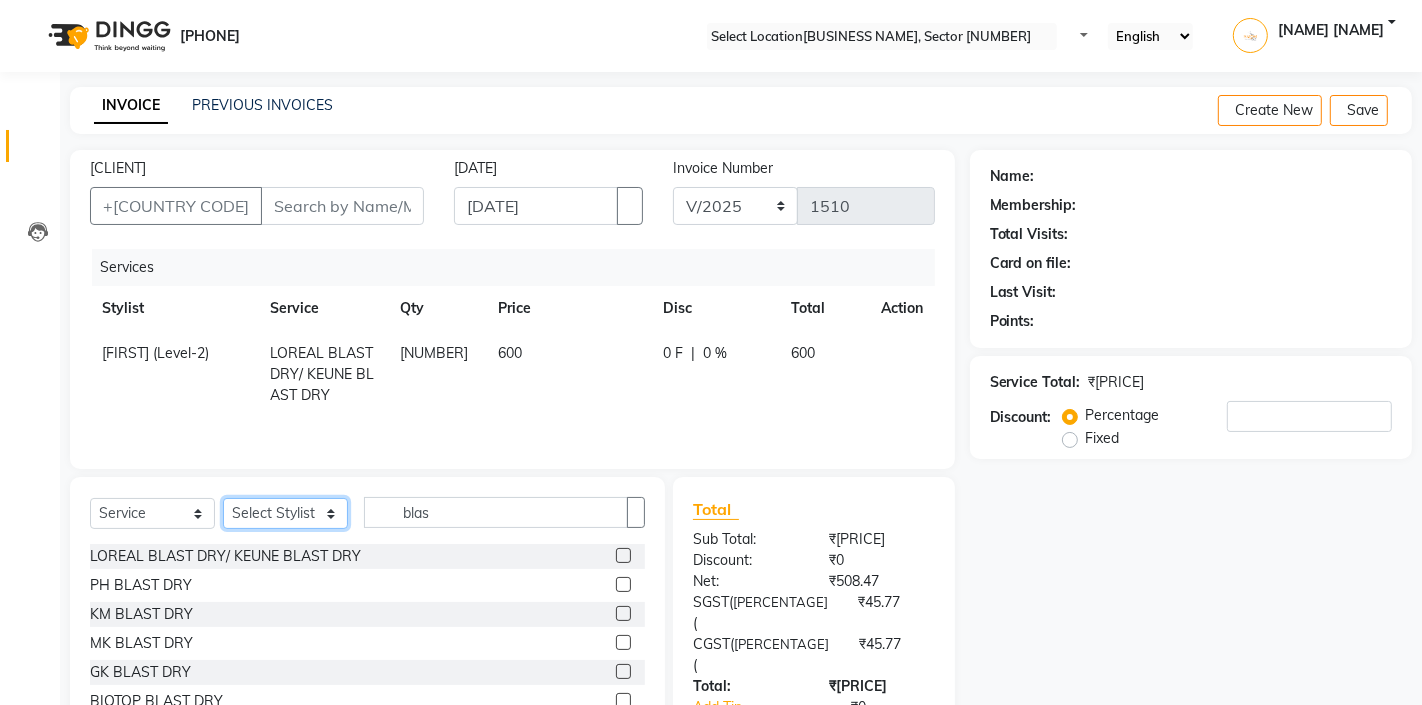 click on "Select Stylist AKTAR (level-1) ARZOO (level-2) BHARAT BUNNY (level-1) FAIZAL (level-2) FARJANA INJAMAM MANISH (level-1) MANJAR (Level-2) NUPUR (SKIN) POONAM PRIYA (PEDI) ROHAN RAI ROHIT  Salon82 saltlake SOMA DEY SUBHO (PEDI) SUJIT SUKLA (SKIN) SUMON (NAILS)" at bounding box center [285, 513] 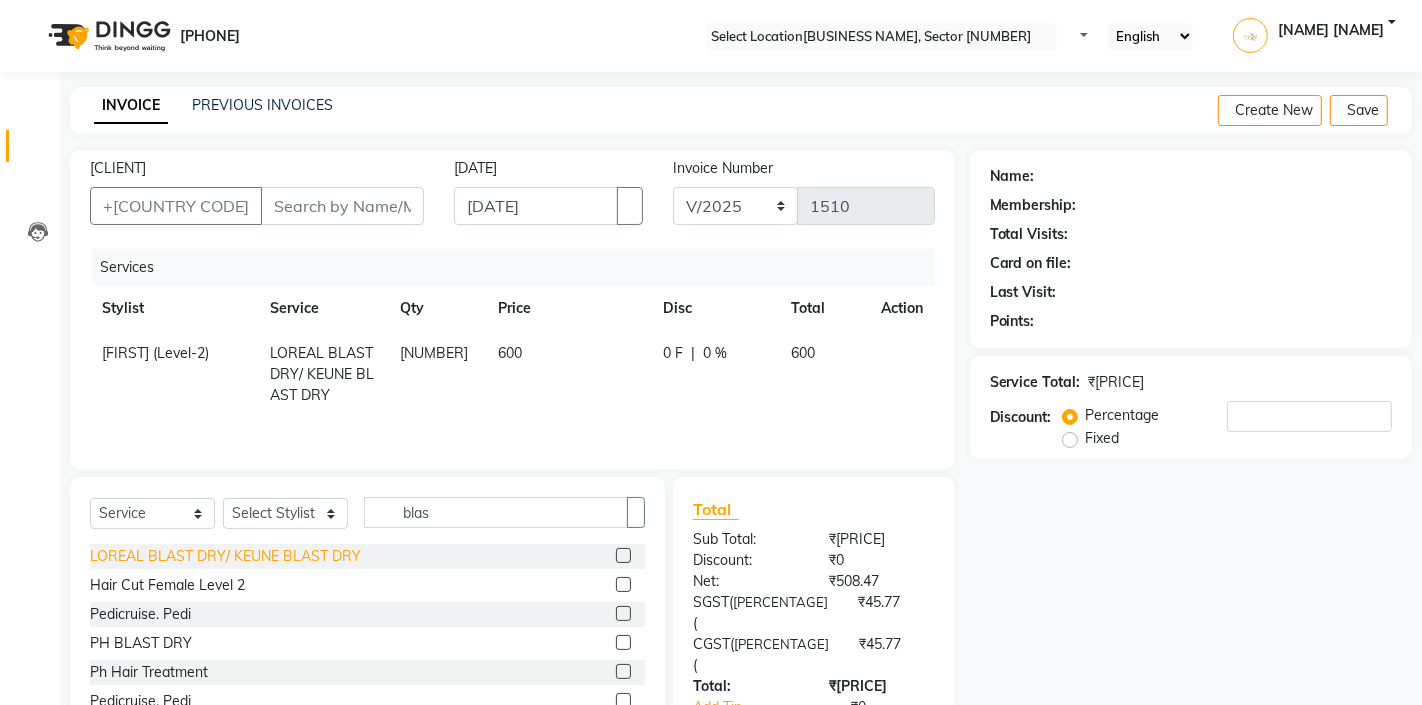 click on "LOREAL BLAST DRY/ KEUNE BLAST DRY" at bounding box center [225, 556] 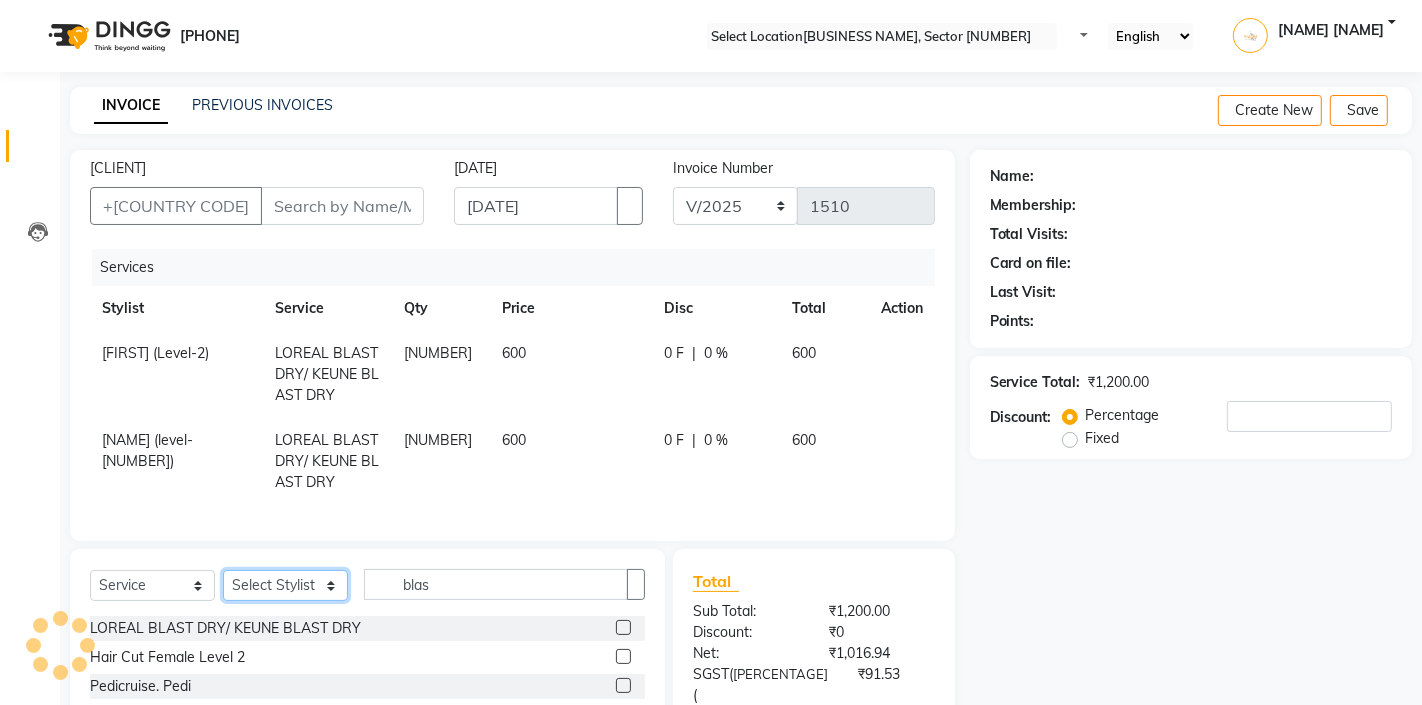 click on "Select Stylist AKTAR (level-1) ARZOO (level-2) BHARAT BUNNY (level-1) FAIZAL (level-2) FARJANA INJAMAM MANISH (level-1) MANJAR (Level-2) NUPUR (SKIN) POONAM PRIYA (PEDI) ROHAN RAI ROHIT  Salon82 saltlake SOMA DEY SUBHO (PEDI) SUJIT SUKLA (SKIN) SUMON (NAILS)" at bounding box center (285, 585) 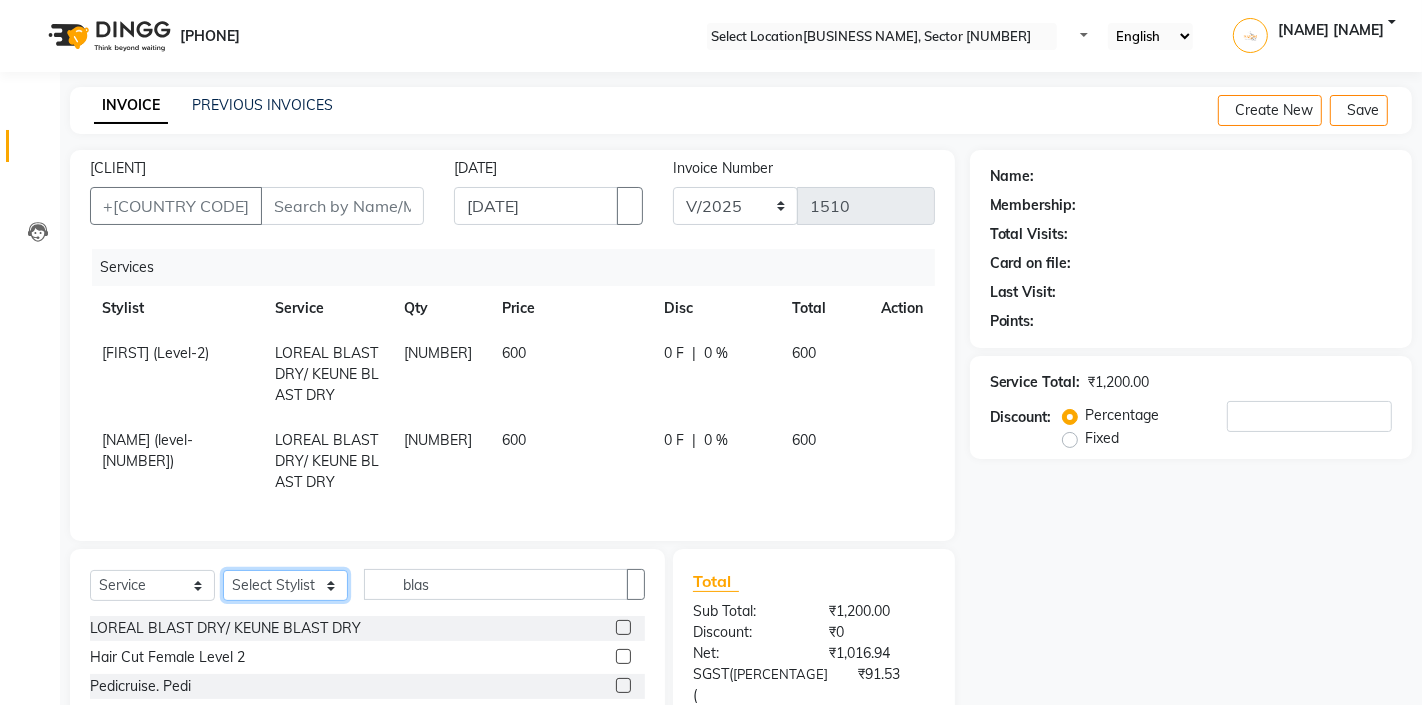select on "83819" 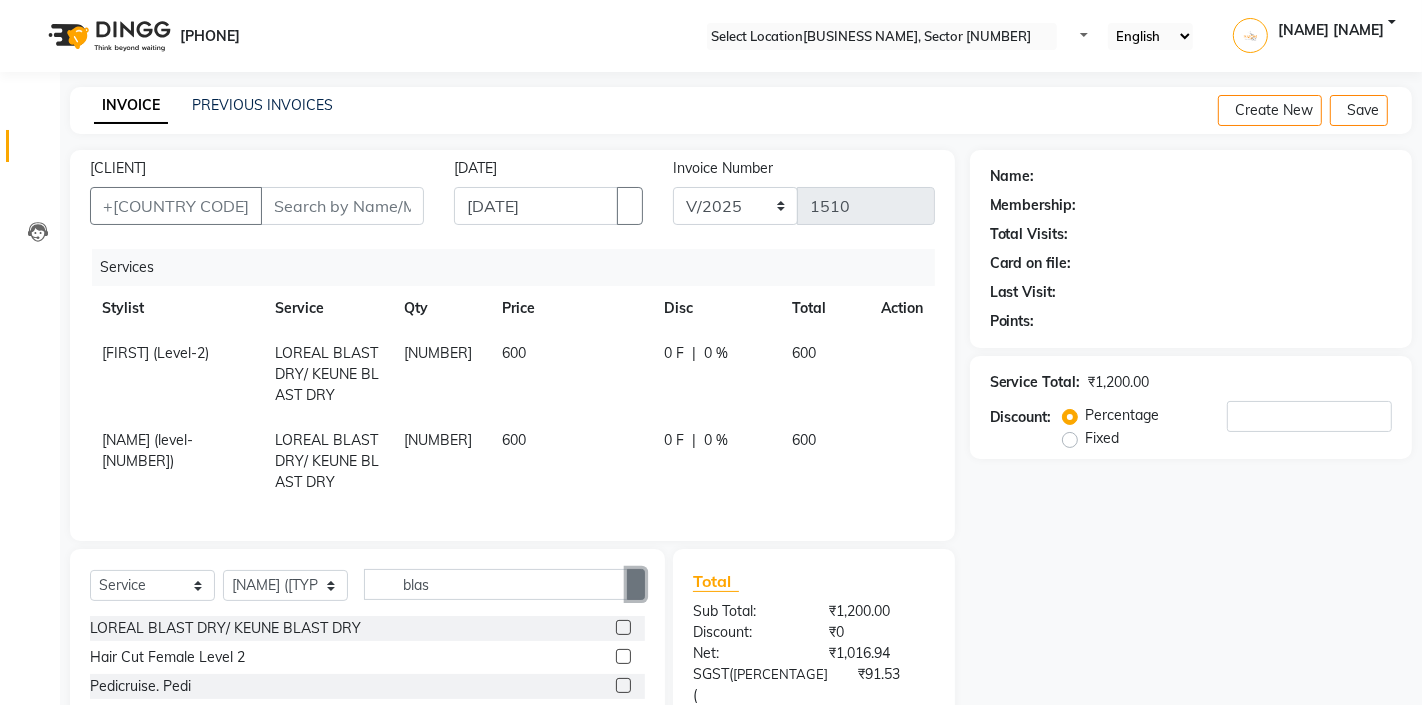 click at bounding box center (636, 584) 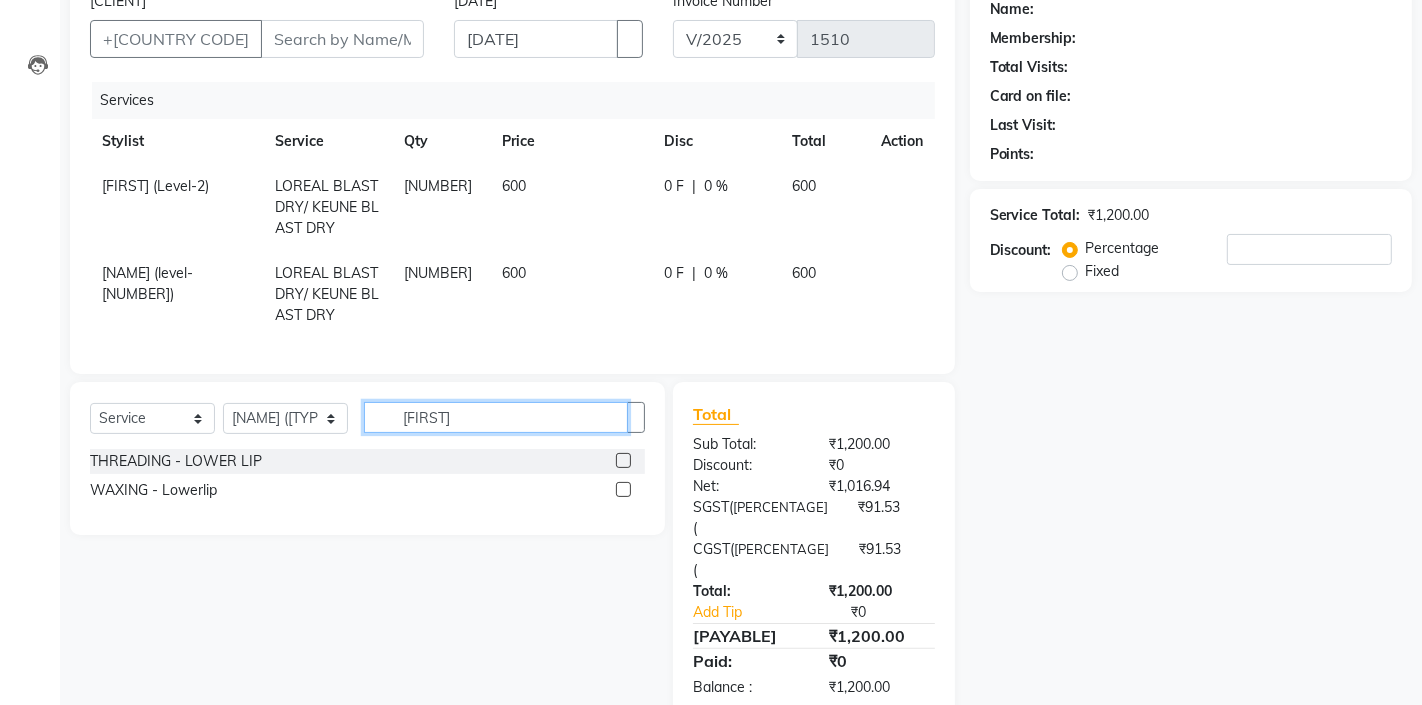 scroll, scrollTop: 166, scrollLeft: 0, axis: vertical 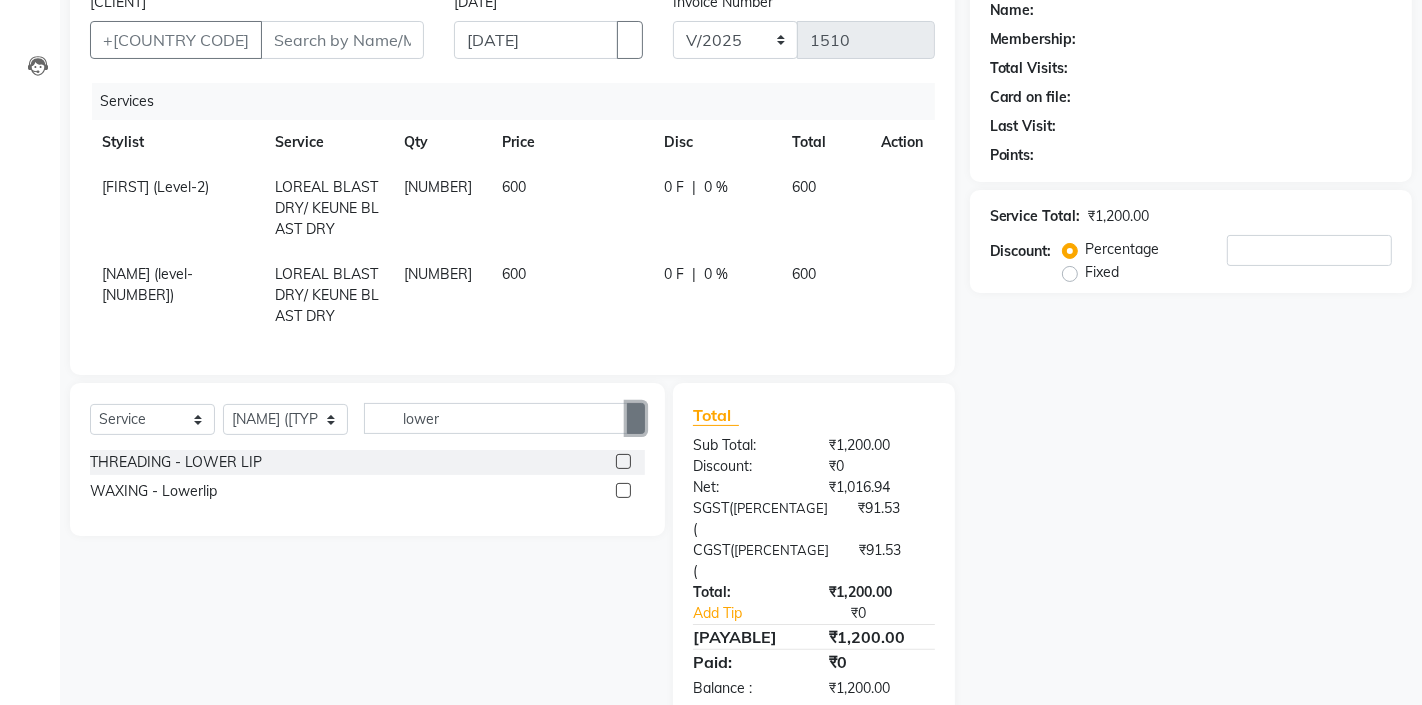 click at bounding box center [636, 419] 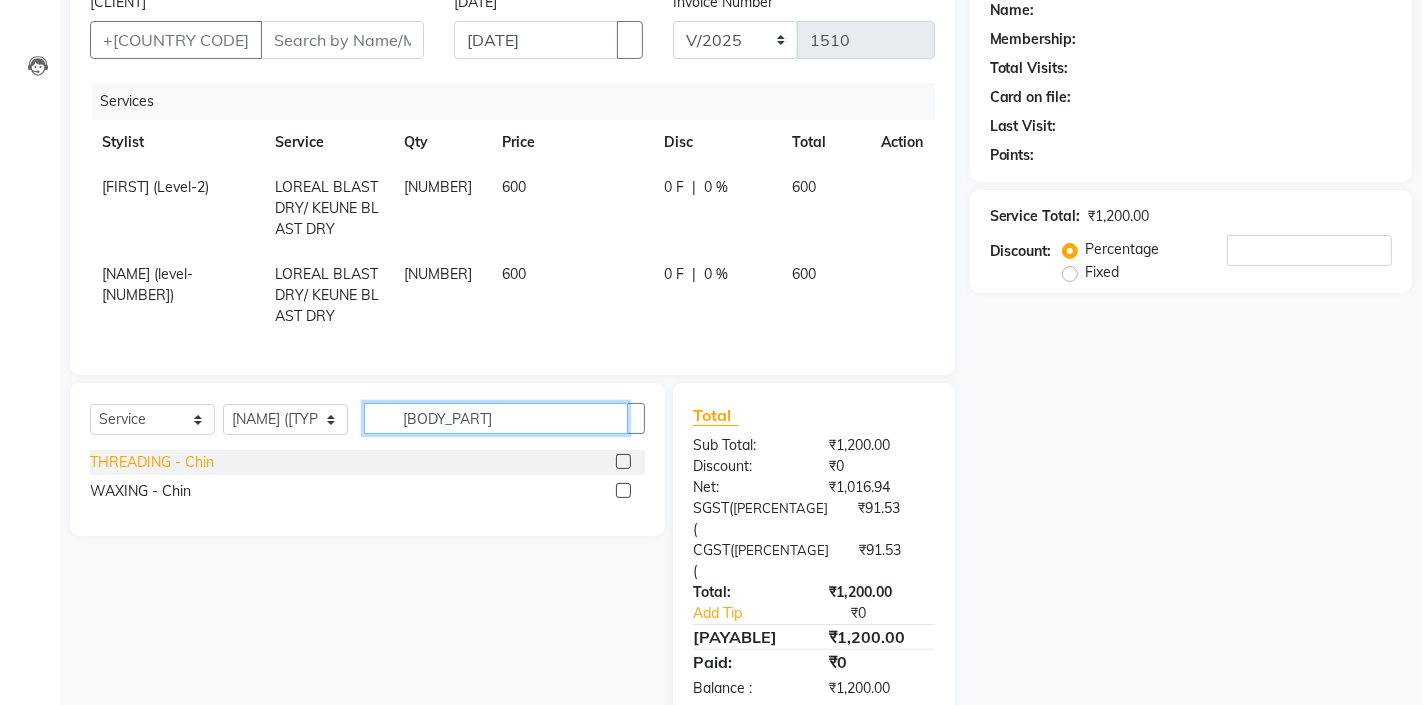 type on "chin" 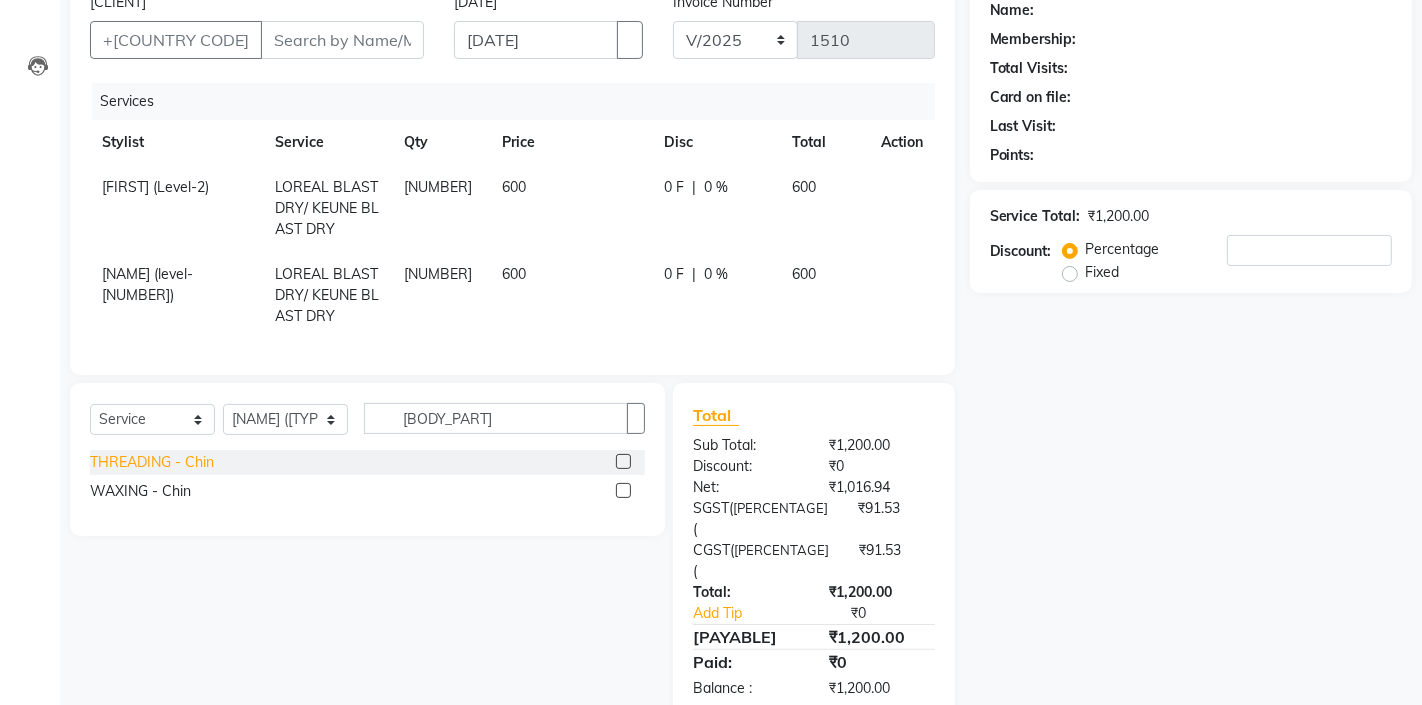 click on "THREADING  - Chin" at bounding box center [152, 462] 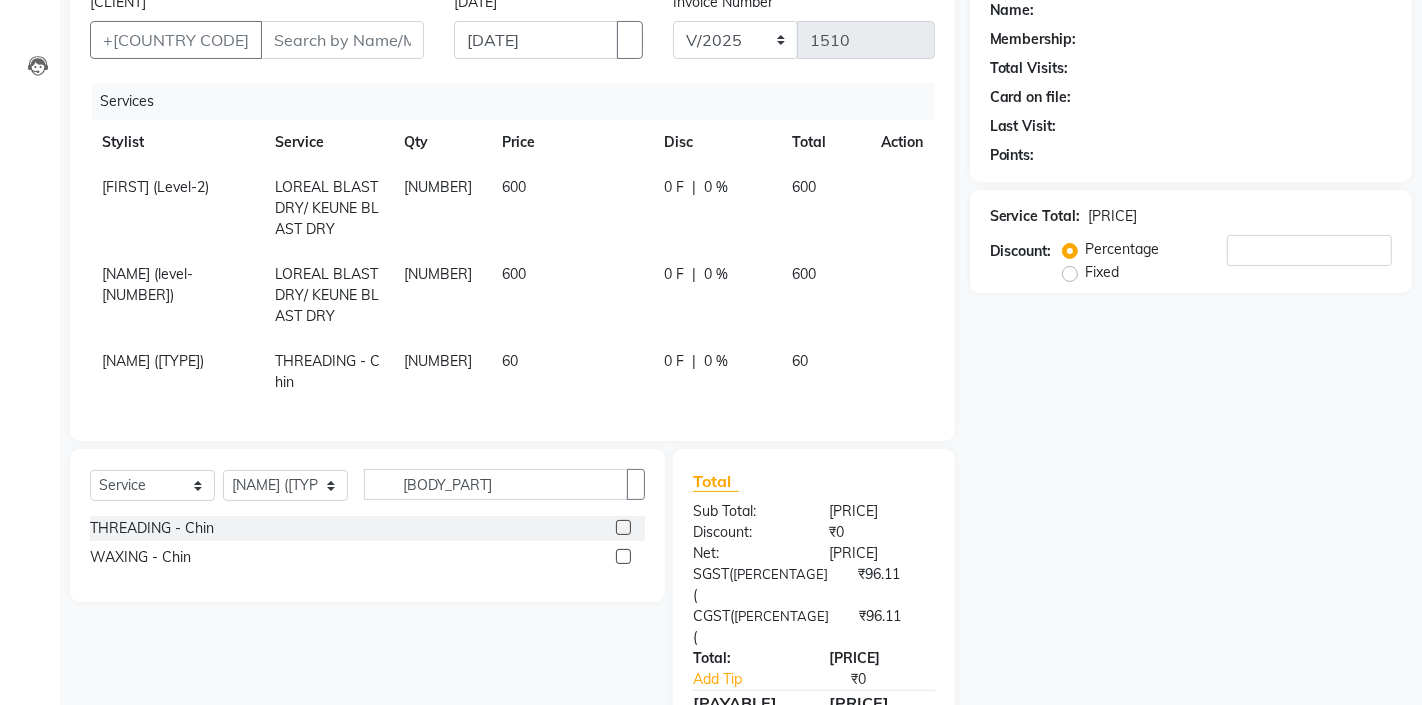 scroll, scrollTop: 0, scrollLeft: 0, axis: both 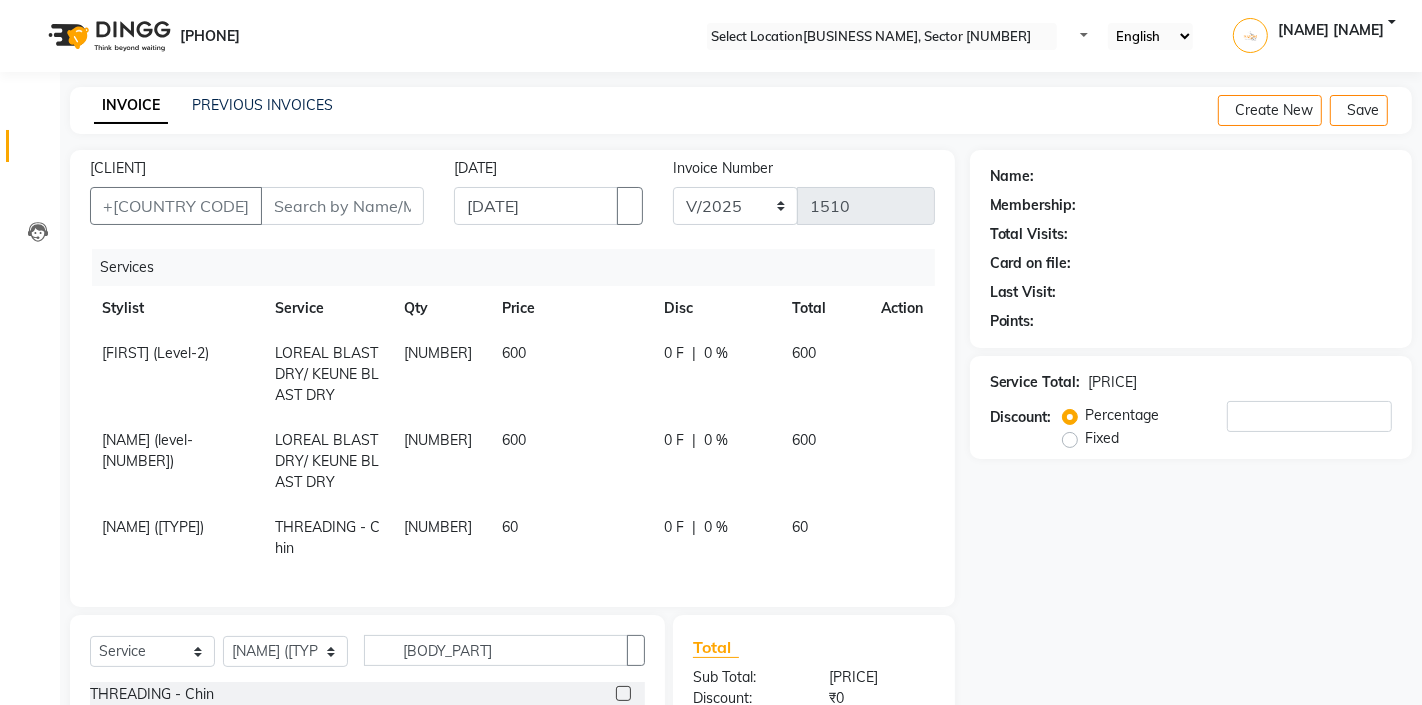 click at bounding box center (889, 343) 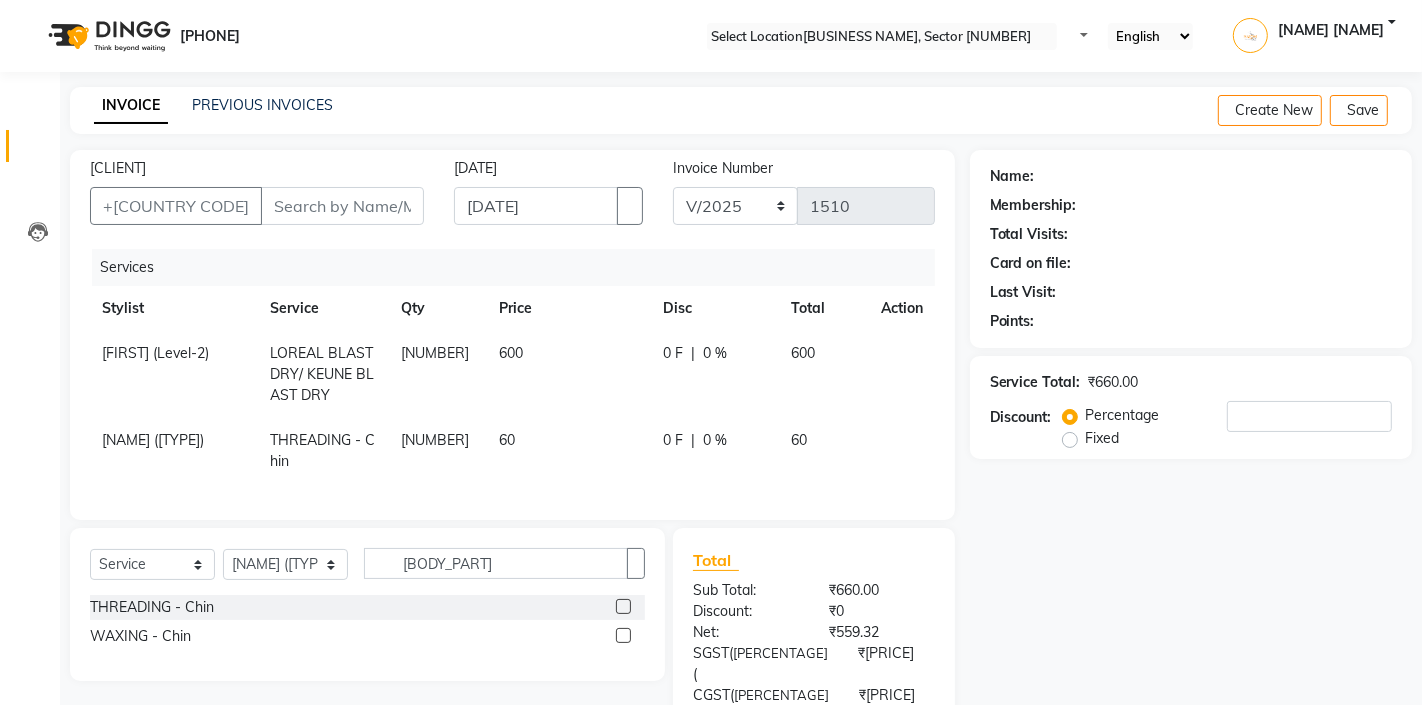 click at bounding box center [889, 343] 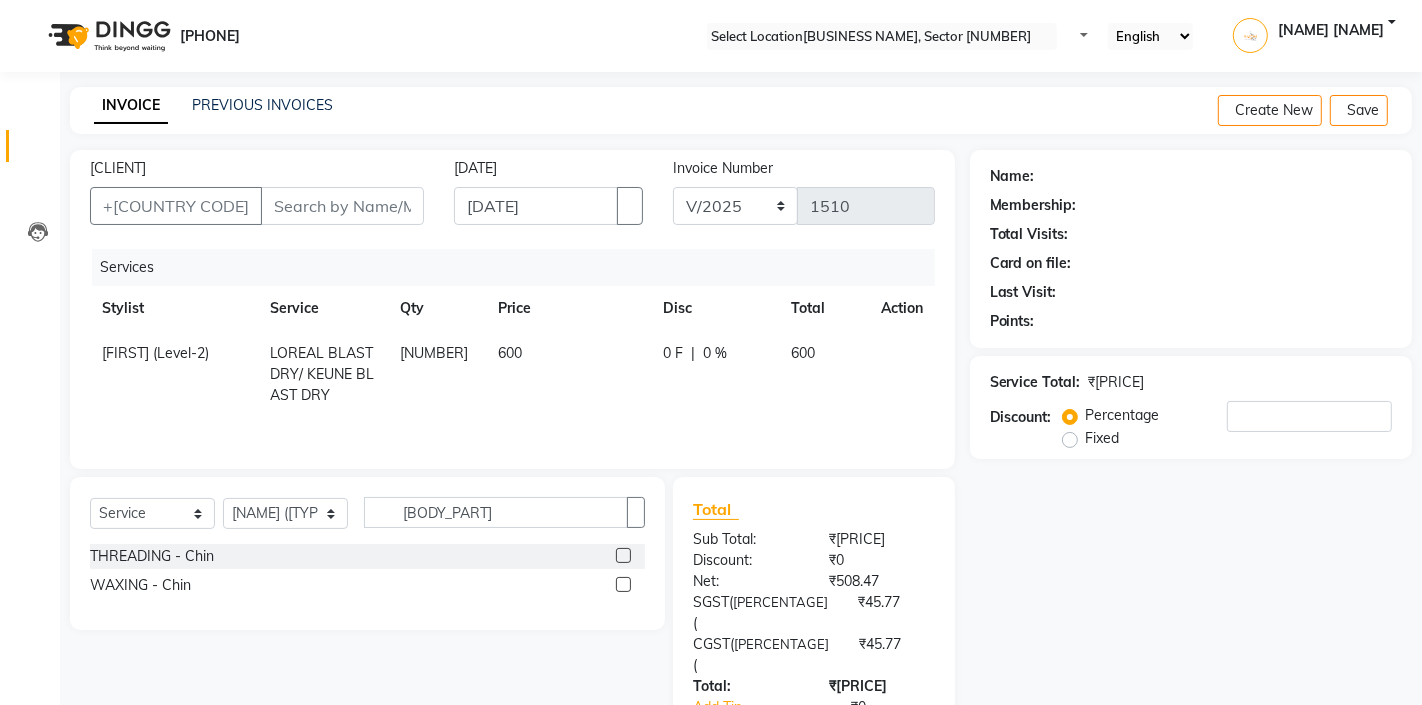 click at bounding box center [889, 343] 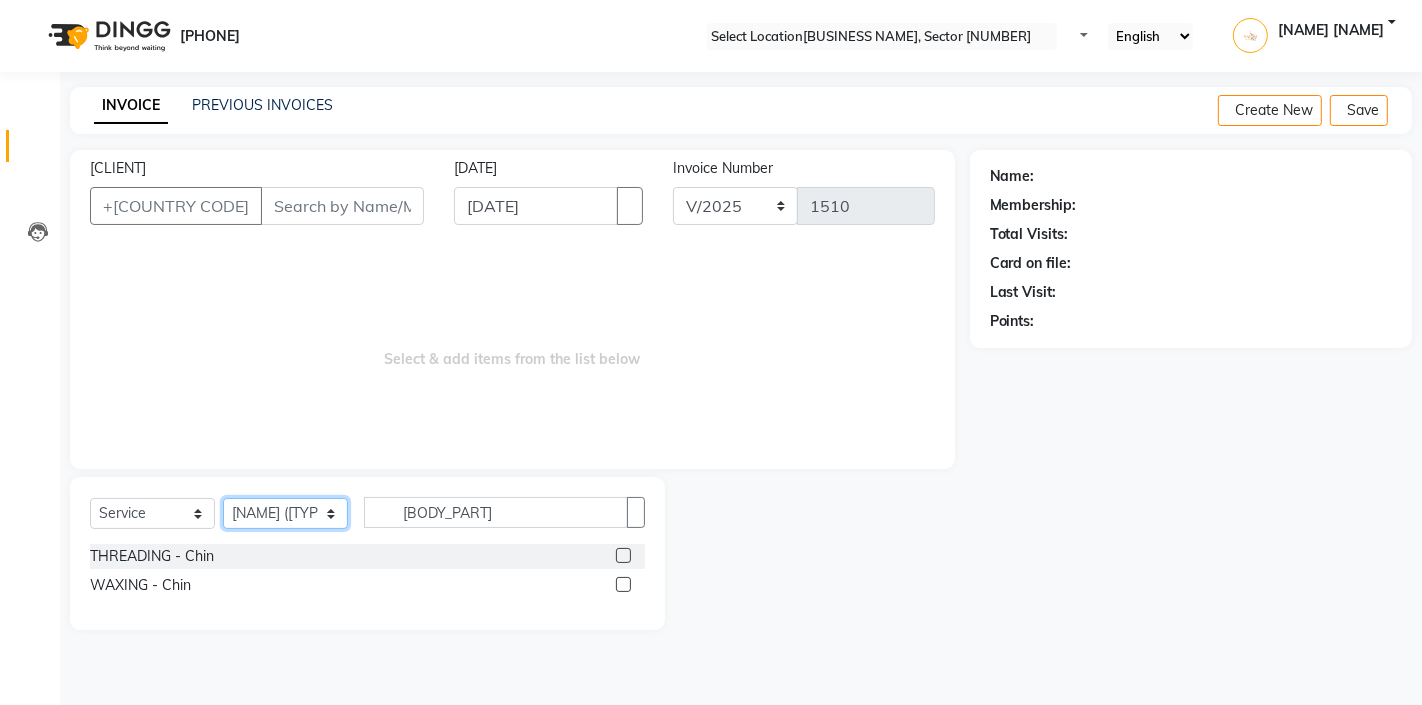 click on "Select Stylist AKTAR (level-1) ARZOO (level-2) BHARAT BUNNY (level-1) FAIZAL (level-2) FARJANA INJAMAM MANISH (level-1) MANJAR (Level-2) NUPUR (SKIN) POONAM PRIYA (PEDI) ROHAN RAI ROHIT  Salon82 saltlake SOMA DEY SUBHO (PEDI) SUJIT SUKLA (SKIN) SUMON (NAILS)" at bounding box center (285, 513) 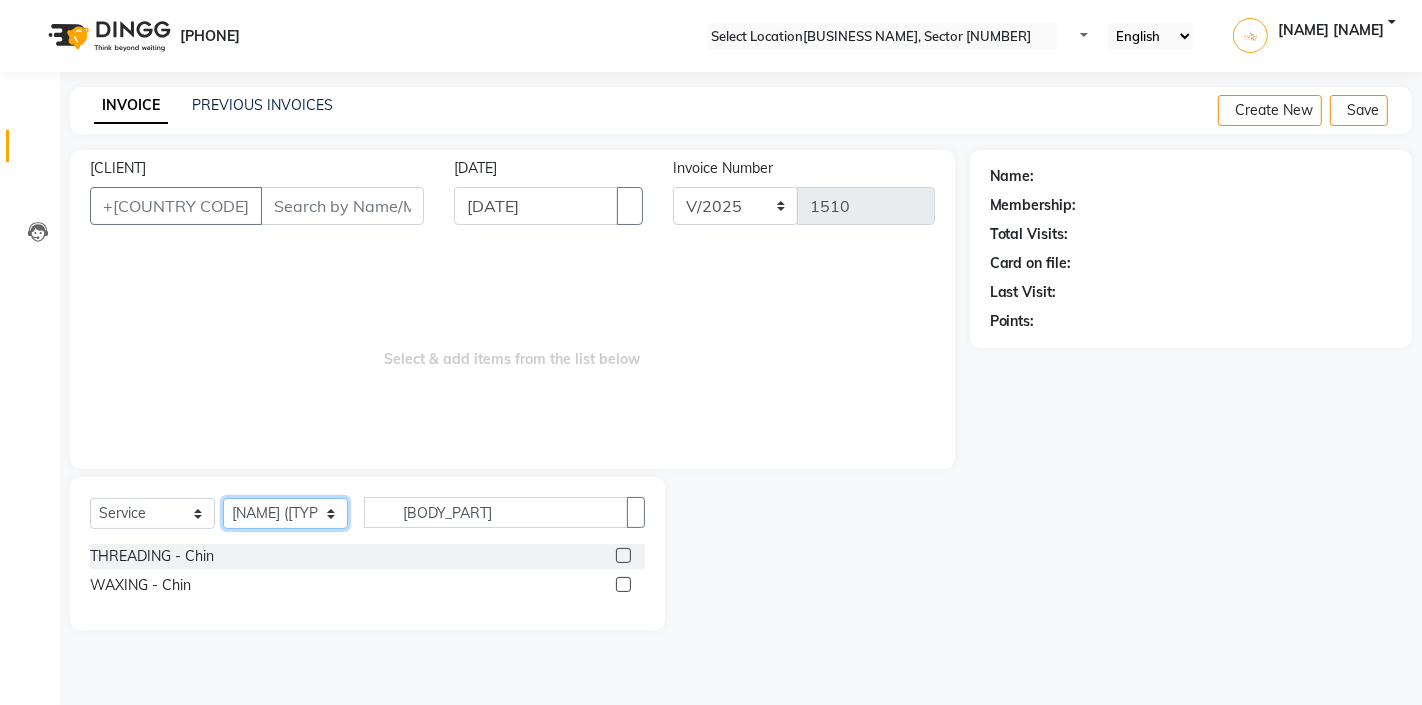 select on "33727" 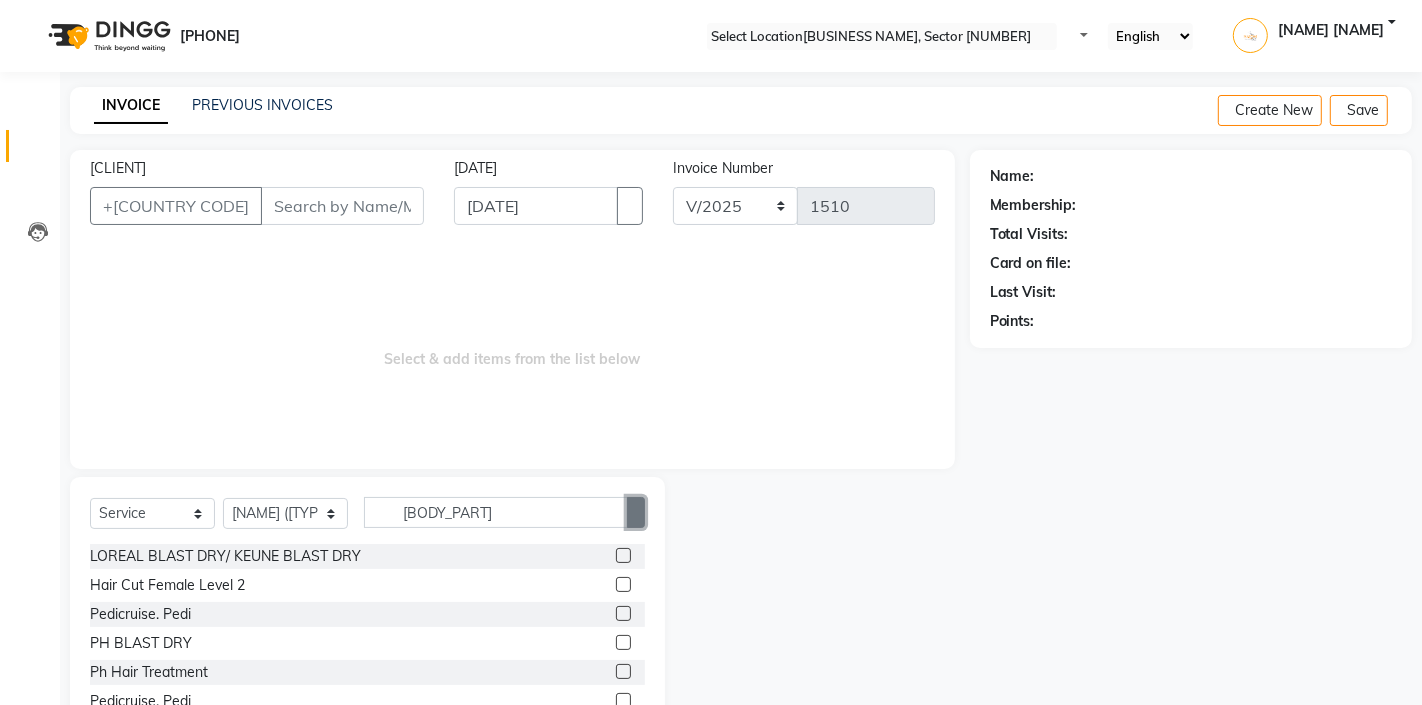click at bounding box center (636, 512) 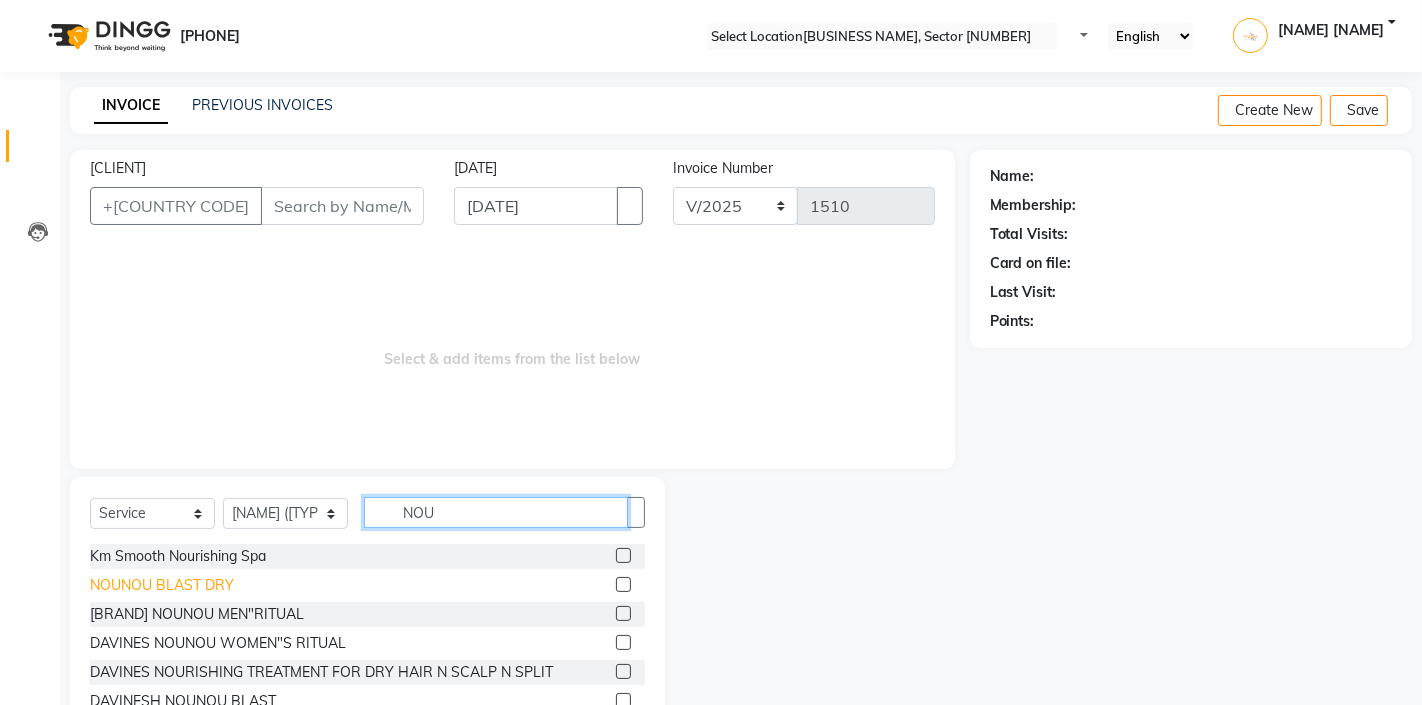 type on "NOU" 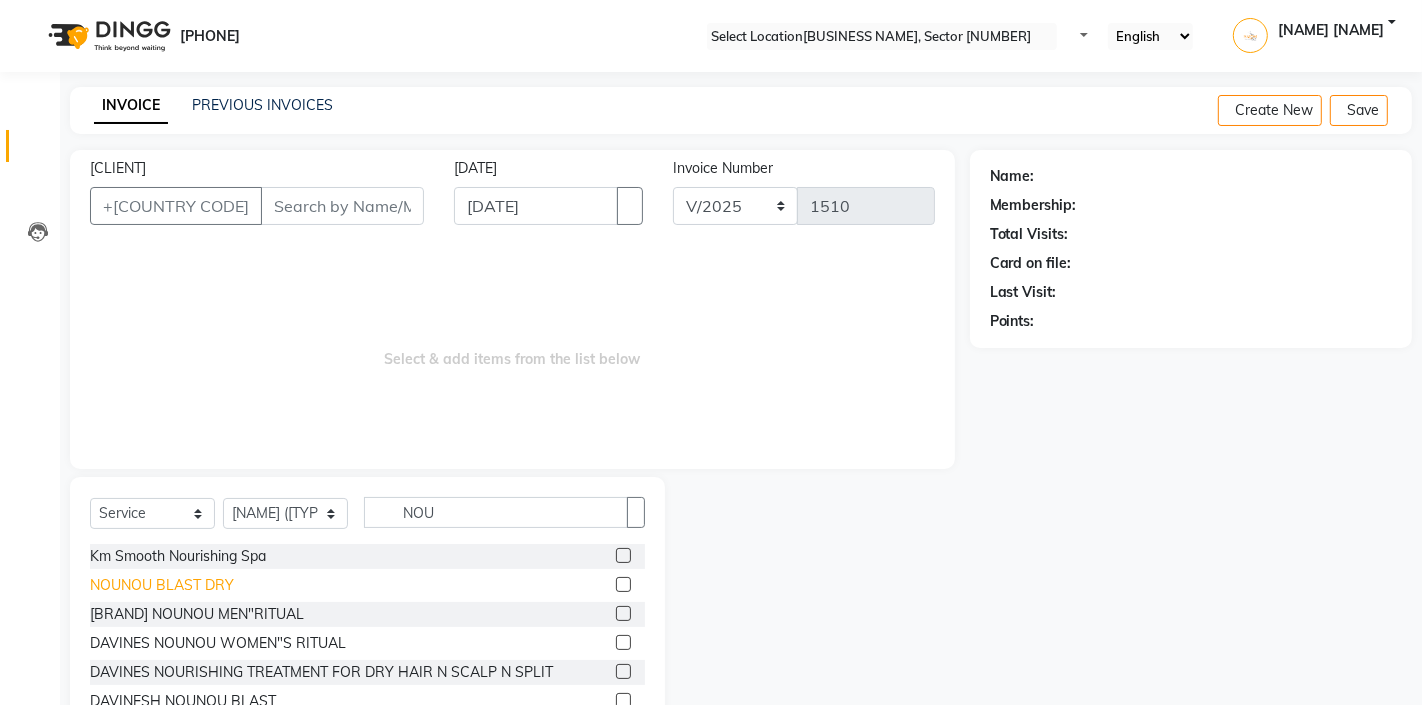 click on "NOUNOU BLAST DRY" at bounding box center (178, 556) 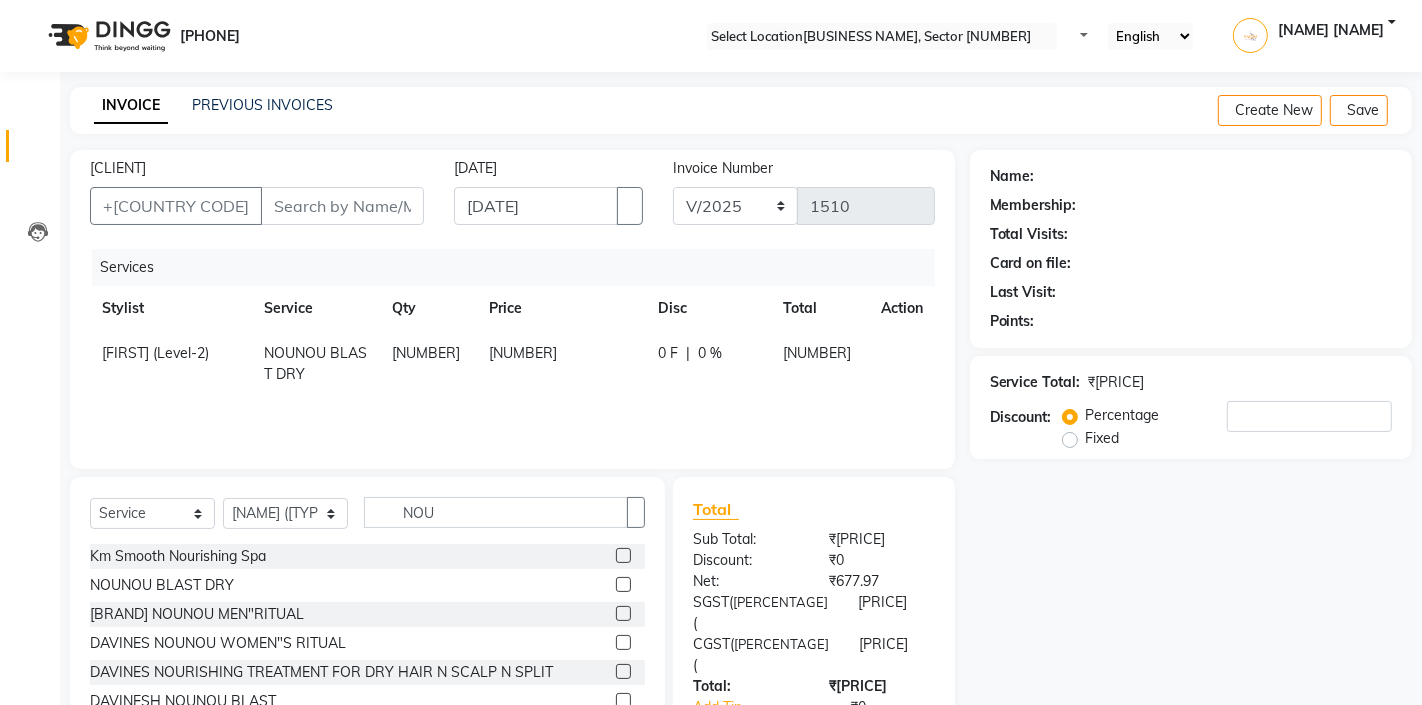 click on "Name: Membership: Total Visits: Card on file: Last Visit:  Points:  Service Total:  ₹800.00  Discount:  Percentage   Fixed" at bounding box center (1198, 481) 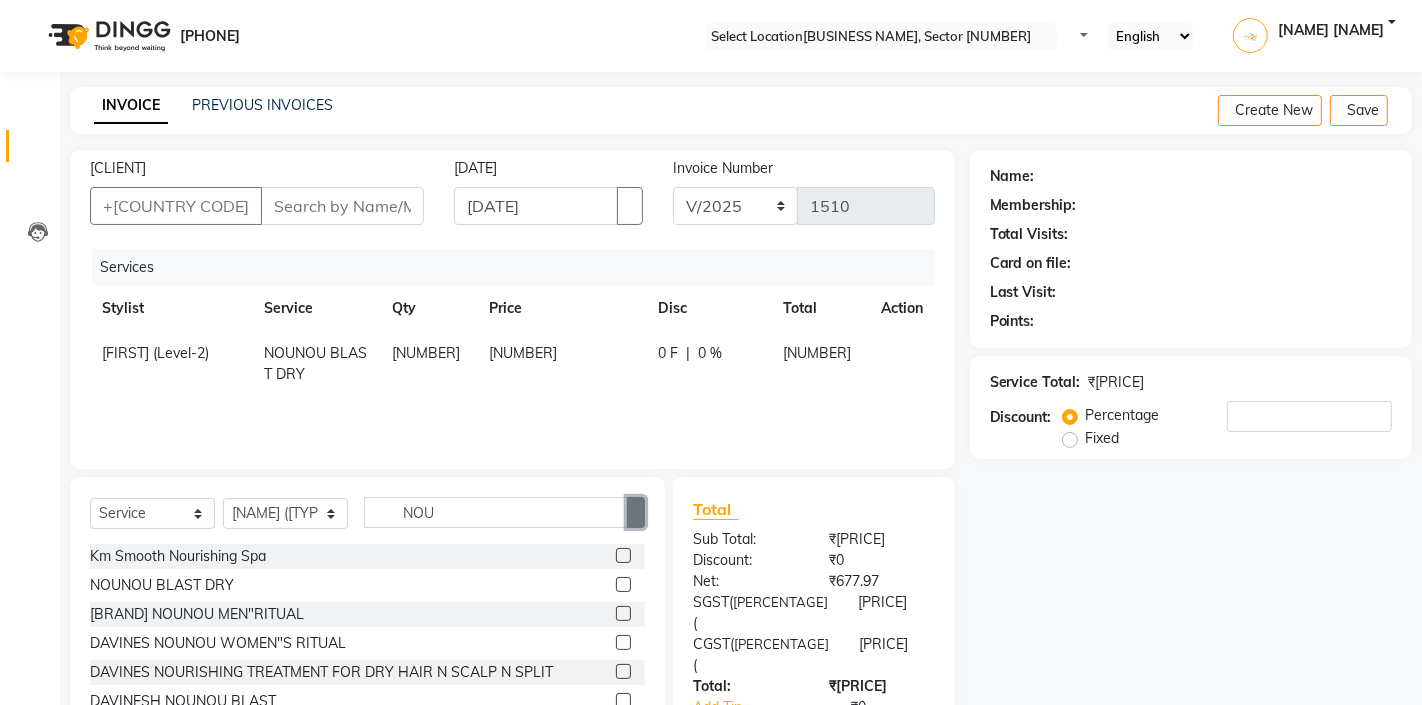 click at bounding box center (636, 513) 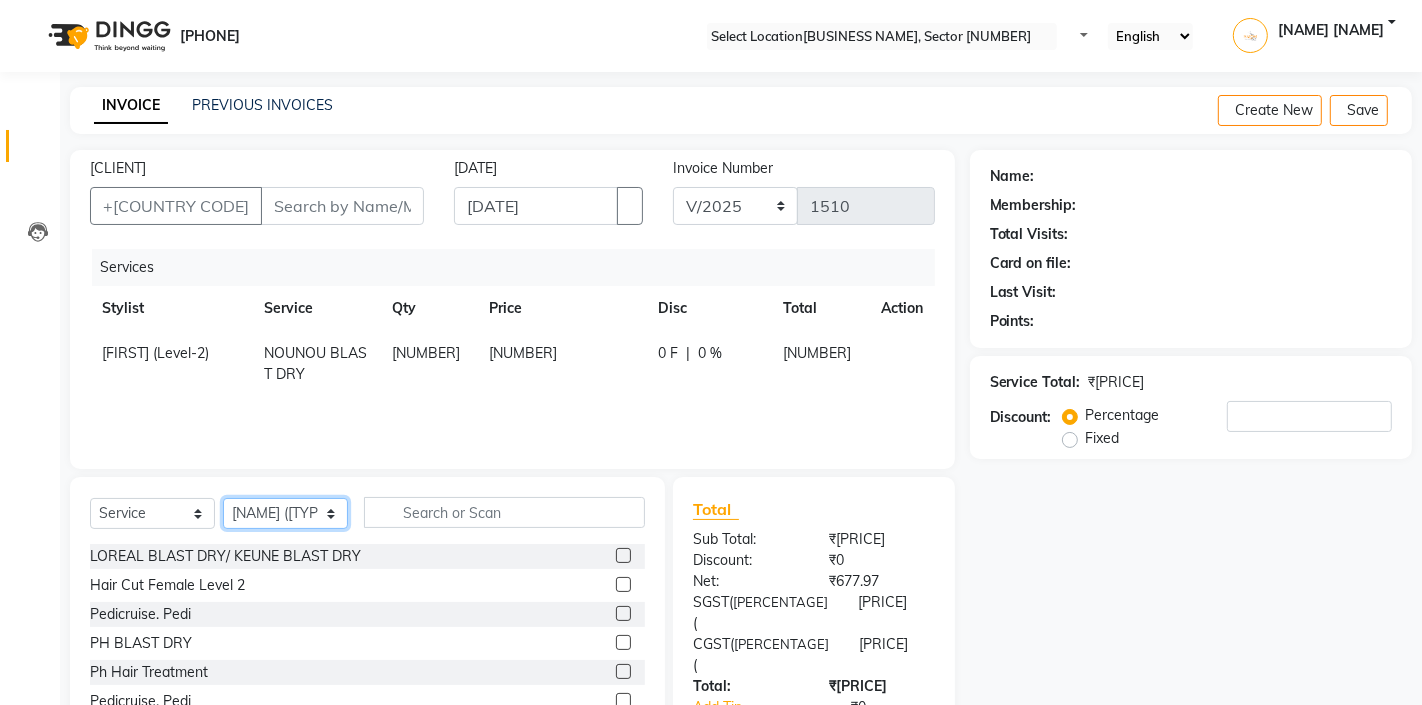 click on "Select Stylist AKTAR (level-1) ARZOO (level-2) BHARAT BUNNY (level-1) FAIZAL (level-2) FARJANA INJAMAM MANISH (level-1) MANJAR (Level-2) NUPUR (SKIN) POONAM PRIYA (PEDI) ROHAN RAI ROHIT  Salon82 saltlake SOMA DEY SUBHO (PEDI) SUJIT SUKLA (SKIN) SUMON (NAILS)" at bounding box center (285, 513) 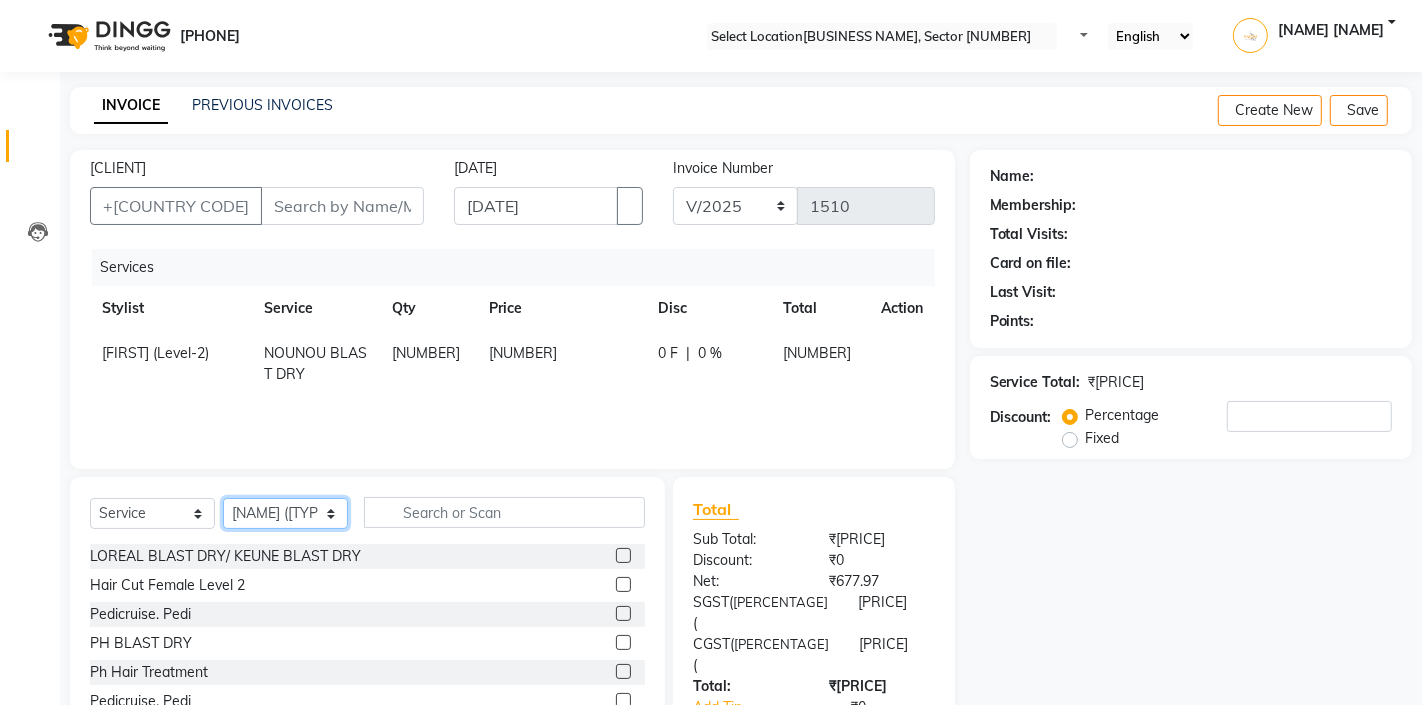 select on "83819" 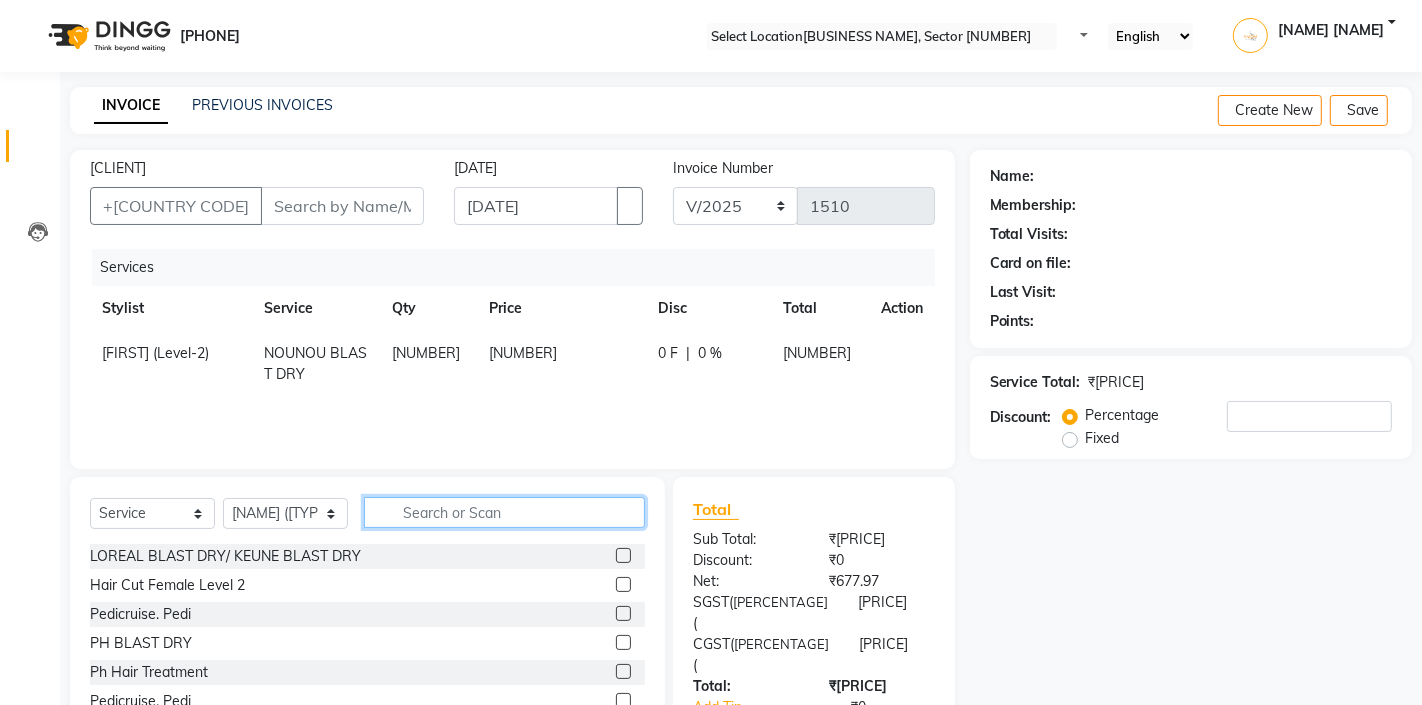 click at bounding box center [504, 512] 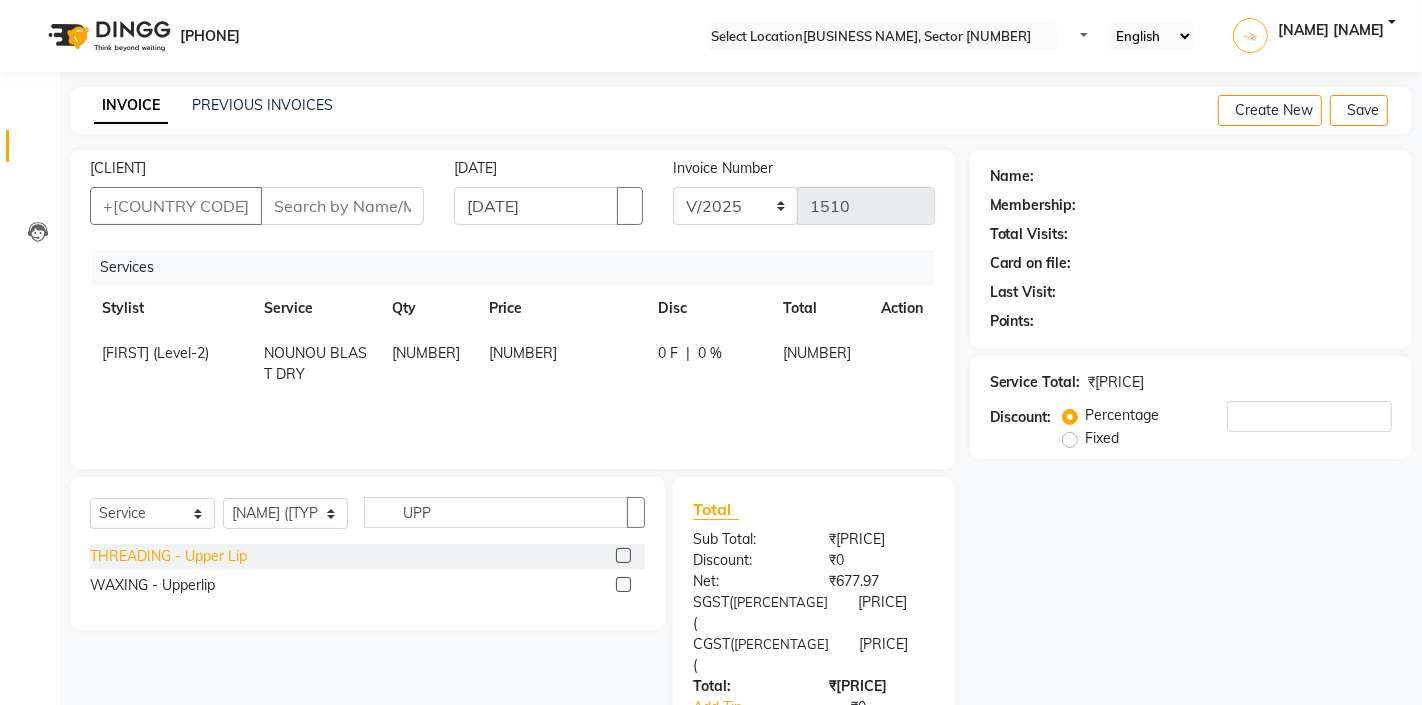 click on "THREADING  - Upper Lip" at bounding box center (168, 556) 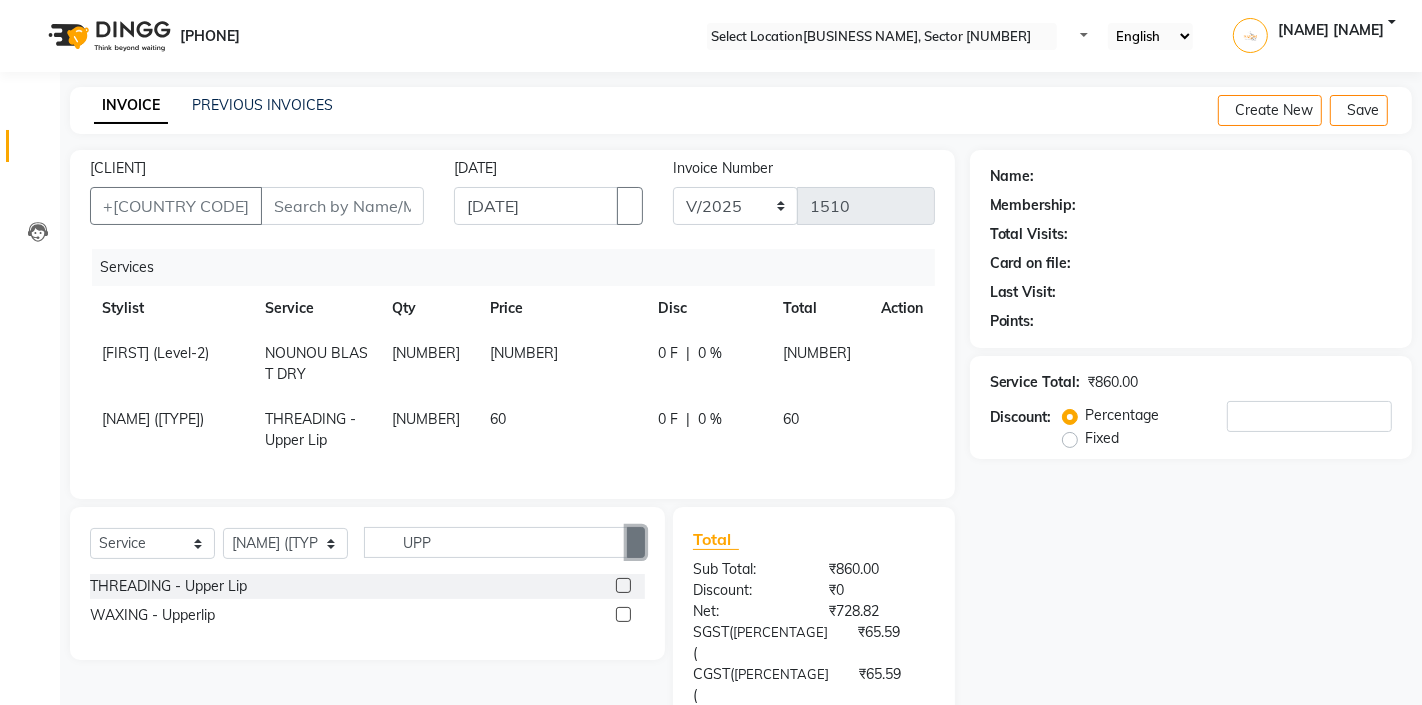click at bounding box center (636, 542) 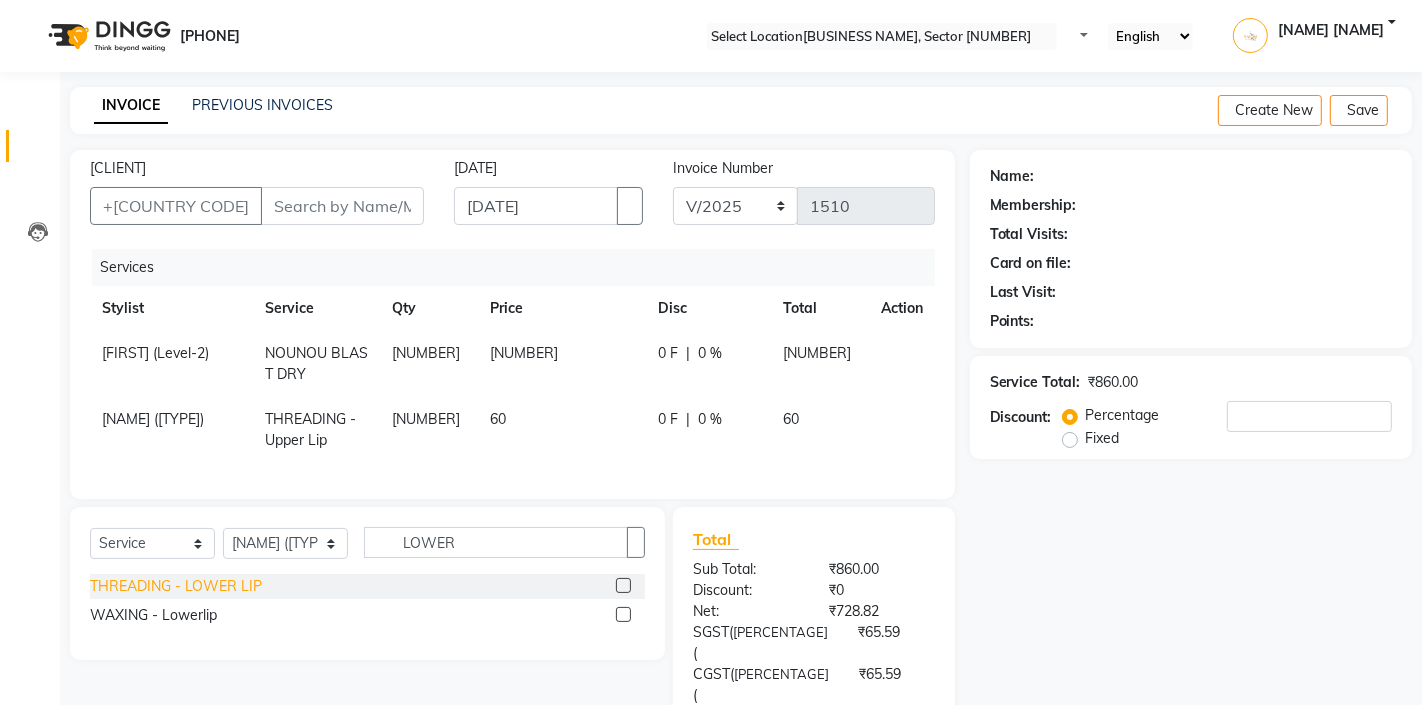 click on "THREADING - LOWER LIP" at bounding box center (176, 586) 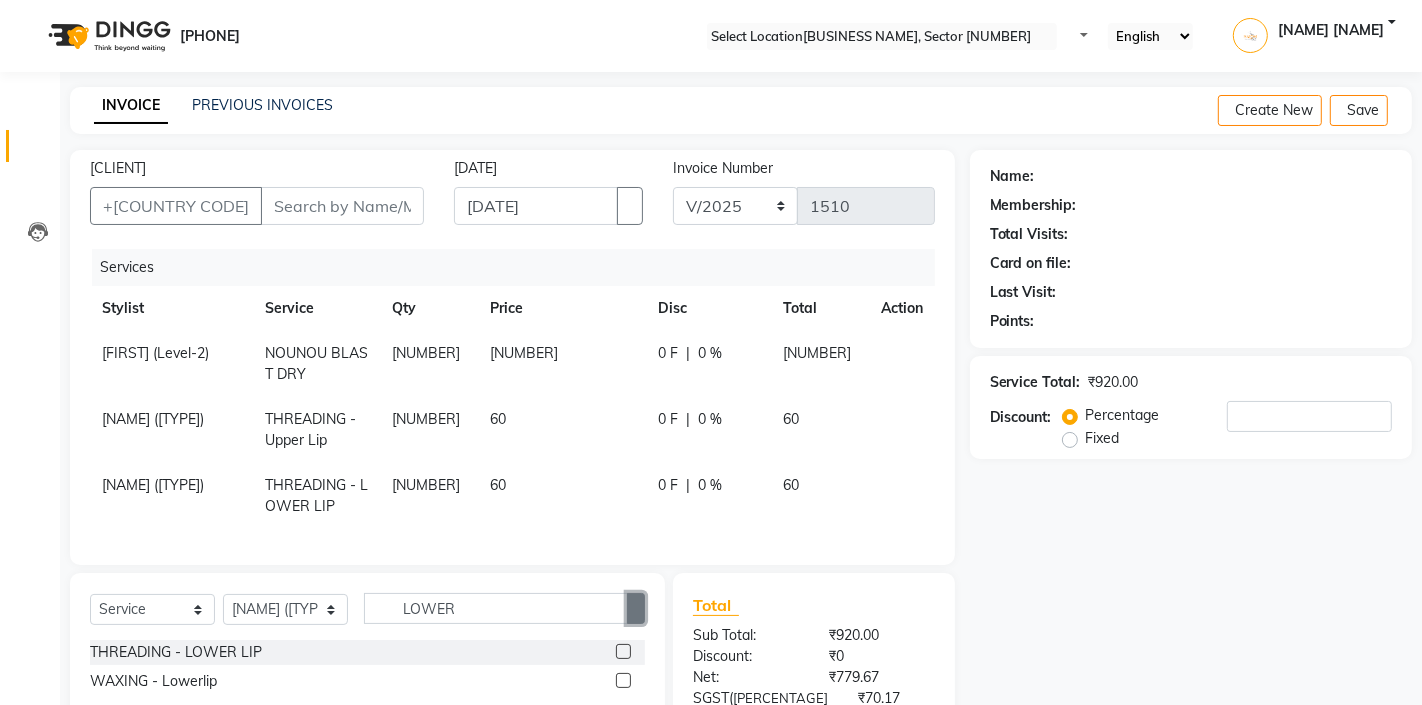click at bounding box center [636, 608] 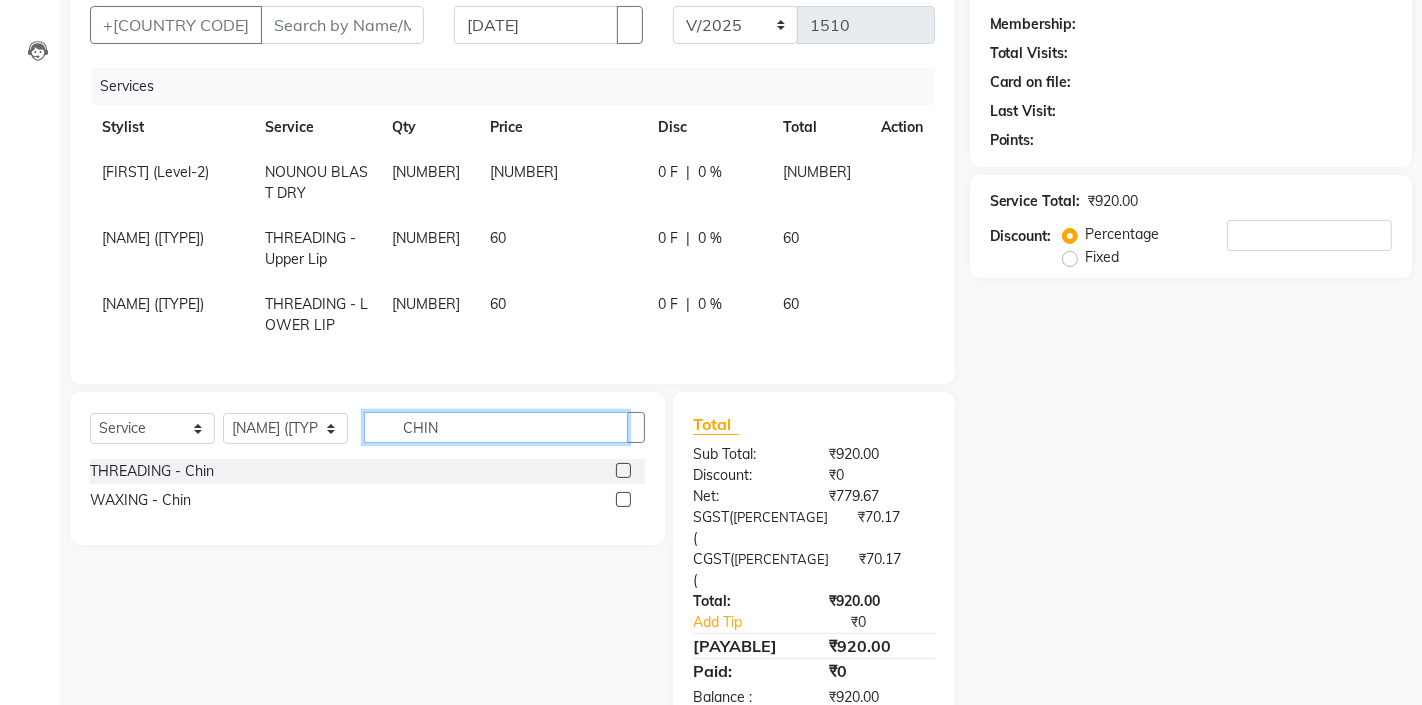 scroll, scrollTop: 184, scrollLeft: 0, axis: vertical 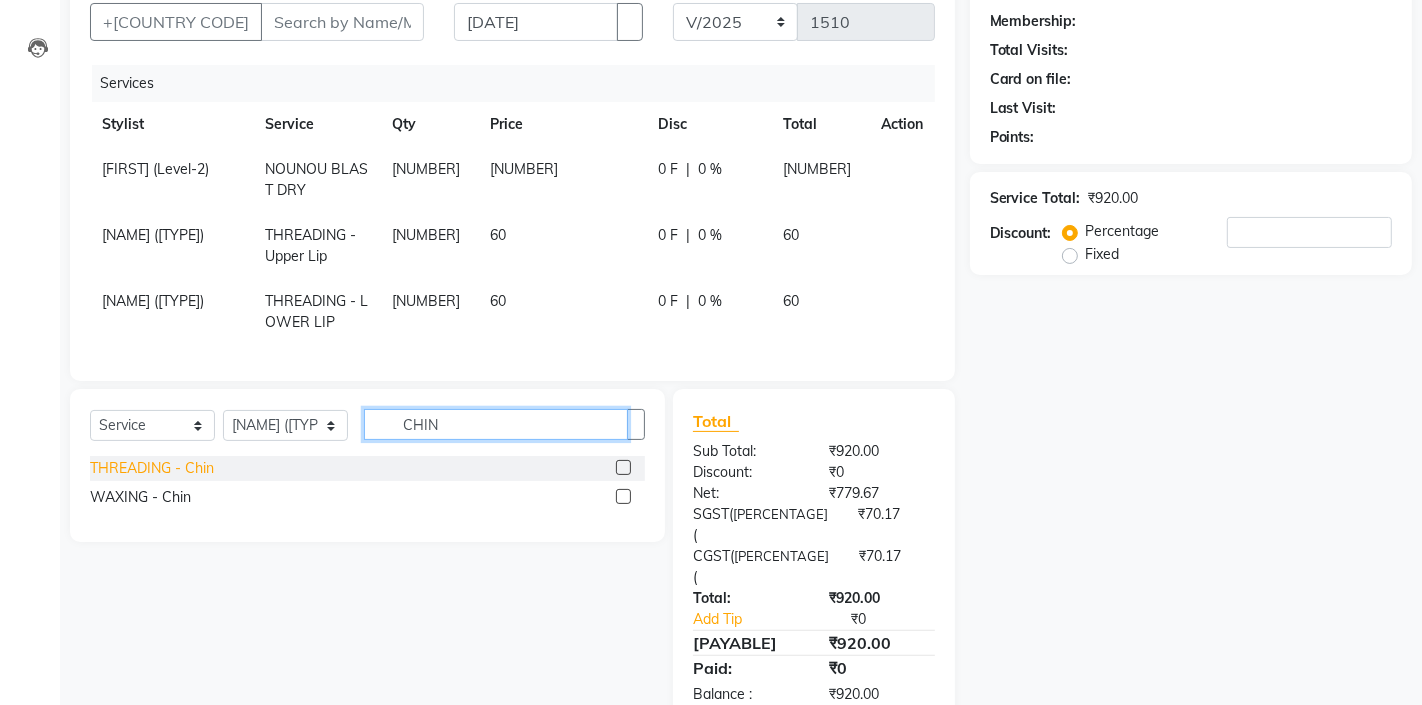 type on "CHIN" 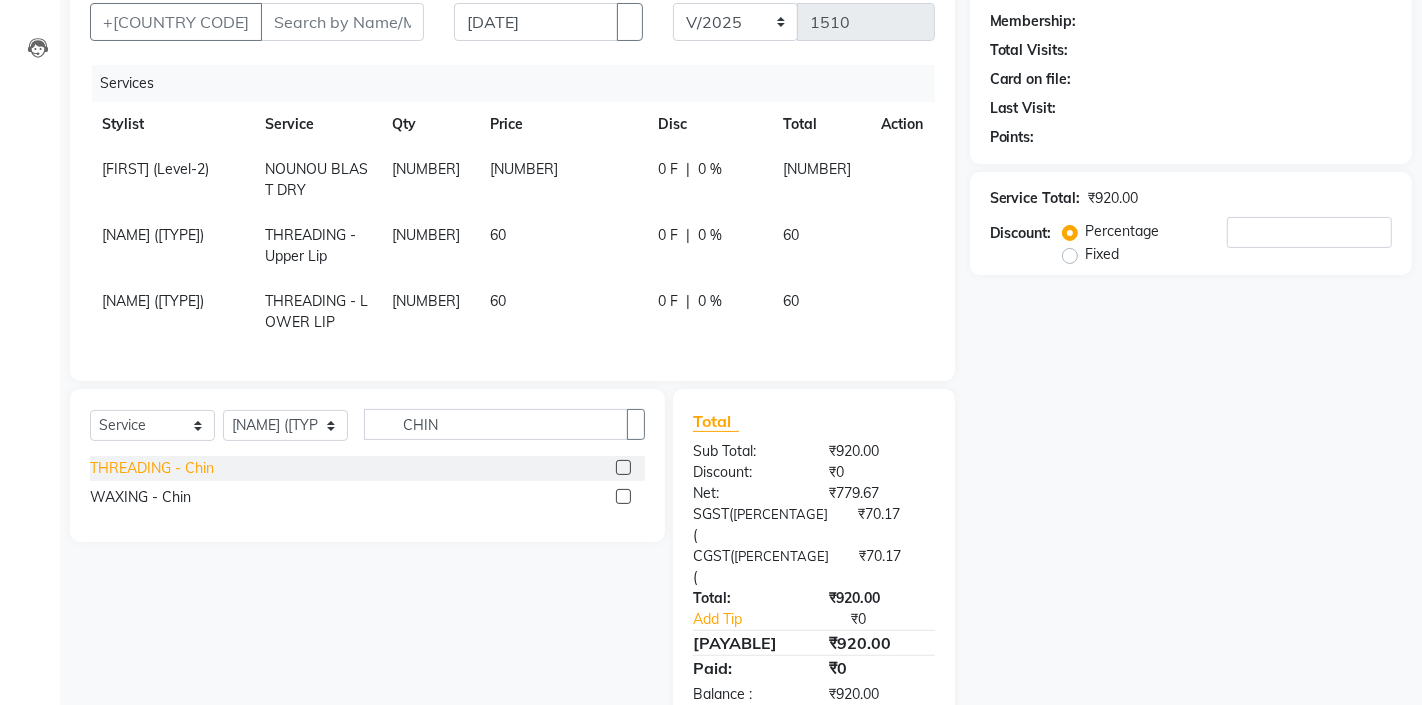 click on "THREADING  - Chin" at bounding box center [152, 468] 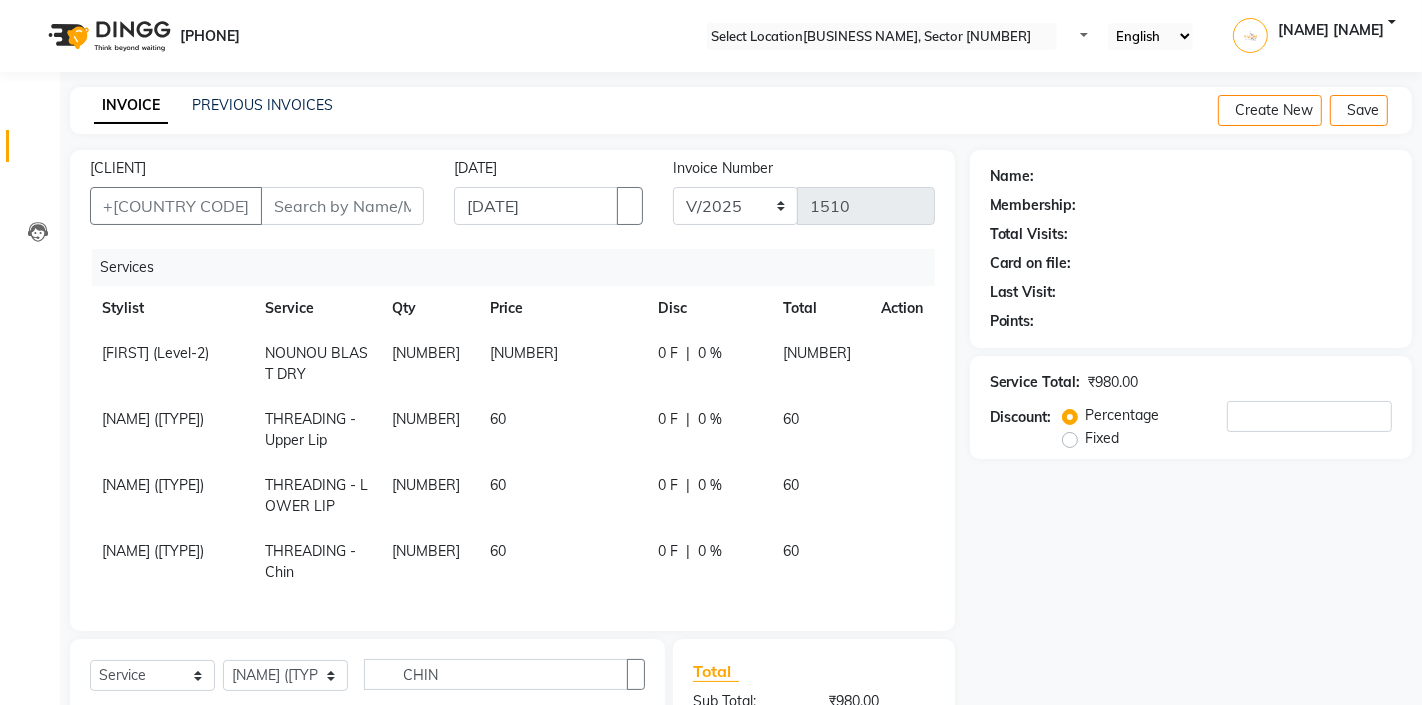 scroll, scrollTop: 256, scrollLeft: 0, axis: vertical 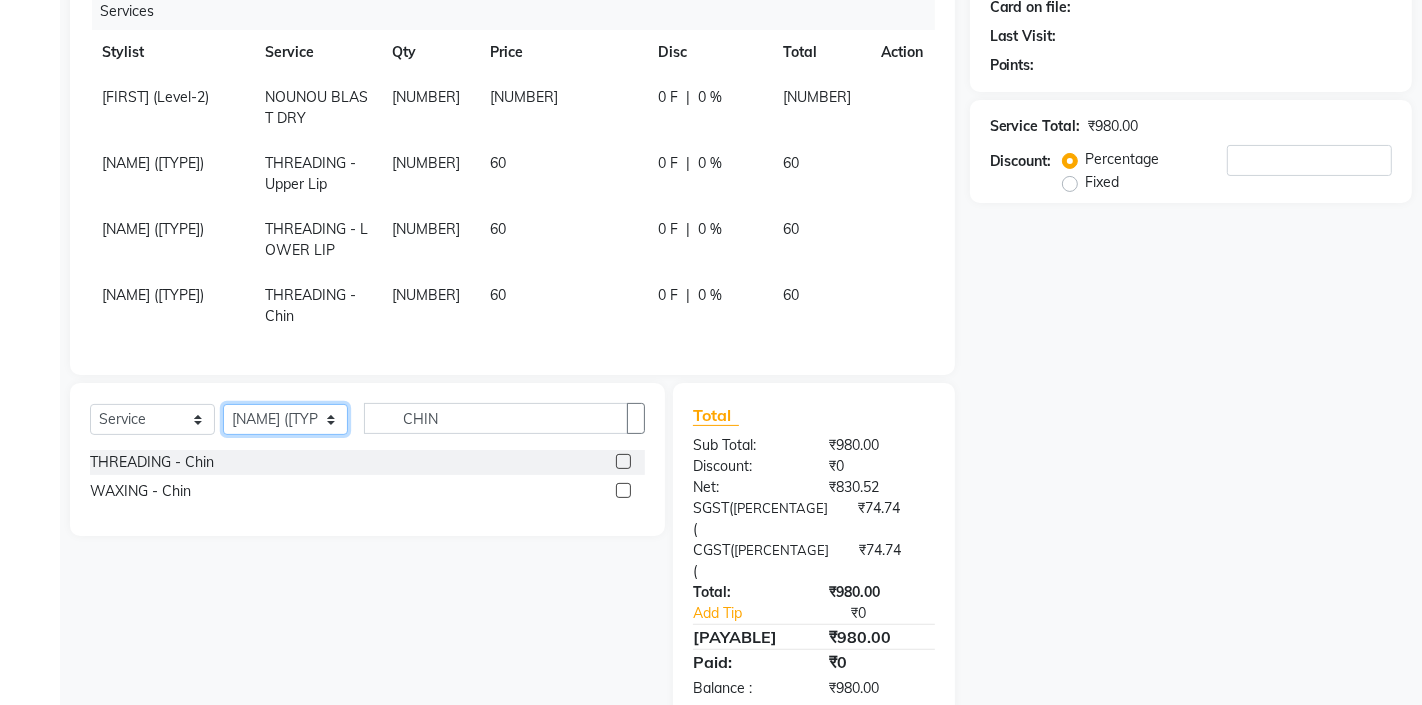 click on "Select Stylist AKTAR (level-1) ARZOO (level-2) BHARAT BUNNY (level-1) FAIZAL (level-2) FARJANA INJAMAM MANISH (level-1) MANJAR (Level-2) NUPUR (SKIN) POONAM PRIYA (PEDI) ROHAN RAI ROHIT  Salon82 saltlake SOMA DEY SUBHO (PEDI) SUJIT SUKLA (SKIN) SUMON (NAILS)" at bounding box center [285, 419] 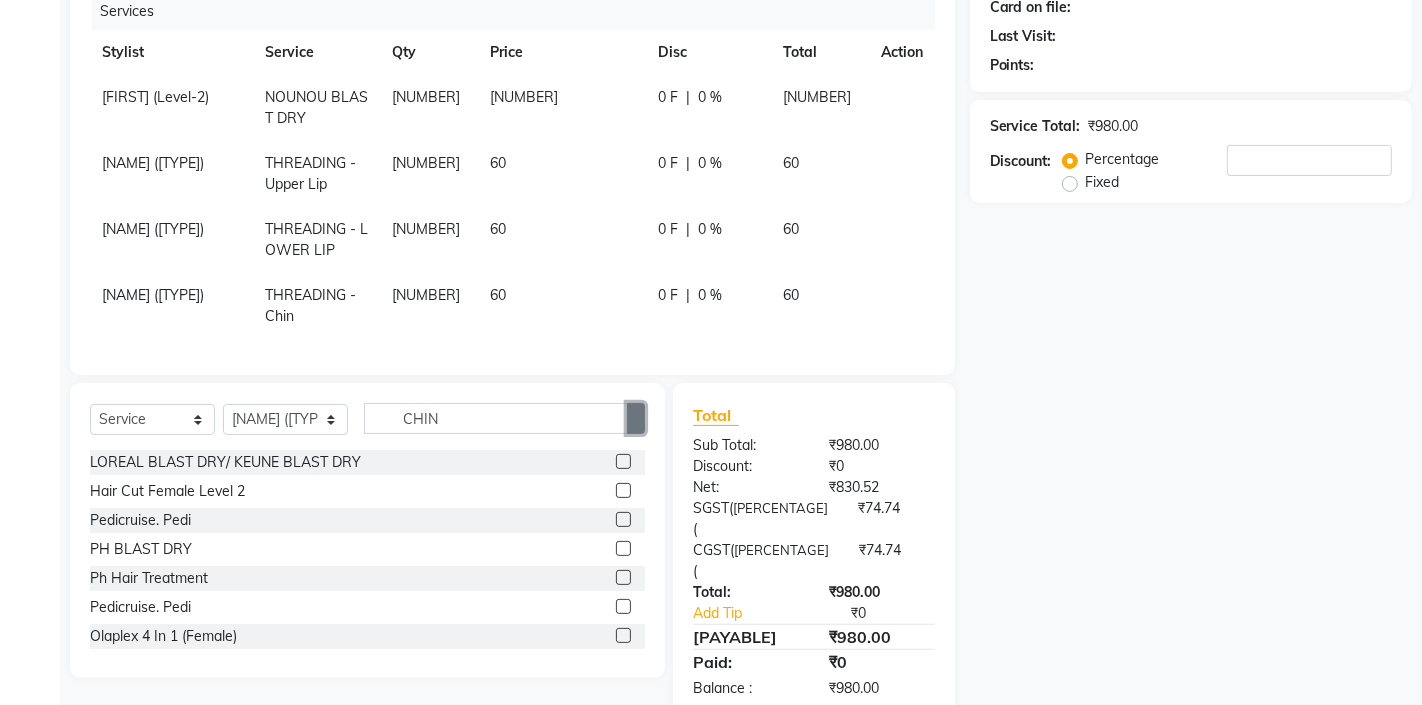 click at bounding box center (636, 419) 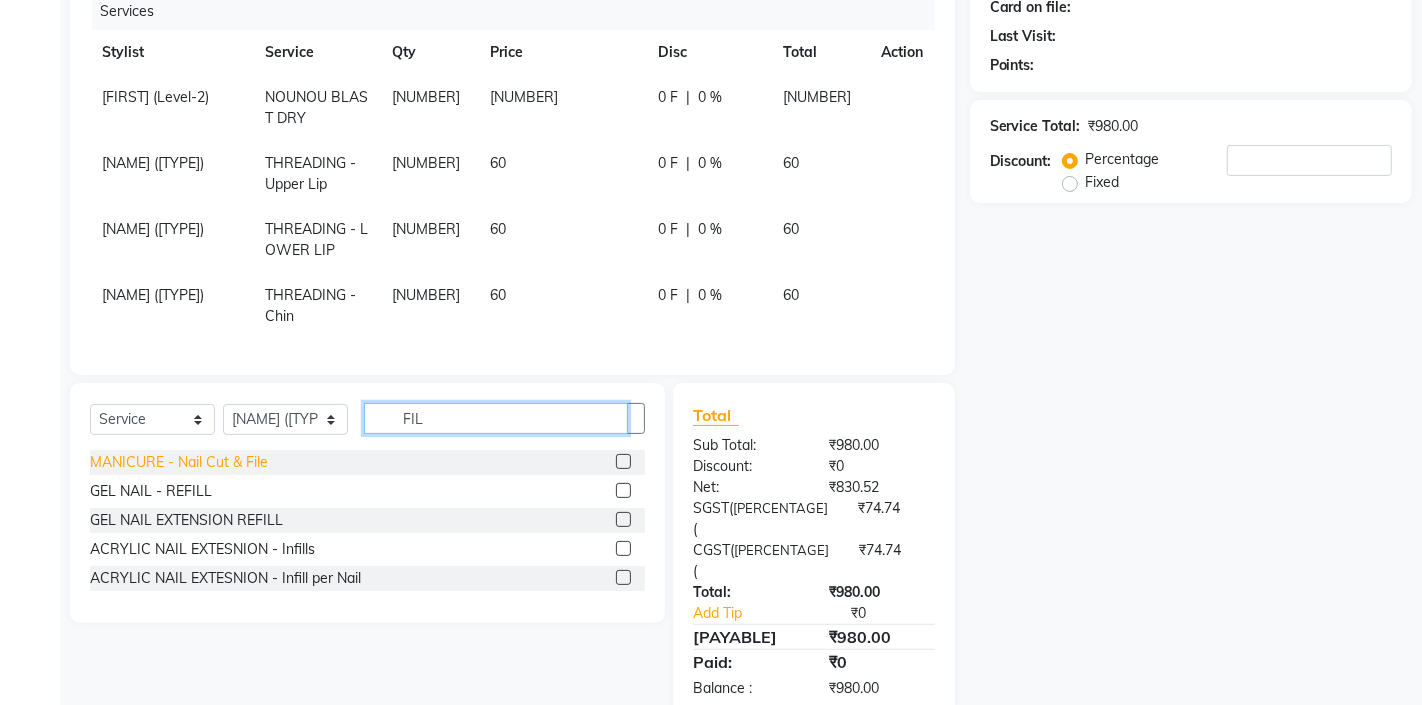 type on "FIL" 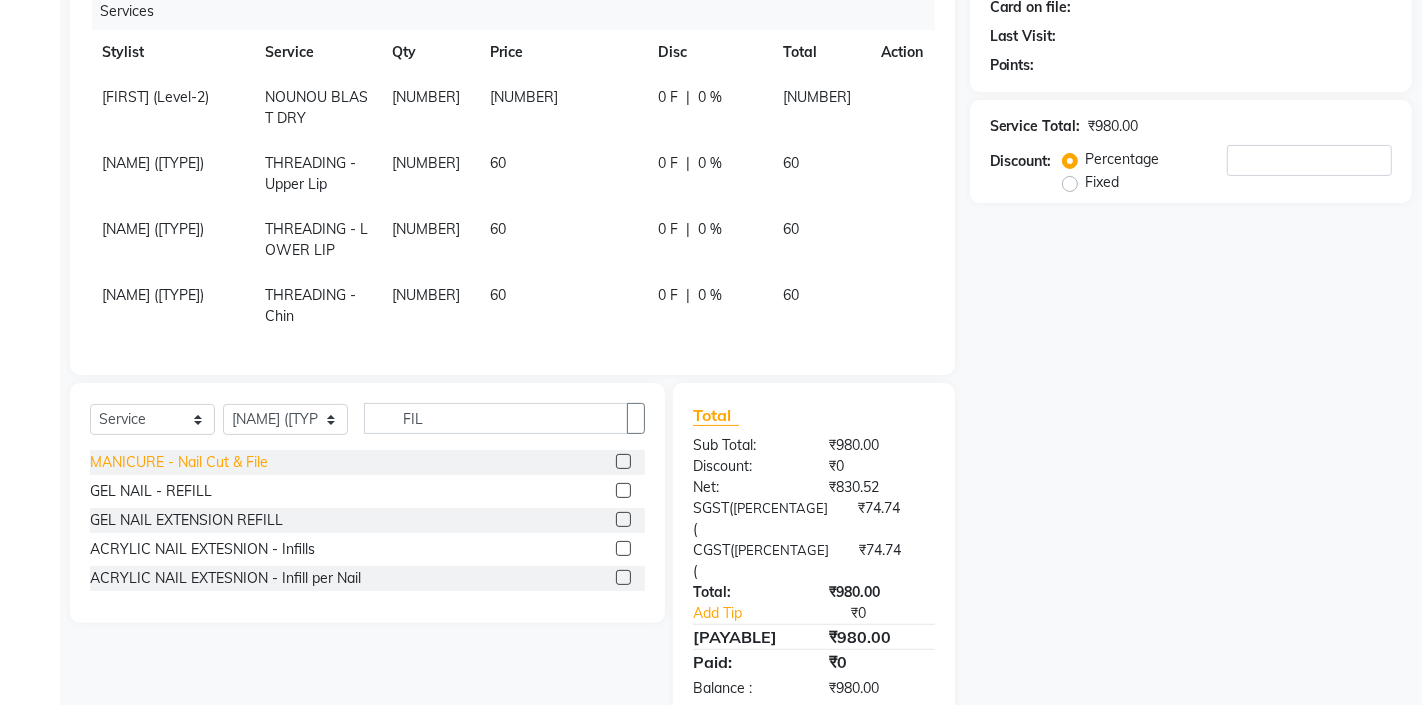 click on "MANICURE - Nail Cut & File" at bounding box center (179, 462) 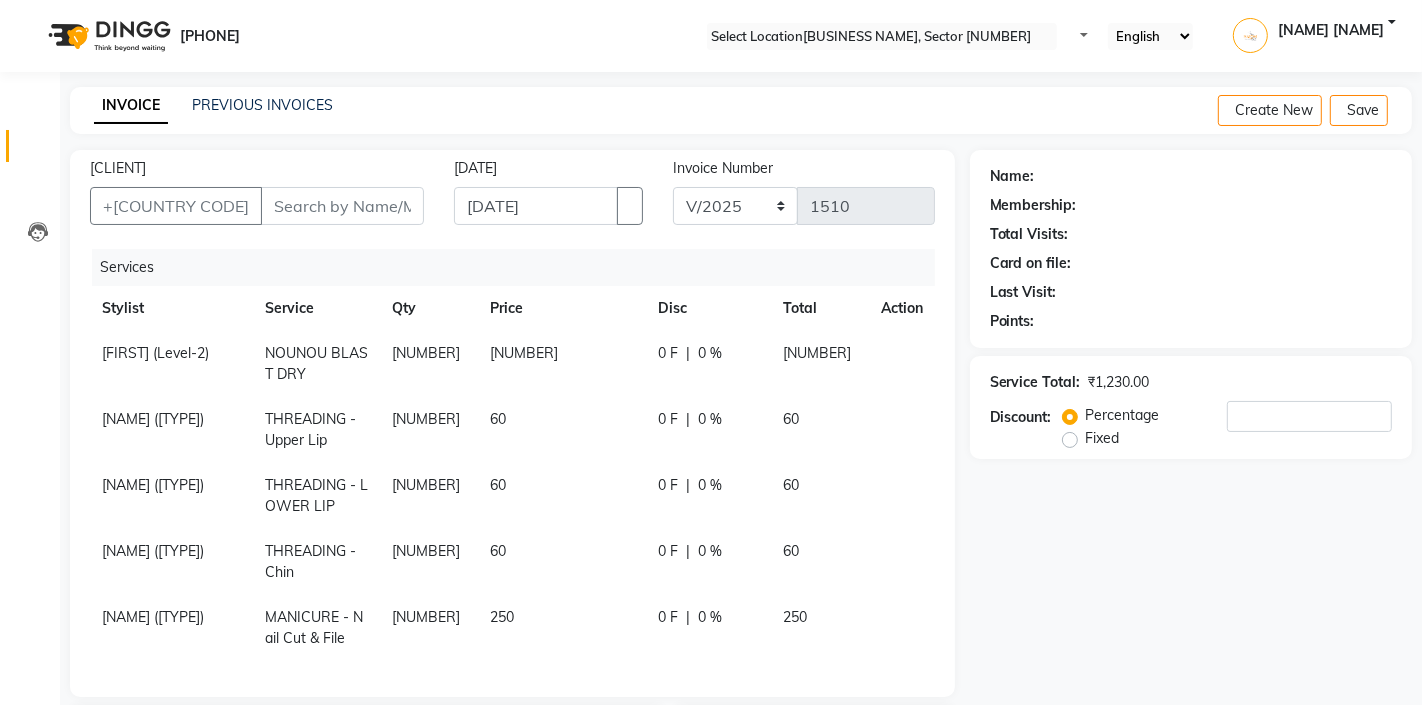 scroll, scrollTop: 72, scrollLeft: 0, axis: vertical 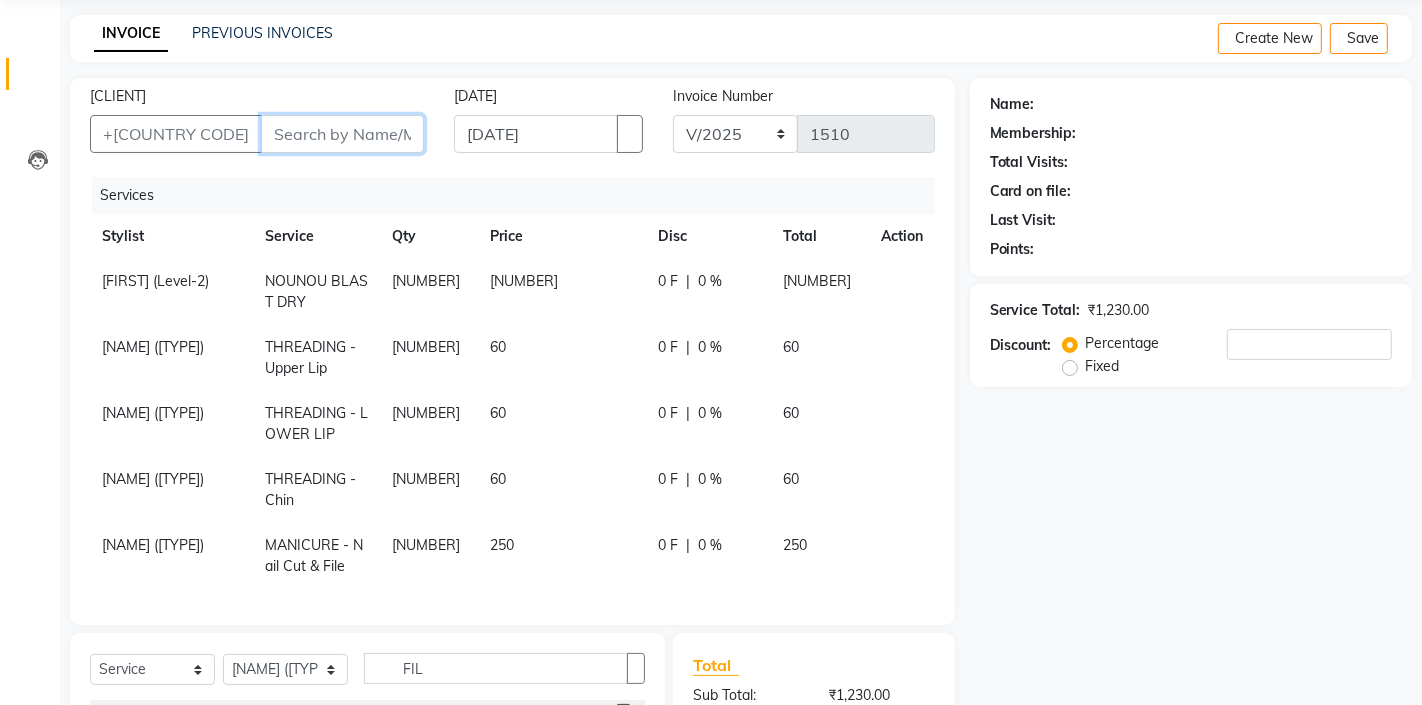 click on "Client" at bounding box center [342, 134] 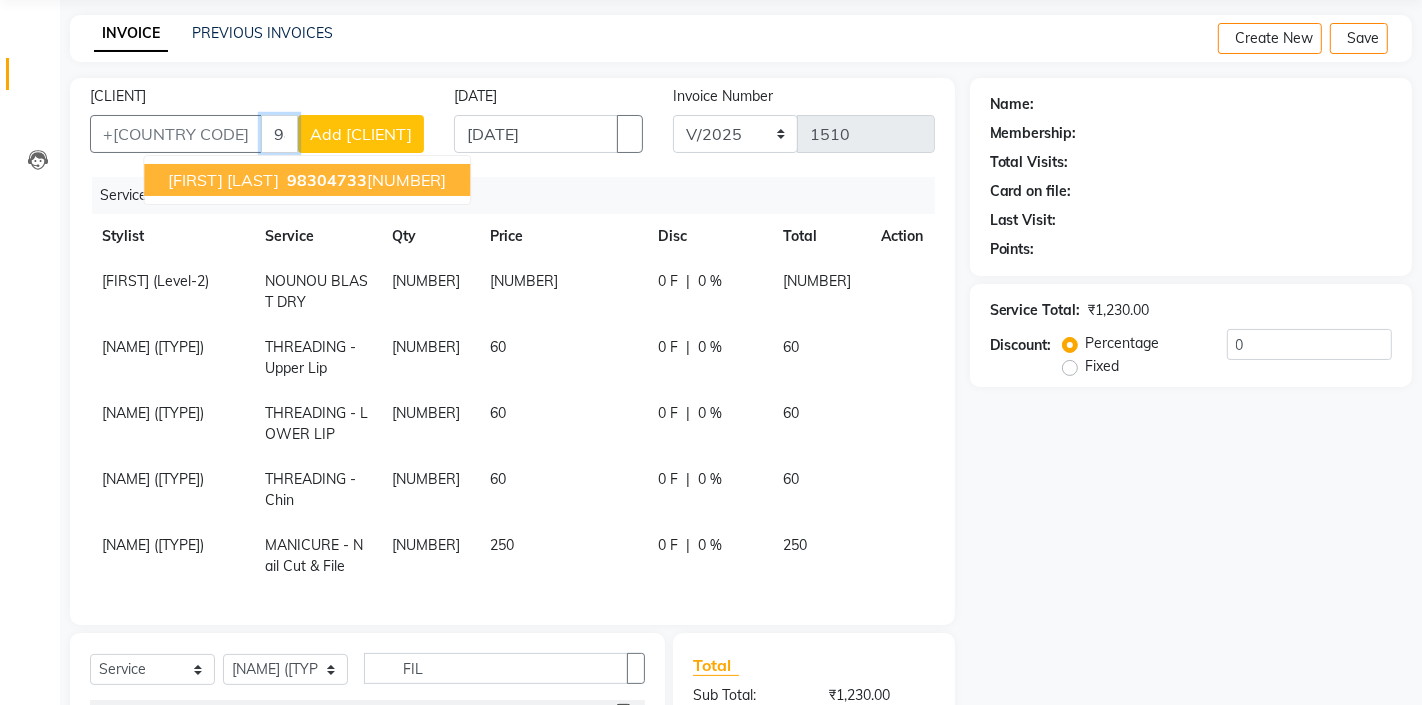 click on "98304733" at bounding box center [327, 180] 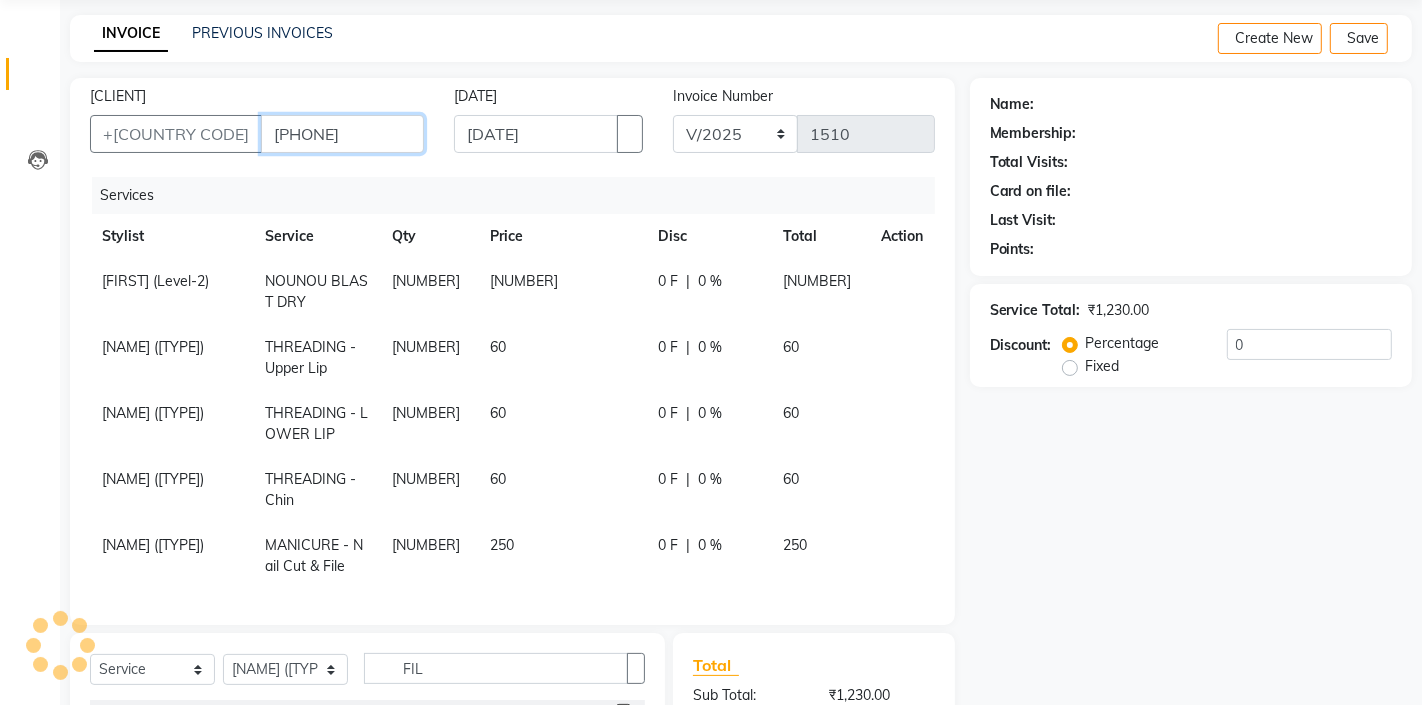 type on "9830473390" 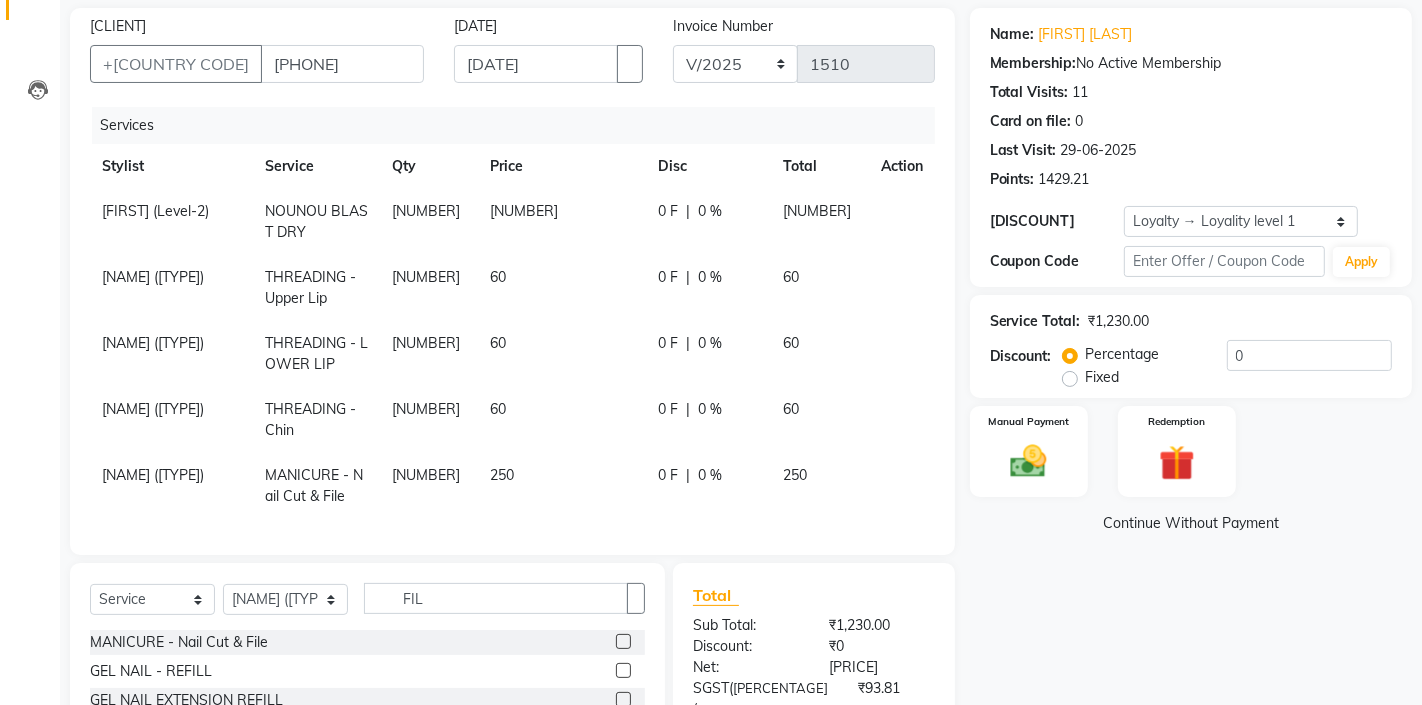 scroll, scrollTop: 322, scrollLeft: 0, axis: vertical 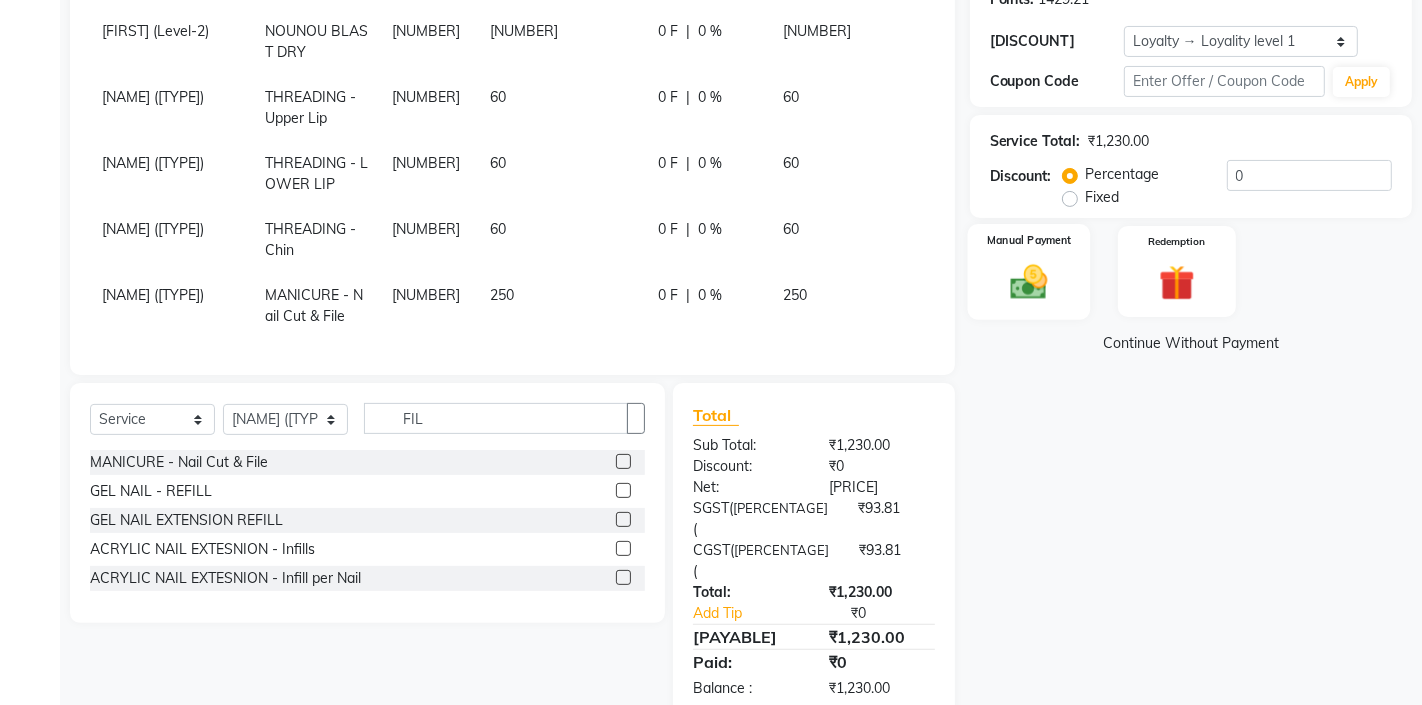 click on "Manual Payment" at bounding box center (1028, 271) 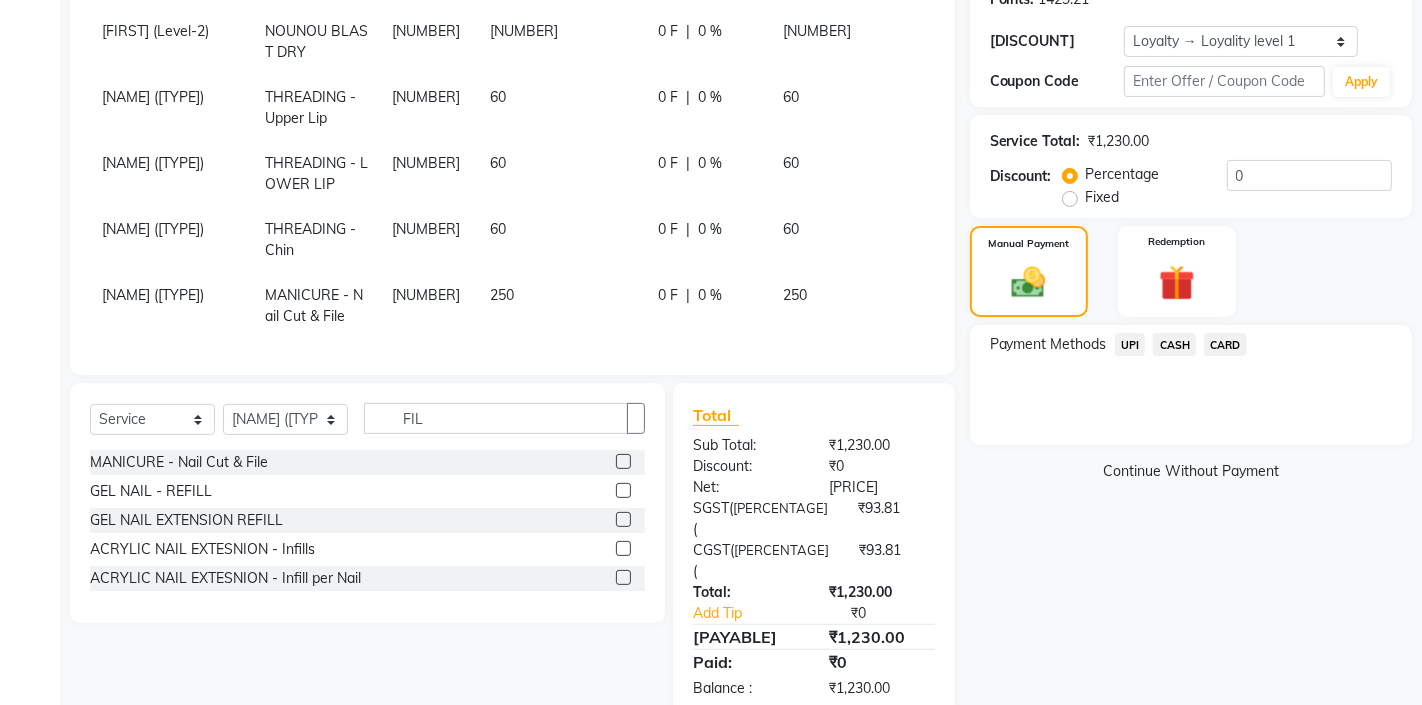 click on "CARD" at bounding box center [1130, 344] 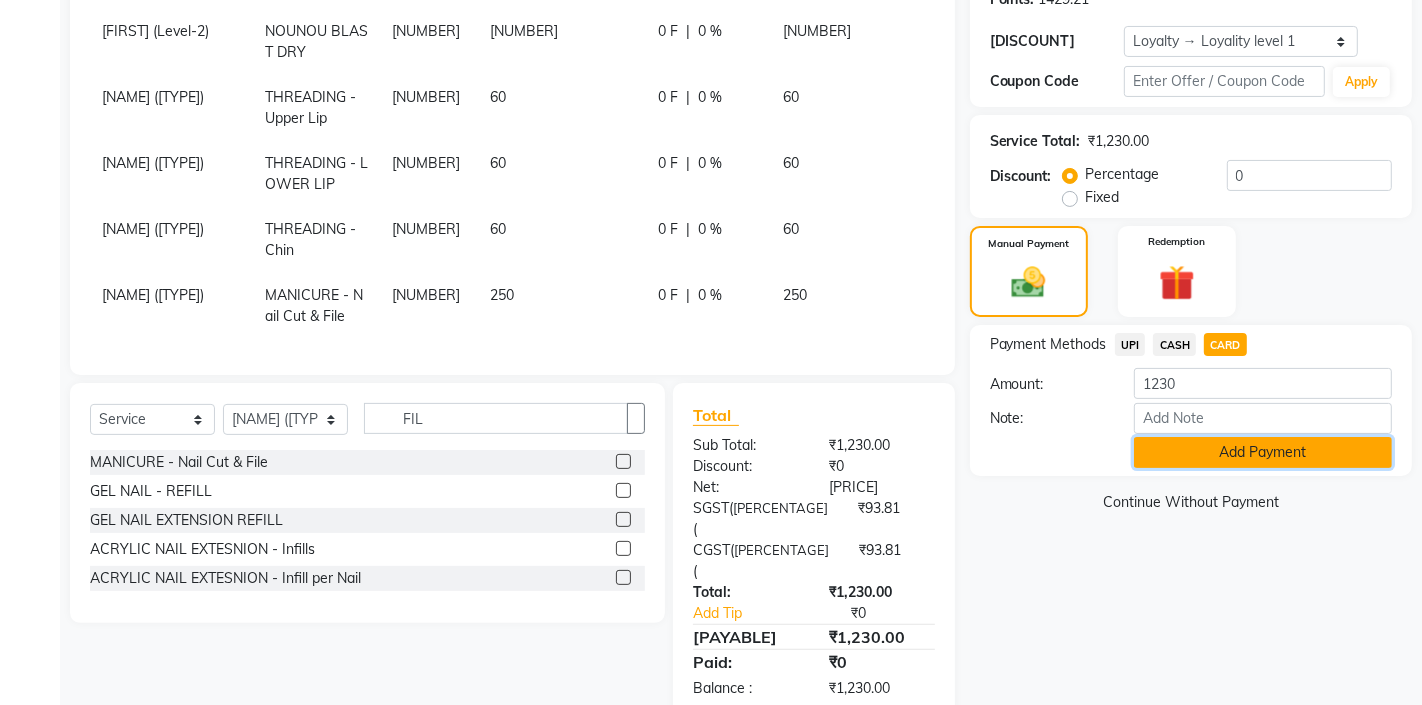 click on "Add Payment" at bounding box center (1263, 452) 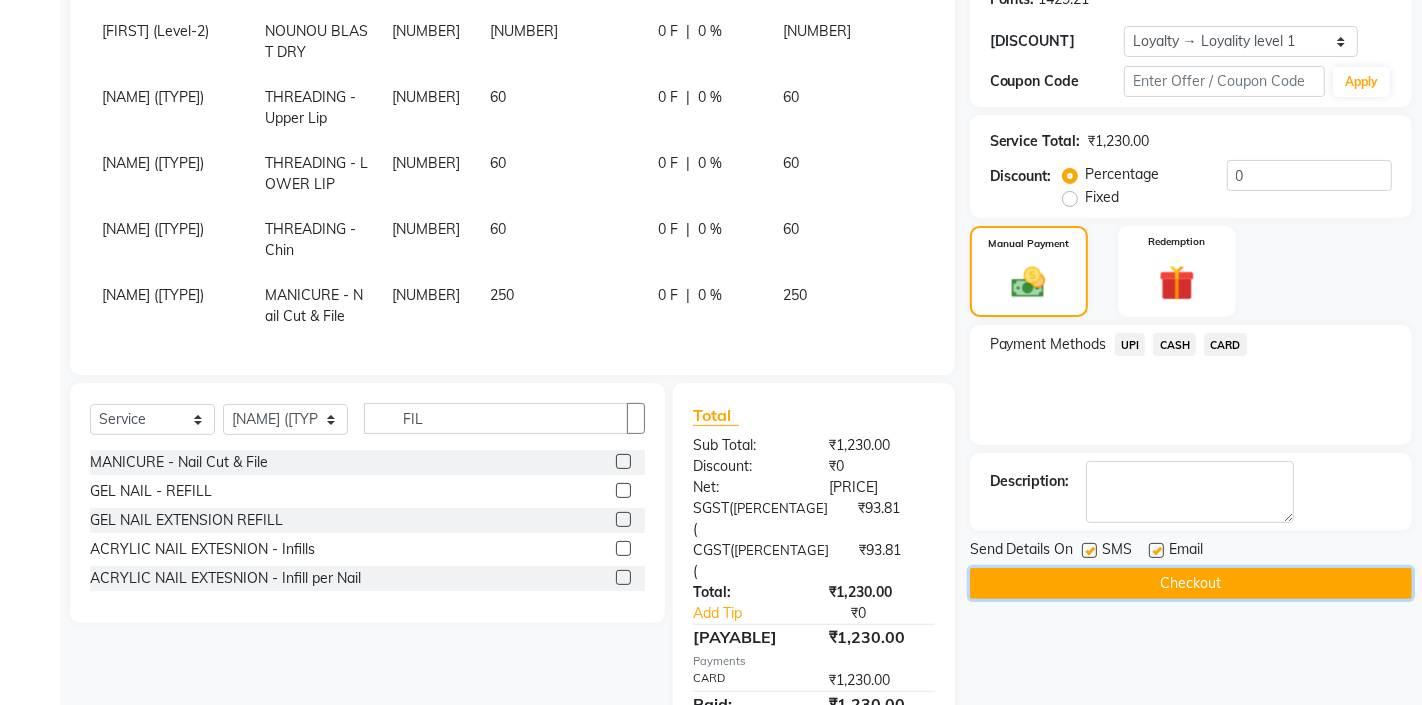 click on "Checkout" at bounding box center [1191, 583] 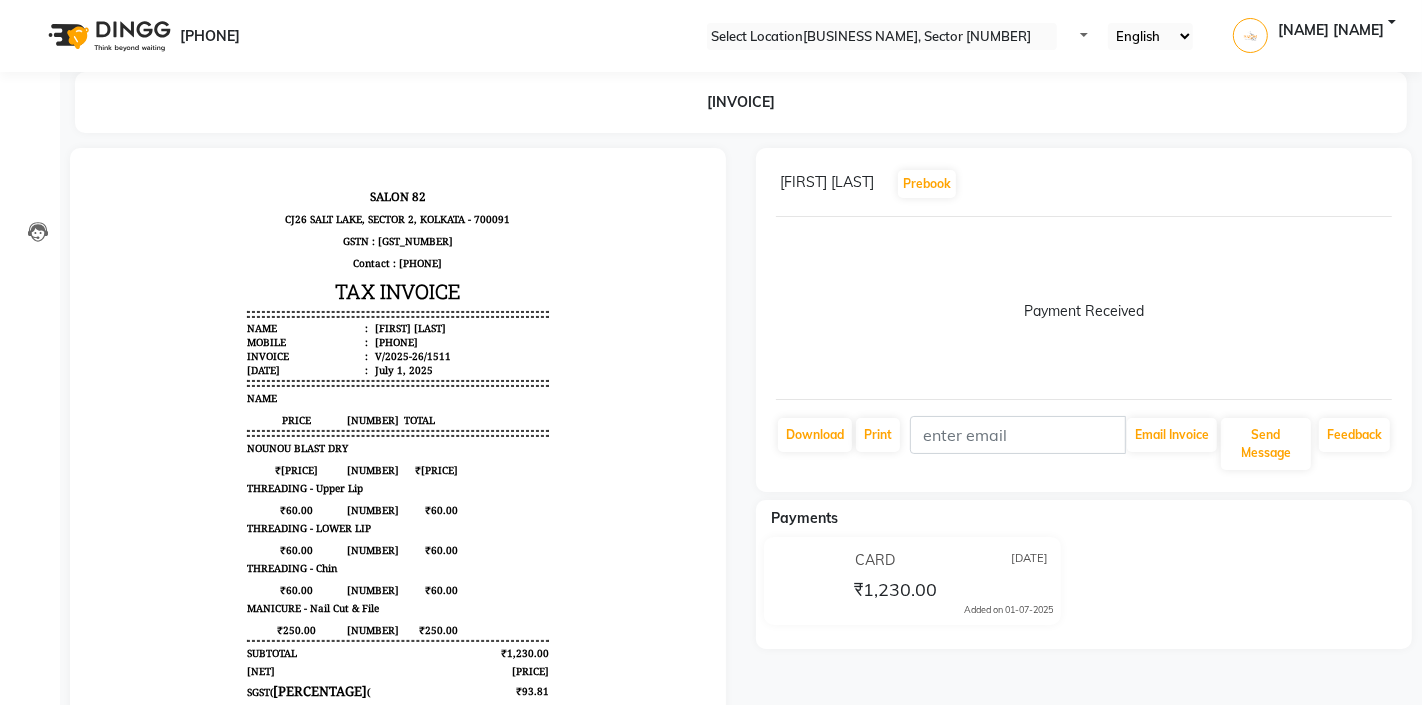 scroll, scrollTop: 0, scrollLeft: 0, axis: both 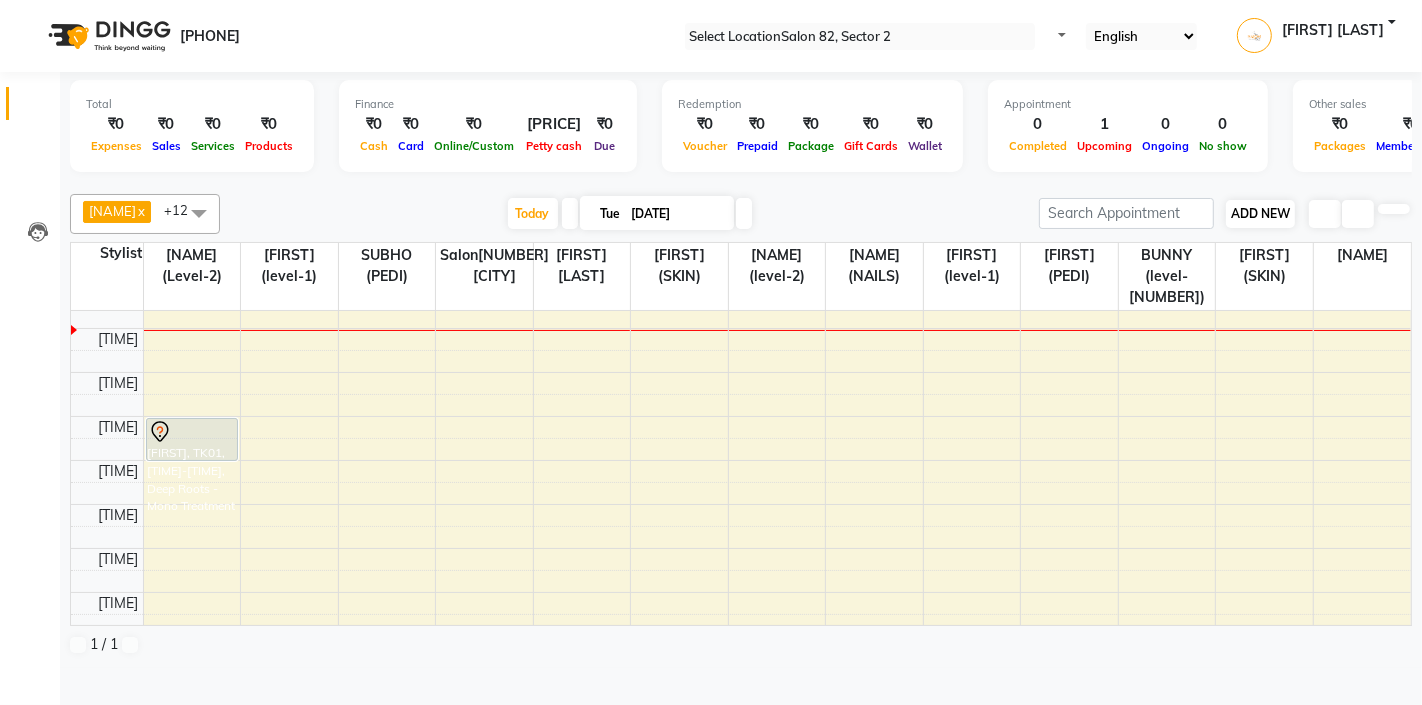 click on "ADD NEW" at bounding box center [1260, 213] 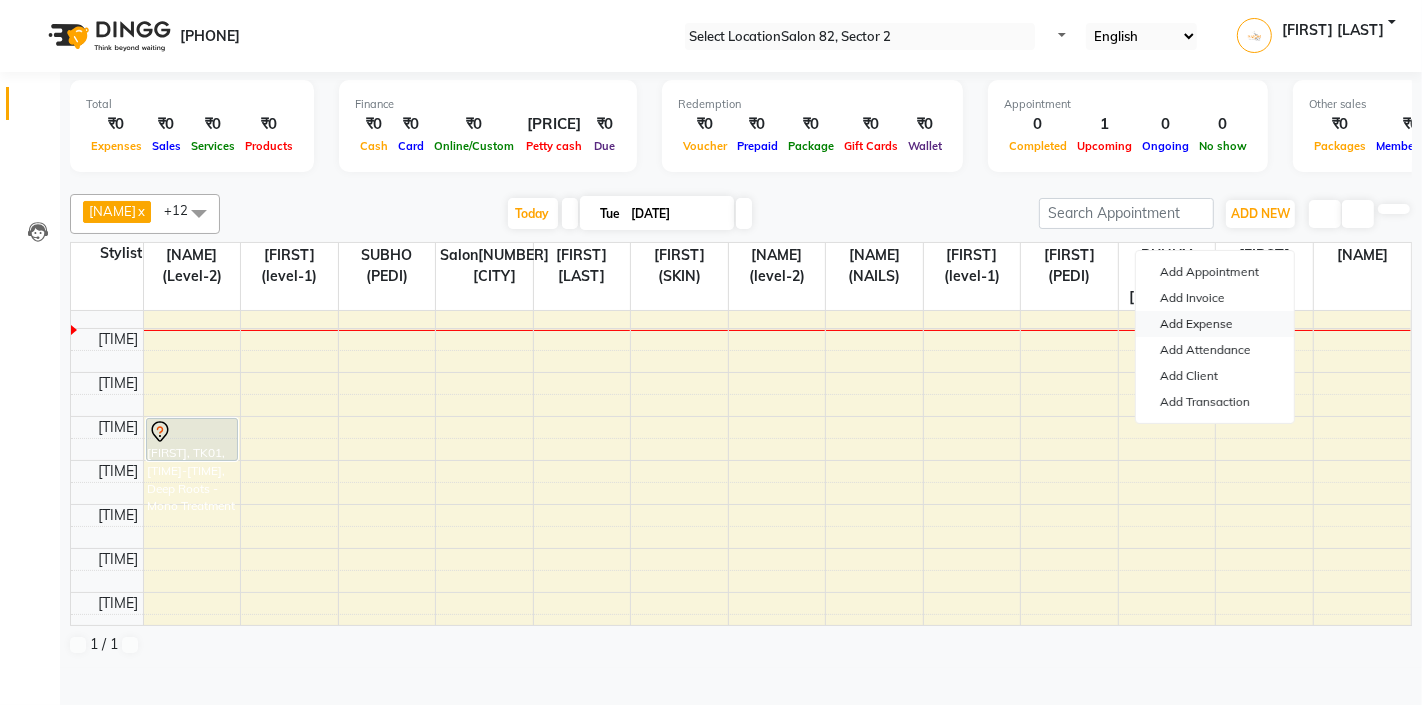 click on "Add Expense" at bounding box center (1215, 324) 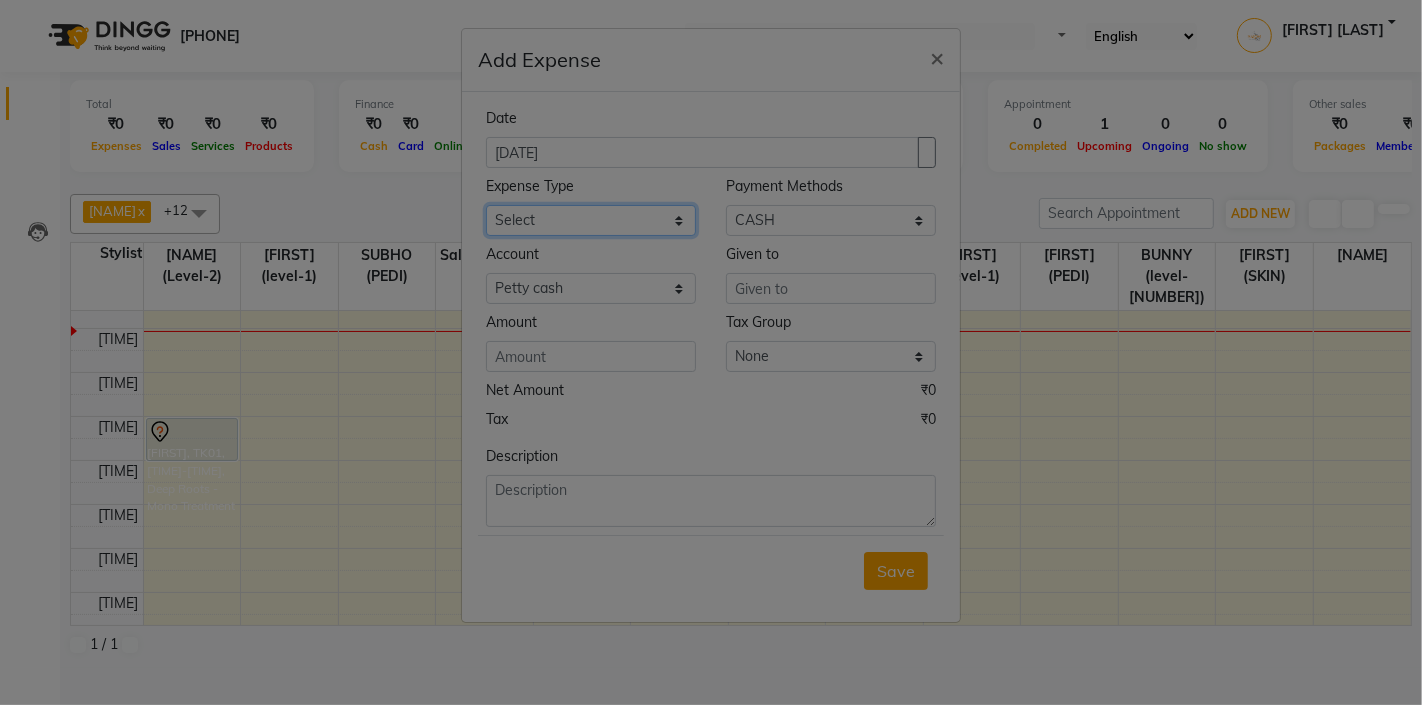 click on "Select Advance Salary Bank charges Car maintenance  Cash transfer to bank Client Snacks Clinical charges Equipment Fuel Govt fee Incentive Insurance International purchase Loan Repayment Maintenance Marketing Miscellaneous Other Pantry Product Rent Salary Staff Snacks Tax Tea & Refreshment Utilities" at bounding box center (591, 220) 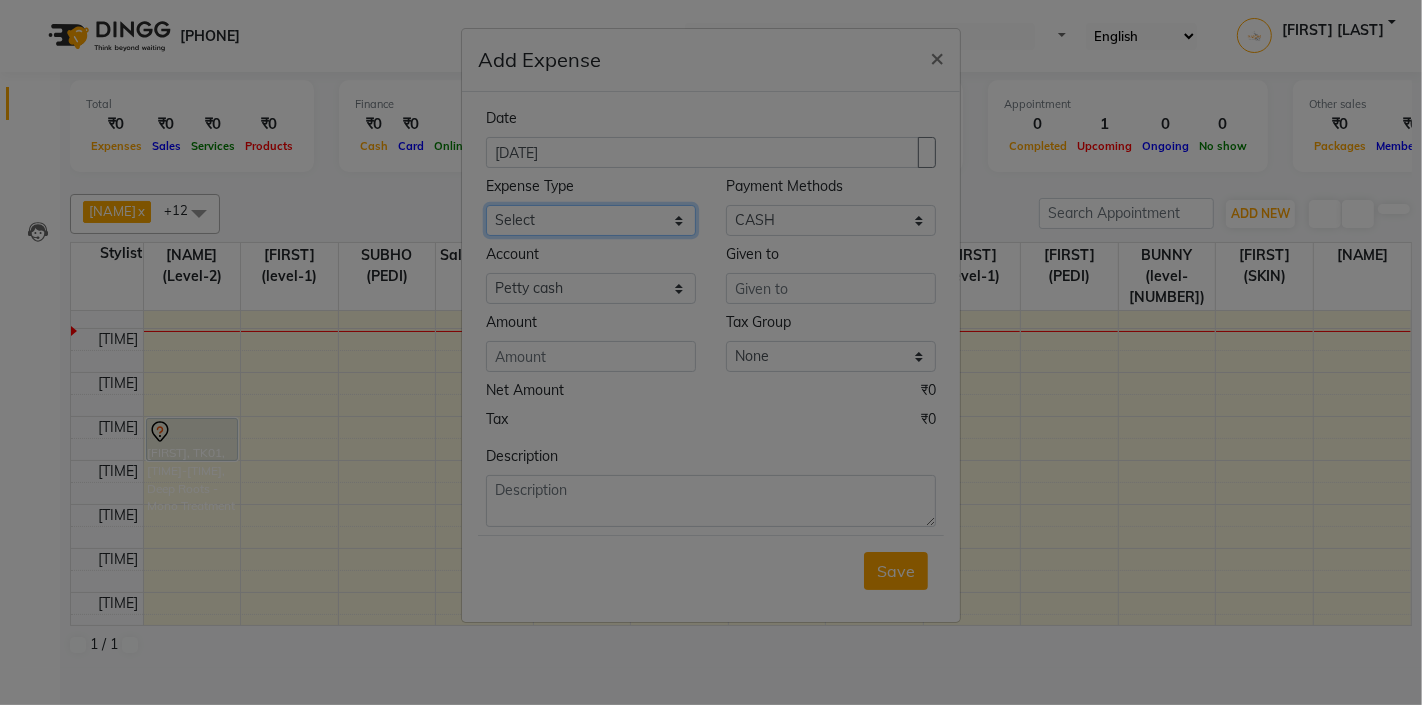 select on "11456" 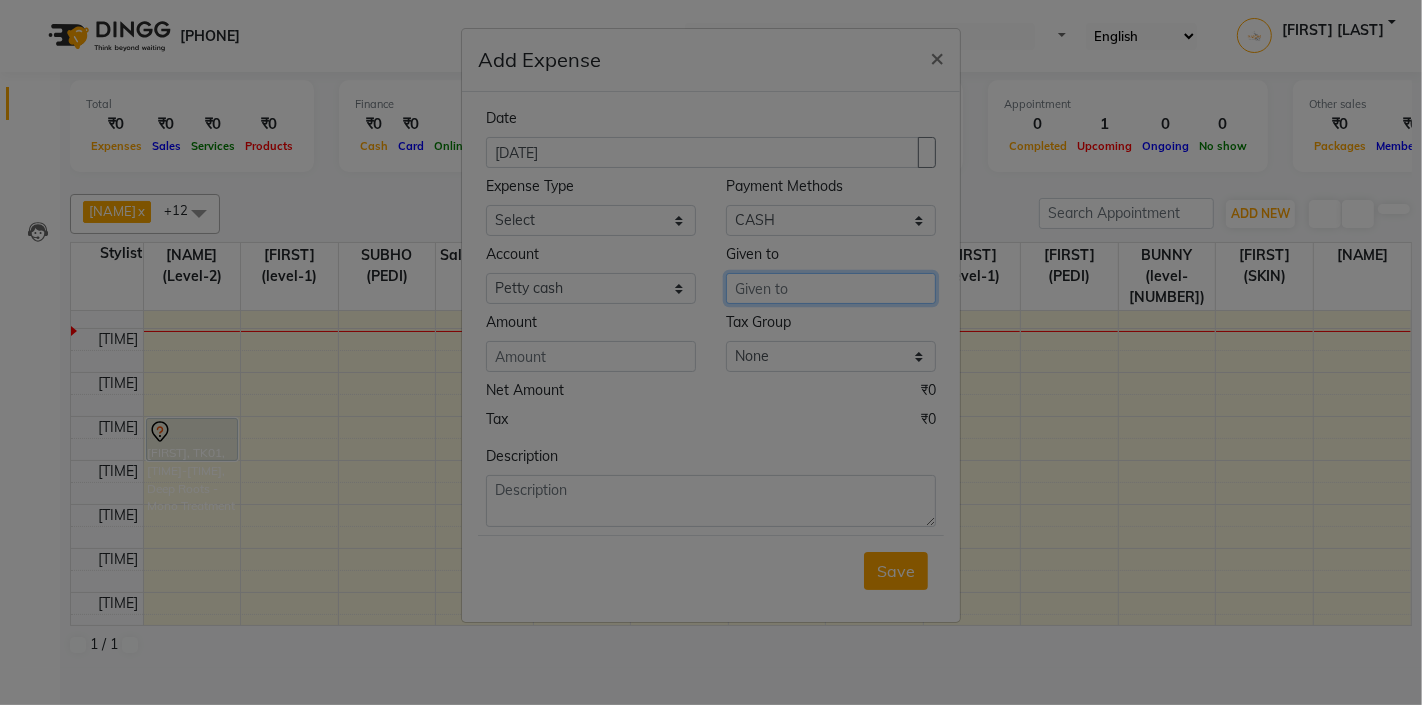 click at bounding box center (831, 288) 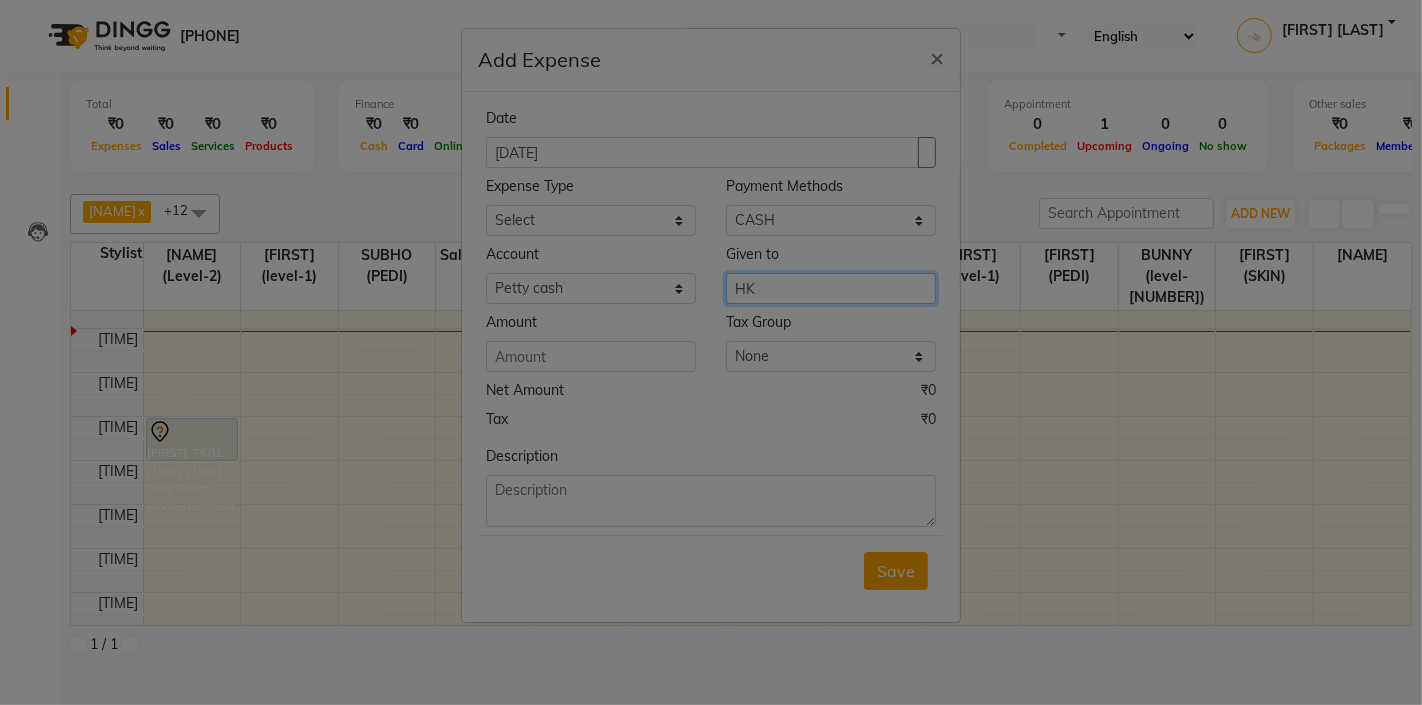 type on "HK" 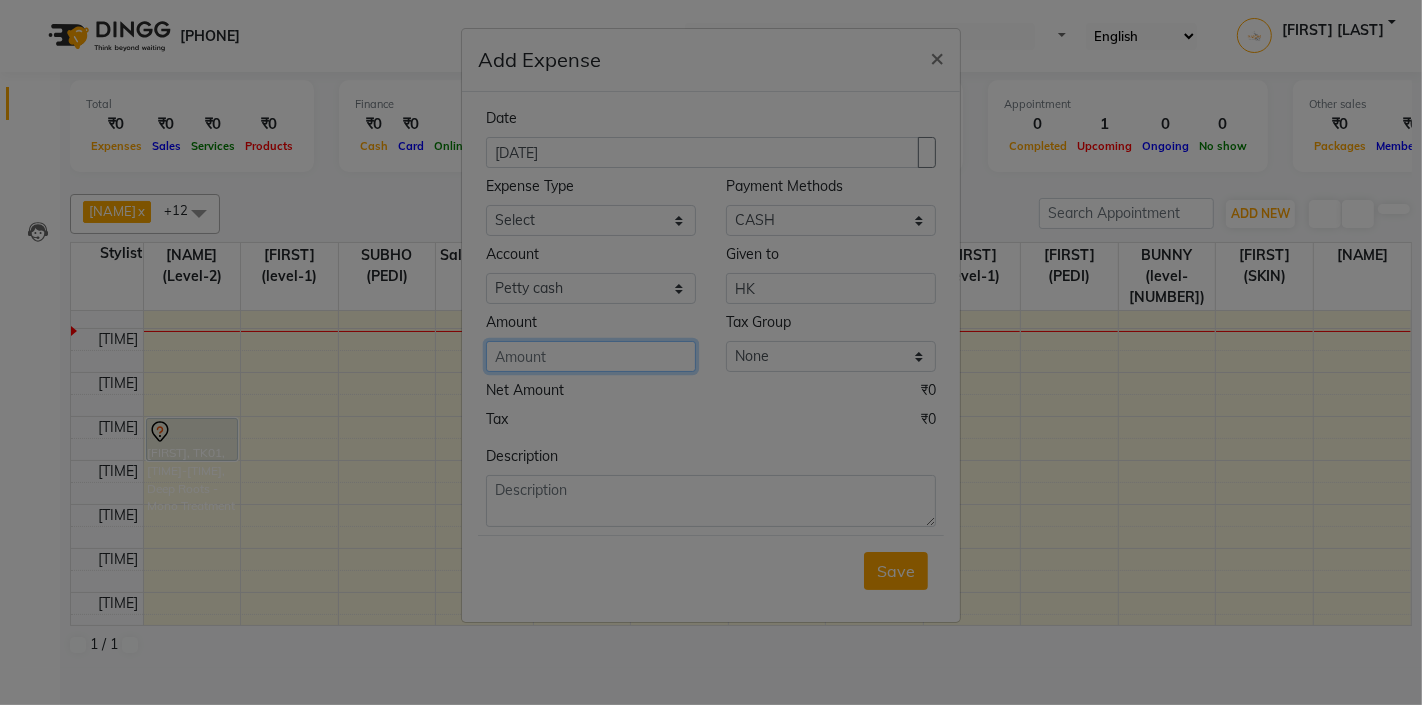 click at bounding box center (591, 356) 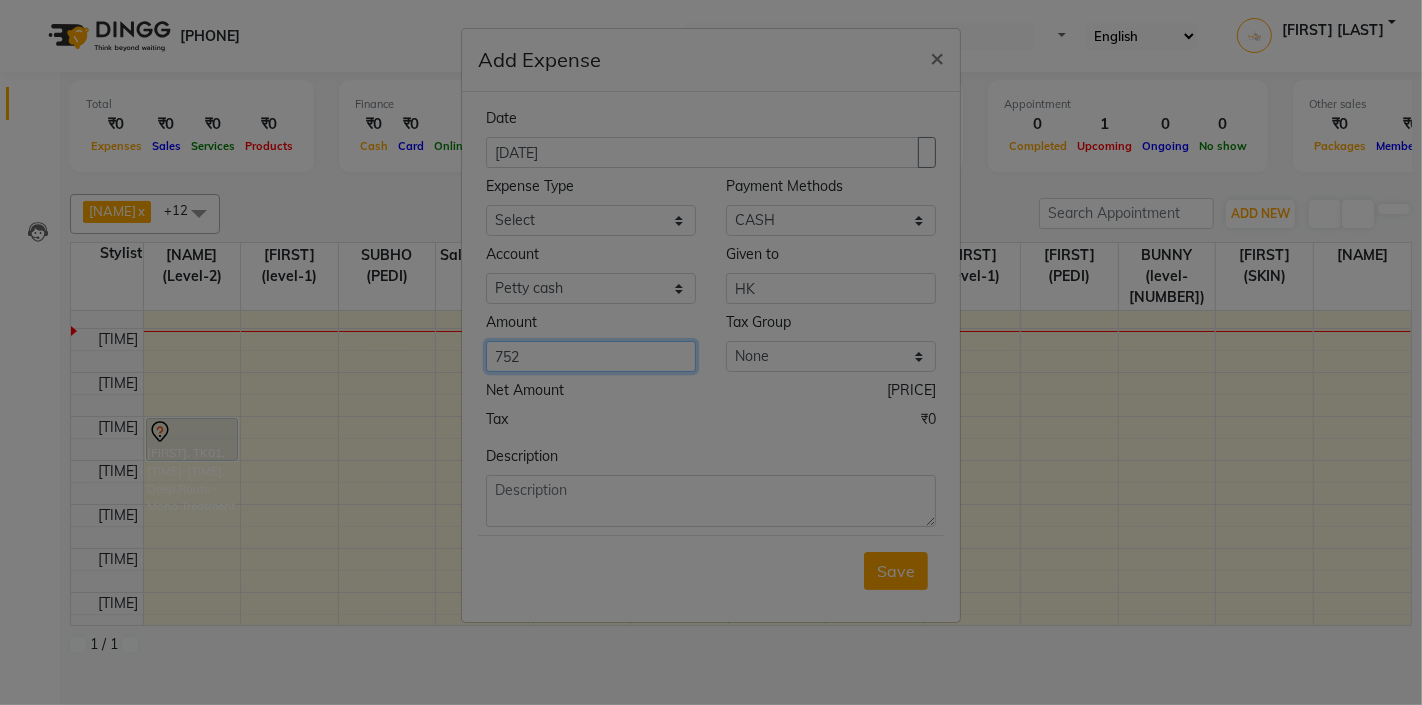type on "752" 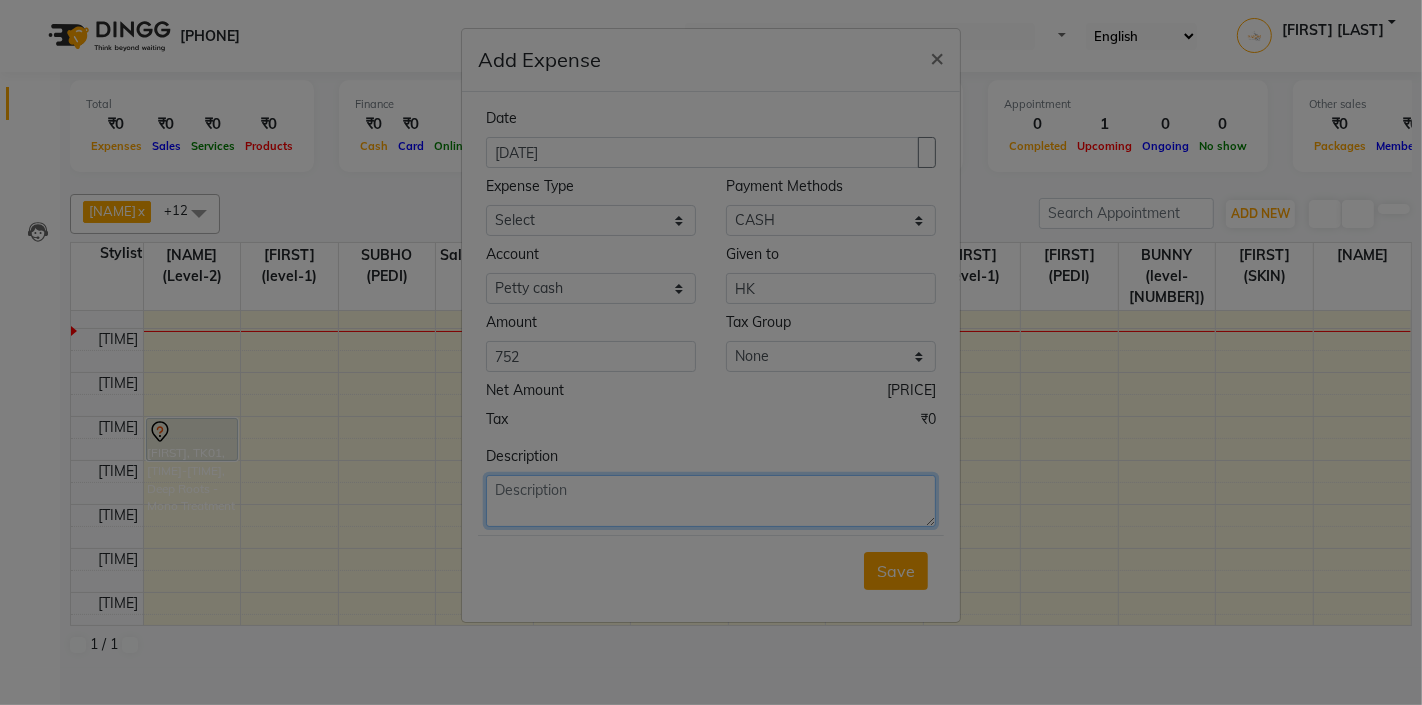 click at bounding box center (711, 501) 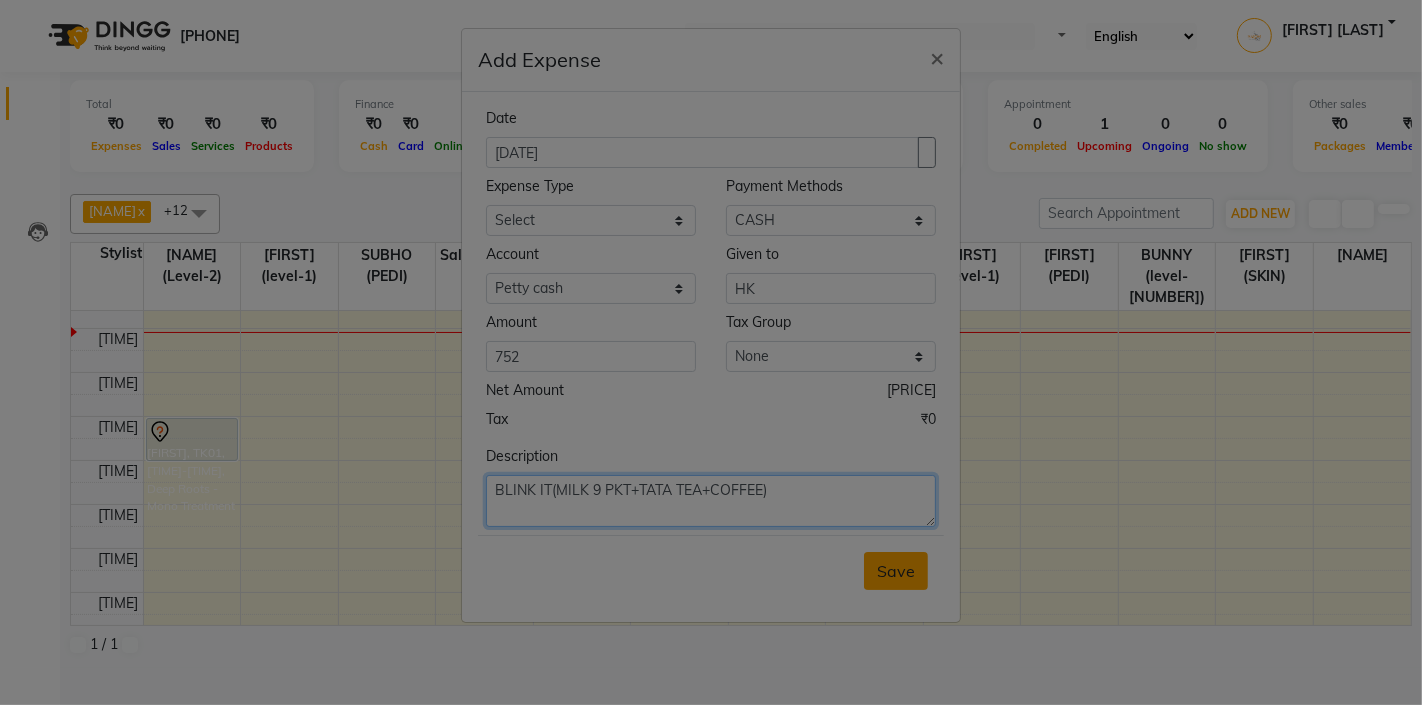 type on "BLINK IT(MILK 9 PKT+TATA TEA+COFFEE)" 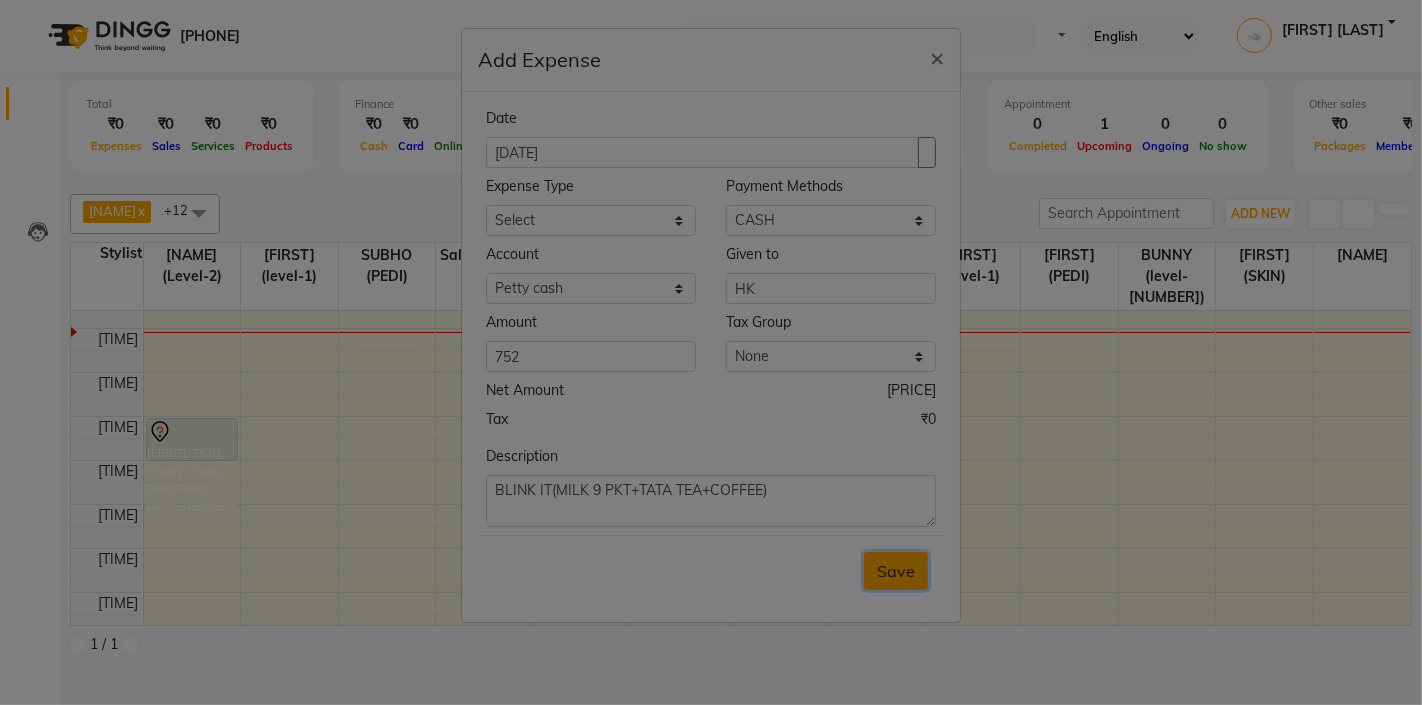 click on "Save" at bounding box center (896, 571) 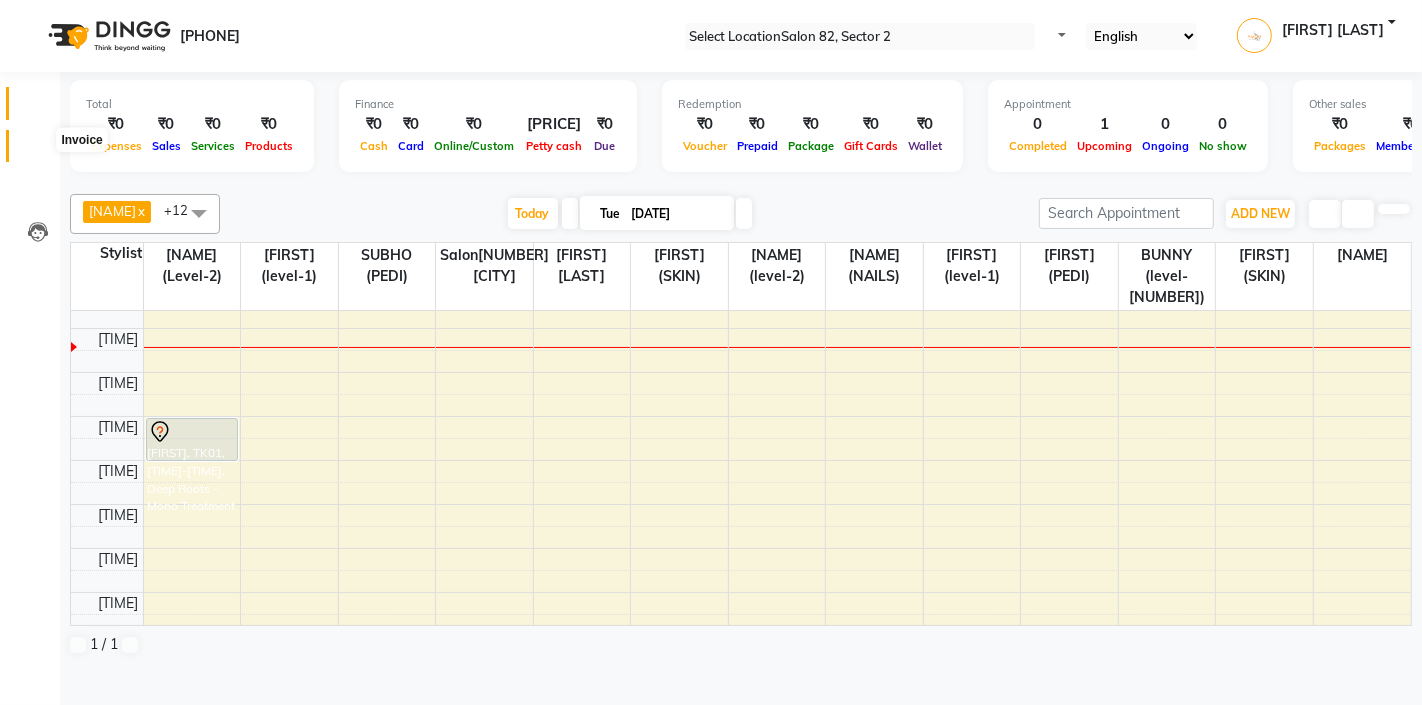 click at bounding box center [38, 151] 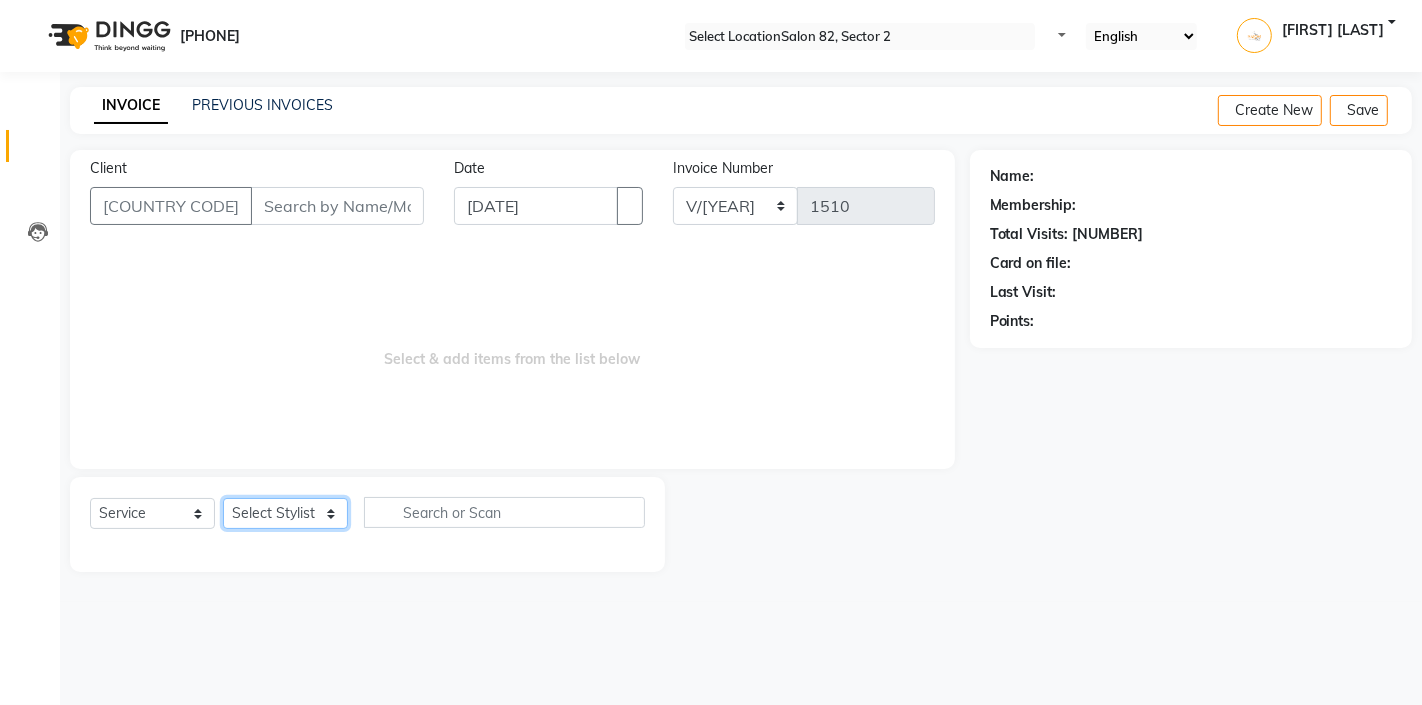 click on "Select Stylist" at bounding box center [285, 513] 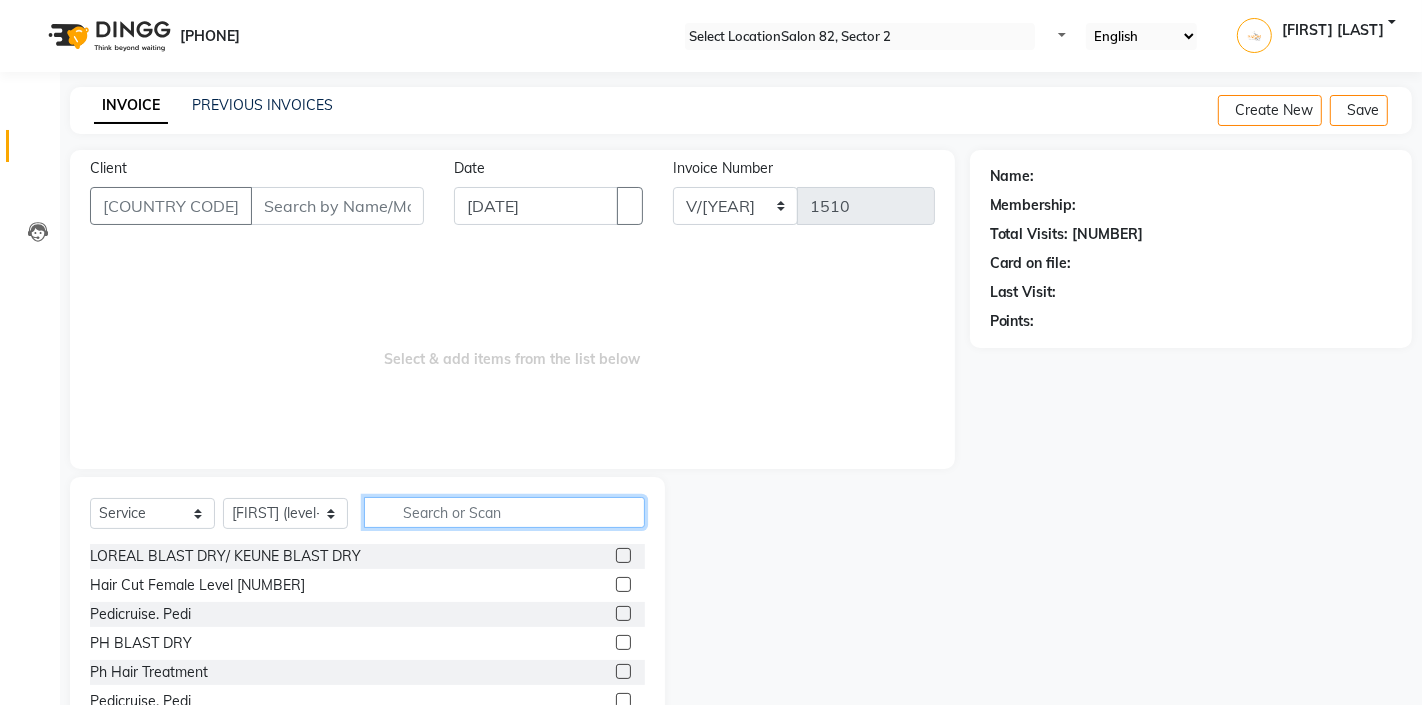 click at bounding box center (504, 512) 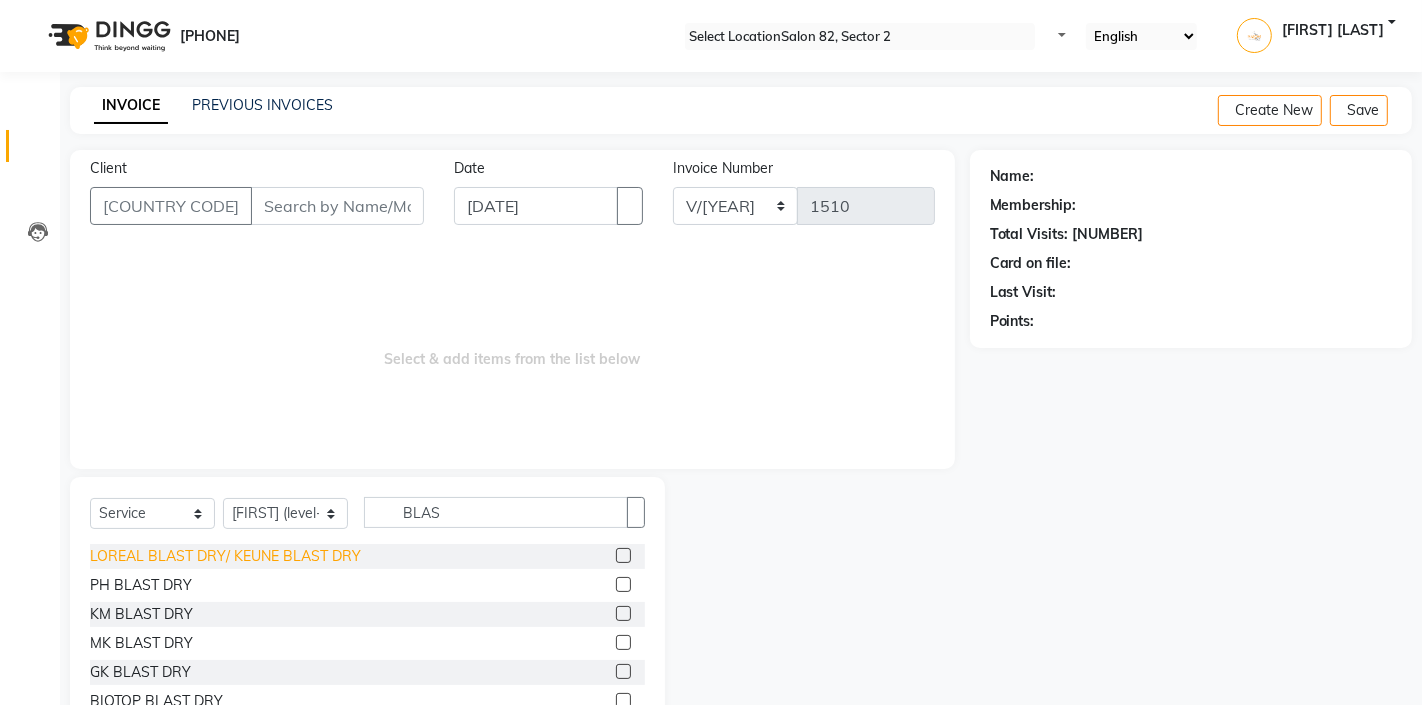 click on "LOREAL BLAST DRY/ KEUNE BLAST DRY" at bounding box center (225, 556) 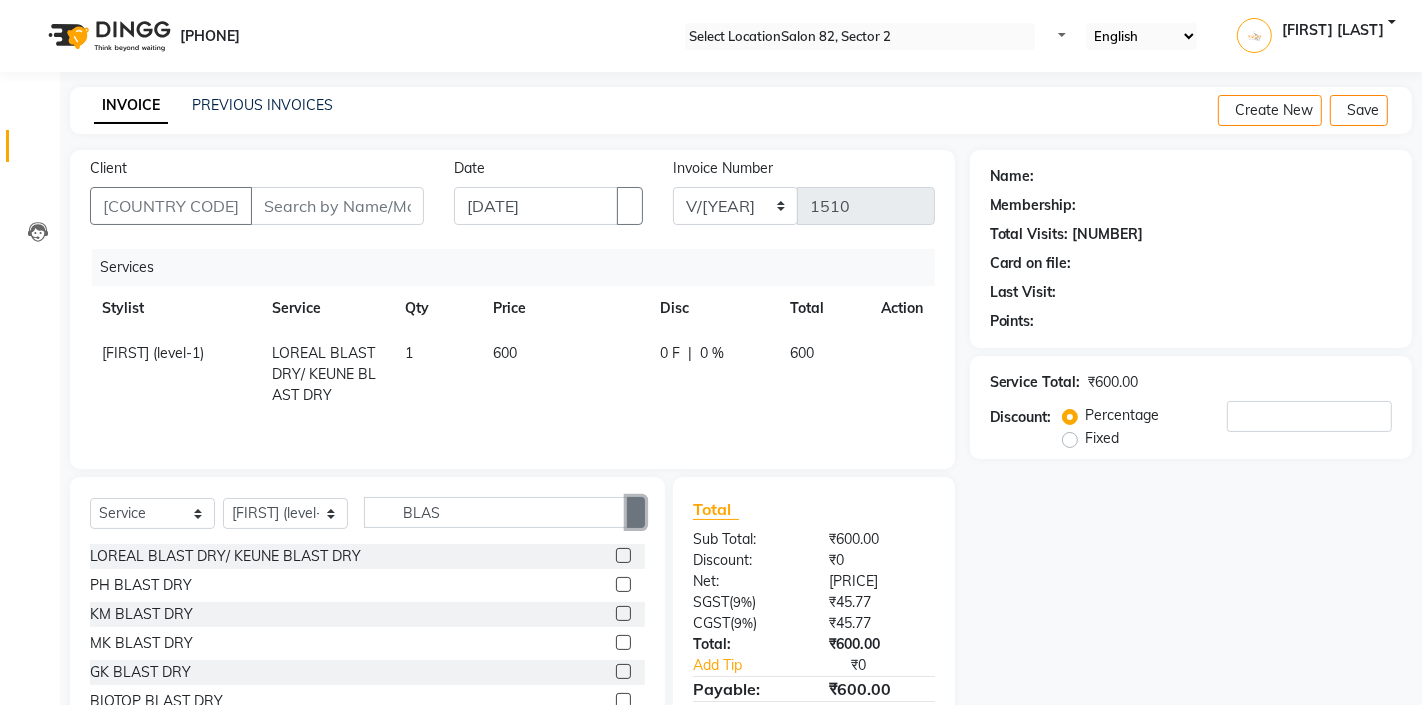 click at bounding box center (636, 513) 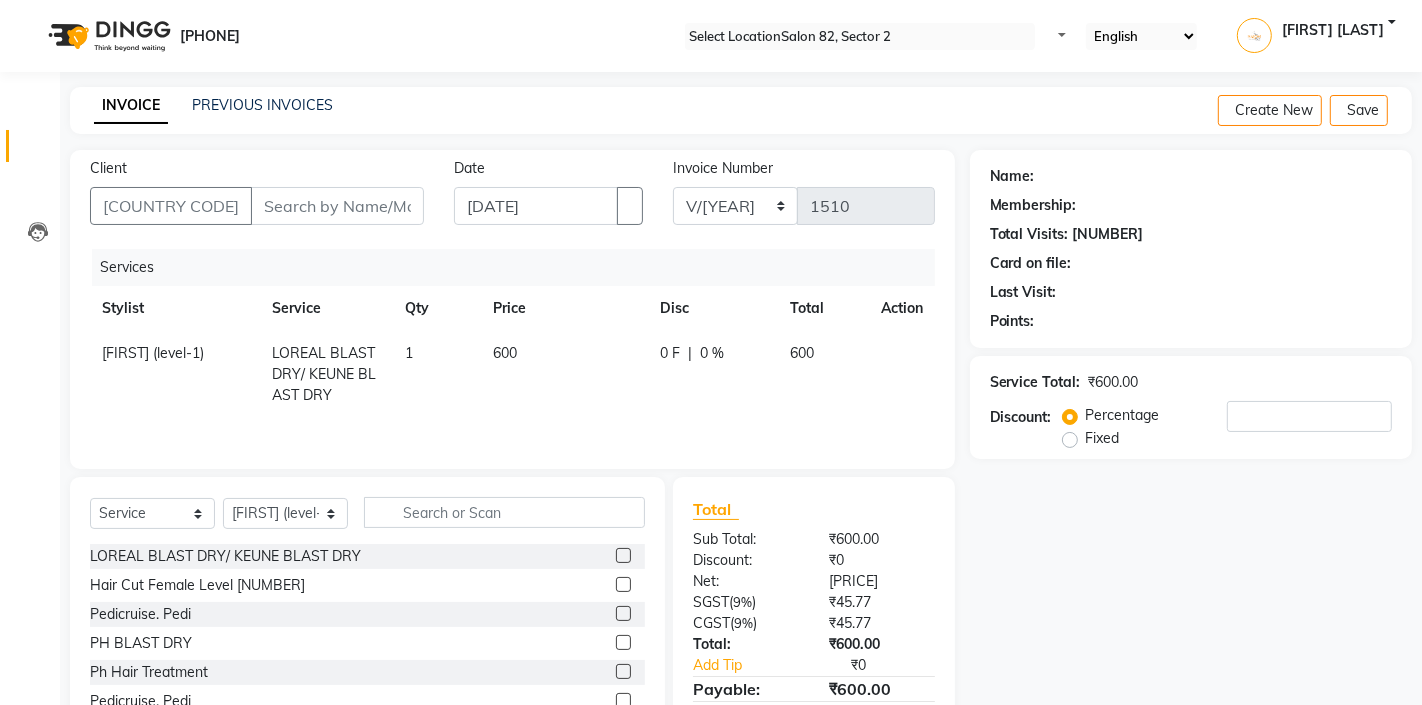 click on "Services Stylist Service Qty Price Disc Total Action MANISH (level-1) LOREAL BLAST DRY/ KEUNE BLAST DRY 1 600 0 F | 0 % 600" at bounding box center [512, 349] 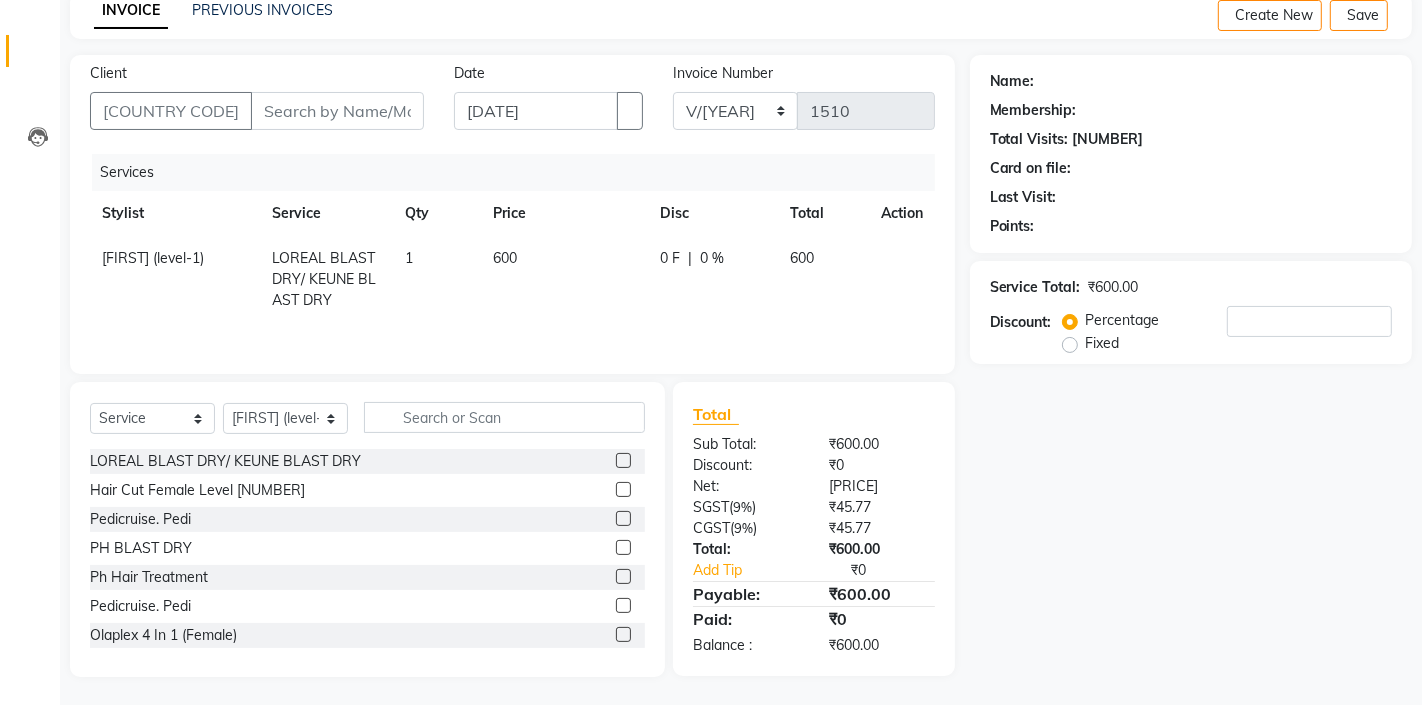 scroll, scrollTop: 0, scrollLeft: 0, axis: both 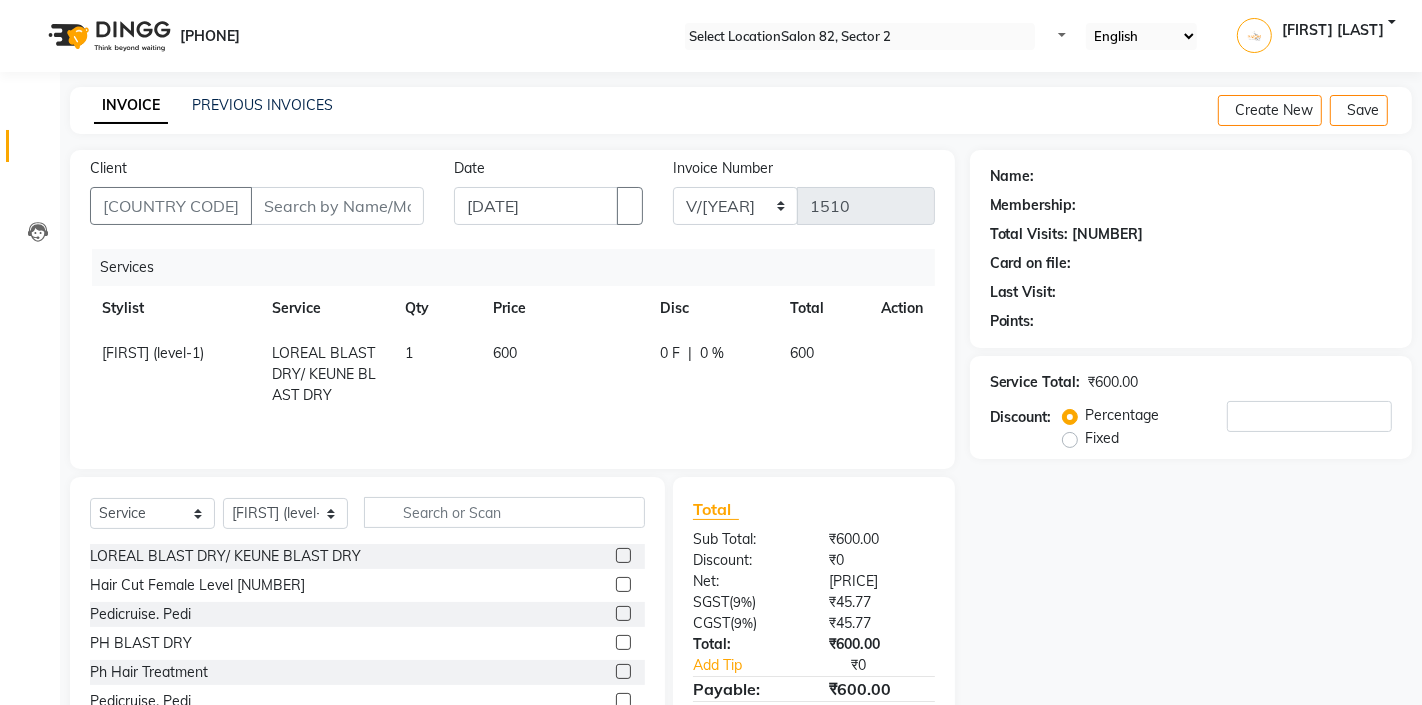 click at bounding box center (889, 343) 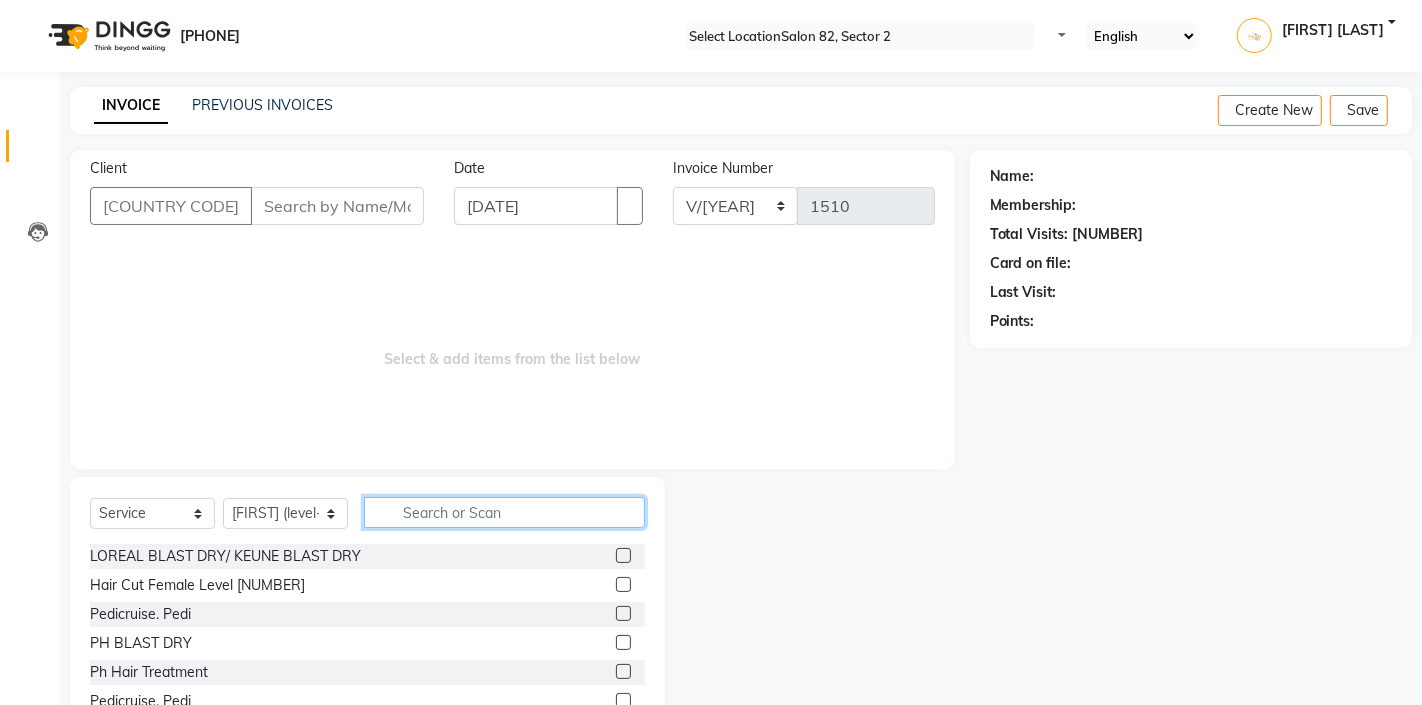 click at bounding box center [504, 512] 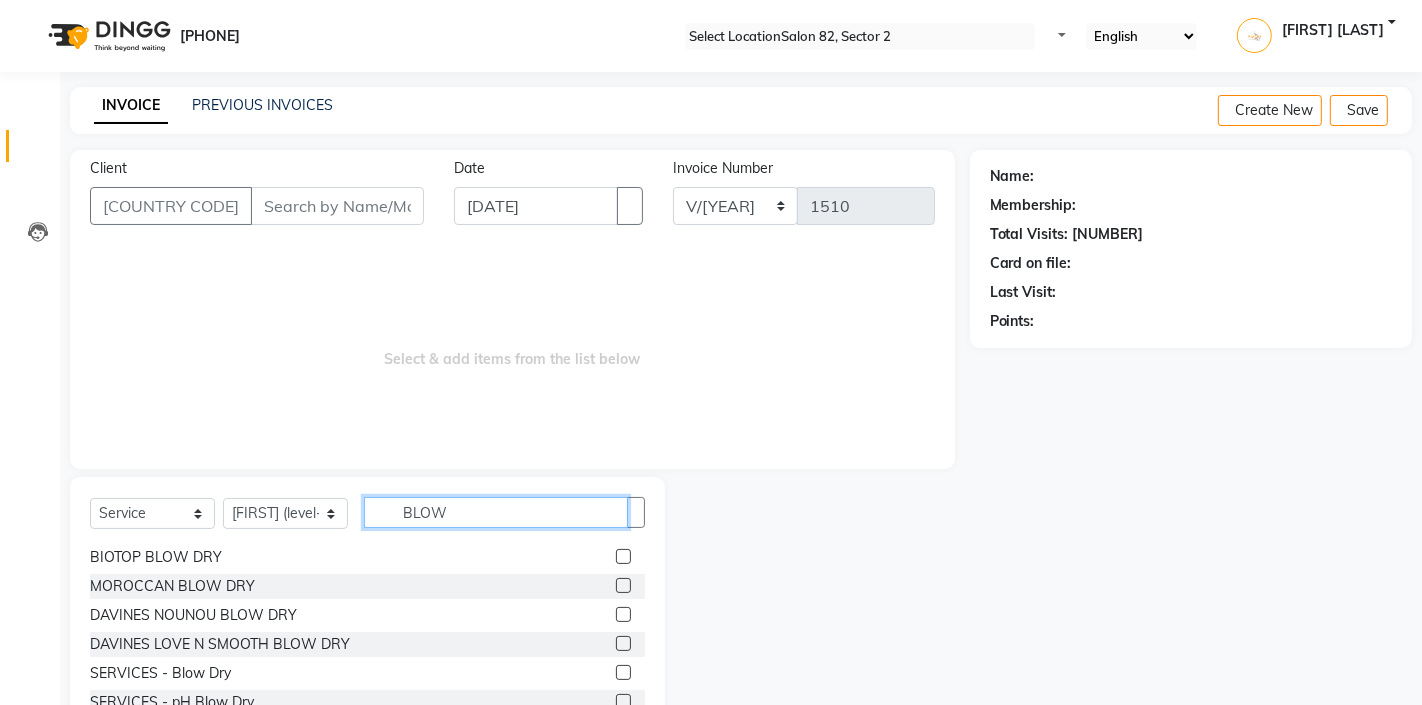 scroll, scrollTop: 147, scrollLeft: 0, axis: vertical 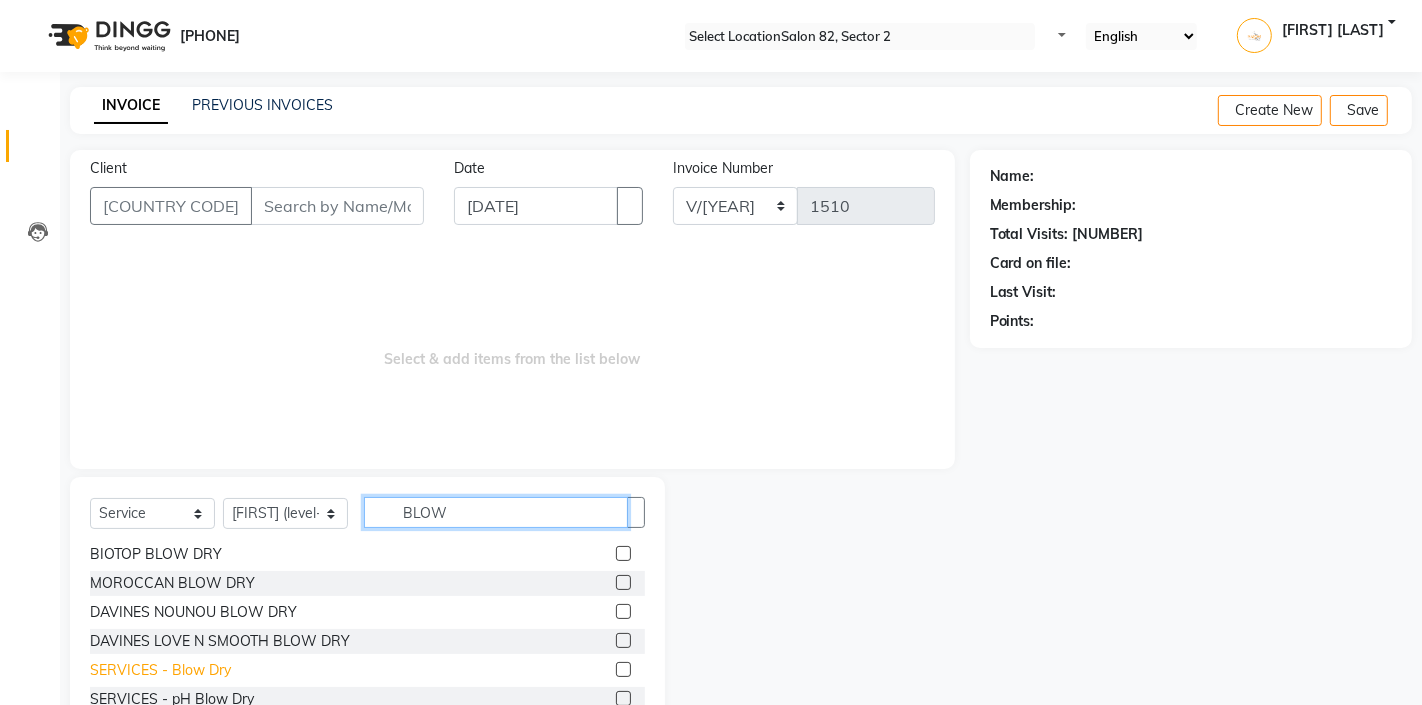 type on "BLOW" 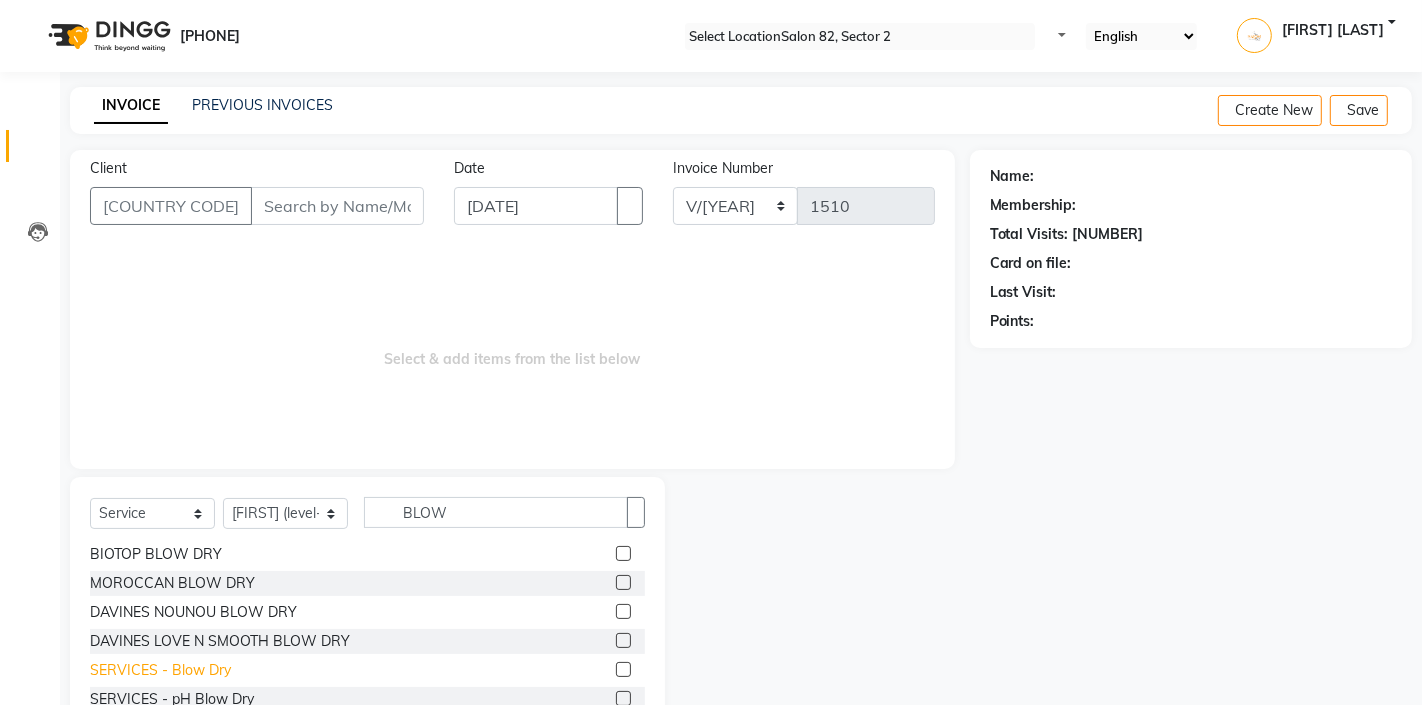 click on "SERVICES - Blow Dry" at bounding box center (224, 409) 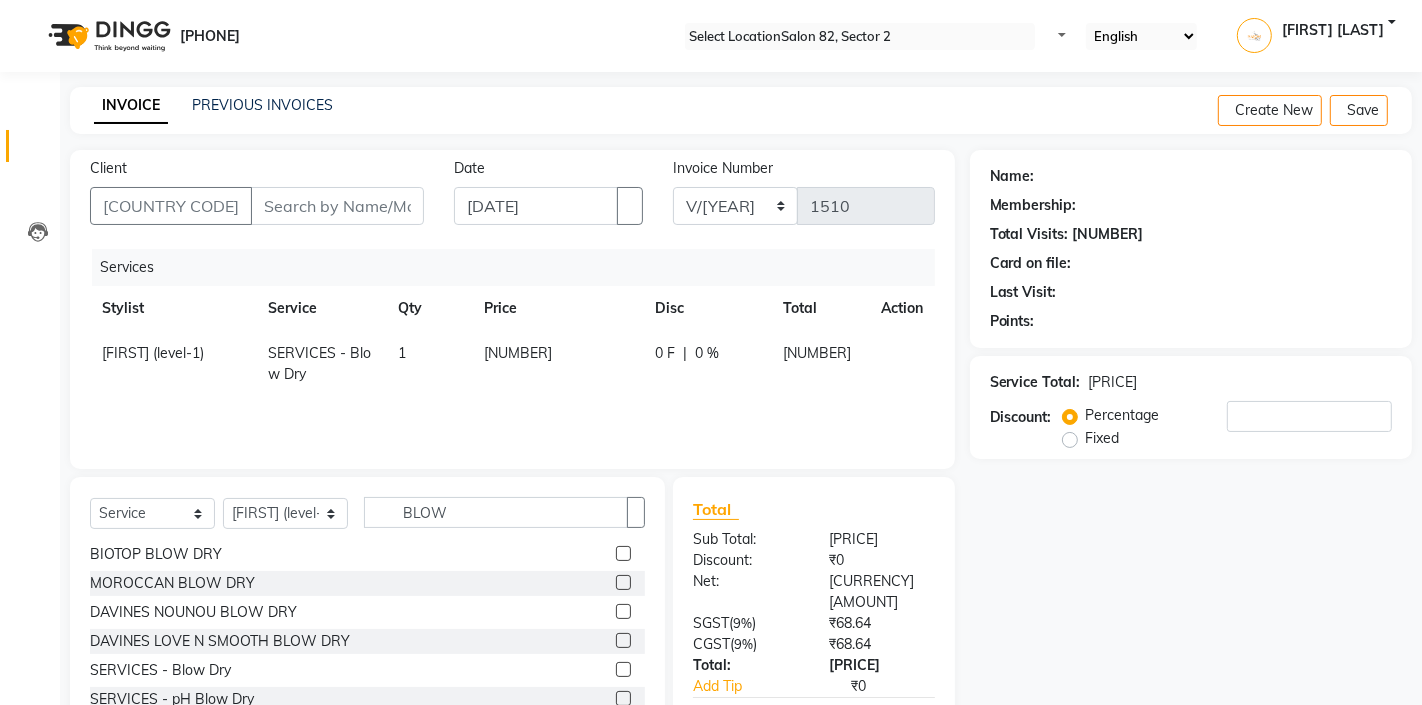 click at bounding box center (889, 343) 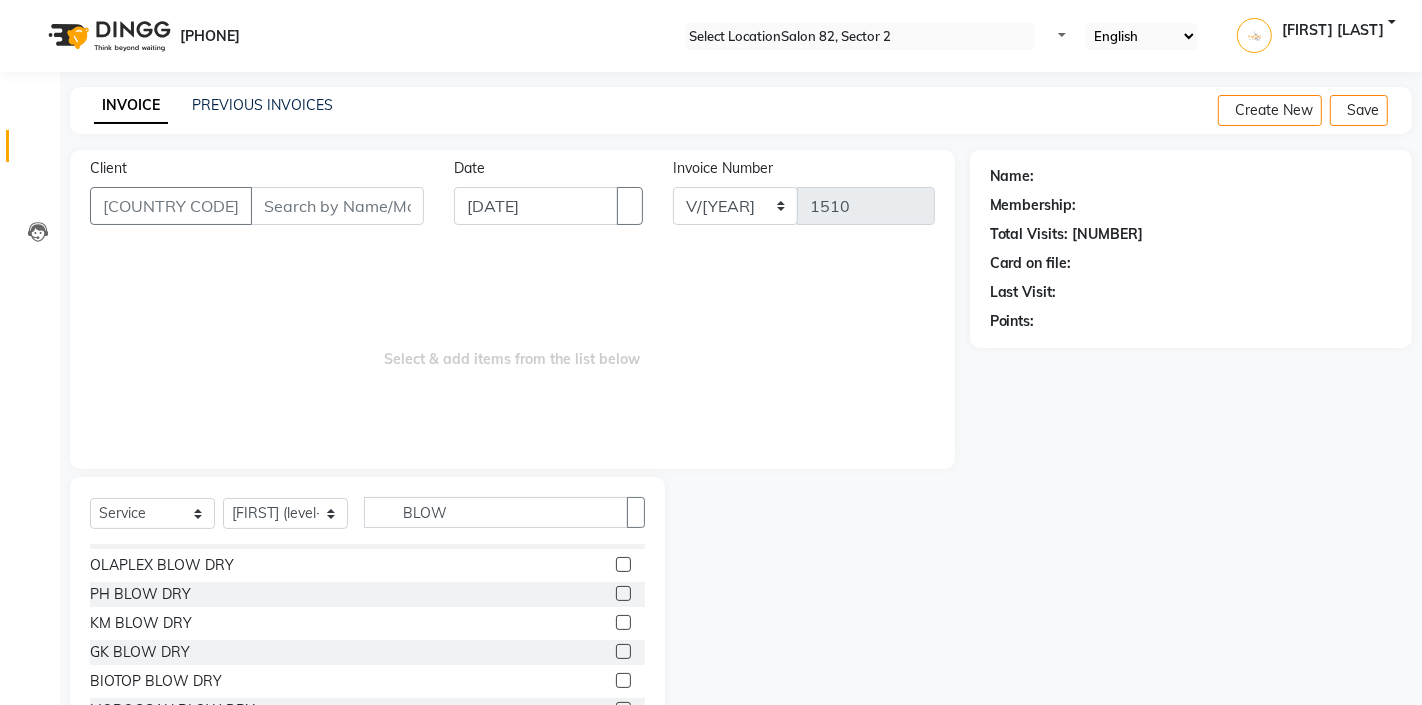 scroll, scrollTop: 0, scrollLeft: 0, axis: both 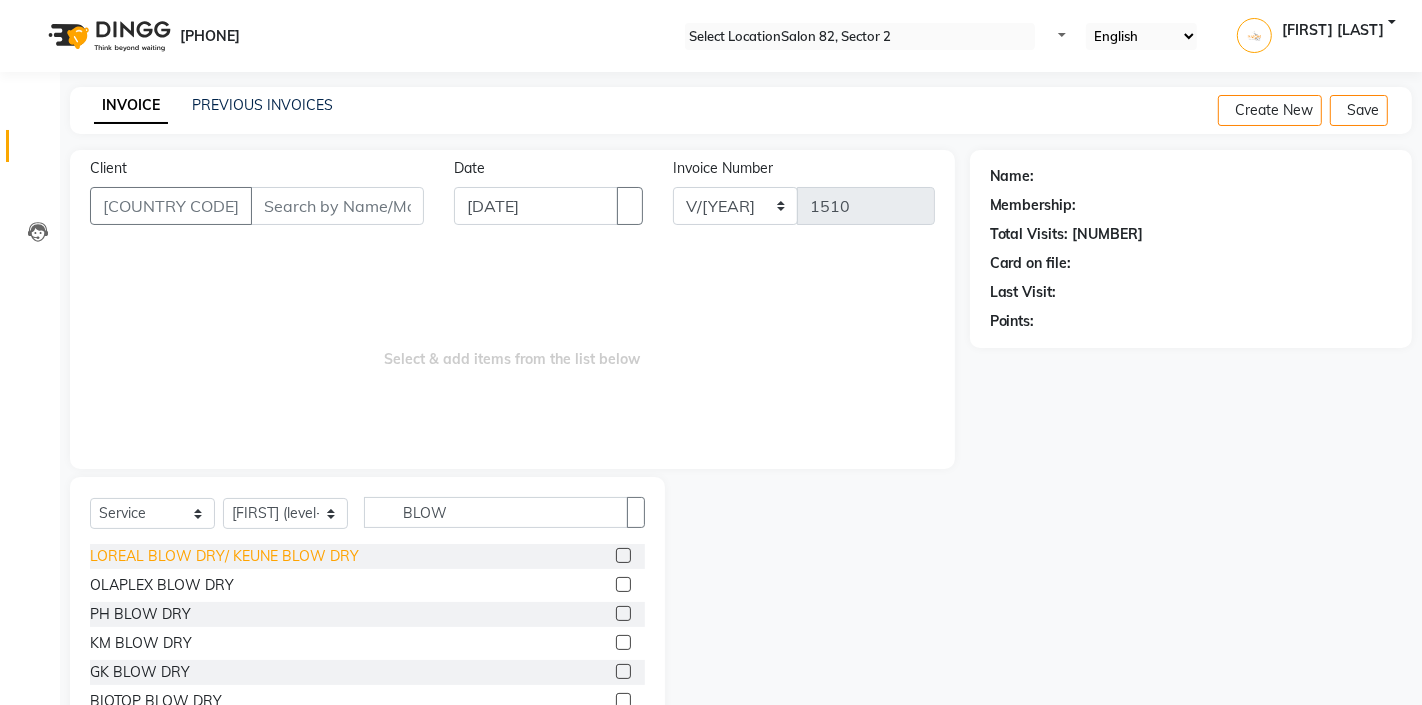 click on "LOREAL BLOW DRY/ KEUNE BLOW DRY" at bounding box center (224, 556) 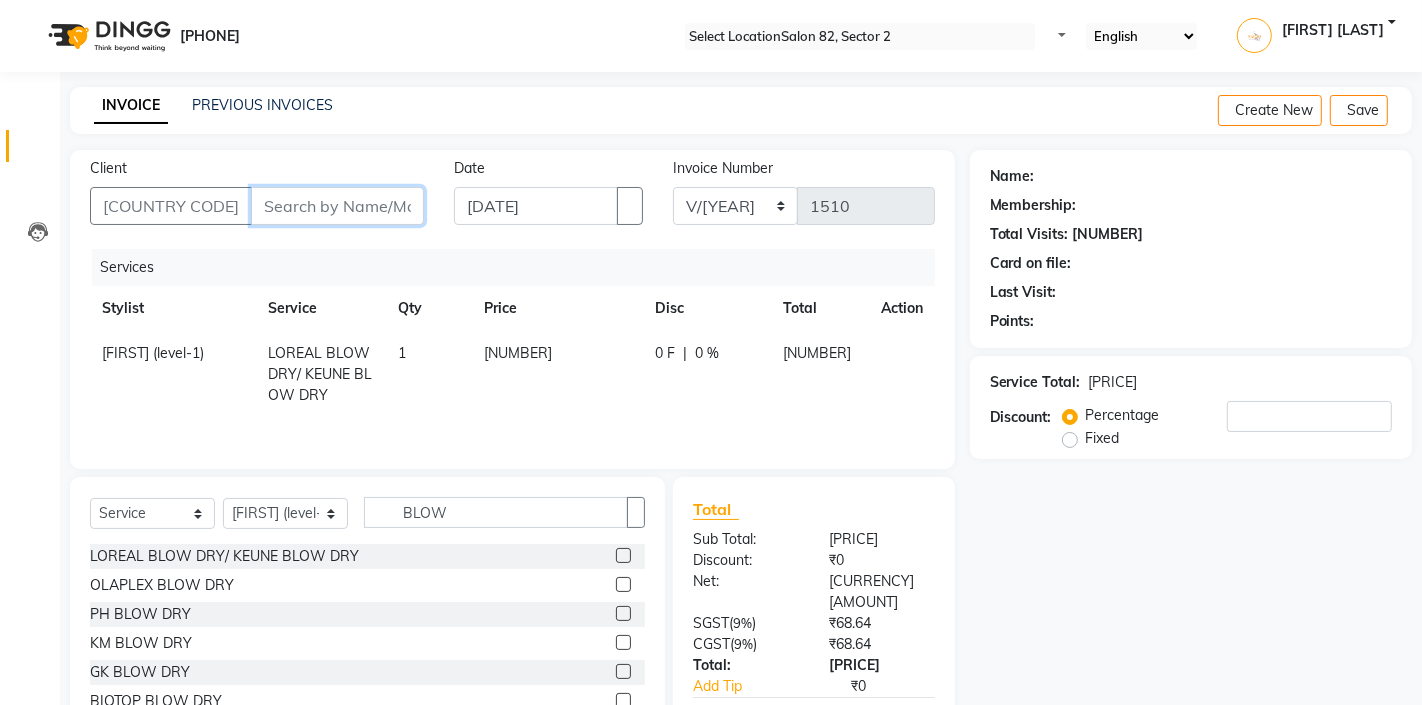 click on "Client" at bounding box center [337, 206] 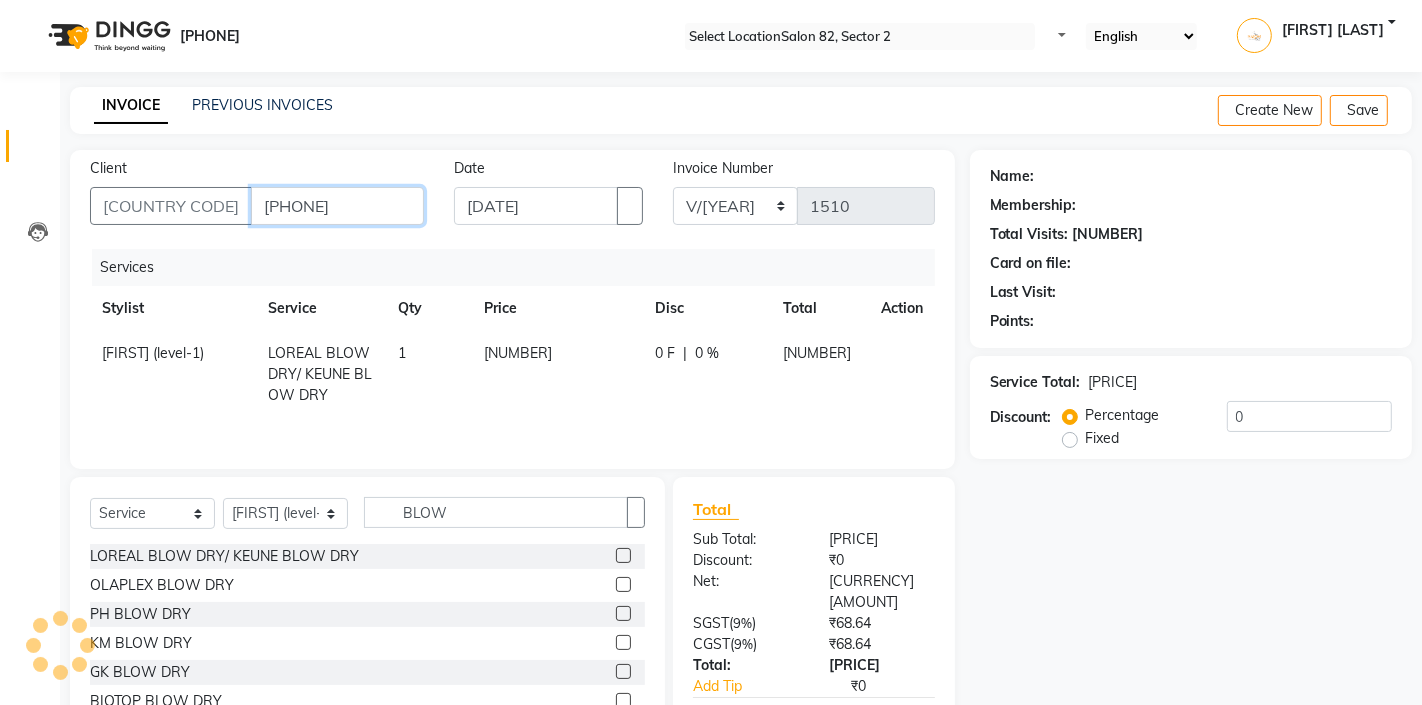 type on "9868236790" 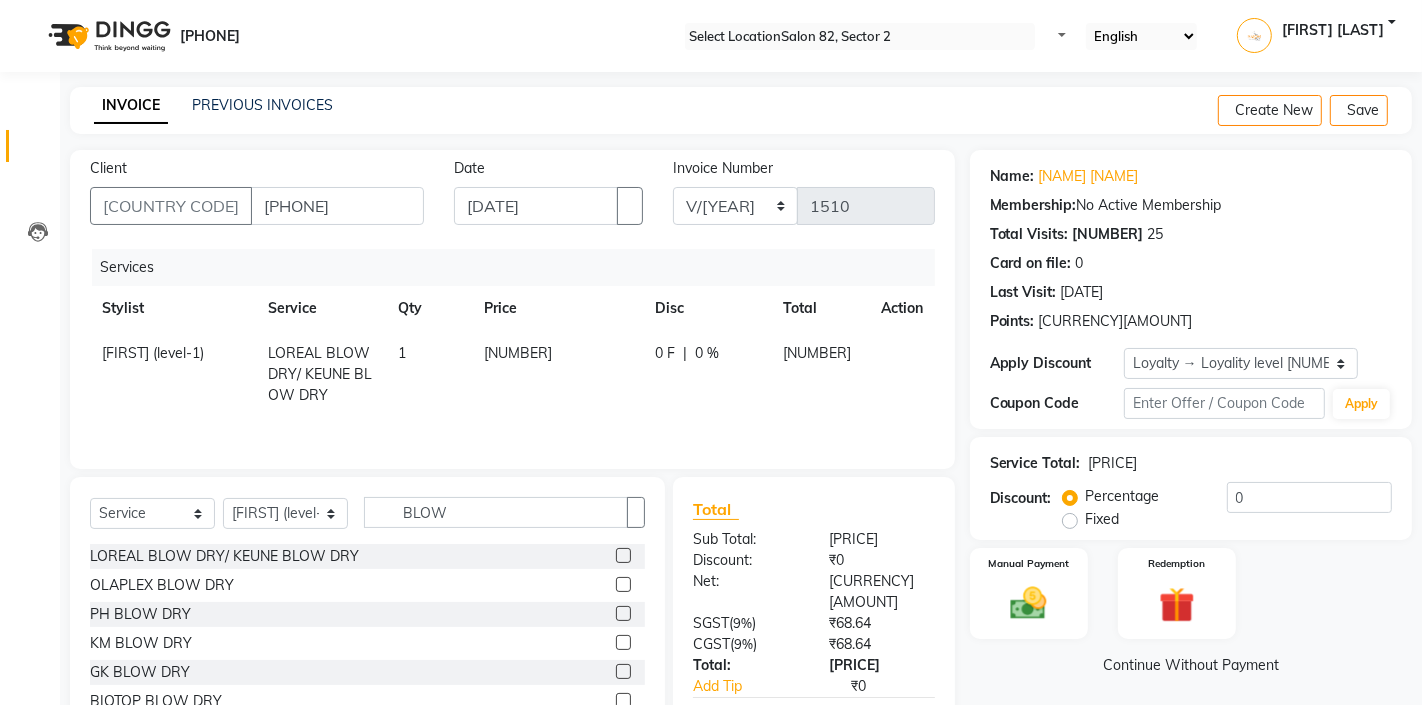 scroll, scrollTop: 95, scrollLeft: 0, axis: vertical 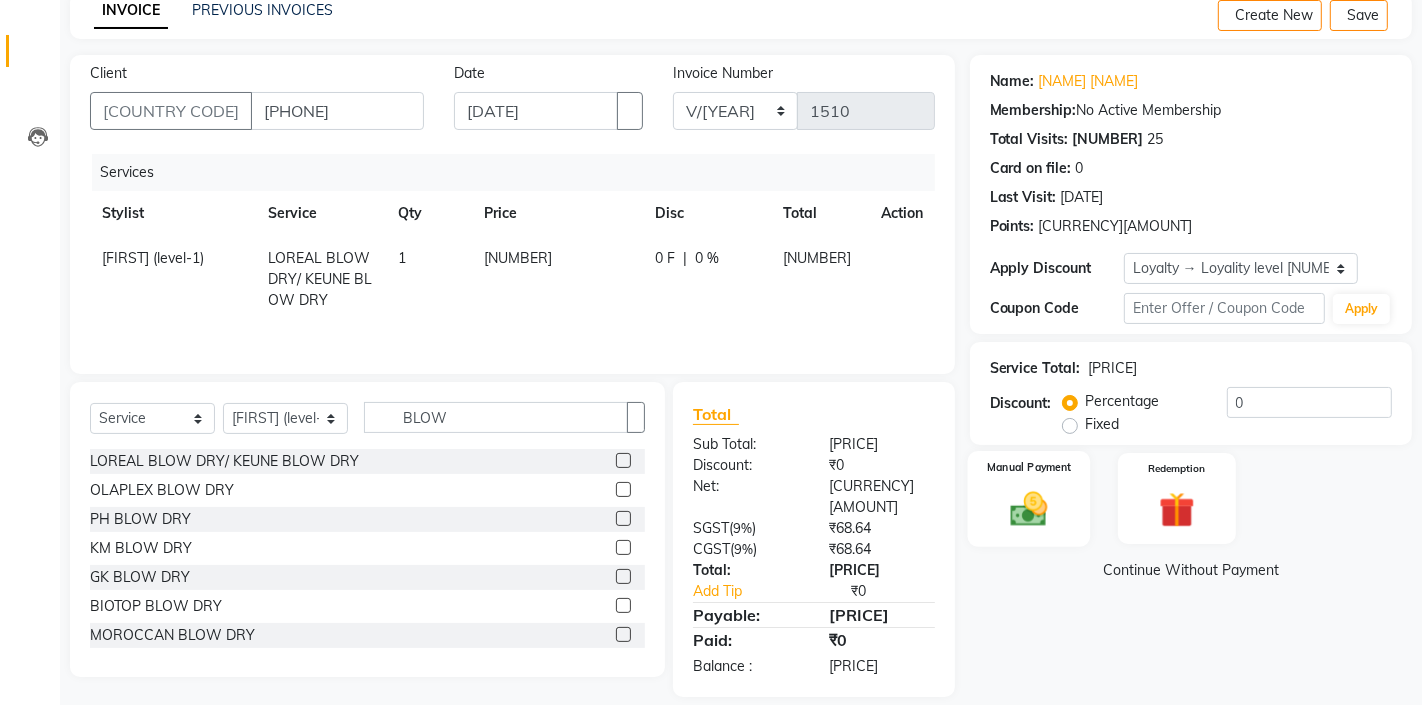 click at bounding box center (1028, 508) 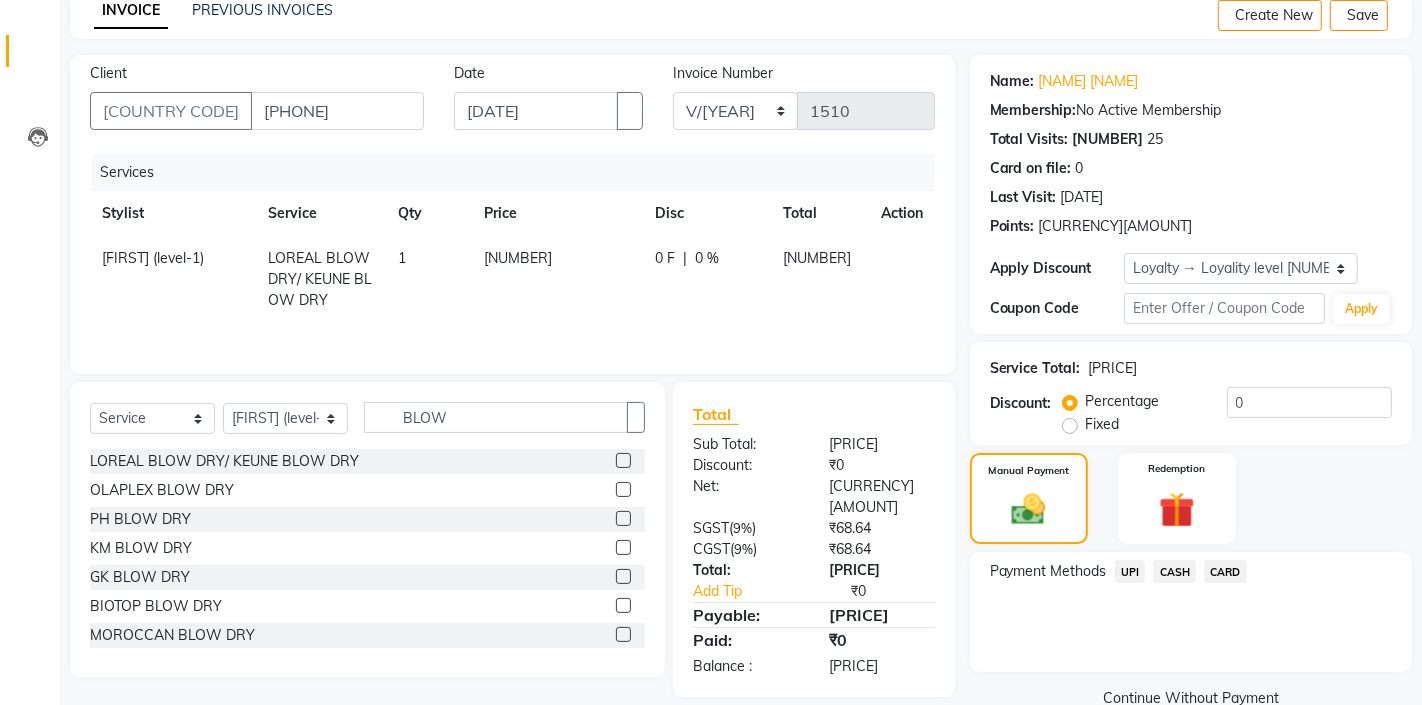 click on "CASH" at bounding box center (1130, 571) 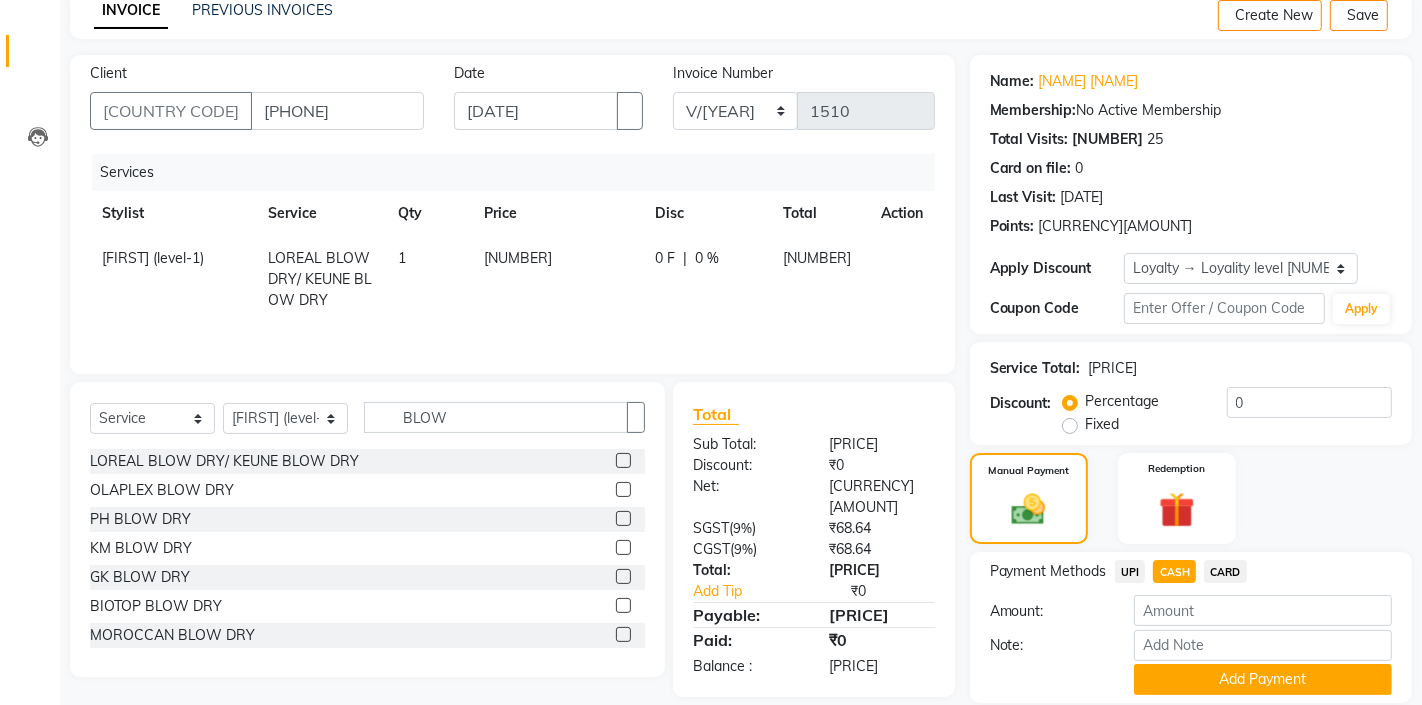 scroll, scrollTop: 170, scrollLeft: 0, axis: vertical 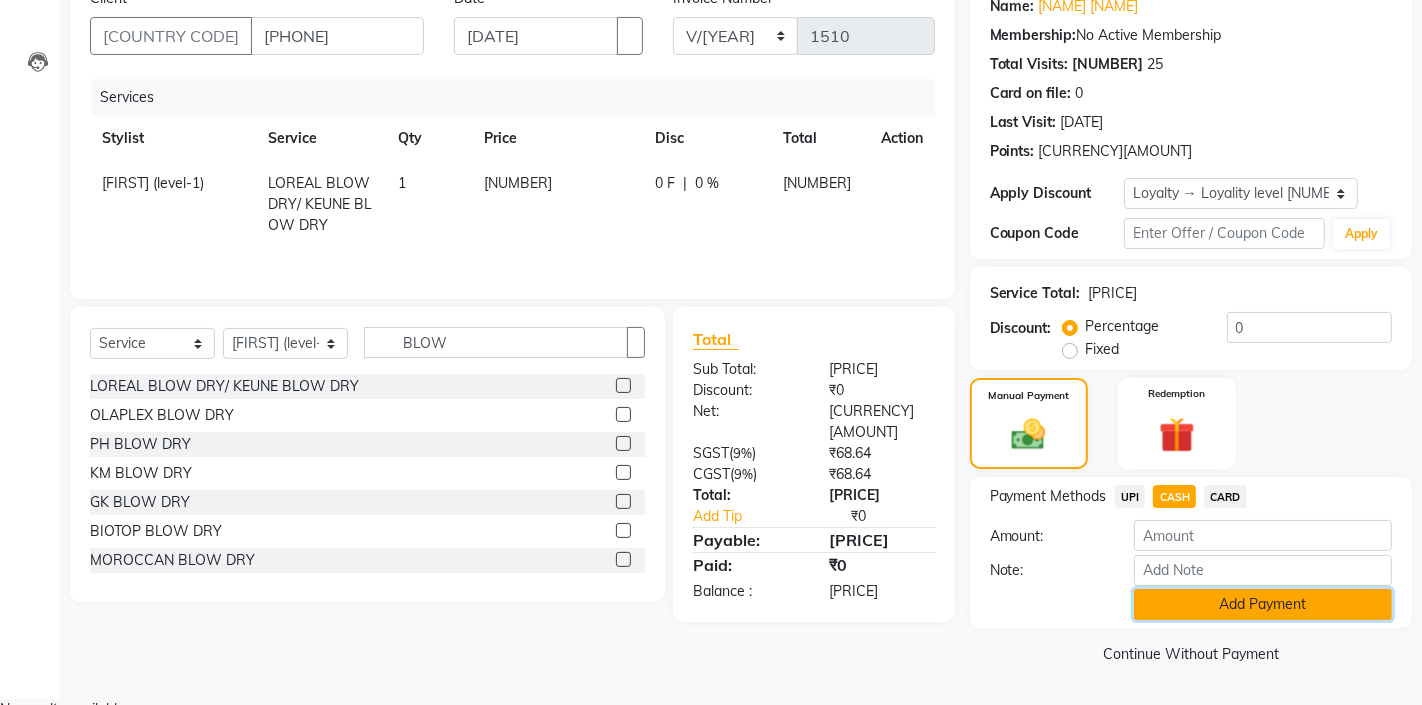 click on "Add Payment" at bounding box center (1263, 604) 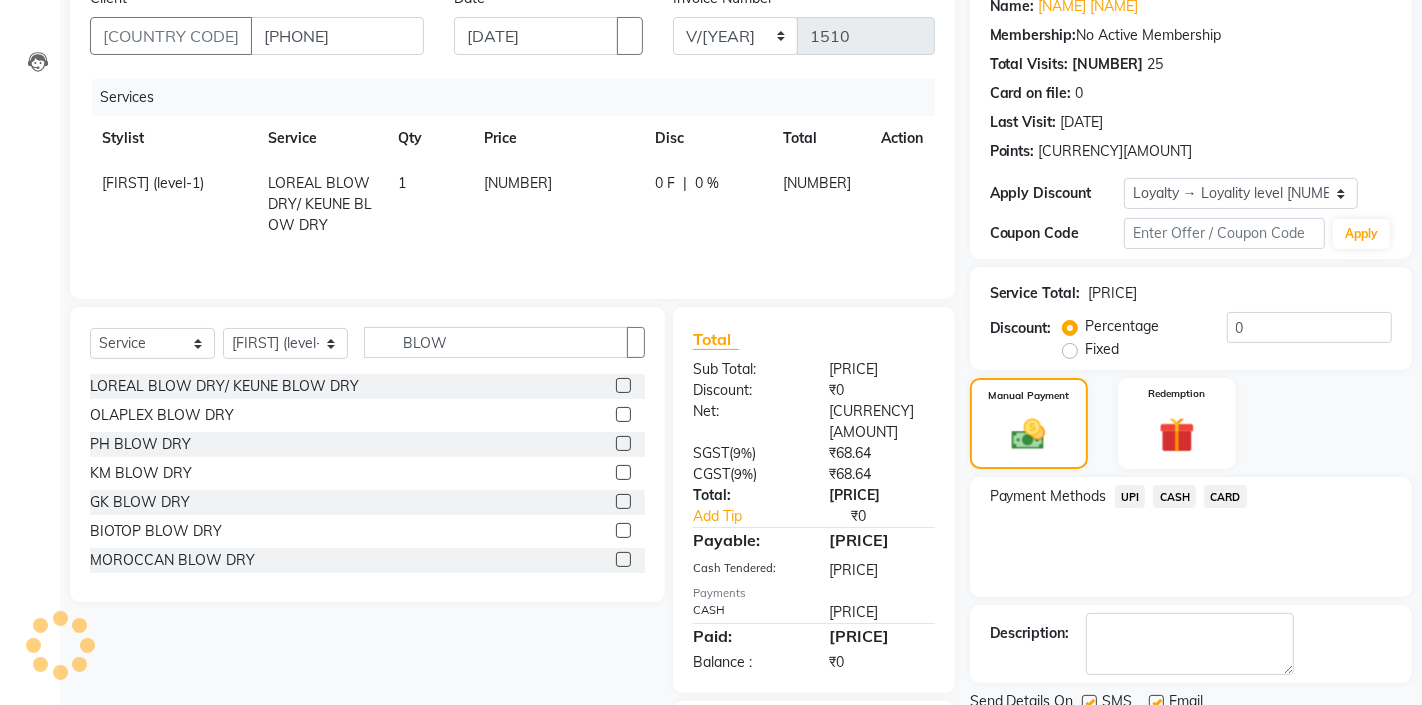 scroll, scrollTop: 264, scrollLeft: 0, axis: vertical 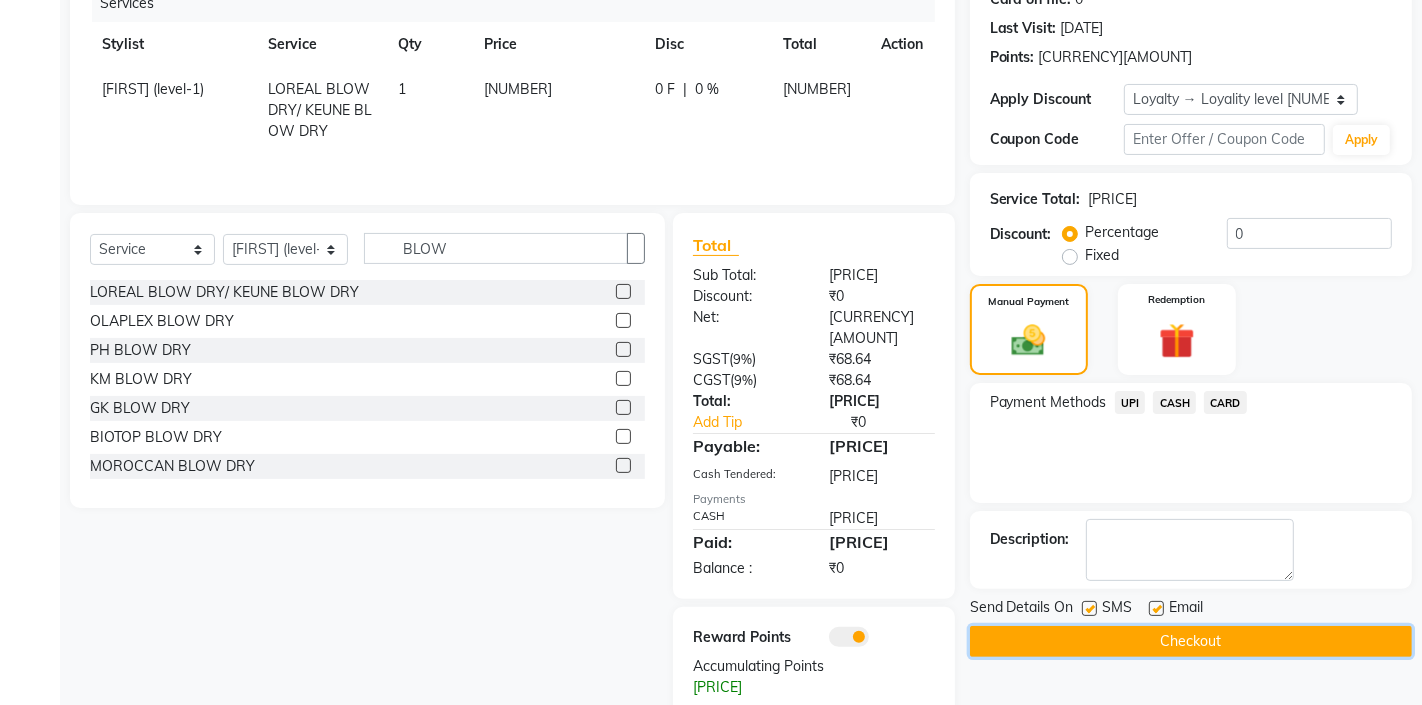 click on "Checkout" at bounding box center [1191, 641] 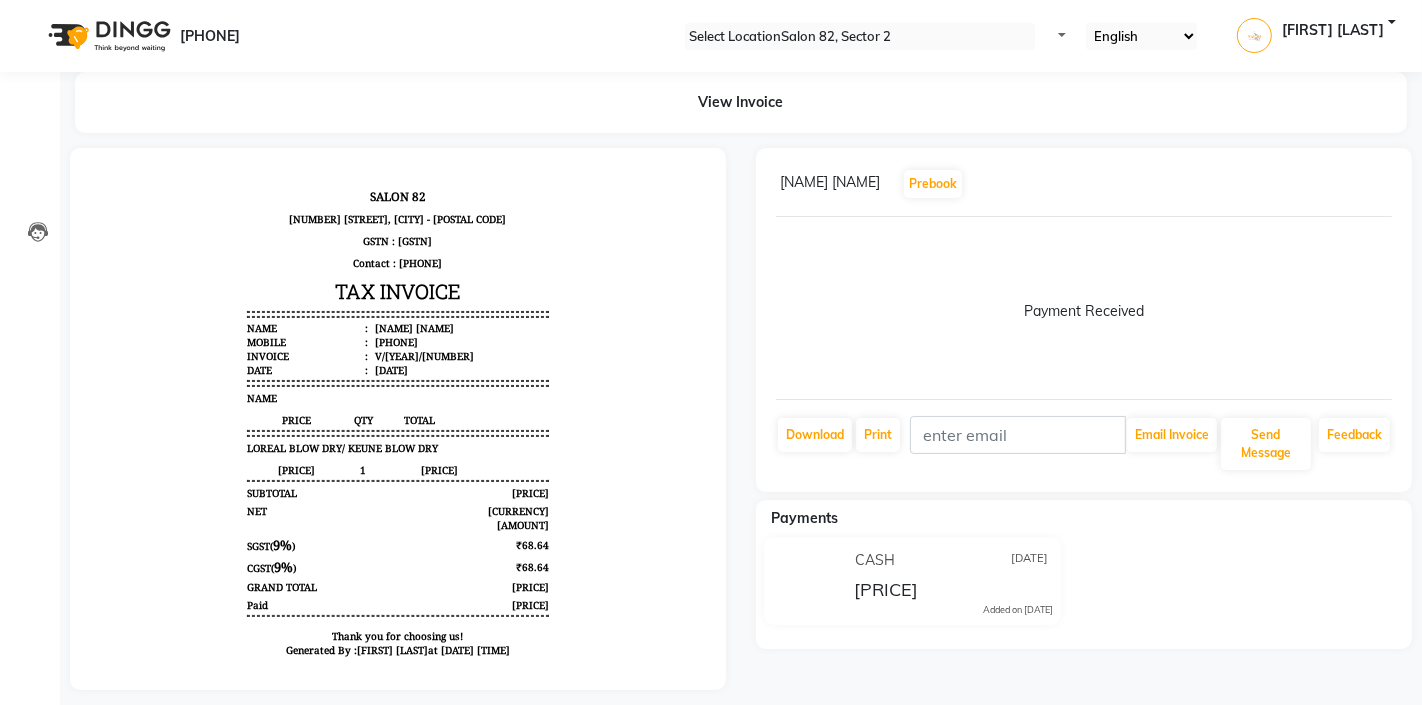 scroll, scrollTop: 0, scrollLeft: 0, axis: both 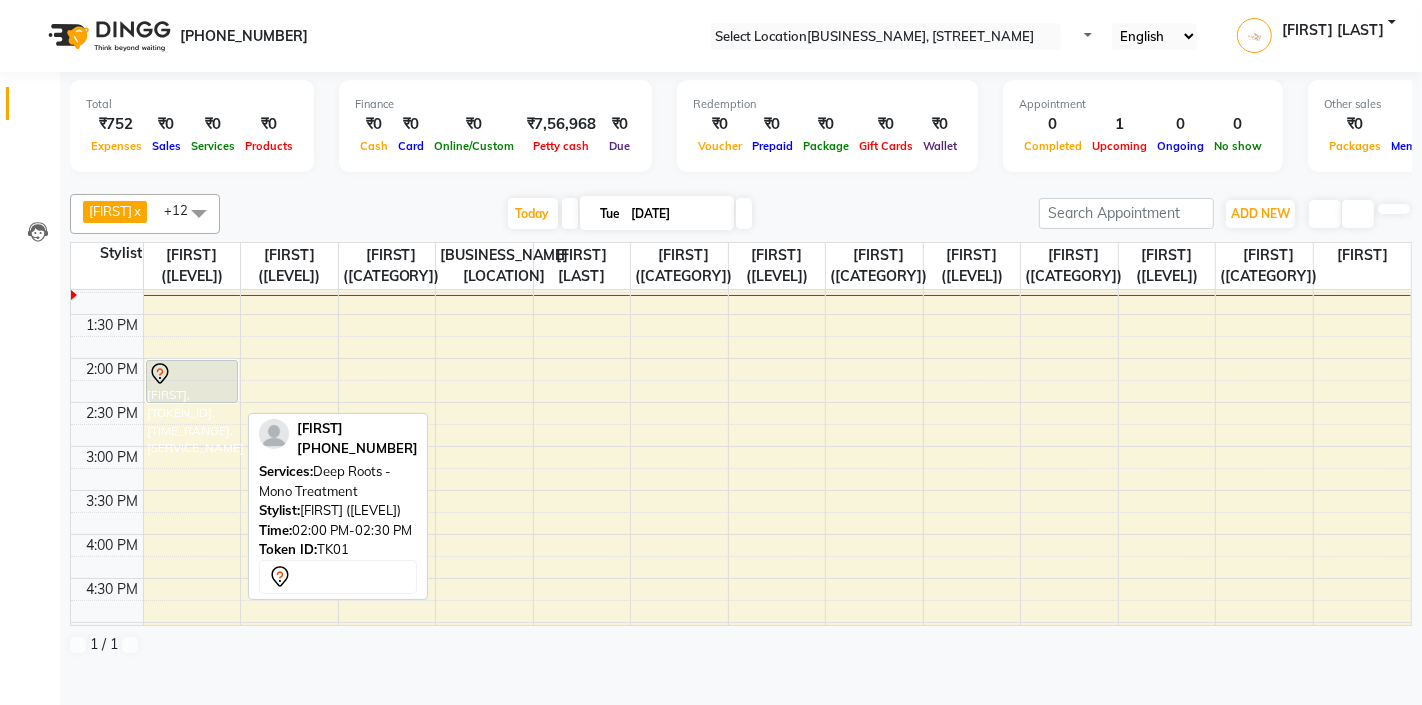click at bounding box center (192, 374) 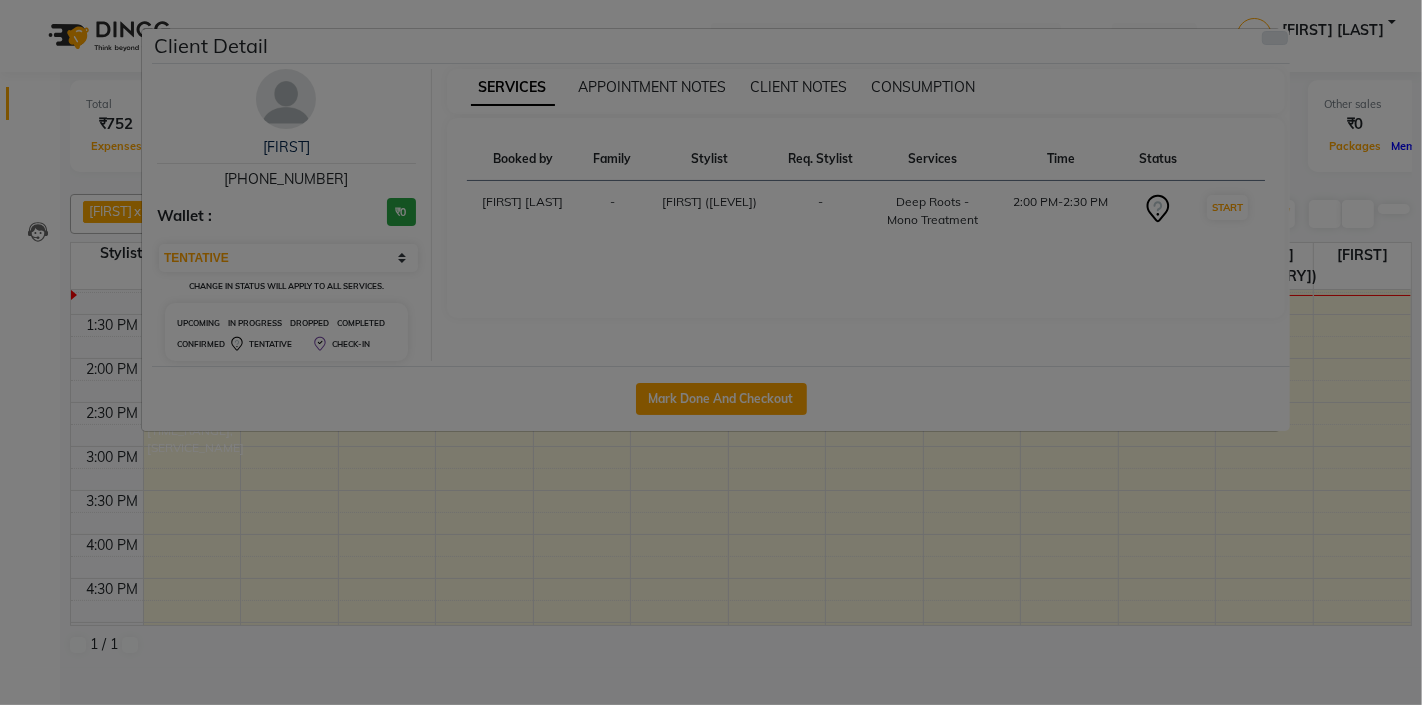 click at bounding box center [1275, 38] 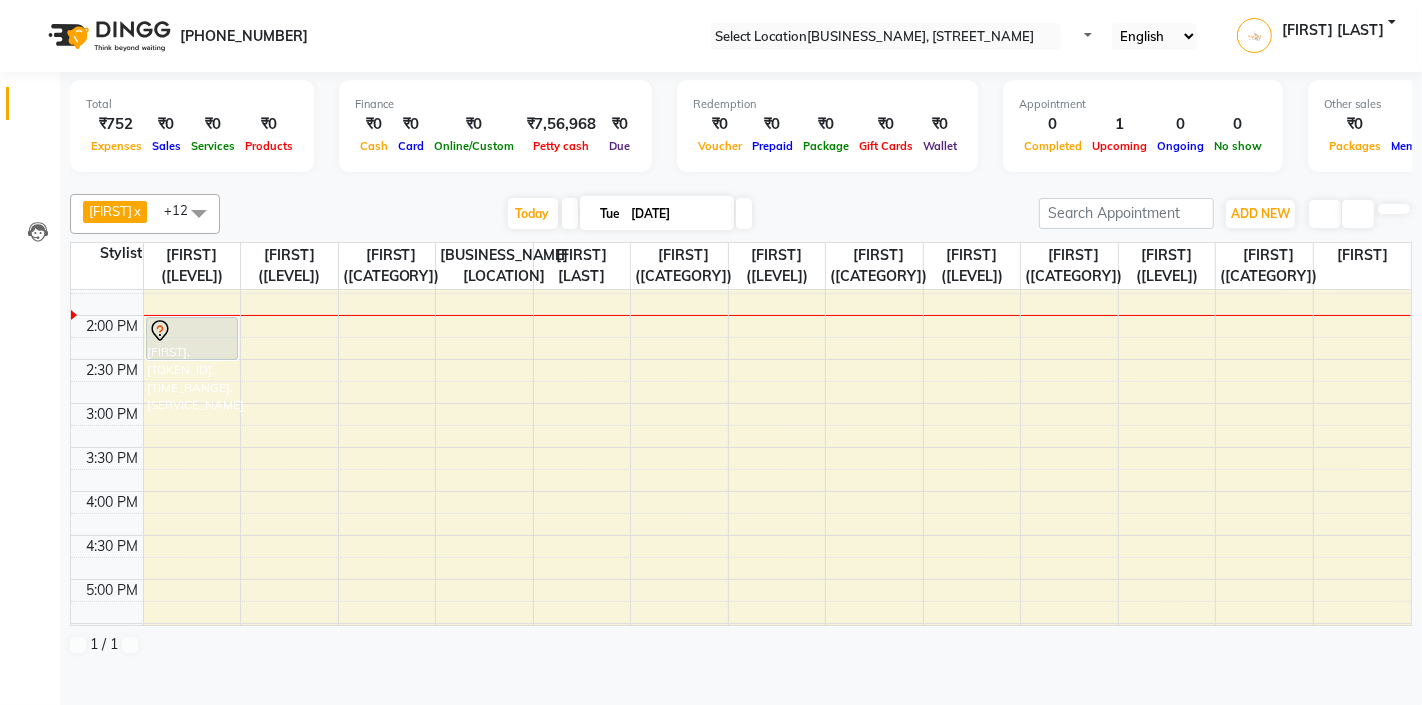 scroll, scrollTop: 0, scrollLeft: 0, axis: both 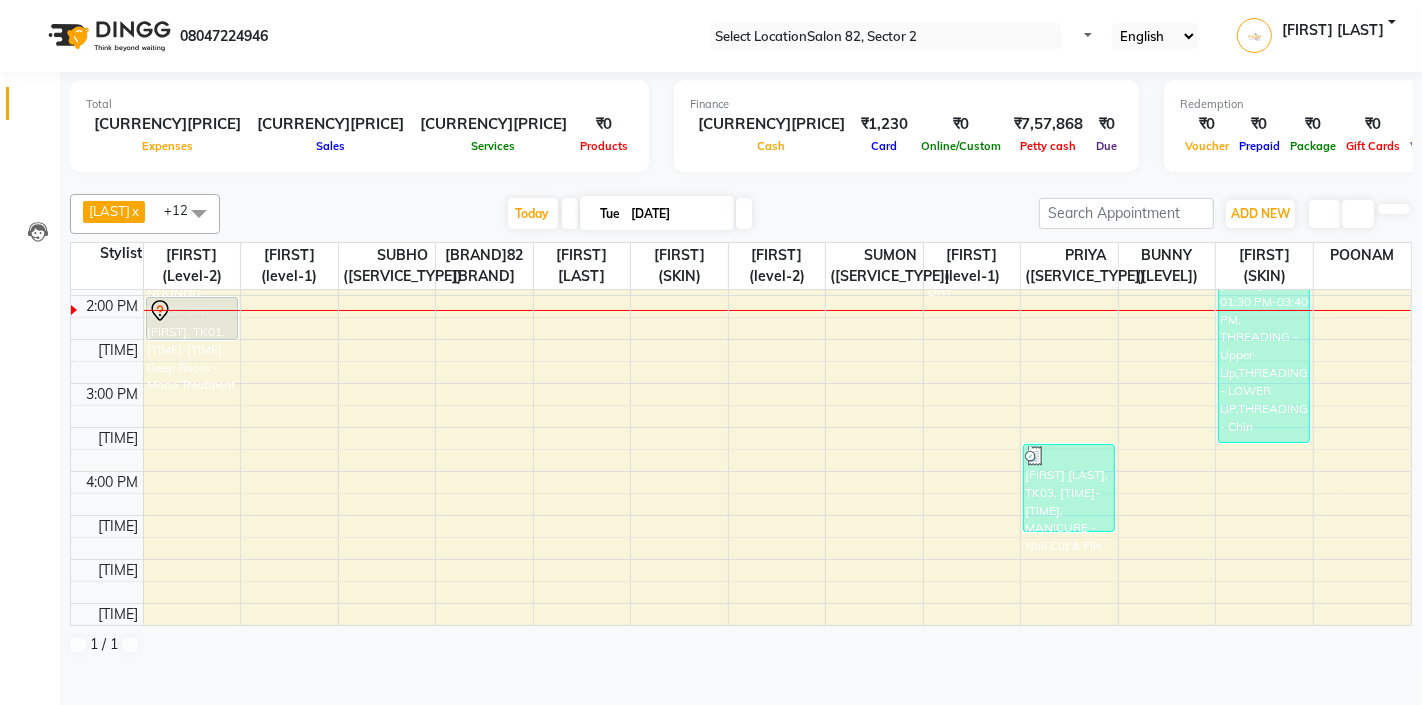 click on "[DD]-[MM]-[YYYY]" at bounding box center [676, 214] 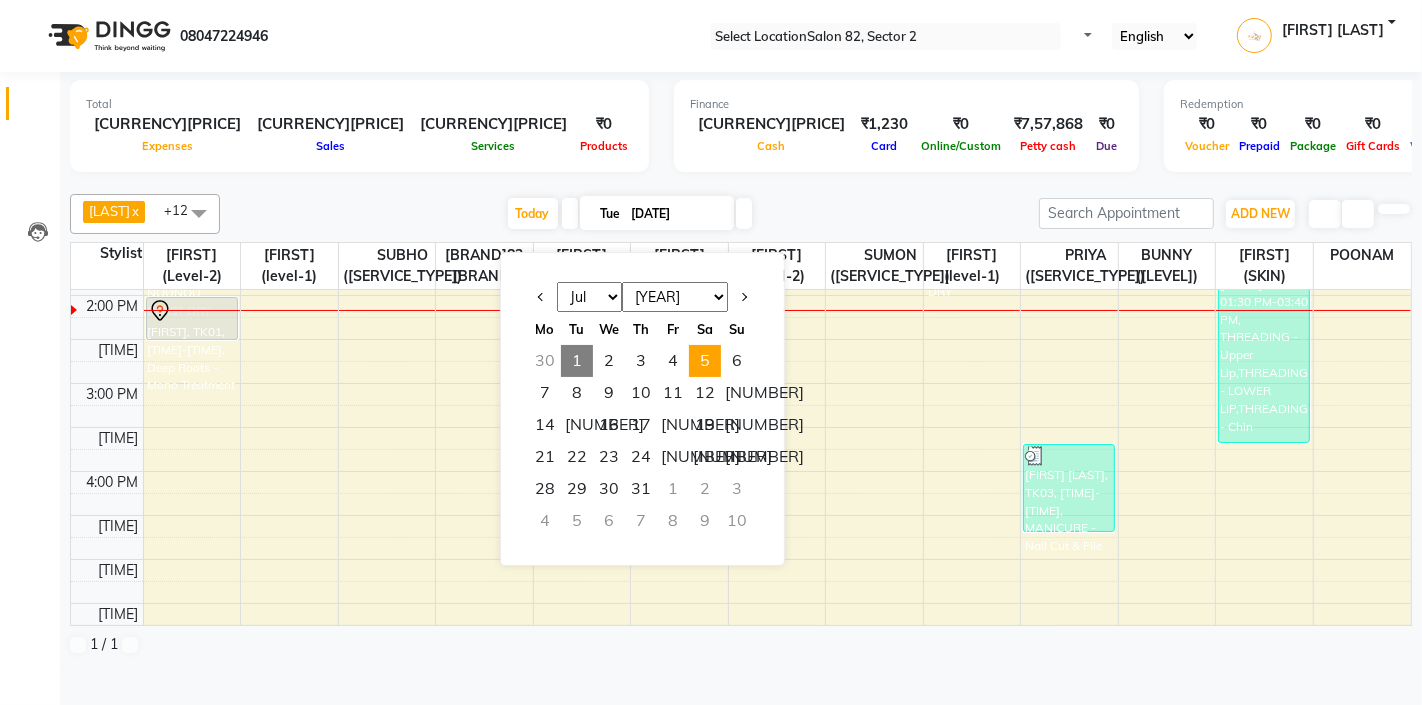 click on "5" at bounding box center (705, 361) 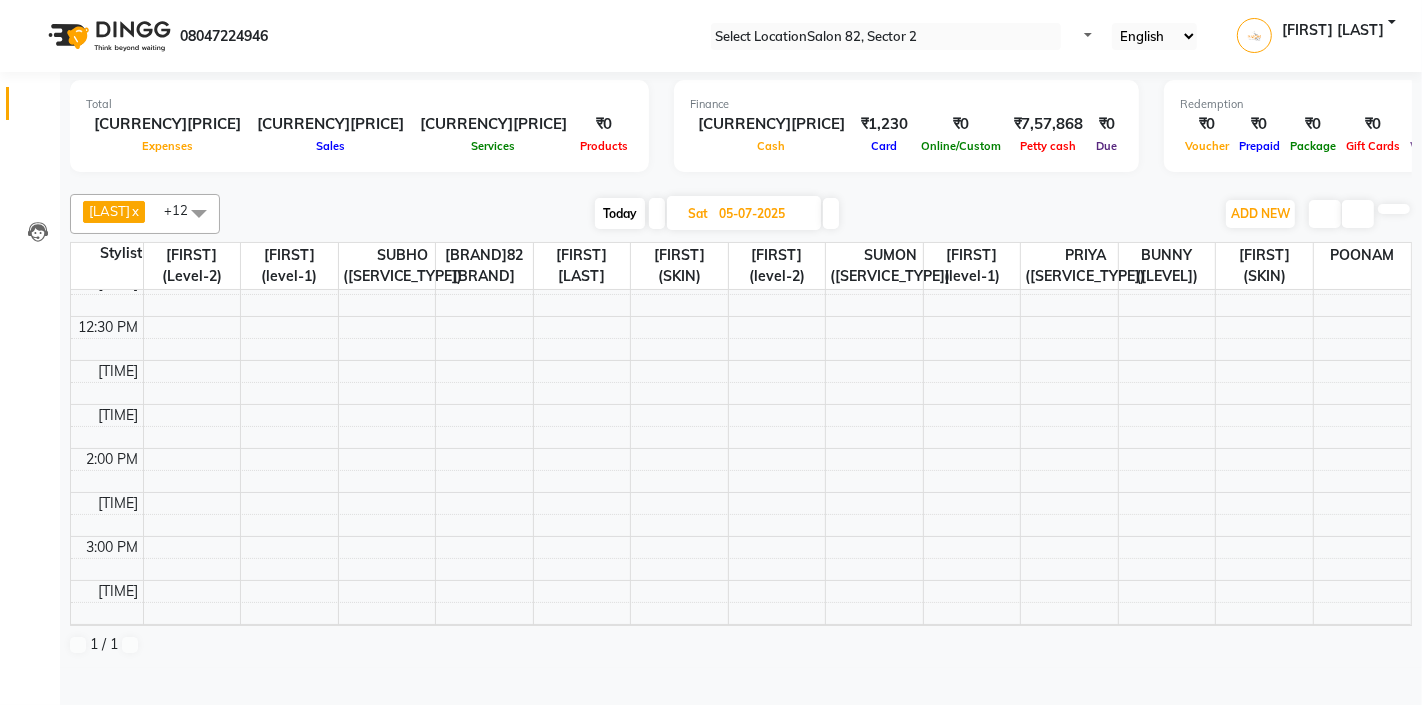 scroll, scrollTop: 195, scrollLeft: 0, axis: vertical 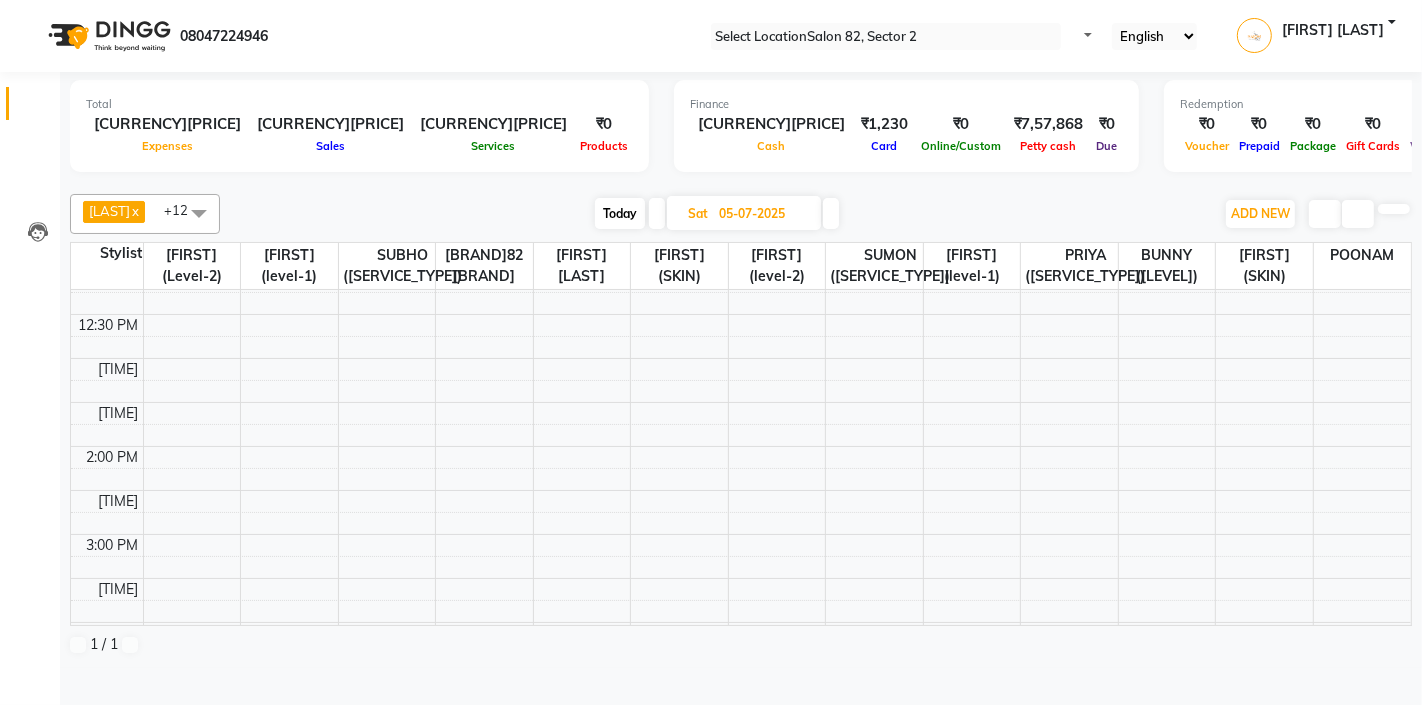 click on "10:00 AM 10:30 AM 11:00 AM 11:30 AM 12:00 PM 12:30 PM 1:00 PM 1:30 PM 2:00 PM 2:30 PM 3:00 PM 3:30 PM 4:00 PM 4:30 PM 5:00 PM 5:30 PM 6:00 PM 6:30 PM 7:00 PM 7:30 PM 8:00 PM 8:30 PM" at bounding box center (741, 578) 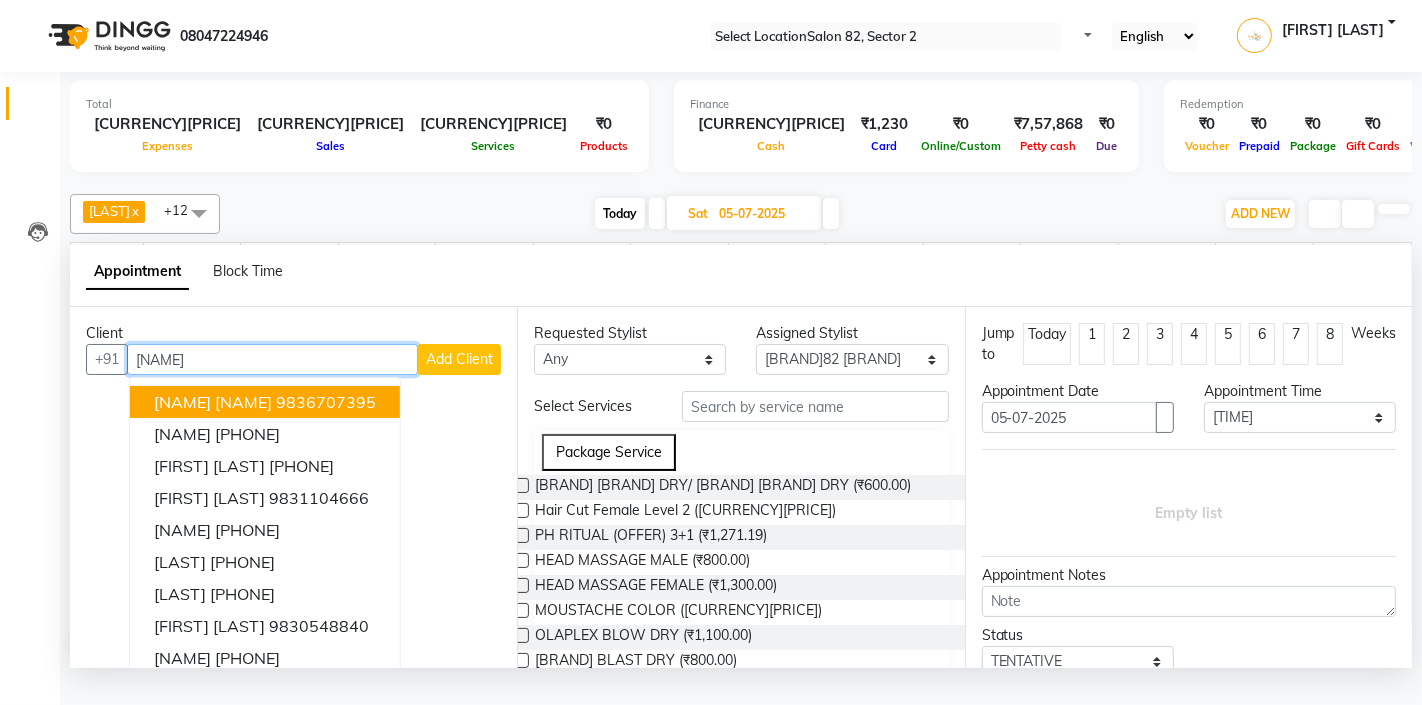 scroll, scrollTop: 46, scrollLeft: 0, axis: vertical 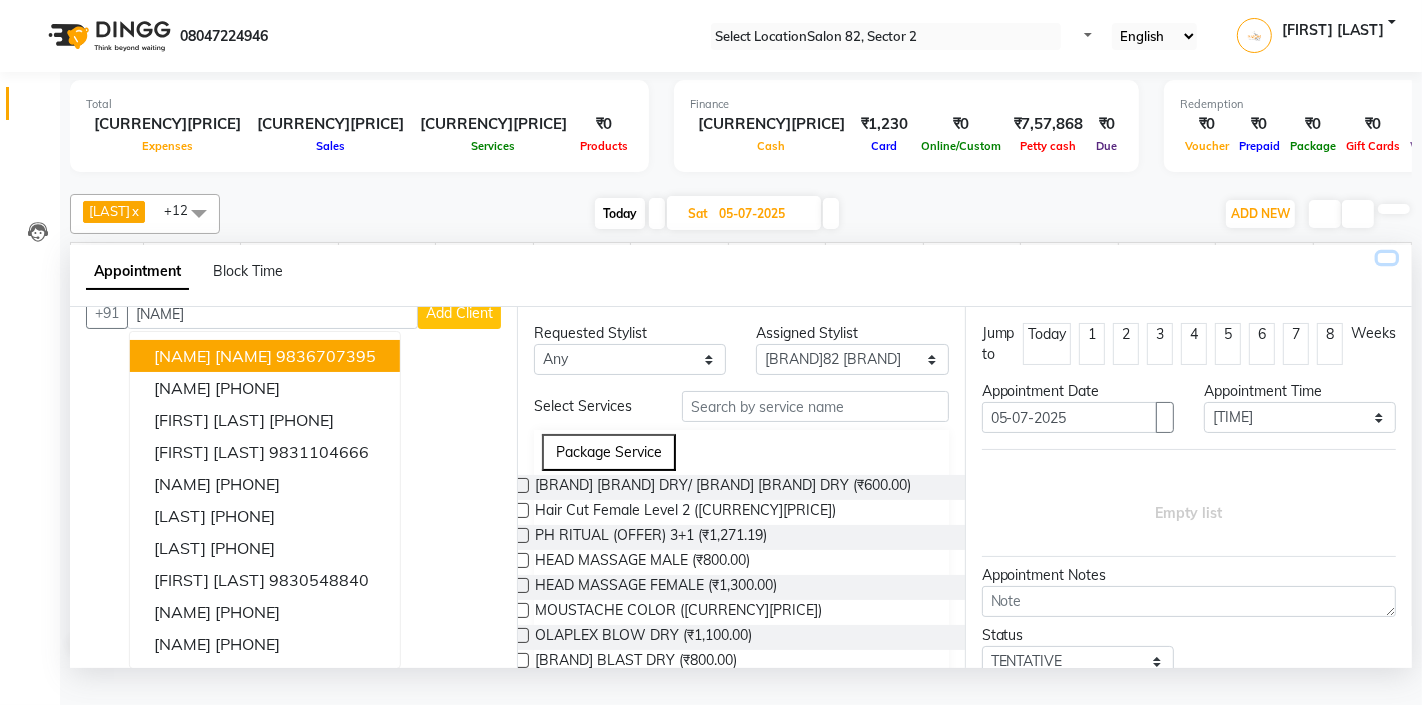 click at bounding box center (1387, 258) 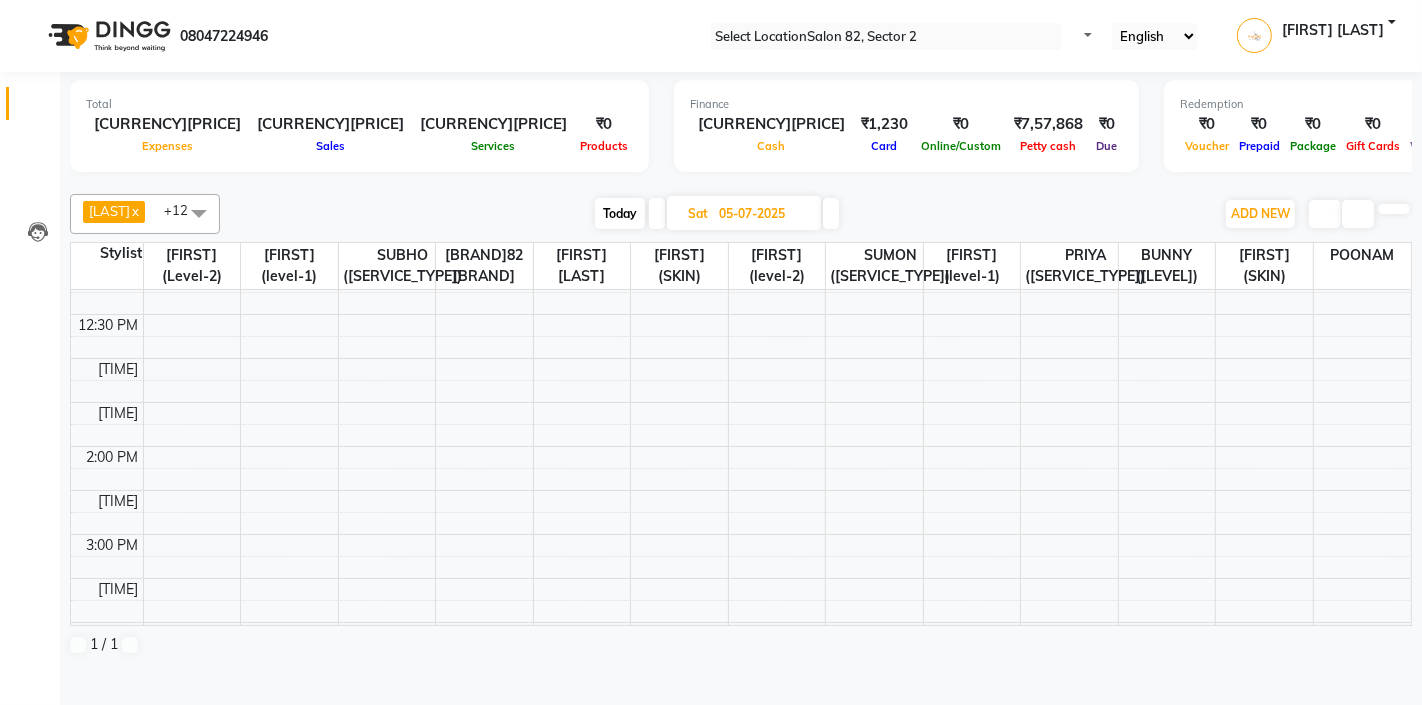 click at bounding box center [657, 213] 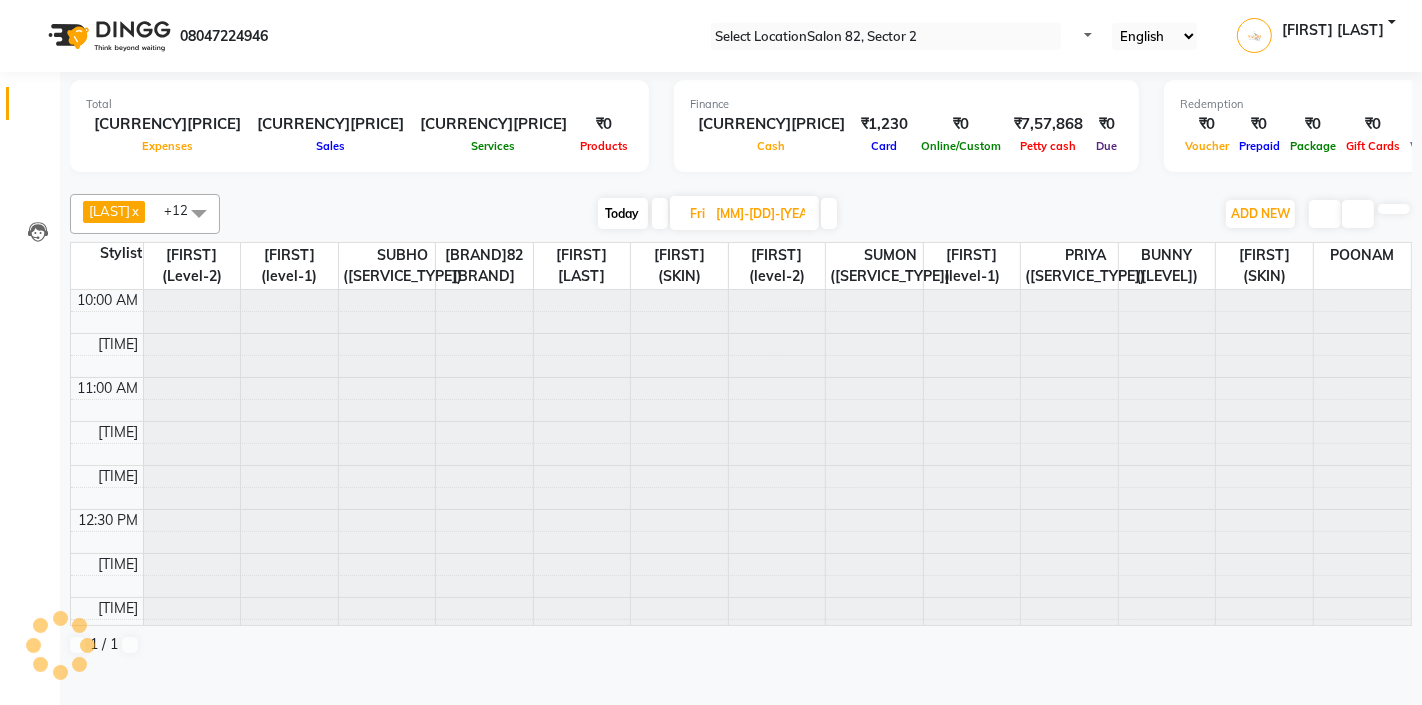 click at bounding box center (660, 213) 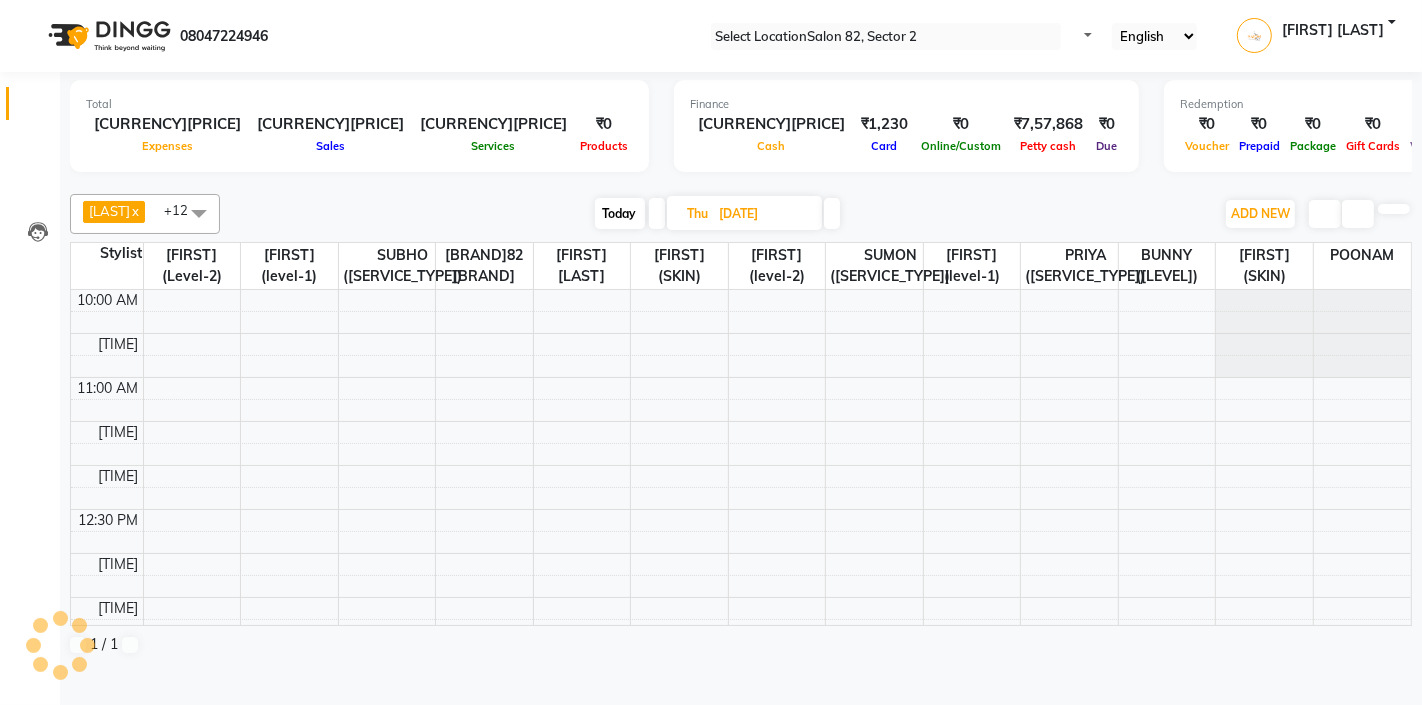 click at bounding box center [657, 213] 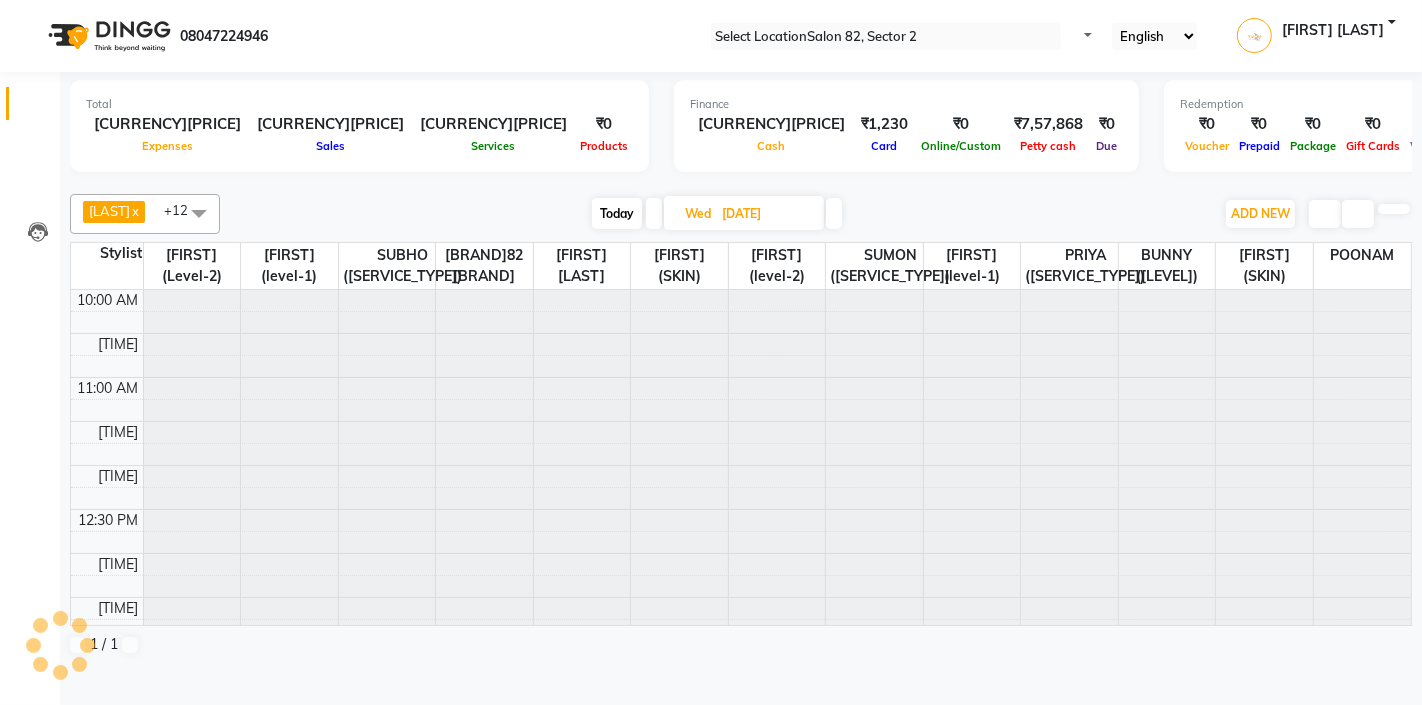 scroll, scrollTop: 0, scrollLeft: 0, axis: both 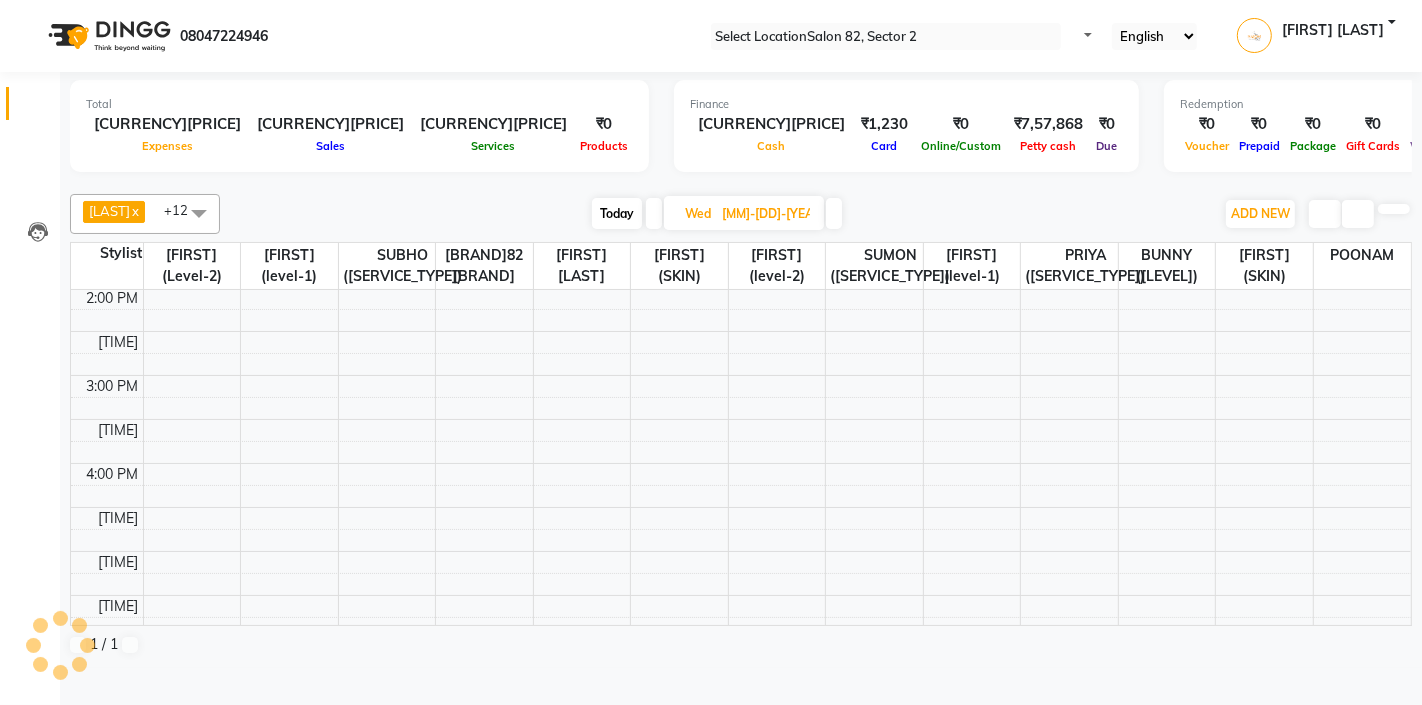 click at bounding box center (654, 213) 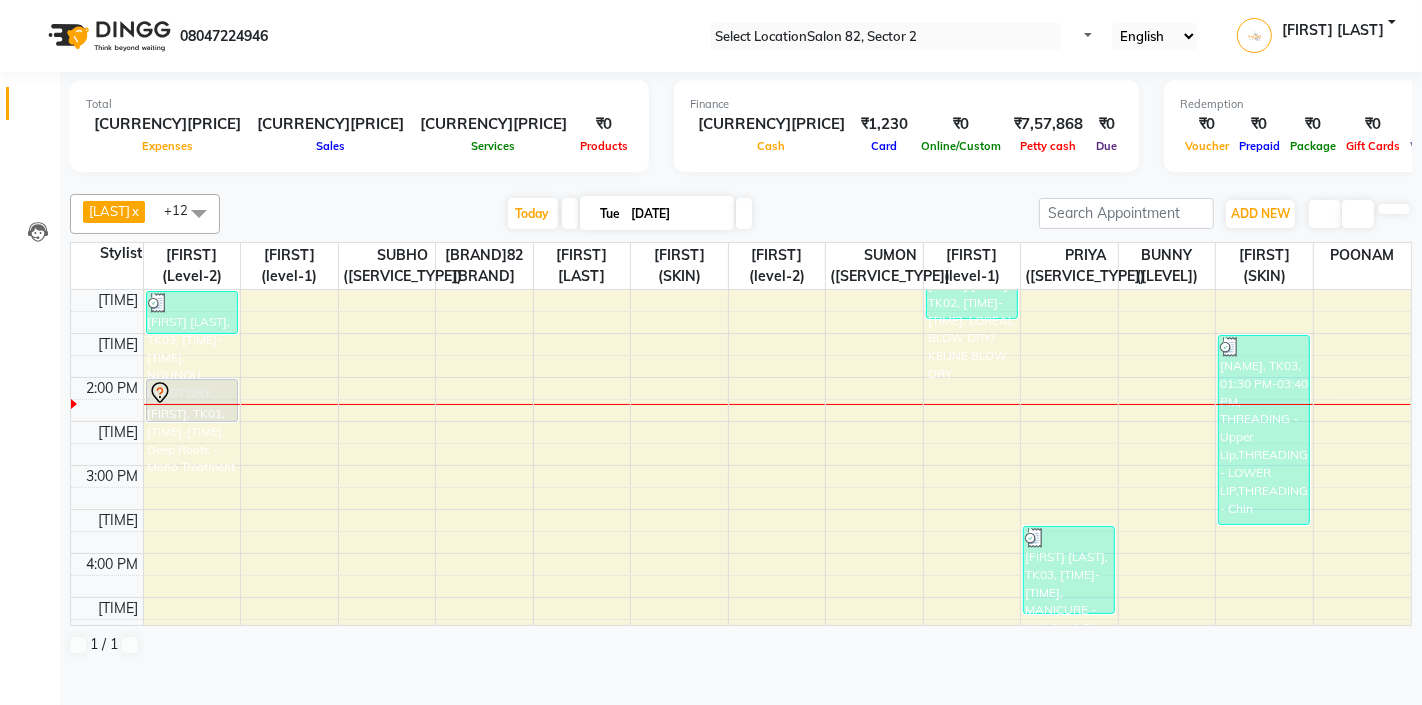 scroll, scrollTop: 262, scrollLeft: 0, axis: vertical 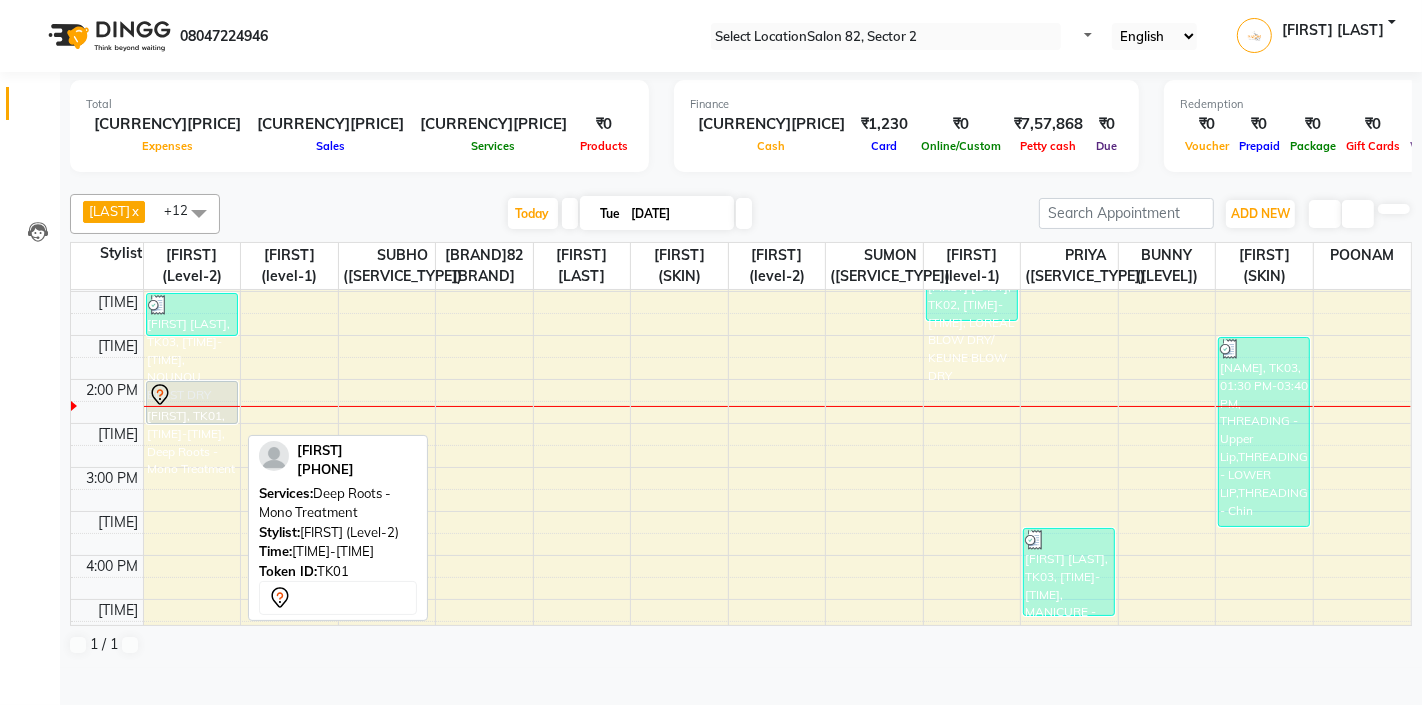 click on "[NAME], TK01, [TIME]-[TIME], Deep Roots - Mono Treatment" at bounding box center [192, 402] 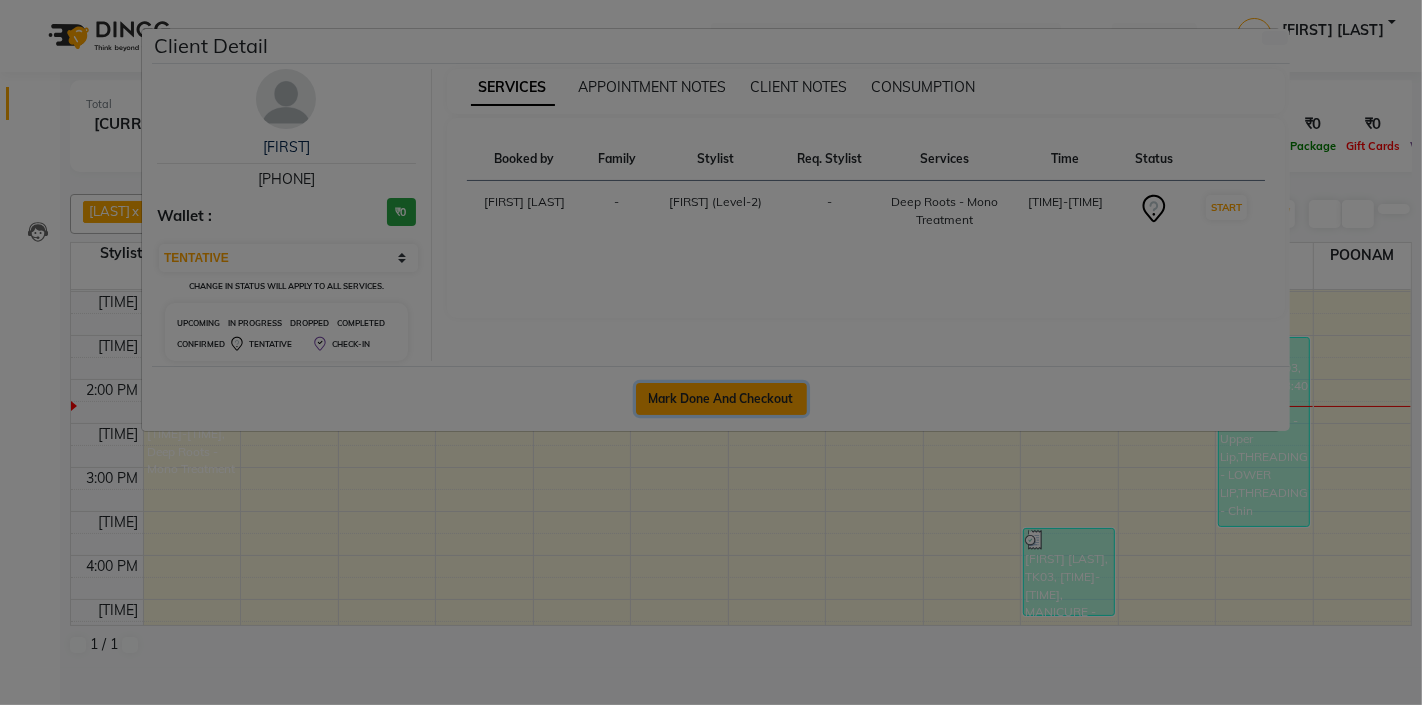 click on "Mark Done And Checkout" at bounding box center [721, 399] 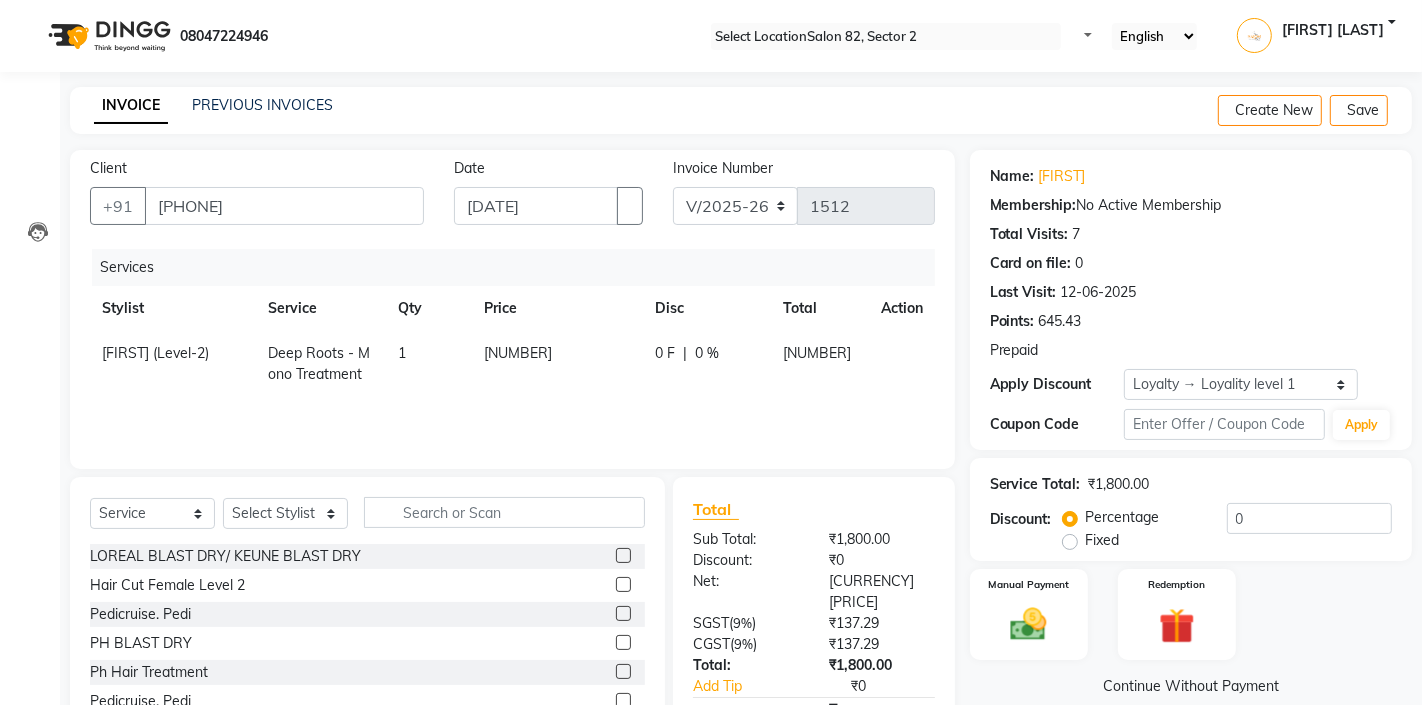scroll, scrollTop: 95, scrollLeft: 0, axis: vertical 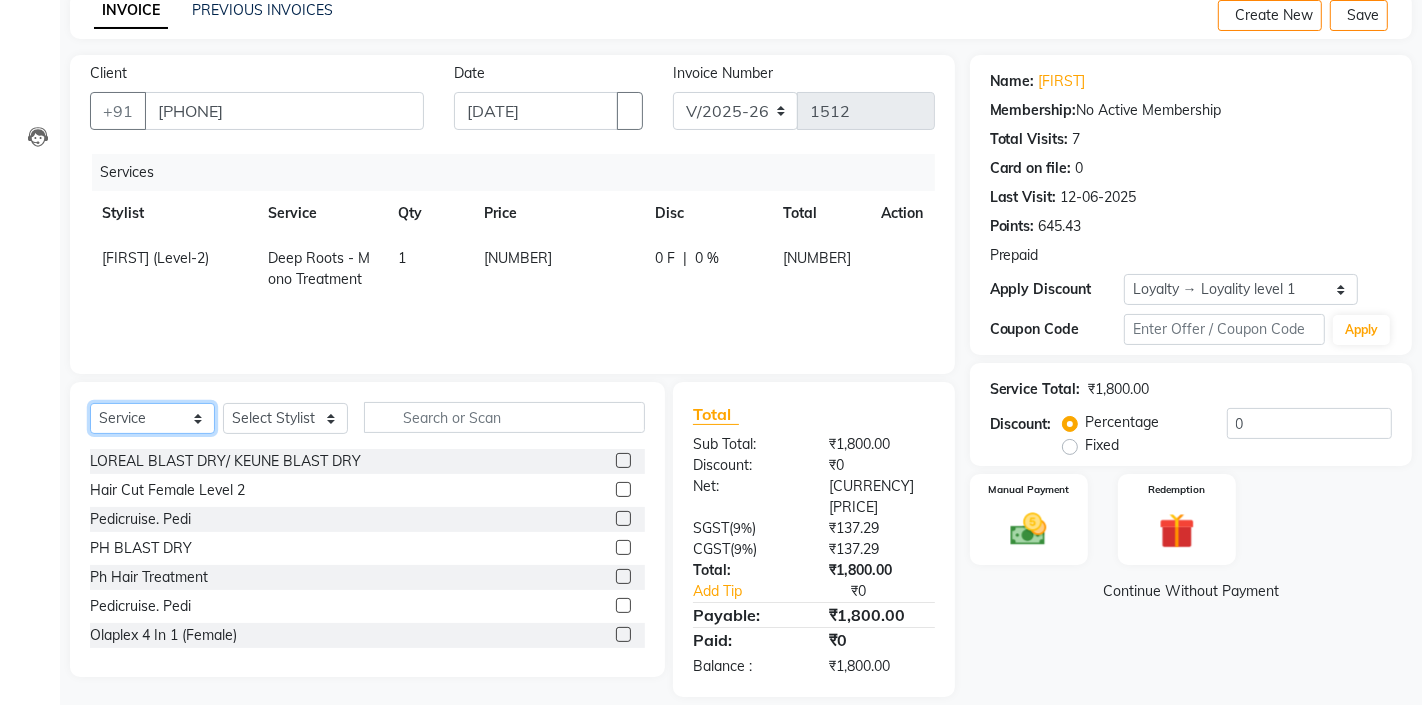 click on "Select  Service  Product  Membership  Package Voucher Prepaid Gift Card" at bounding box center [152, 418] 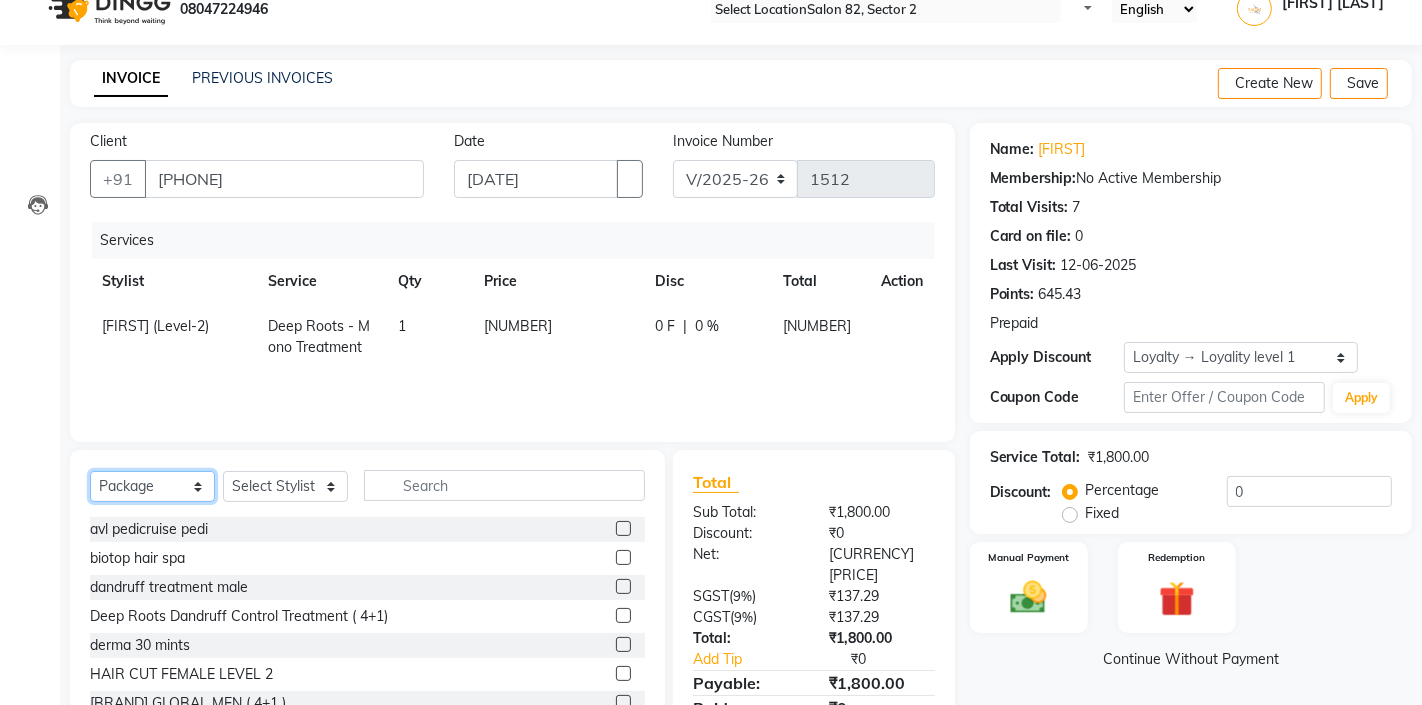 scroll, scrollTop: 0, scrollLeft: 0, axis: both 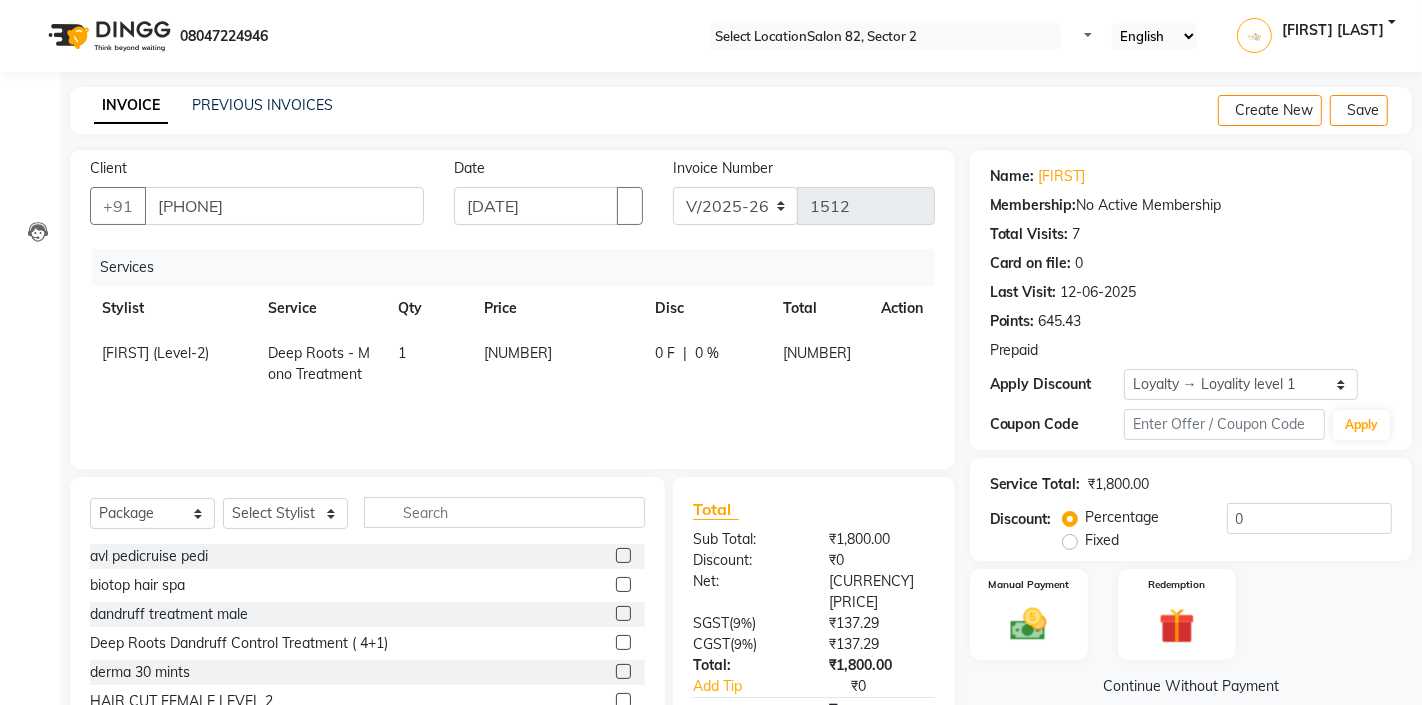 click on "1800" at bounding box center [558, 364] 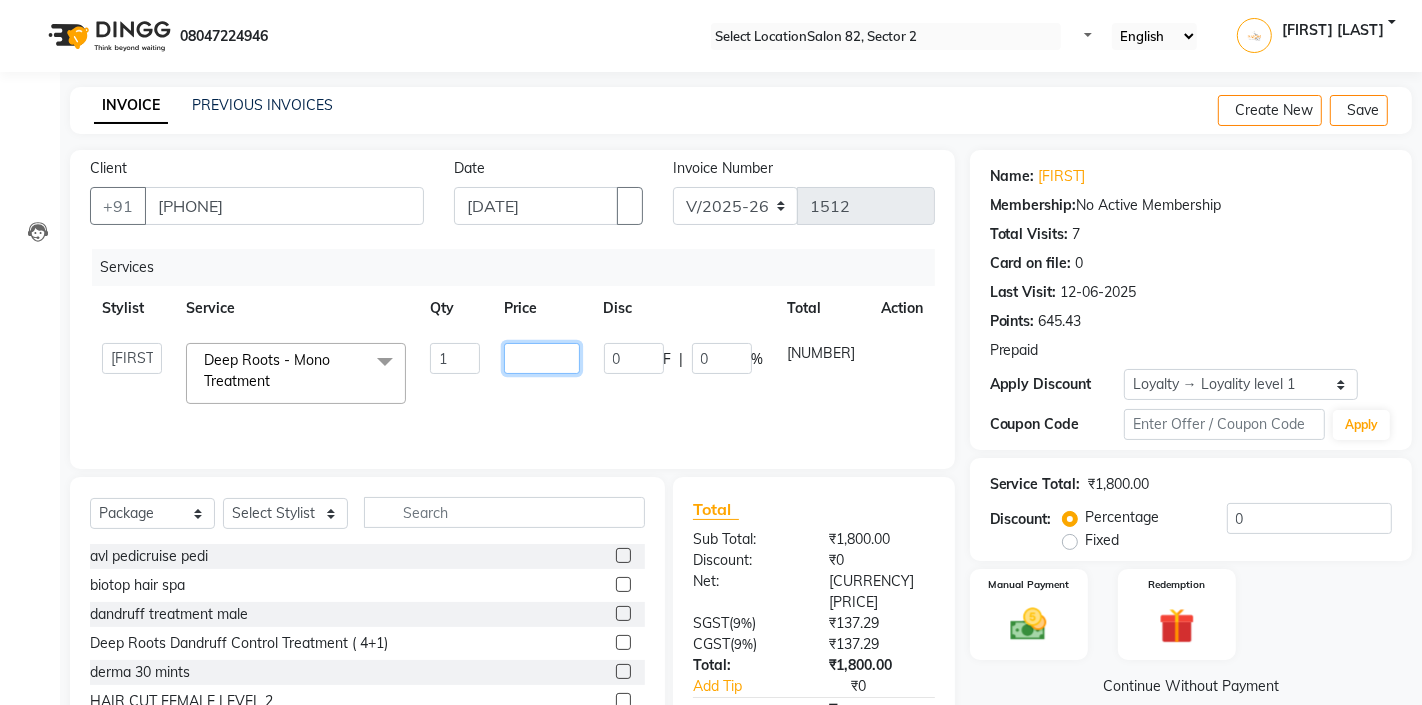 click on "1800" at bounding box center [454, 358] 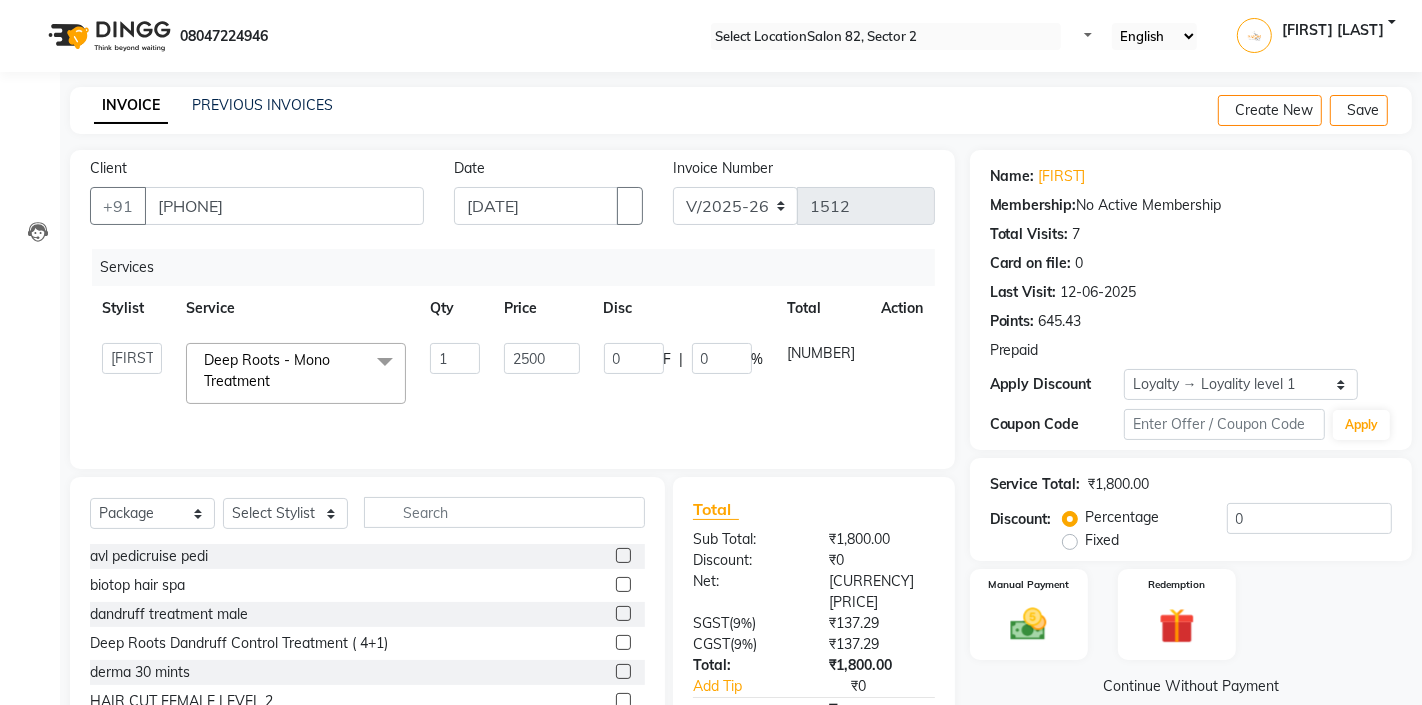 click on "Services Stylist Service Qty Price Disc Total Action  AKTAR (level-1)   ARZOO (level-2)   BHARAT   BUNNY (level-1)   FAIZAL (level-2)   FARJANA   INJAMAM   MANISH (level-1)   MANJAR (Level-2)   NUPUR (SKIN)   POONAM   PRIYA (PEDI)   ROHAN RAI   ROHIT    Salon82 saltlake   SOMA DEY   SUBHO (PEDI)   SUJIT   SUKLA (SKIN)   SUMON (NAILS)  Deep Roots - Mono Treatment    x LOREAL BLAST DRY/ KEUNE BLAST DRY Hair Cut Female Level 2 Pedicruise. Pedi PH BLAST DRY Ph Hair Treatment Pedicruise. Pedi Olaplex 4 In 1 (Female) Normal Pedicure Olaplex Standalone Ph Spa (Men) Ph Spa (Female) (Covid)Disposable Items Hair Cut Female Level 1 Km Smooth Nourishing Spa LOREAL BLOW DRY/ KEUNE BLOW DRY PH RITUAL (OFFER) 3+1 HEAD MASSAGE MALE HEAD MASSAGE FEMALE MOUSTACHE COLOR OLAPLEX BLOW DRY KM BLAST DRY MK BLAST DRY GK BLAST DRY BIOTOP BLAST DRY PH BLOW DRY KM BLOW DRY GK BLOW DRY BIOTOP BLOW DRY CRIMPING  PIERCING ADD ON PREMIUM SHAMPOO DANDRUFF TREATMENT (KEUNE) HAIR PRE- COLOUR CLEANSING DERMALOGICA HAND POLISHING O3 CLEAN UP 1" at bounding box center (512, 349) 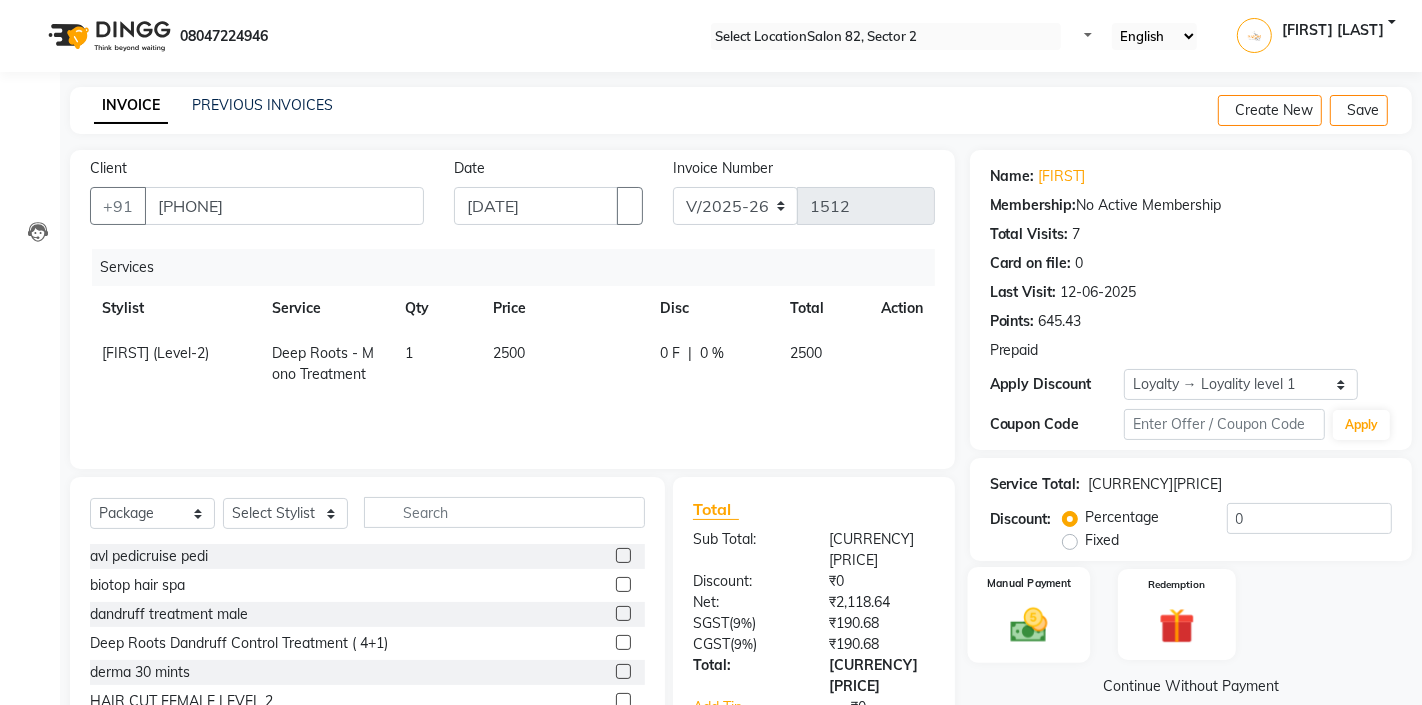 scroll, scrollTop: 95, scrollLeft: 0, axis: vertical 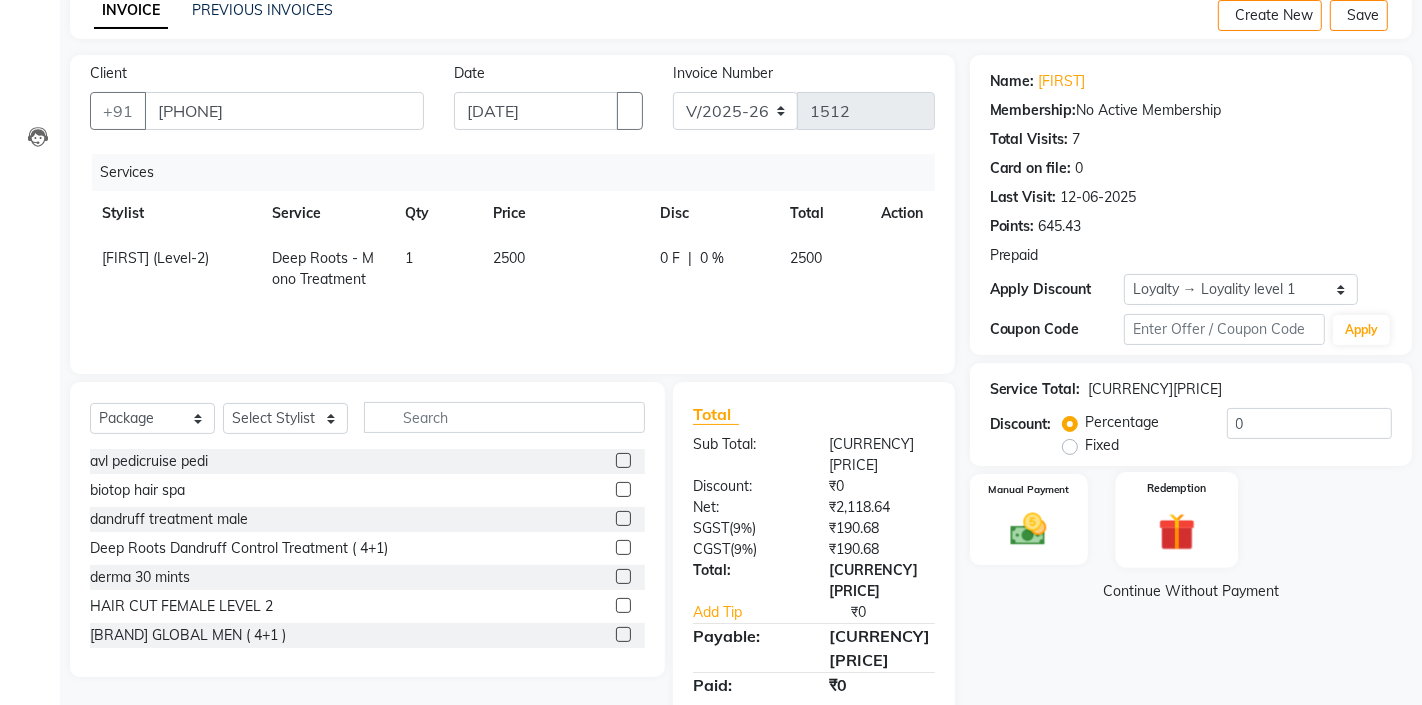 click at bounding box center (1028, 530) 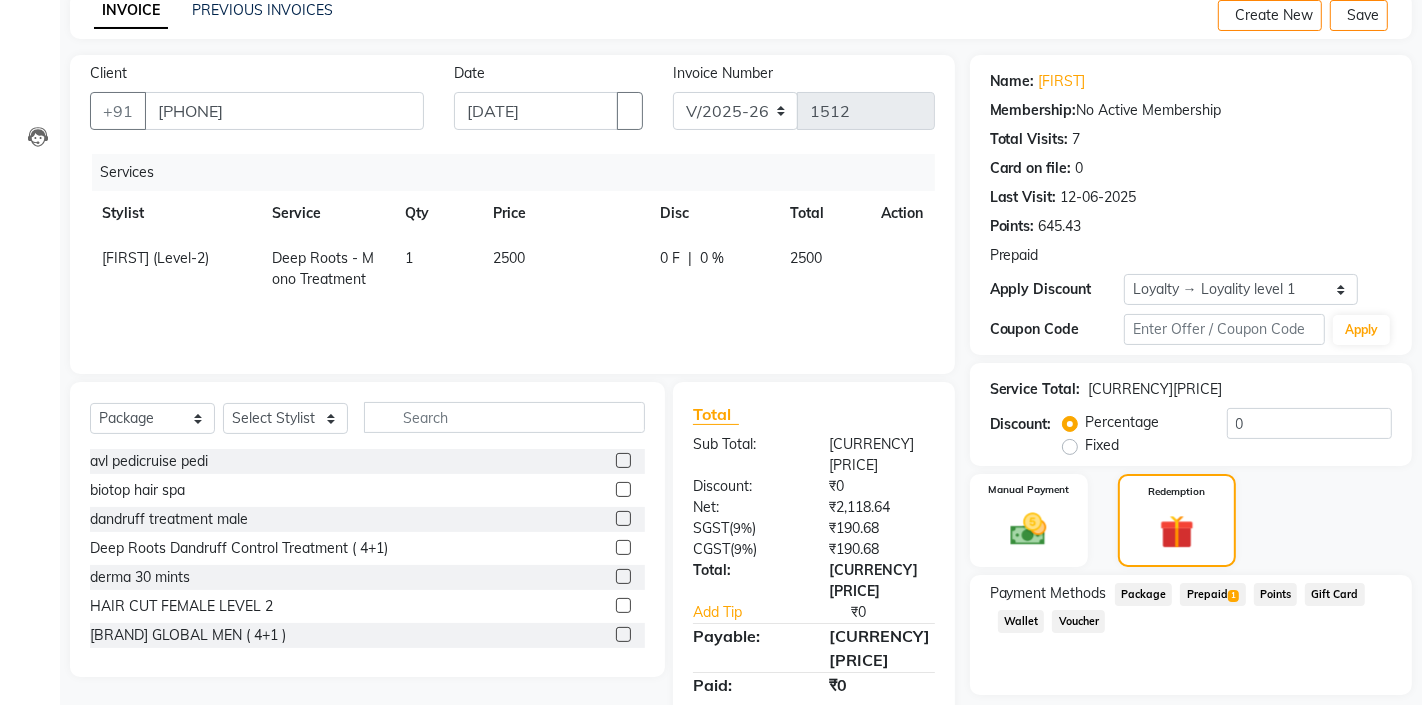 click on "Prepaid  1" at bounding box center (1144, 594) 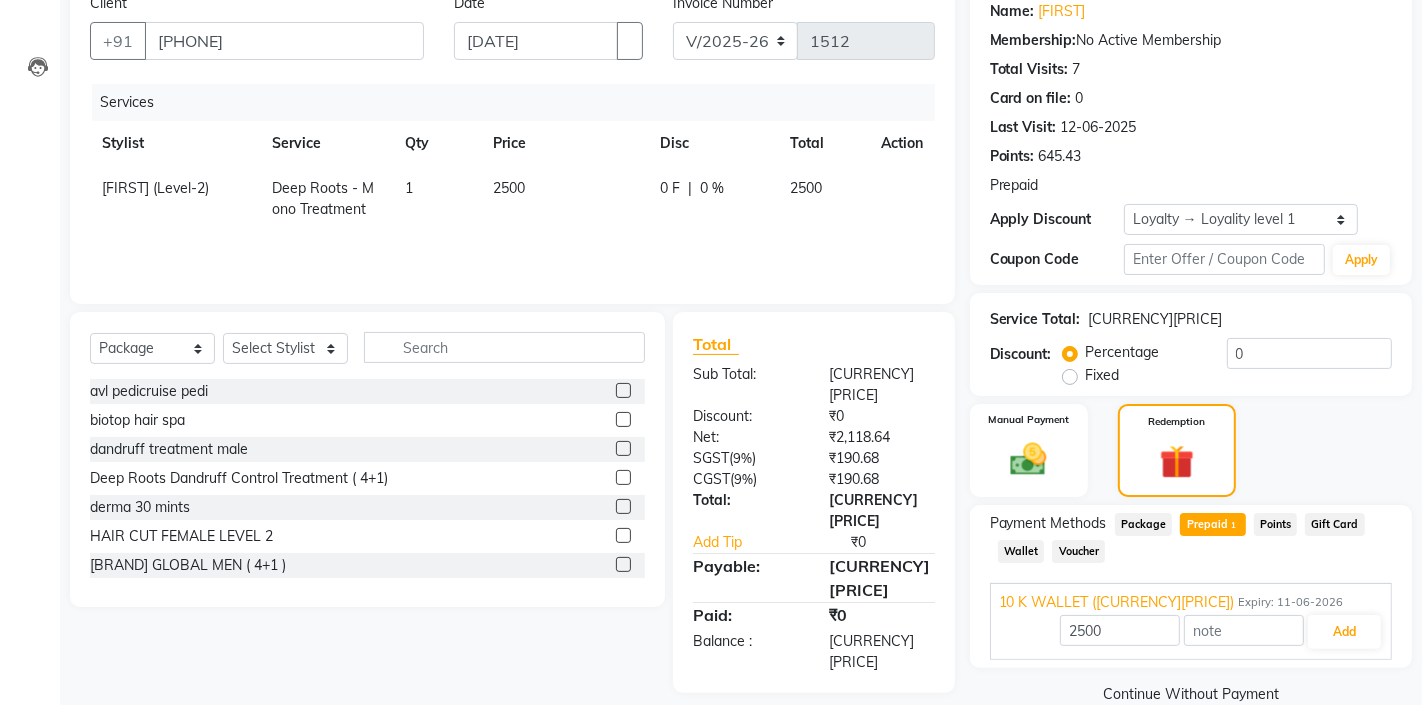 scroll, scrollTop: 206, scrollLeft: 0, axis: vertical 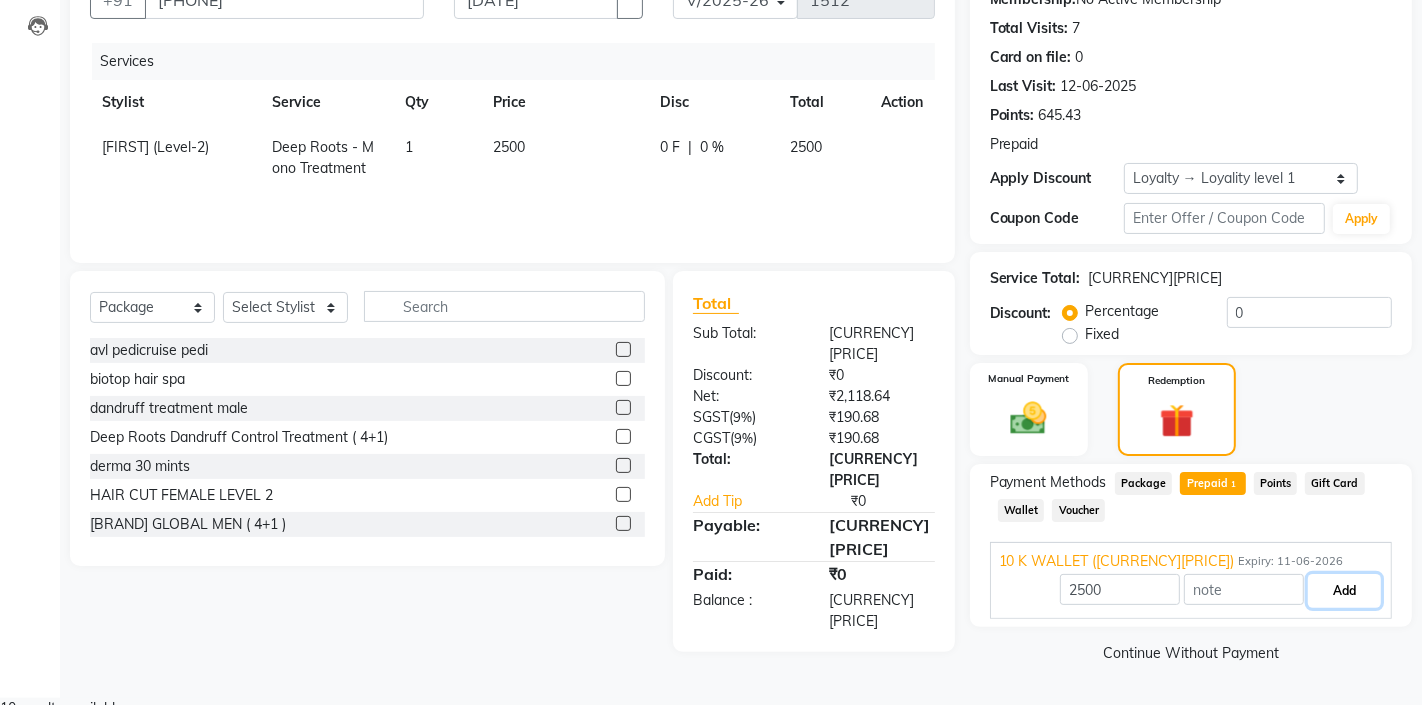 click on "Add" at bounding box center [1344, 591] 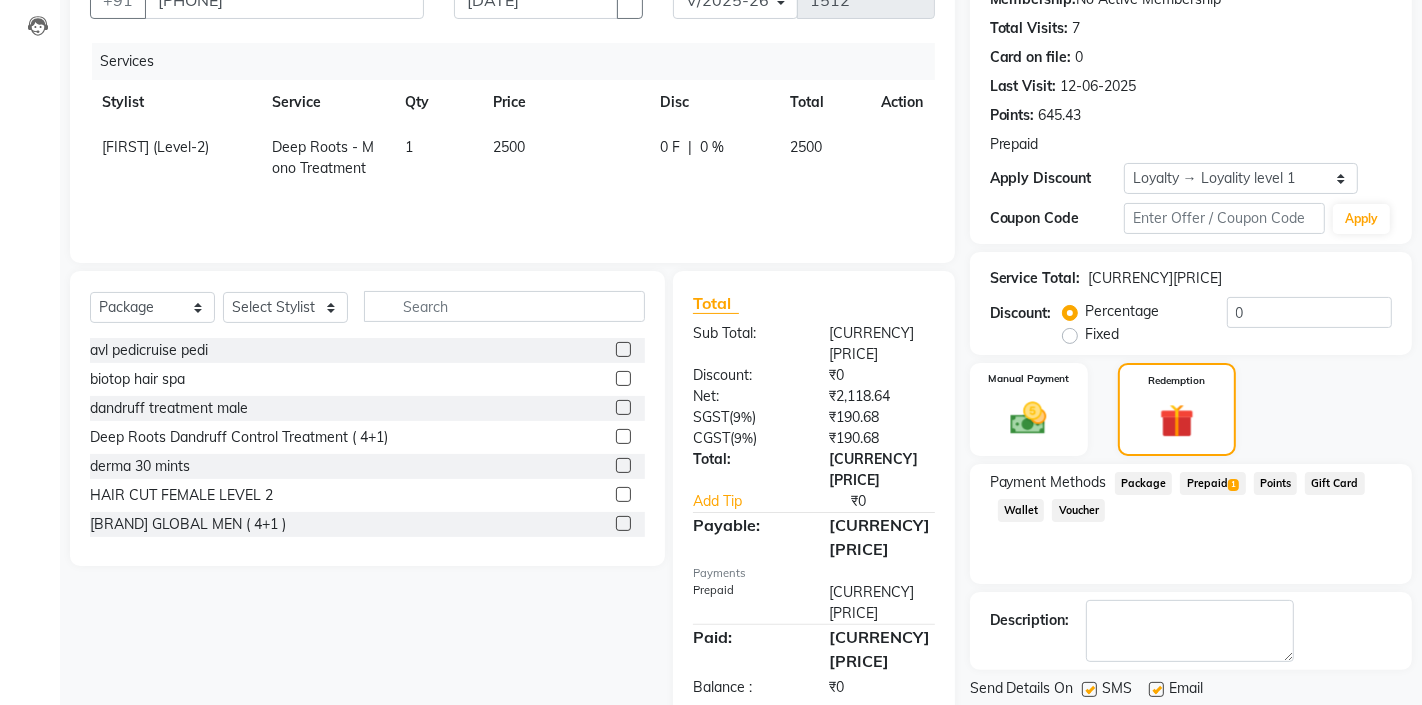 scroll, scrollTop: 275, scrollLeft: 0, axis: vertical 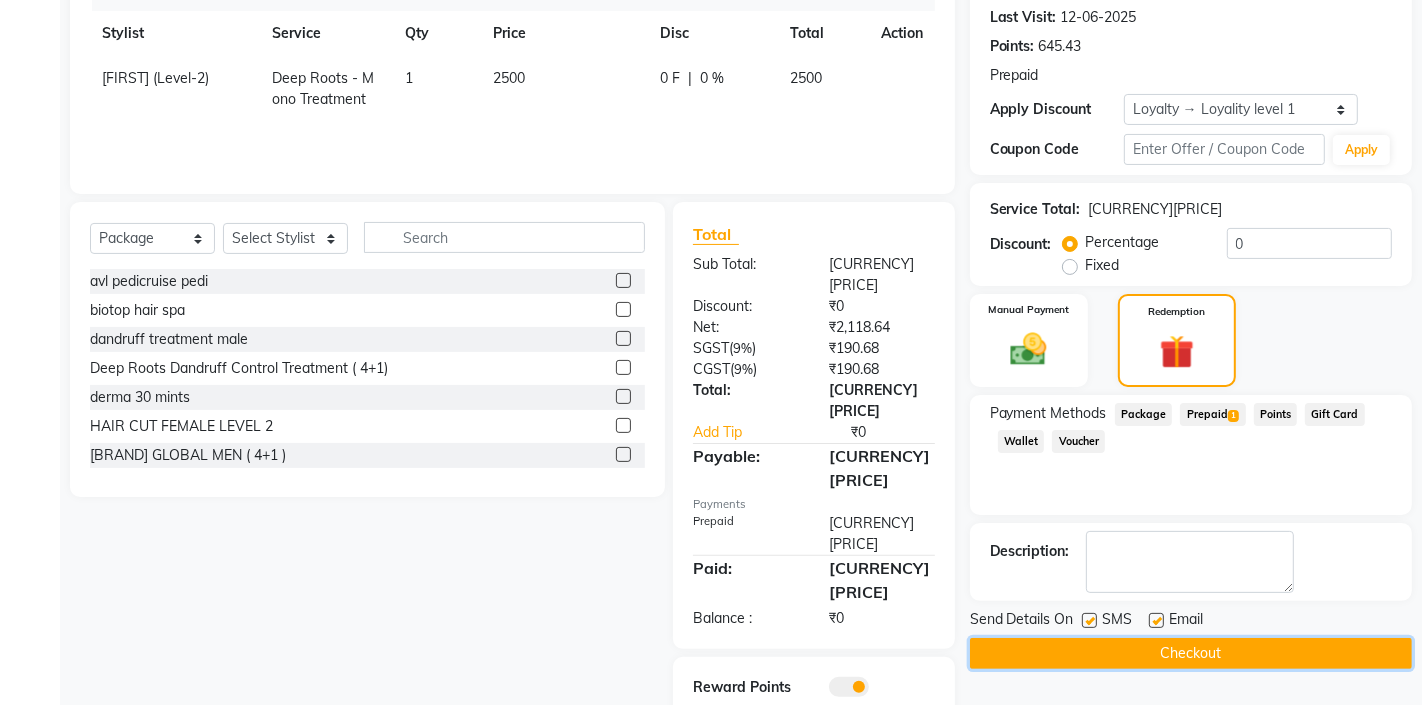 click on "Checkout" at bounding box center [1191, 653] 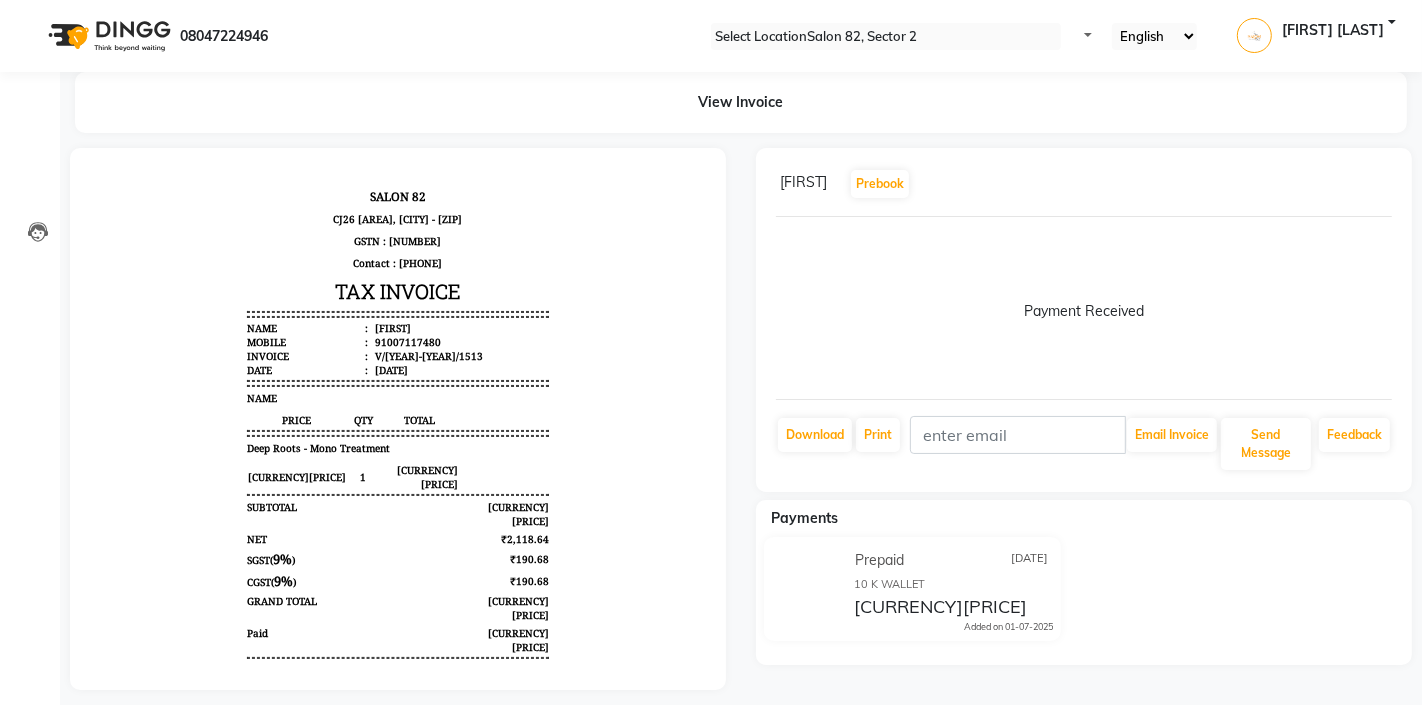 scroll, scrollTop: 0, scrollLeft: 0, axis: both 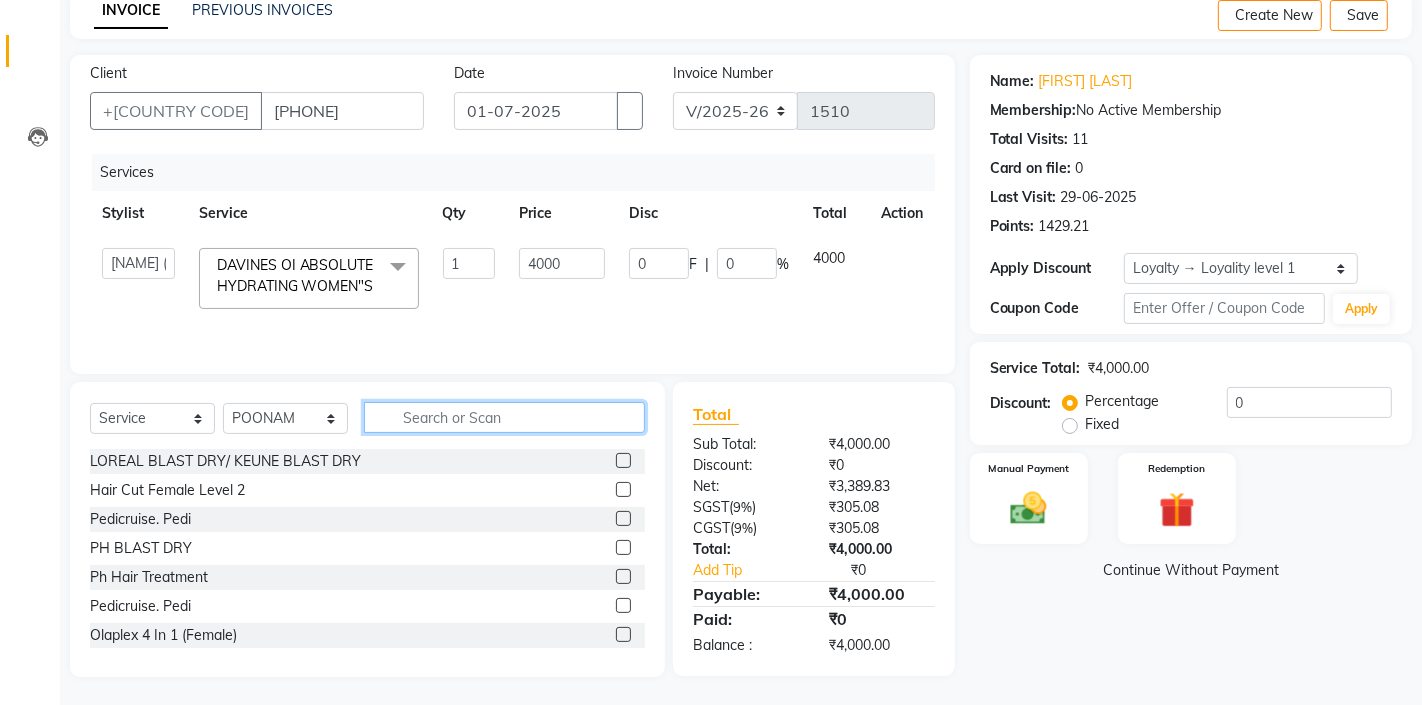 click at bounding box center [504, 417] 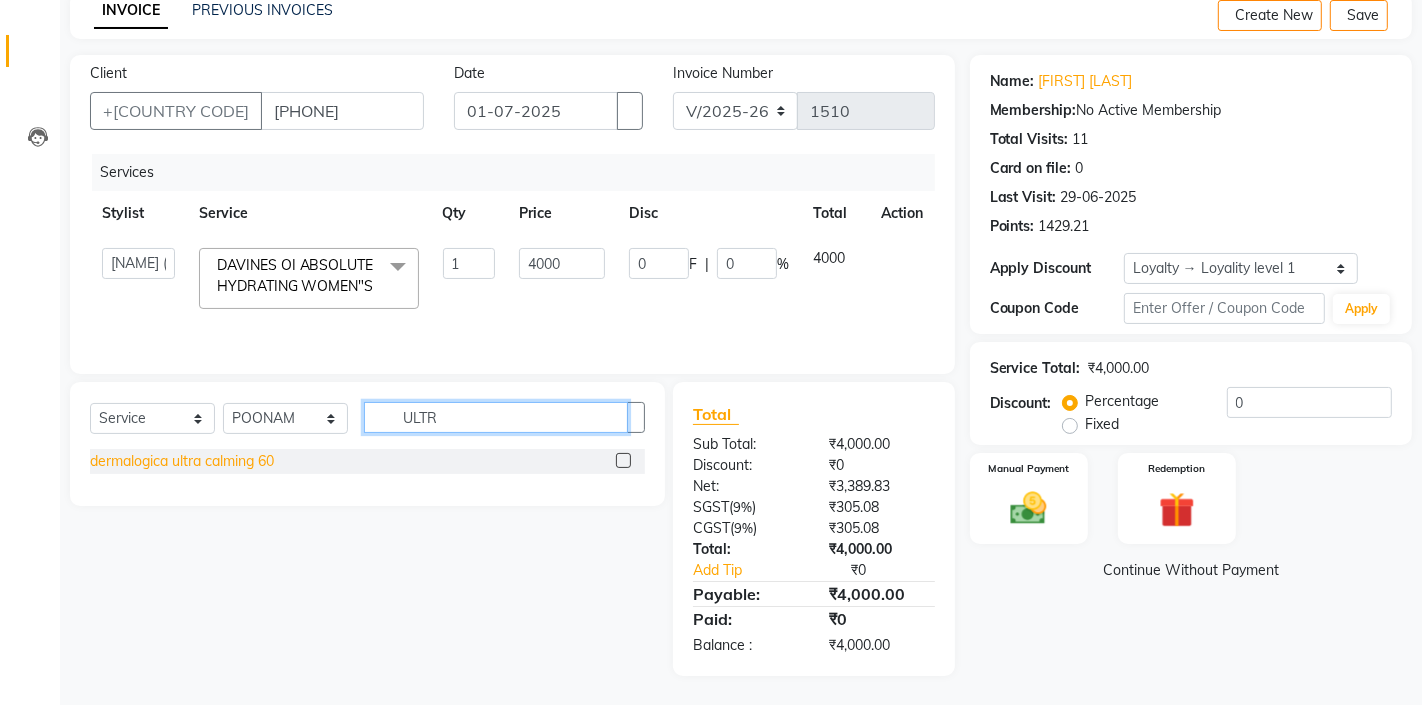 type on "ULTR" 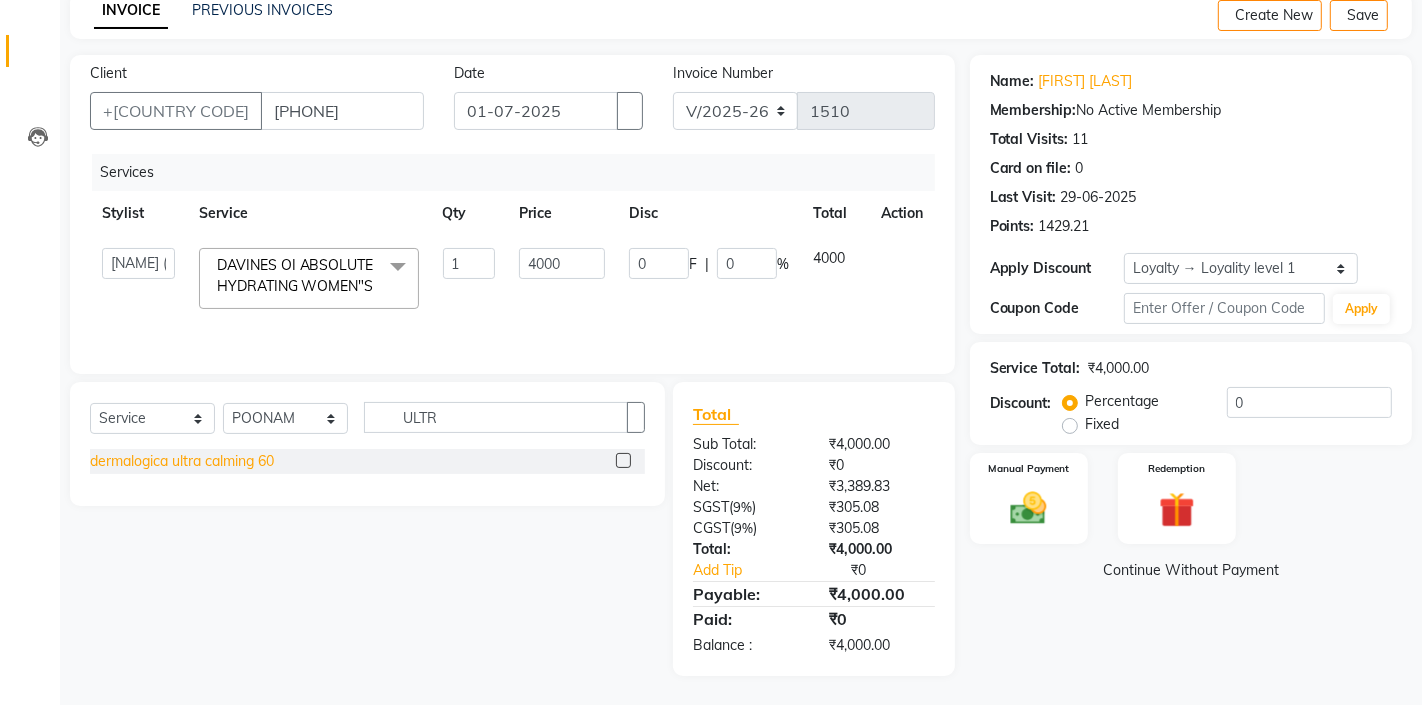 click on "dermalogica ultra calming 60" at bounding box center [182, 461] 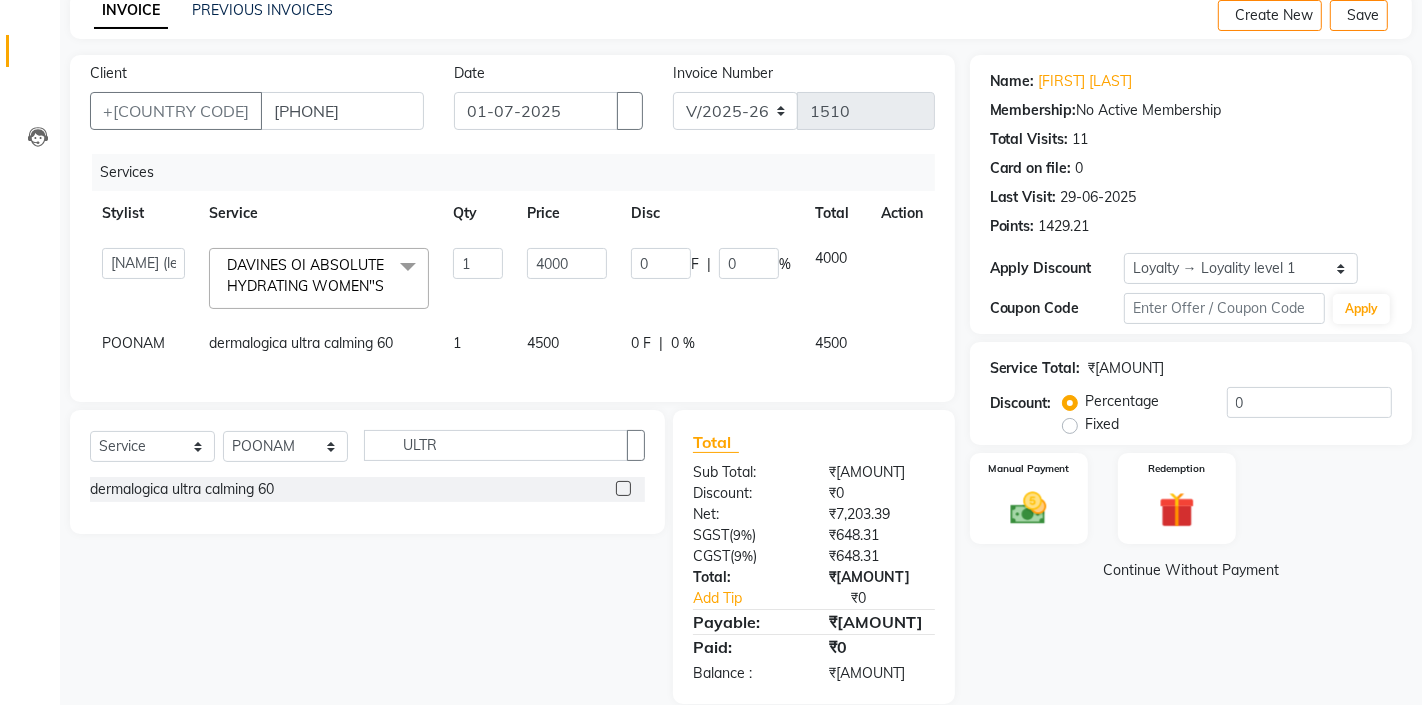 click on "Select Stylist AKTAR (level-1) ARZOO (level-2) BHARAT BUNNY (level-1) FAIZAL (level-2) FARJANA INJAMAM MANISH (level-1) MANJAR (Level-2) NUPUR (SKIN) POONAM PRIYA (PEDI) ROHAN RAI ROHIT Salon82 saltlake SOMA DEY SUBHO (PEDI) SUJIT SUKLA (SKIN) SUMON (NAILS) ULTR dermalogica ultra calming 60" at bounding box center (367, 472) 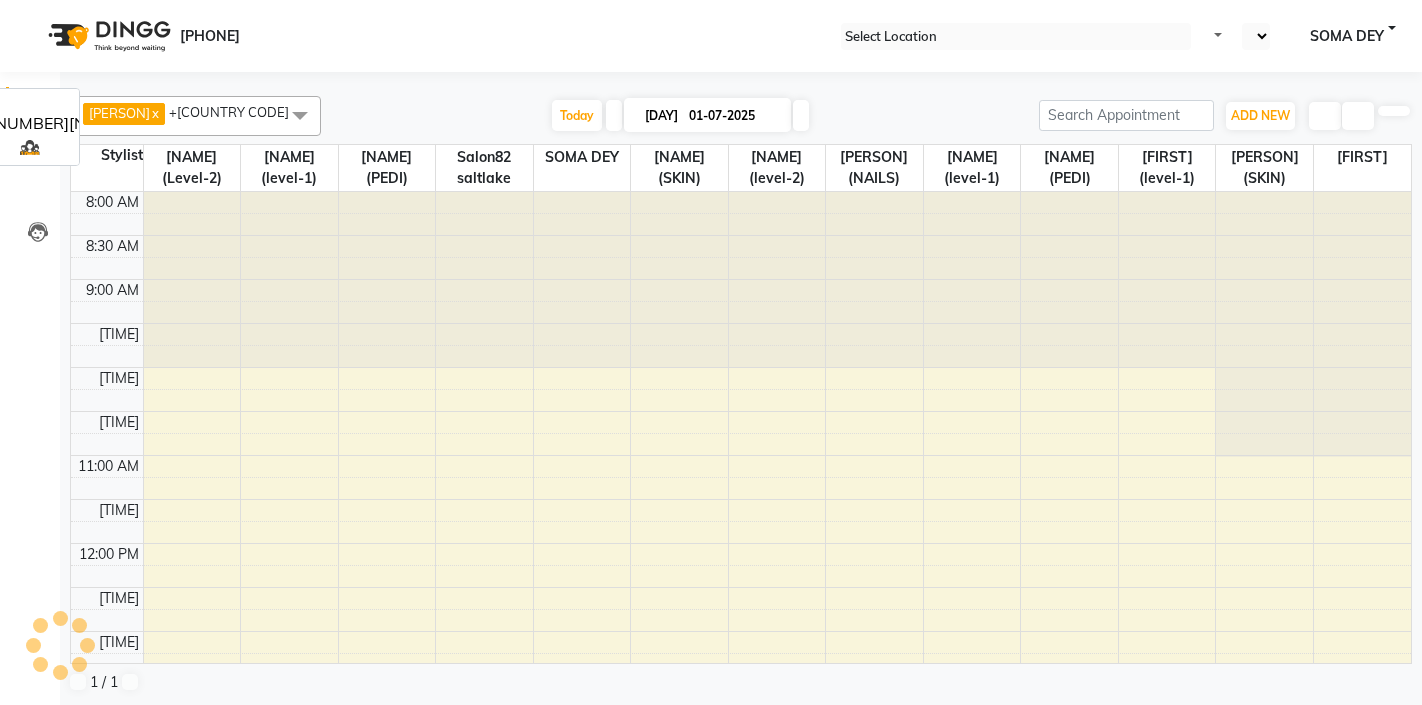 scroll, scrollTop: 0, scrollLeft: 0, axis: both 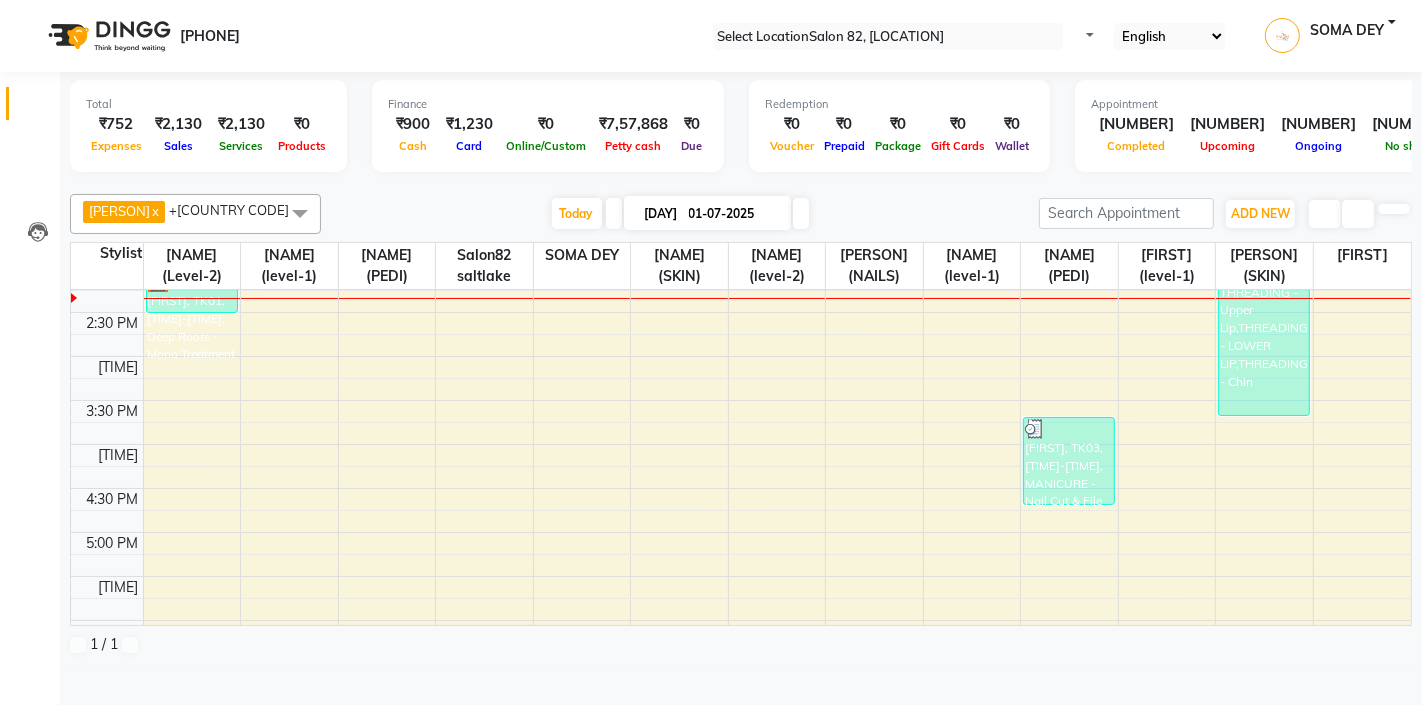 click on "10:00 AM 10:30 AM 11:00 AM 11:30 AM 12:00 PM 12:30 PM 1:00 PM 1:30 PM 2:00 PM 2:30 PM 3:00 PM 3:30 PM 4:00 PM 4:30 PM 5:00 PM 5:30 PM 6:00 PM 6:30 PM 7:00 PM 7:30 PM 8:00 PM 8:30 PM     Ranjini banerjee, TK03, 01:00 PM-01:30 PM, NOUNOU BLAST DRY     Anita, TK01, 02:00 PM-02:30 PM, Deep Roots - Mono Treatment       aruni sarkar, TK02, 12:35 PM-01:20 PM, LOREAL BLOW DRY/ KEUNE BLOW DRY     Ranjini banerjee, TK03, 03:40 PM-04:40 PM, MANICURE - Nail Cut & File     Ranjini banerjee, TK03, 01:30 PM-03:40 PM, THREADING  - Upper Lip,THREADING - LOWER LIP,THREADING  - Chin" at bounding box center [741, 400] 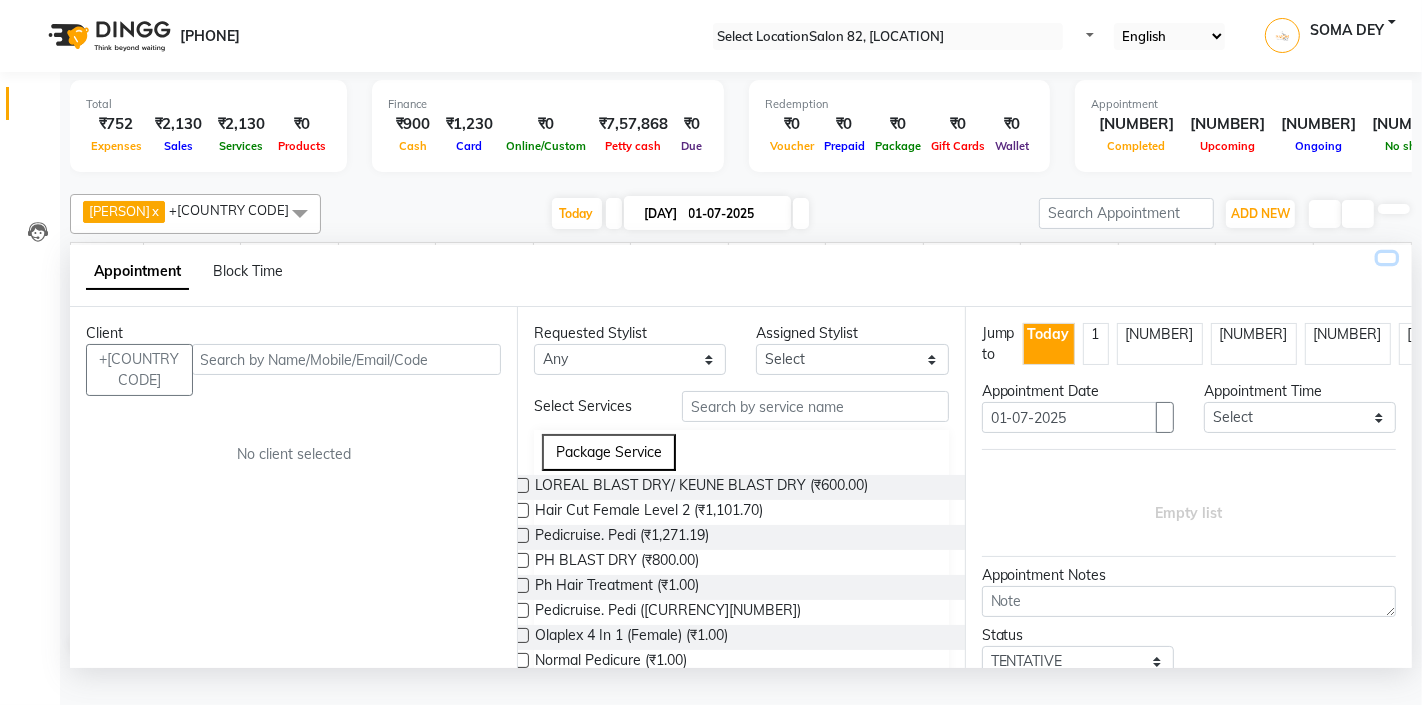 click at bounding box center [1387, 258] 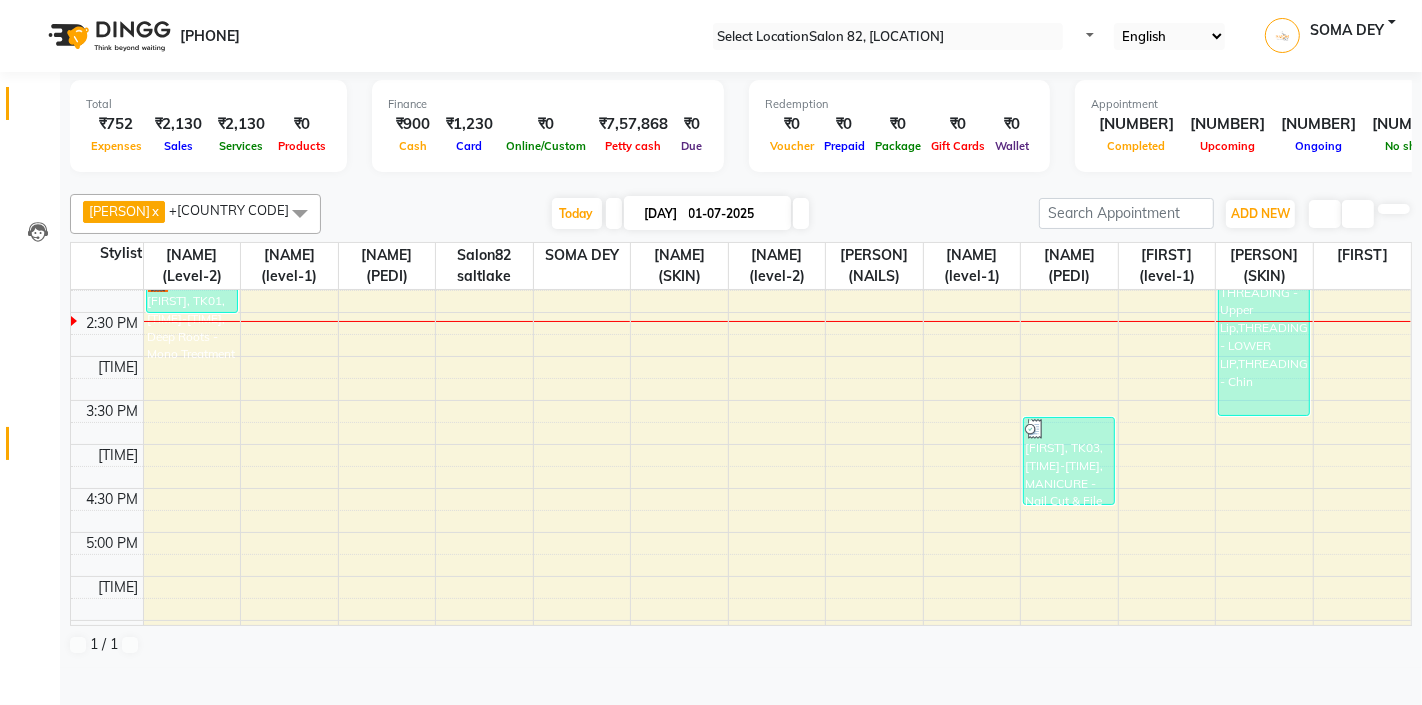 click at bounding box center (38, 448) 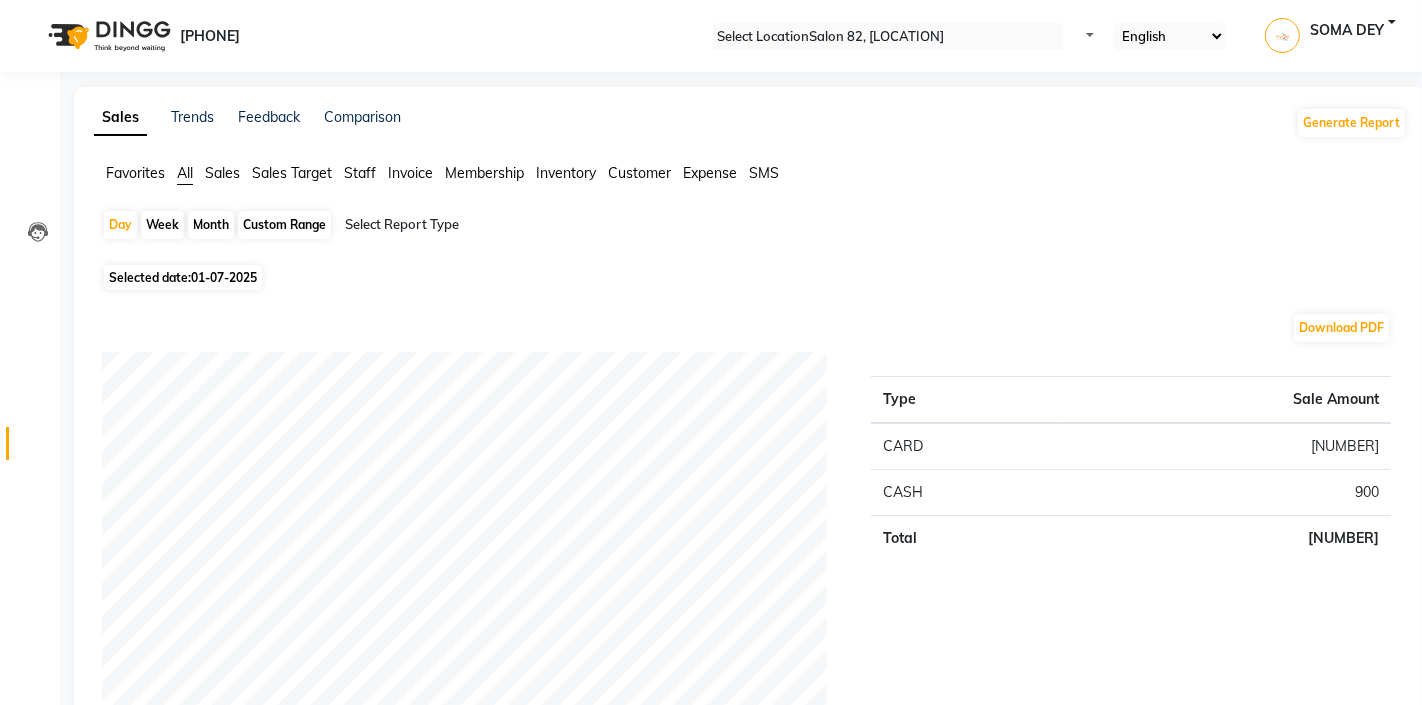 click on "Custom Range" at bounding box center [284, 225] 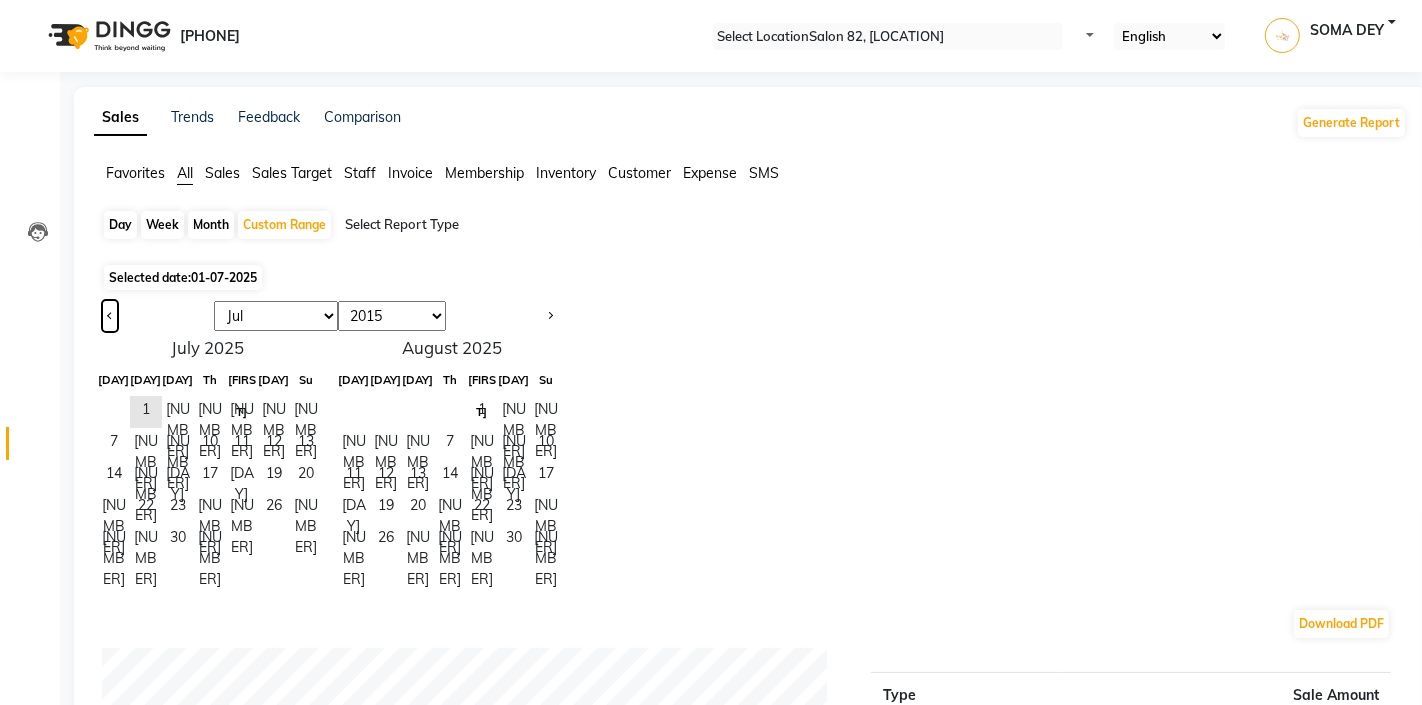 click at bounding box center (110, 314) 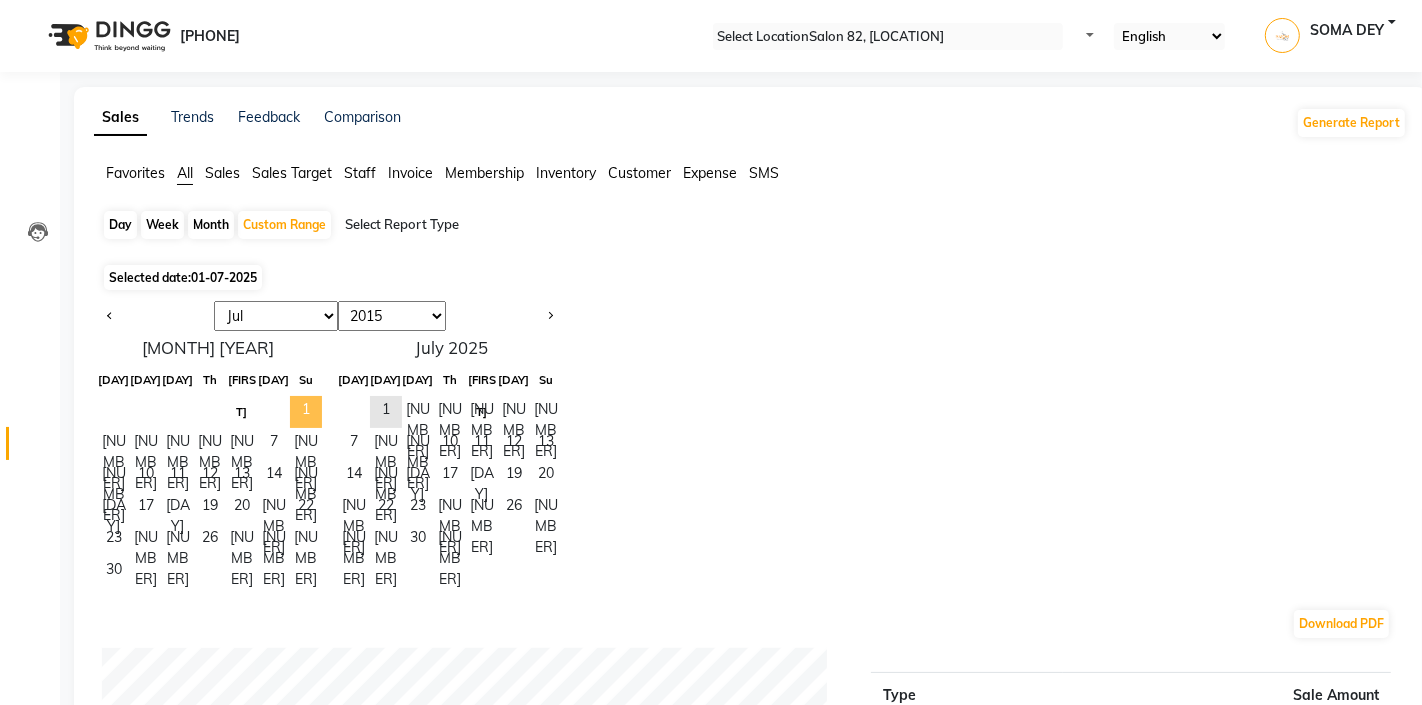 click on "1" at bounding box center [306, 412] 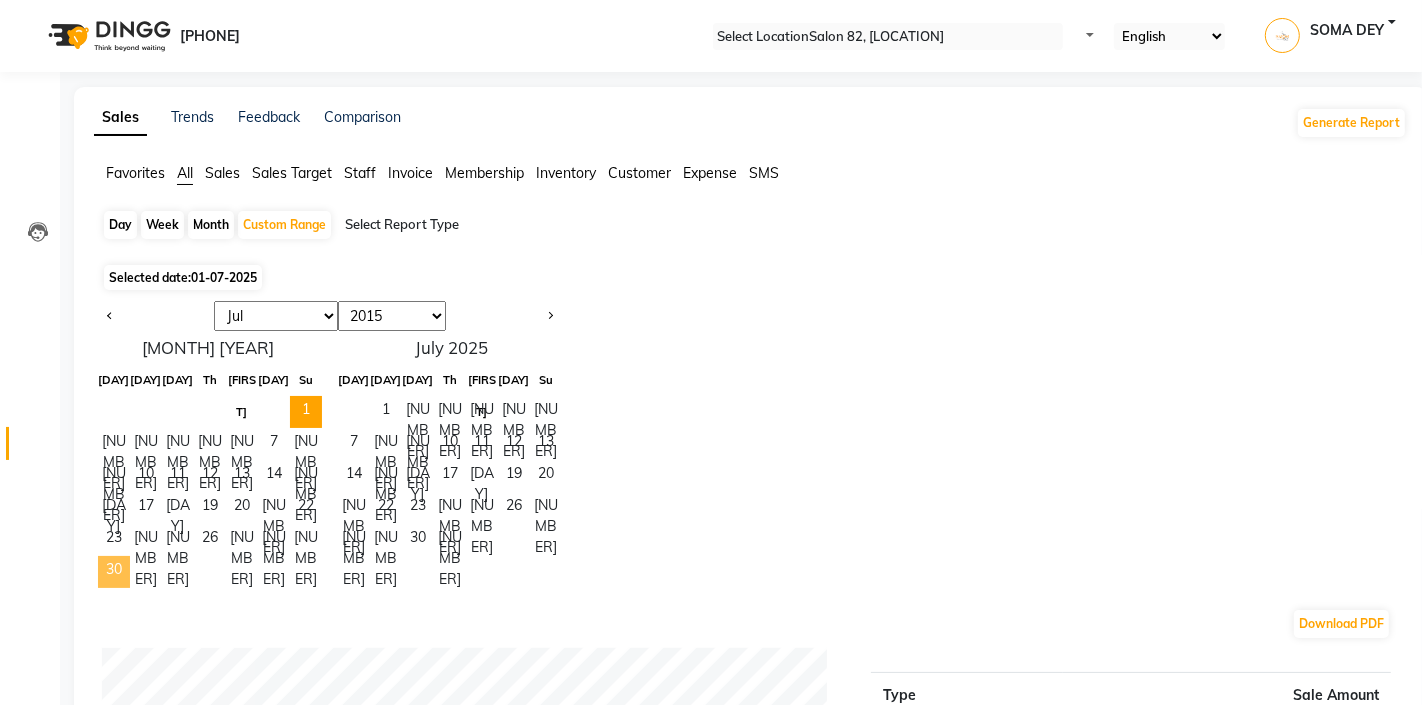 click on "30" at bounding box center [114, 572] 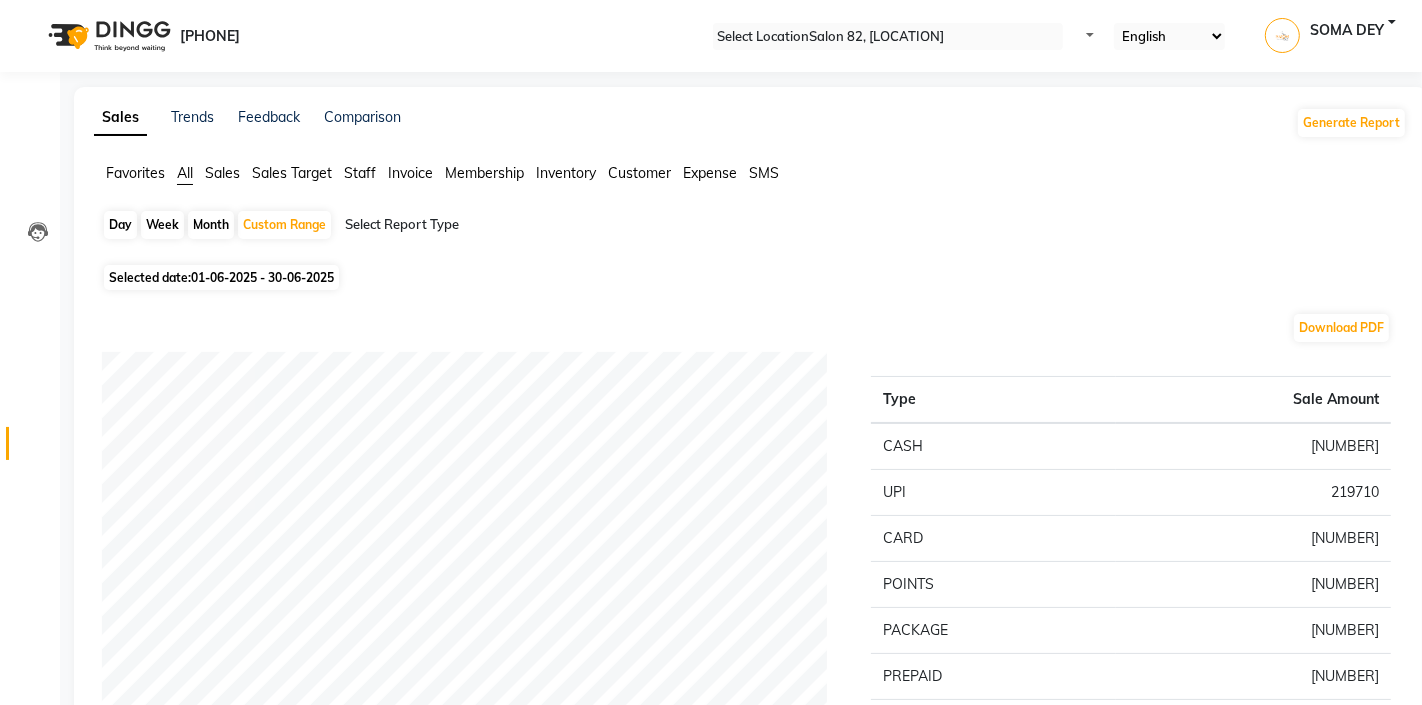 click at bounding box center (516, 225) 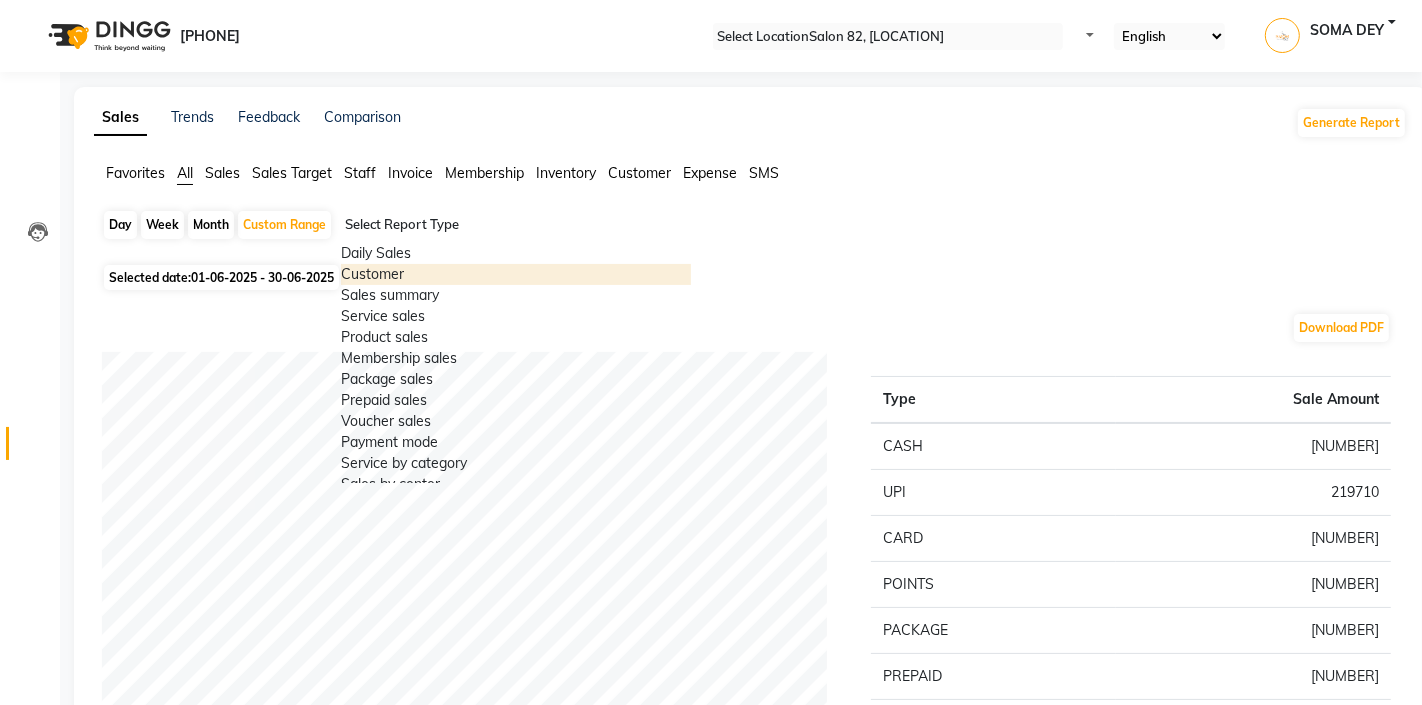 click on "Staff" at bounding box center [135, 173] 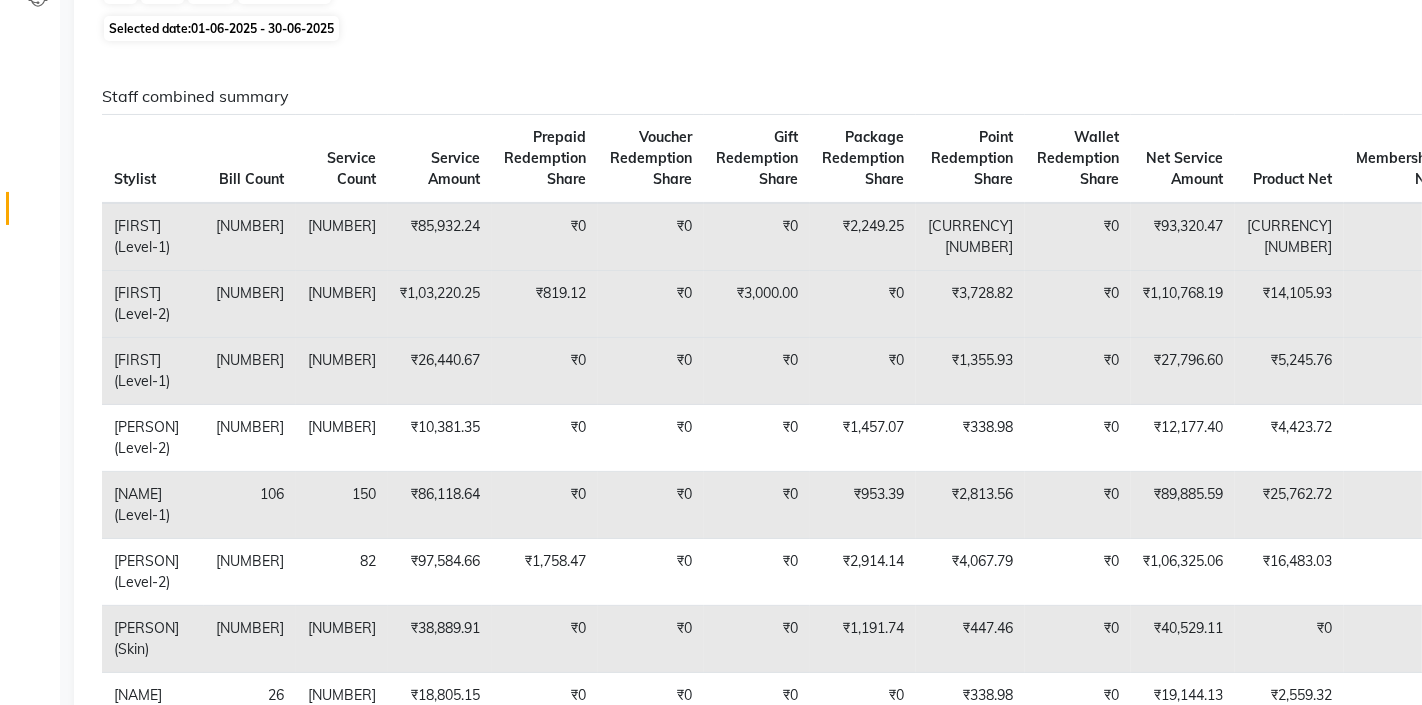 scroll, scrollTop: 0, scrollLeft: 0, axis: both 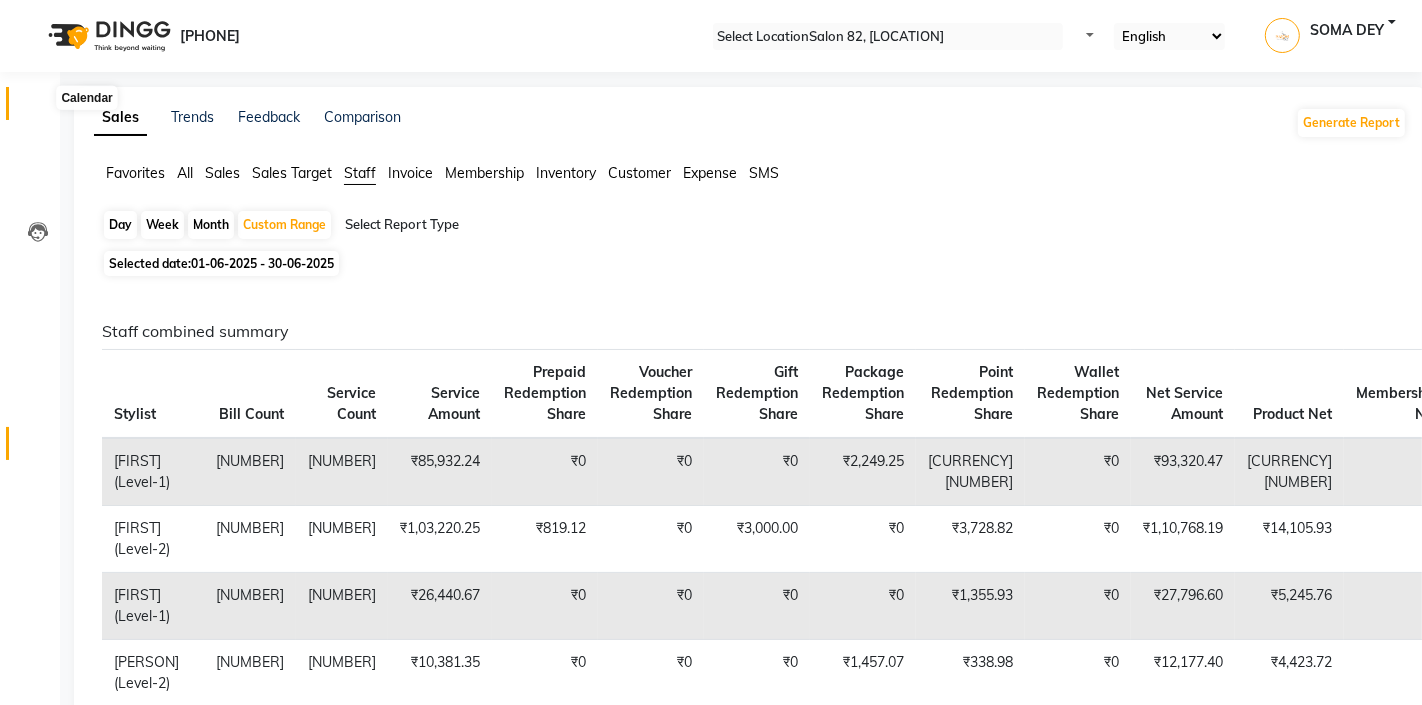 click at bounding box center (38, 108) 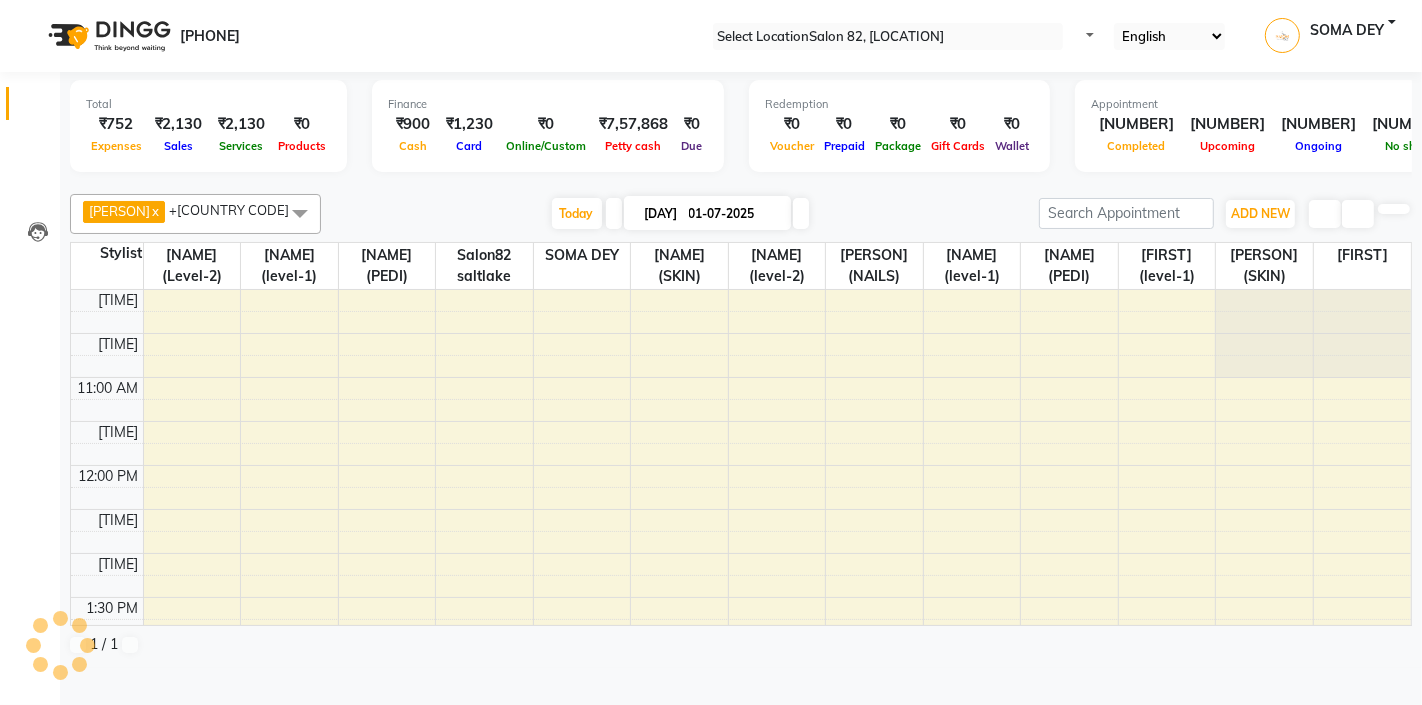 scroll, scrollTop: 0, scrollLeft: 0, axis: both 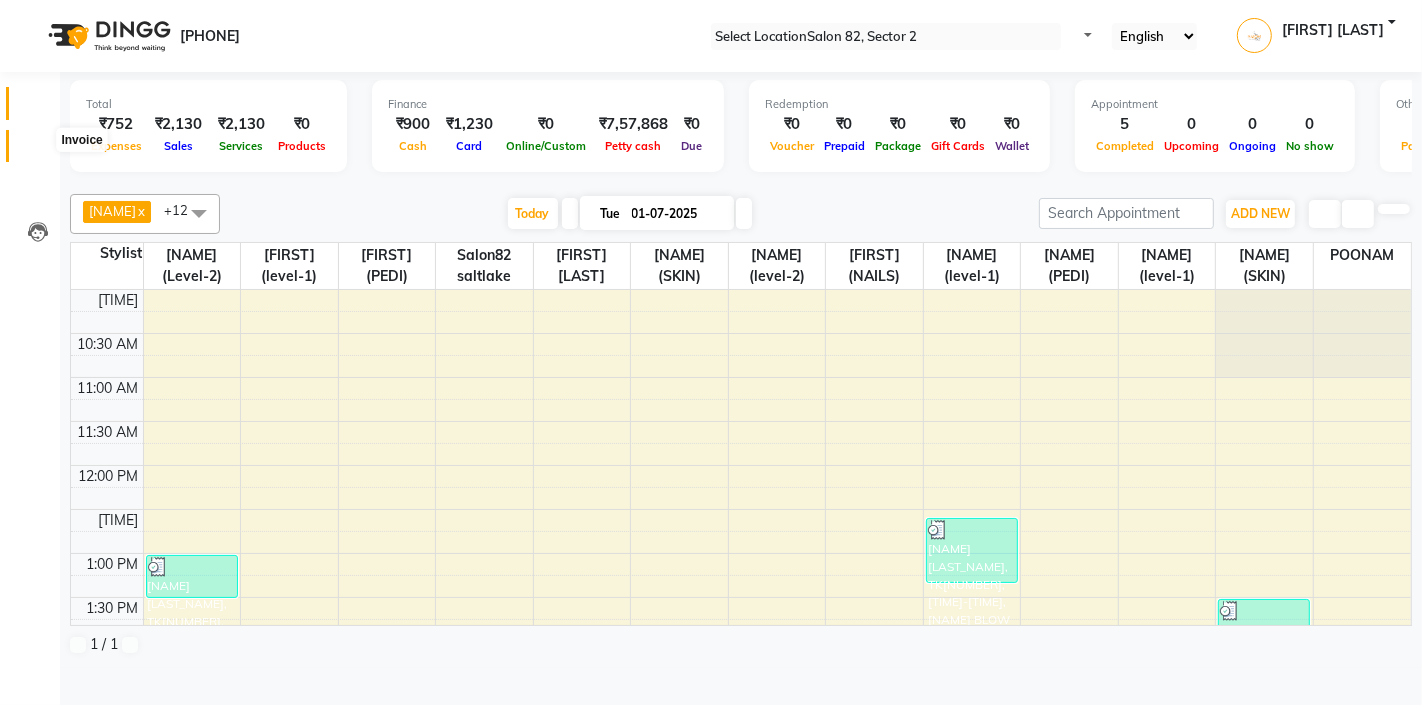 click at bounding box center (38, 151) 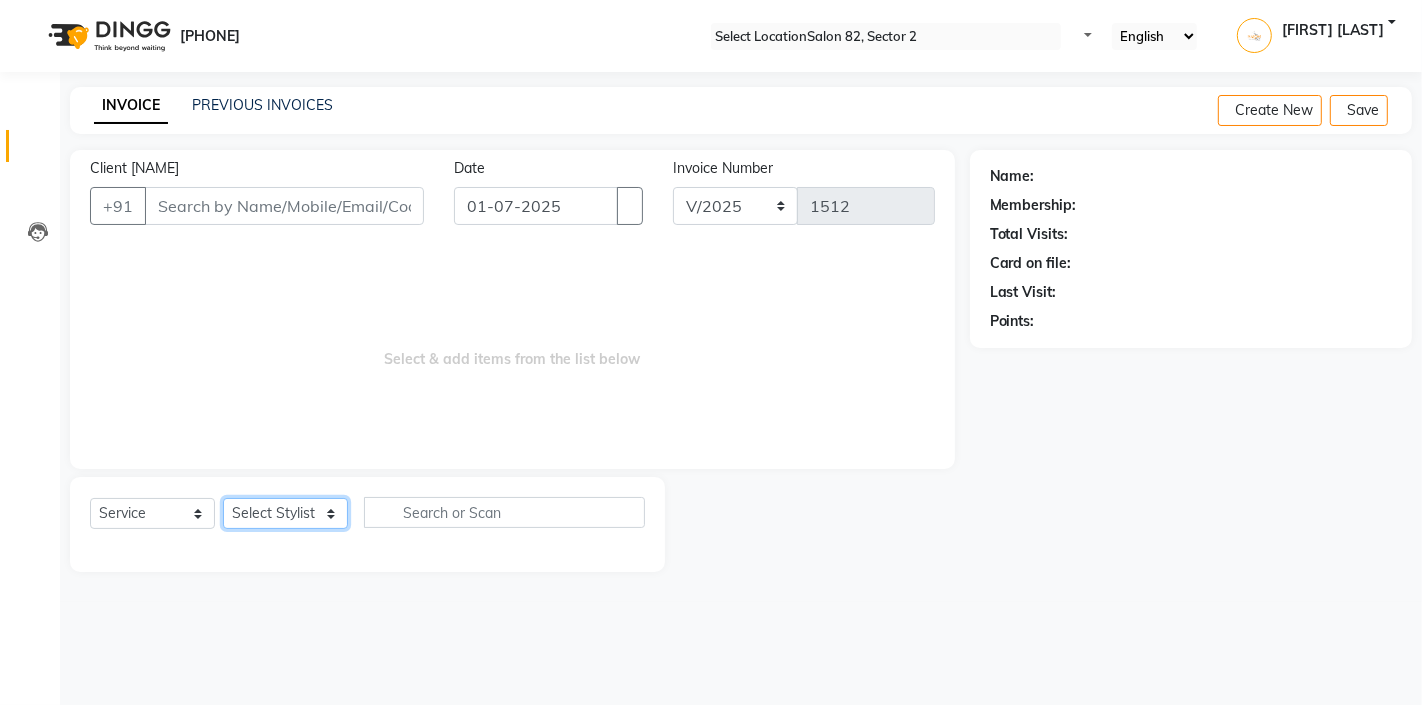 click on "Select Stylist AKTAR (level-1) ARZOO (level-2) BHARAT BUNNY (level-1) FAIZAL (level-2) FARJANA INJAMAM MANISH (level-1) MANJAR (Level-2) NUPUR (SKIN) POONAM PRIYA (PEDI) ROHAN RAI ROHIT  Salon82 saltlake SOMA DEY SUBHO (PEDI) SUJIT SUKLA (SKIN) SUMON (NAILS)" at bounding box center [285, 513] 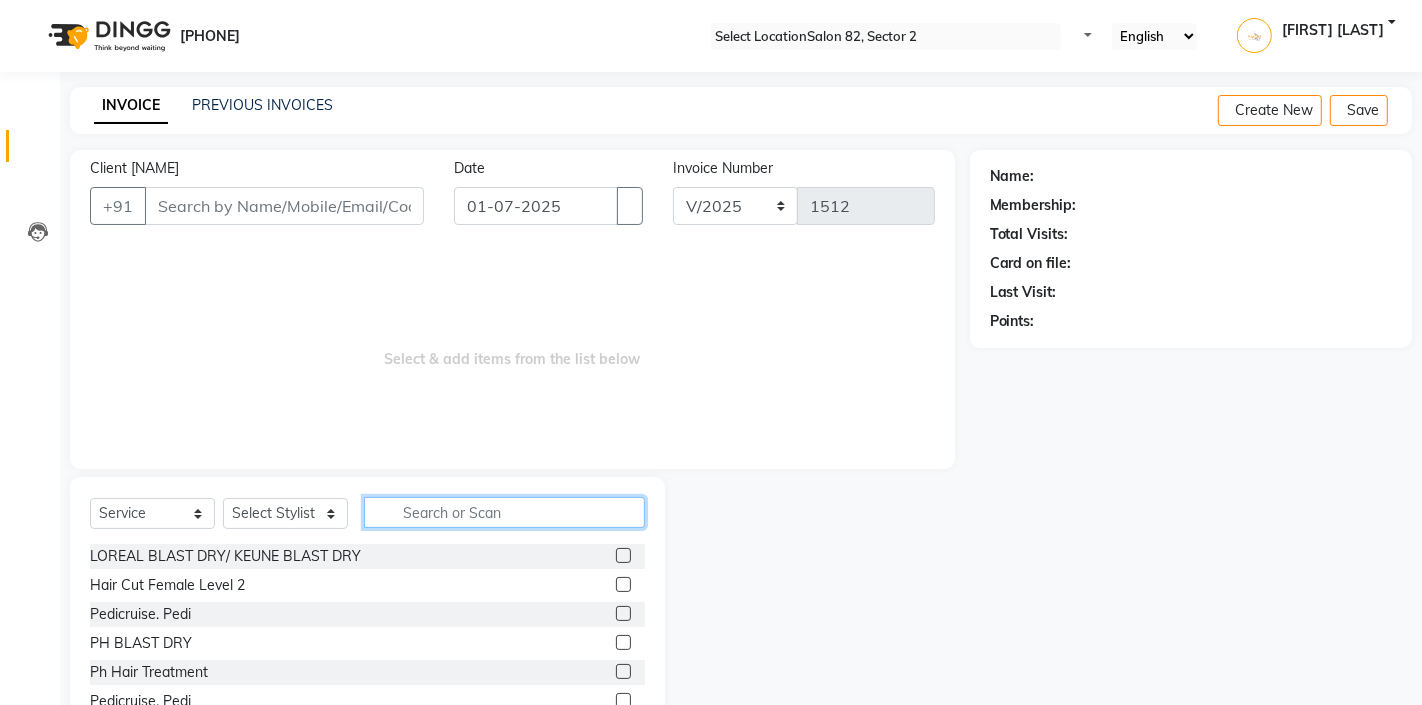 click at bounding box center (504, 512) 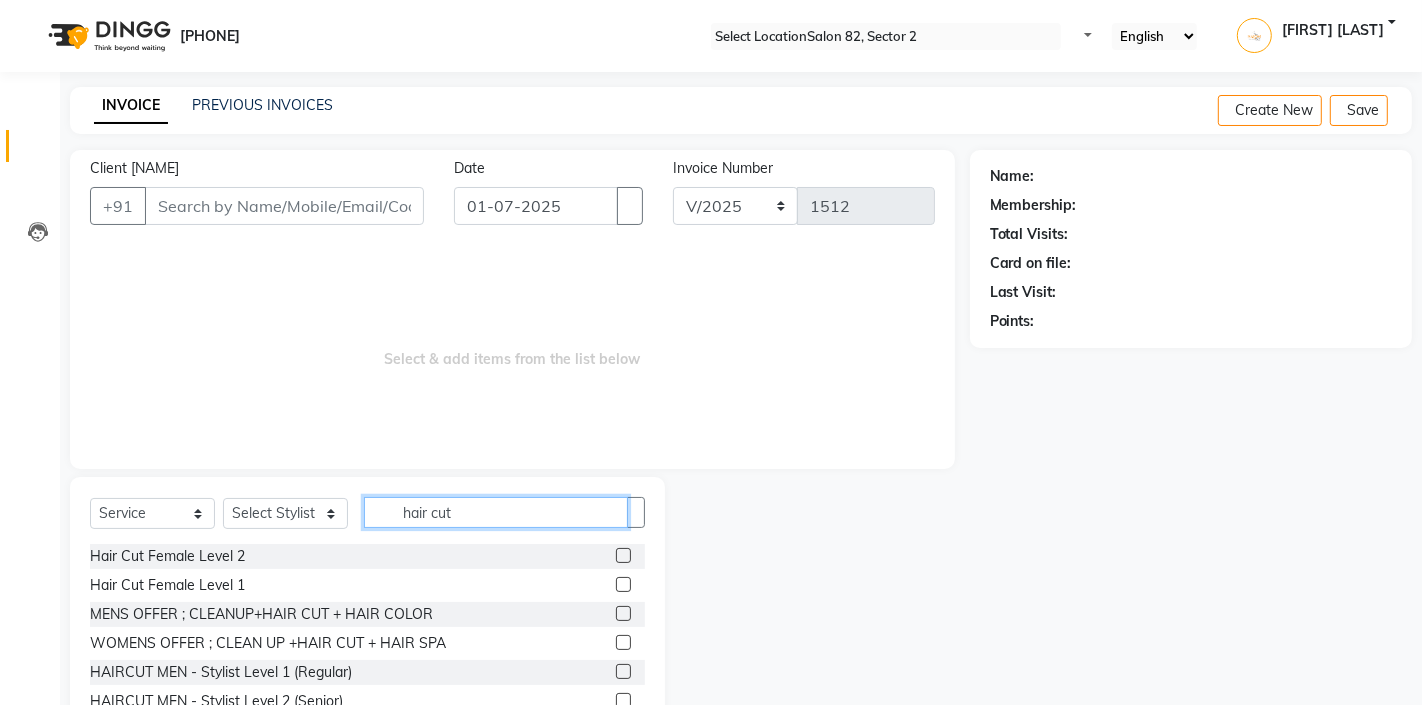 type on "hair cut" 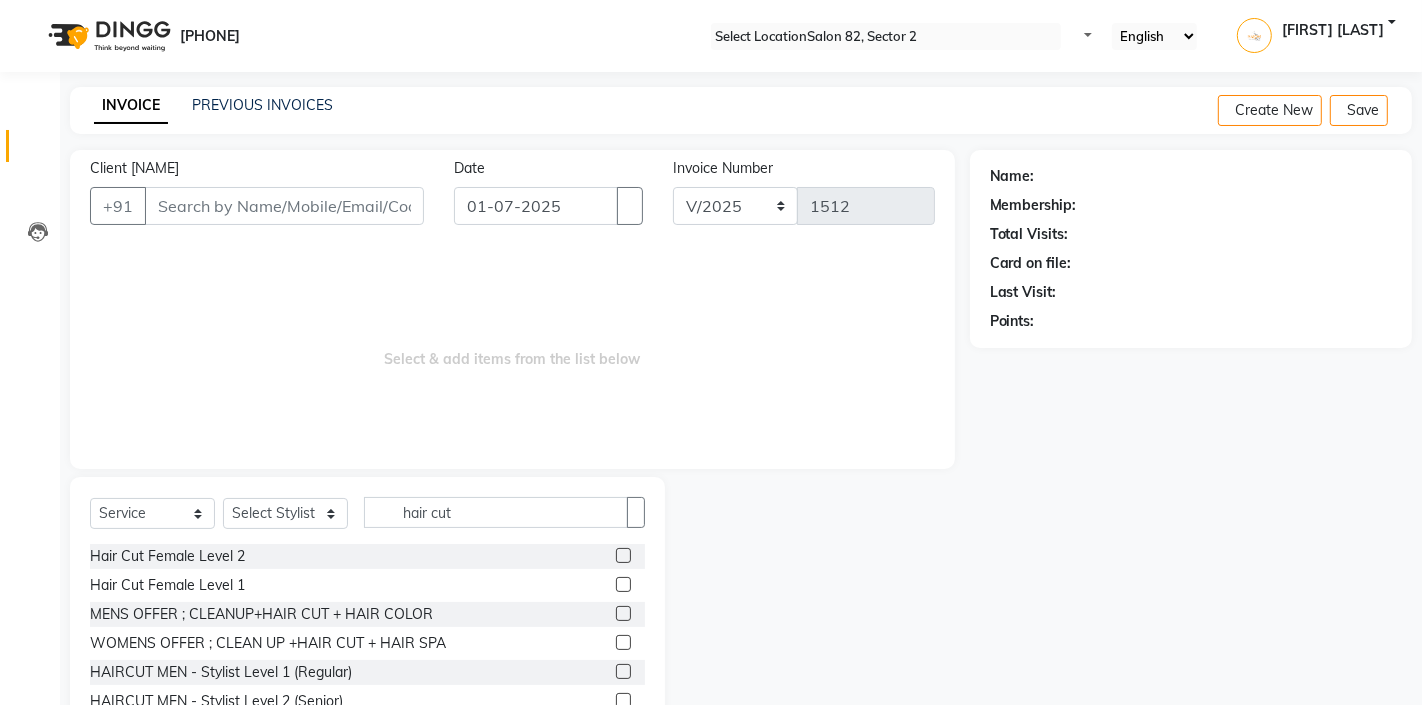 click at bounding box center [623, 700] 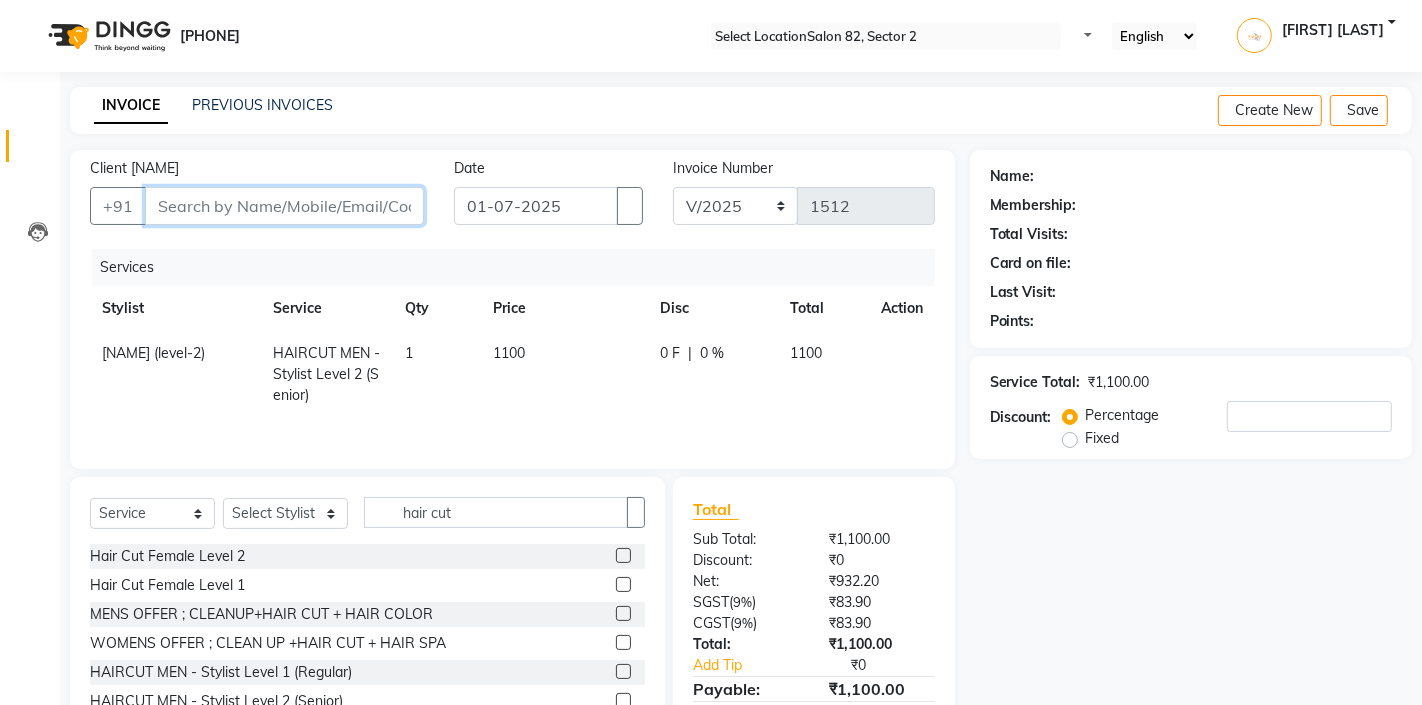 click on "Client" at bounding box center (284, 206) 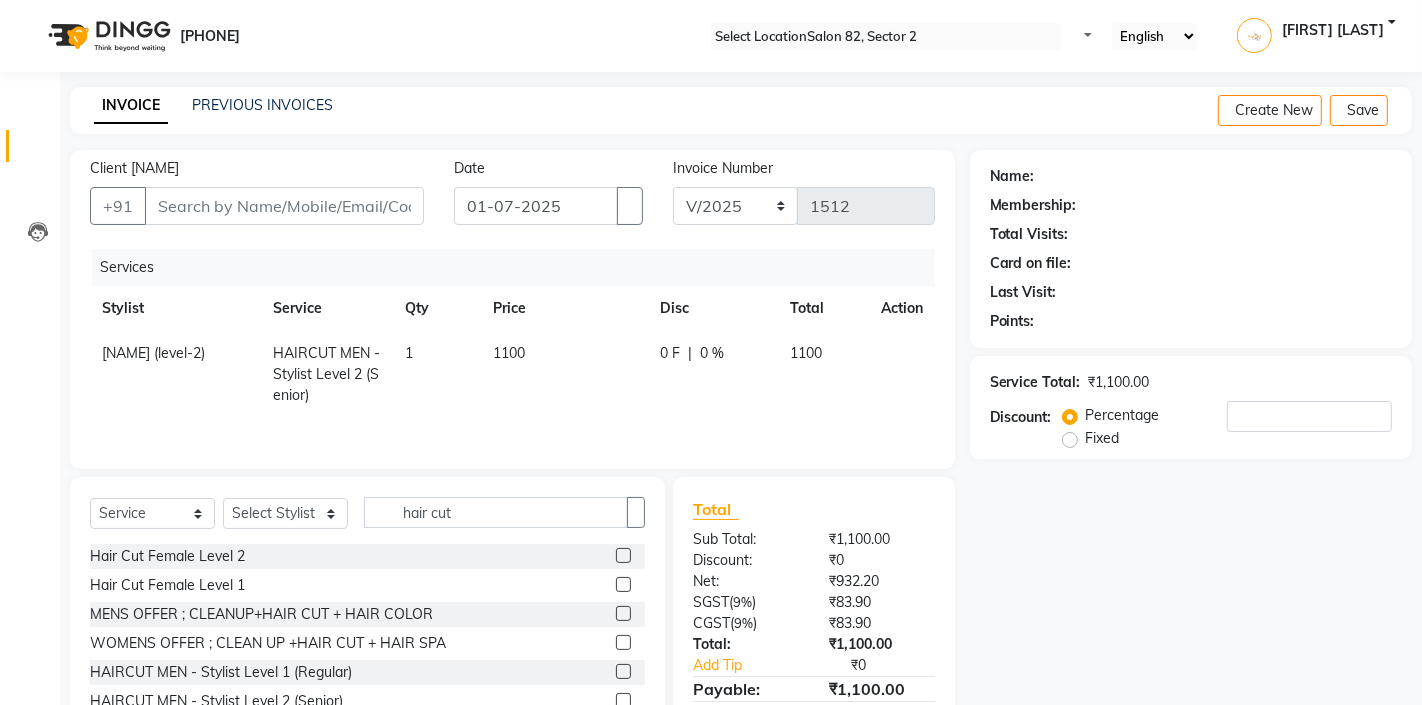 click on "Client +91" at bounding box center (257, 199) 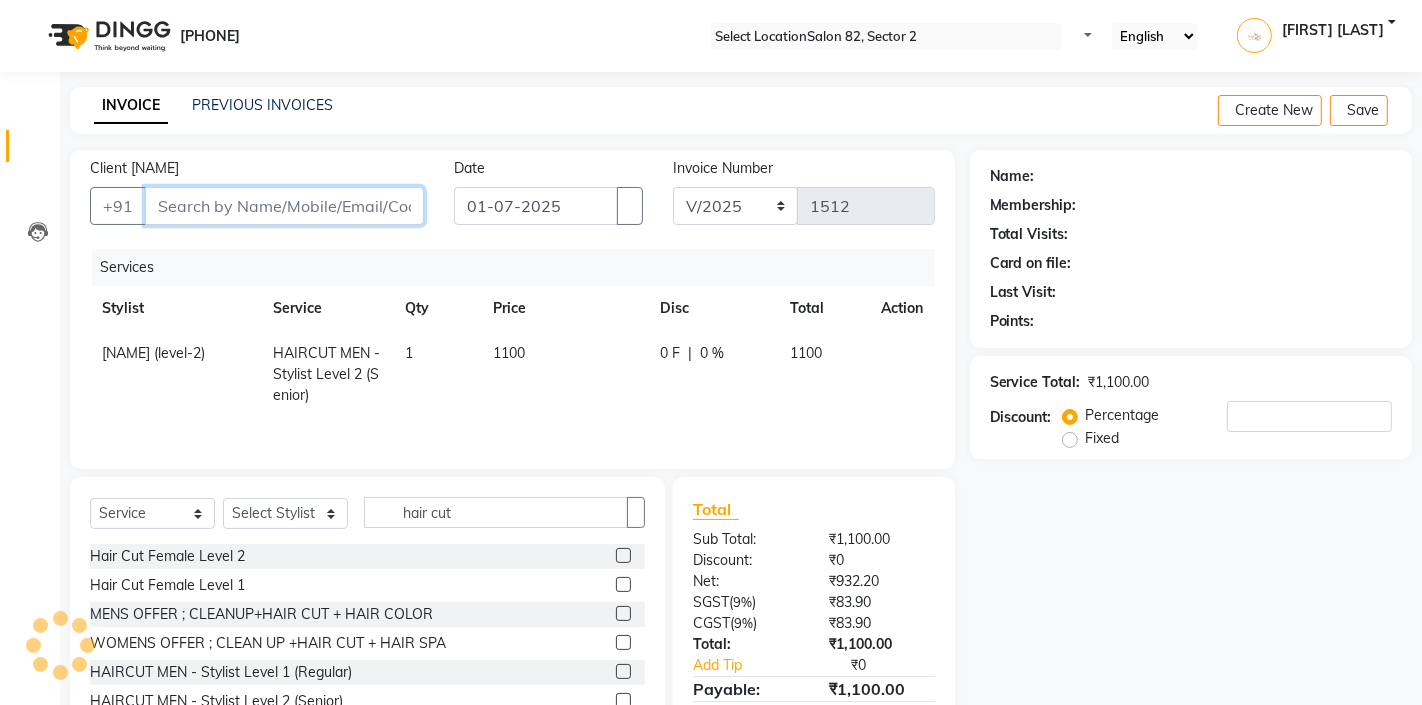 click on "Client" at bounding box center (284, 206) 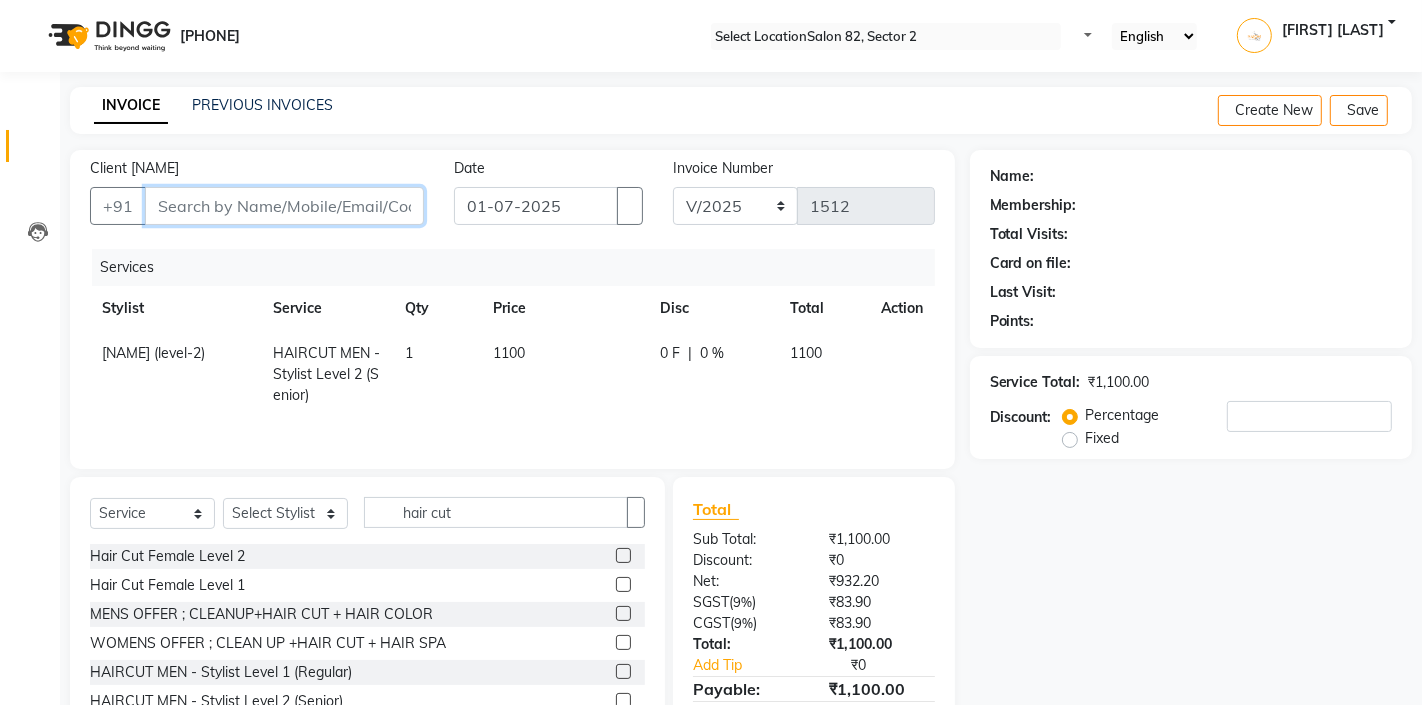 click on "Client" at bounding box center [284, 206] 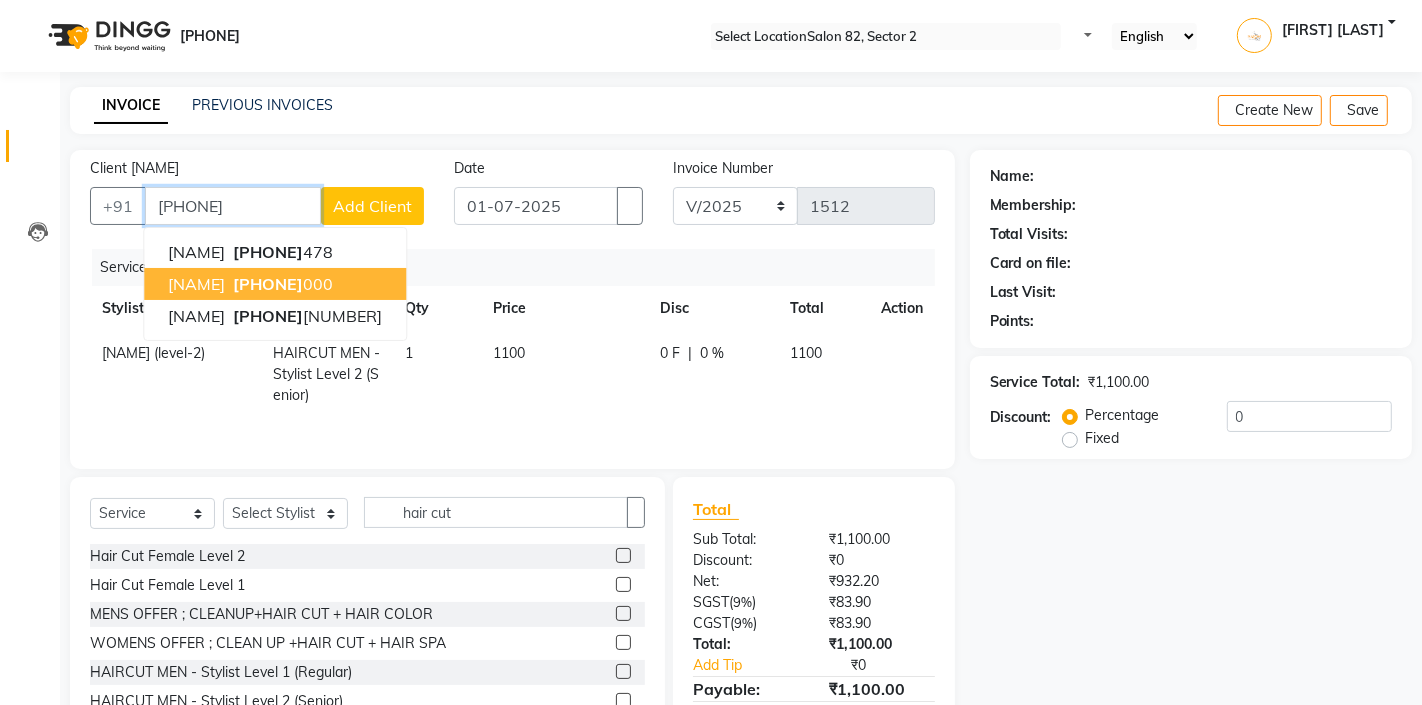 click on "9830585" at bounding box center (268, 284) 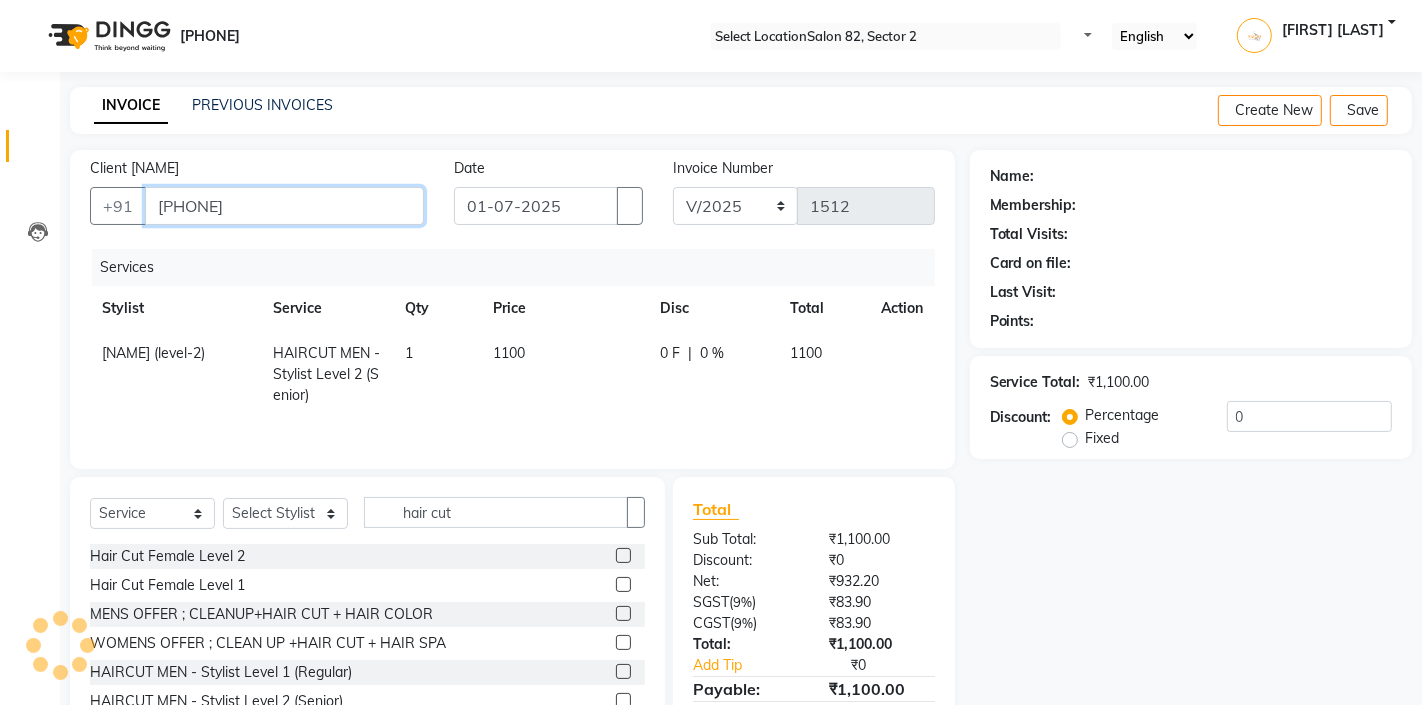 type on "9830585000" 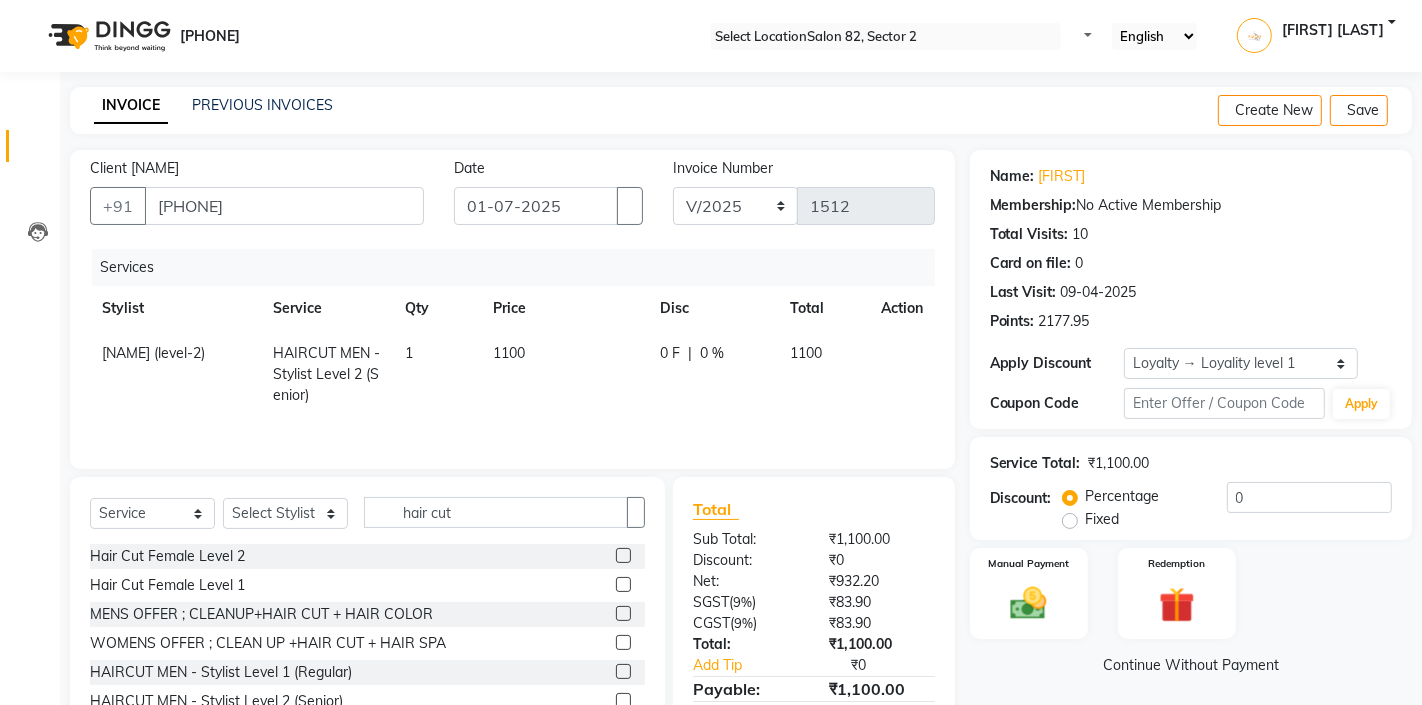 scroll, scrollTop: 95, scrollLeft: 0, axis: vertical 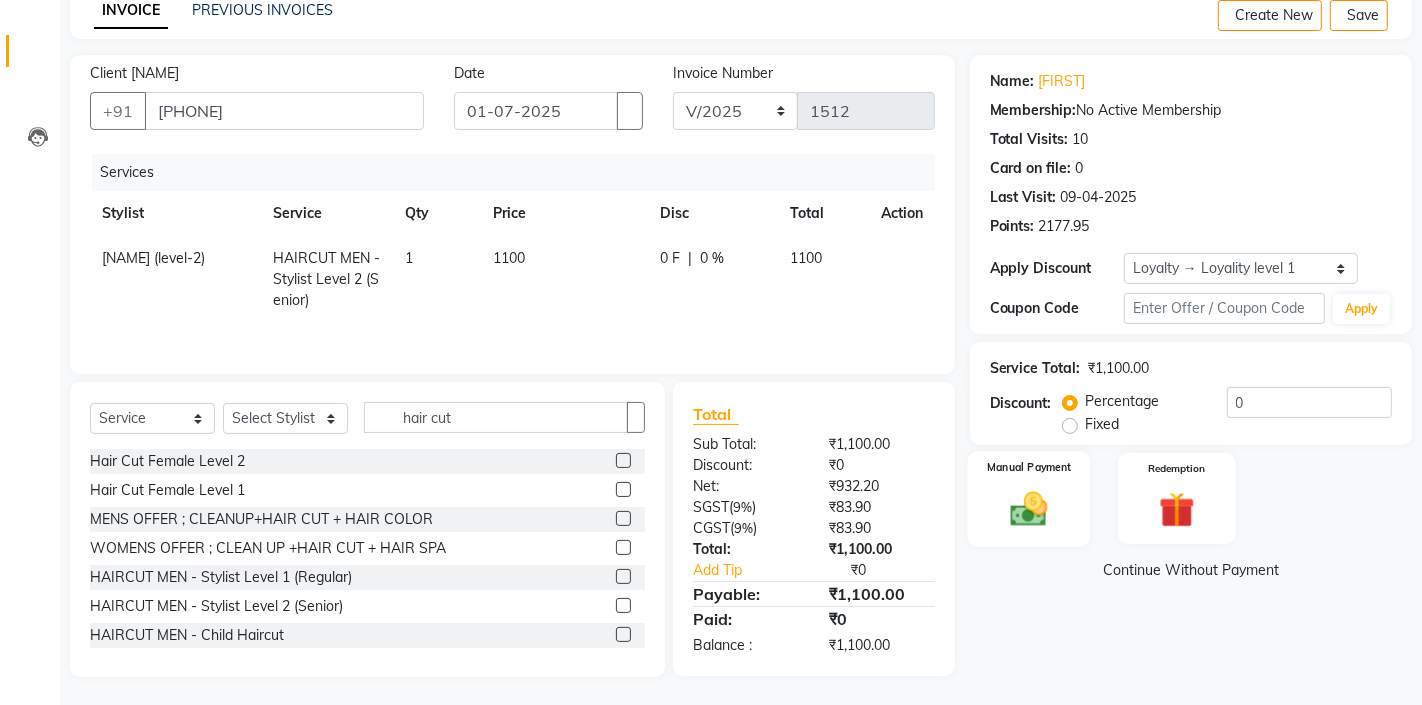 click on "Manual Payment" at bounding box center [1028, 498] 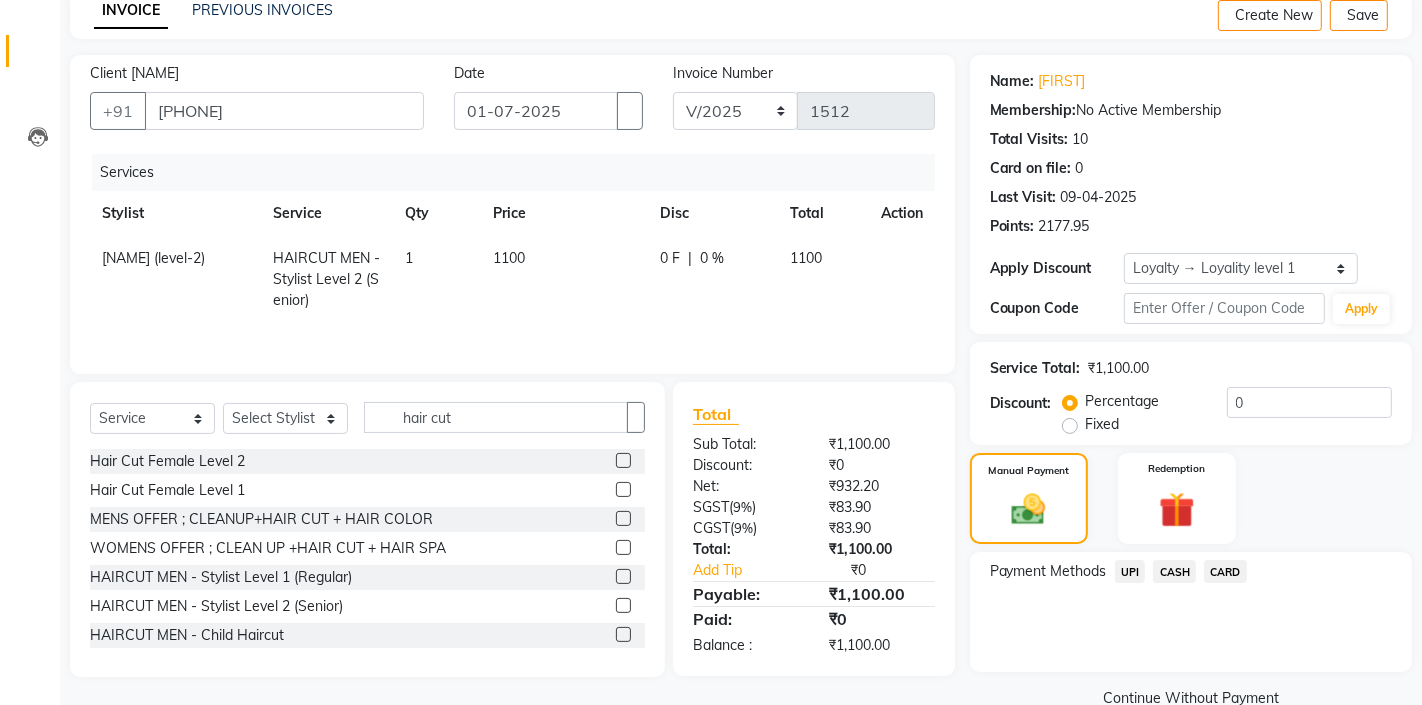 click on "CASH" at bounding box center [1130, 571] 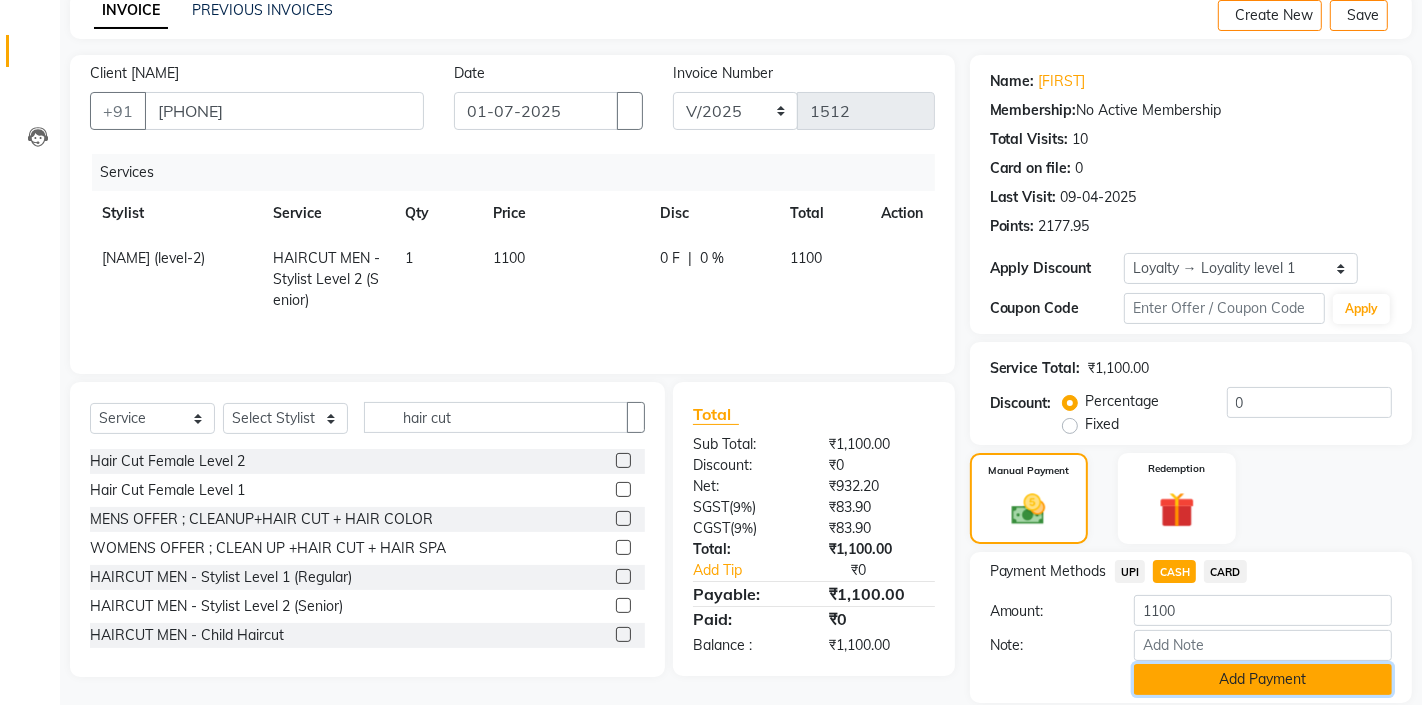 click on "Add Payment" at bounding box center [1263, 679] 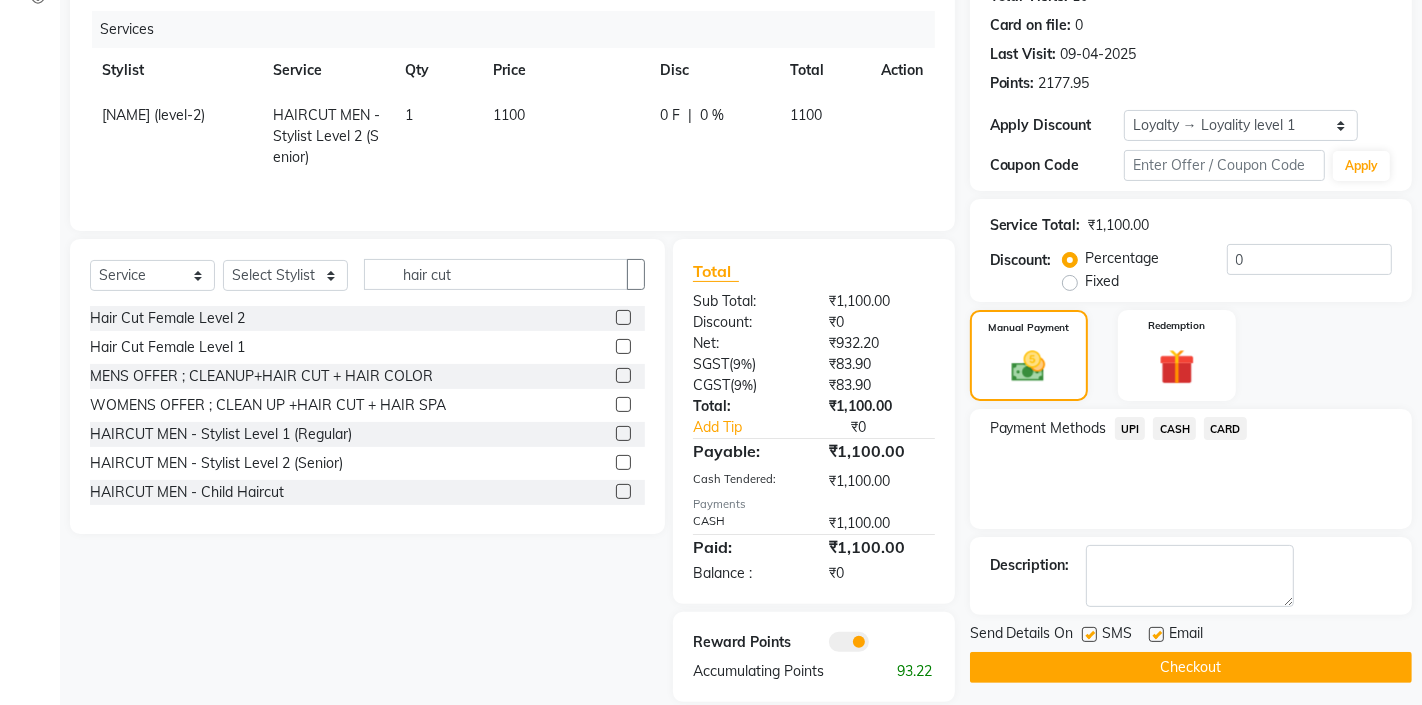 scroll, scrollTop: 264, scrollLeft: 0, axis: vertical 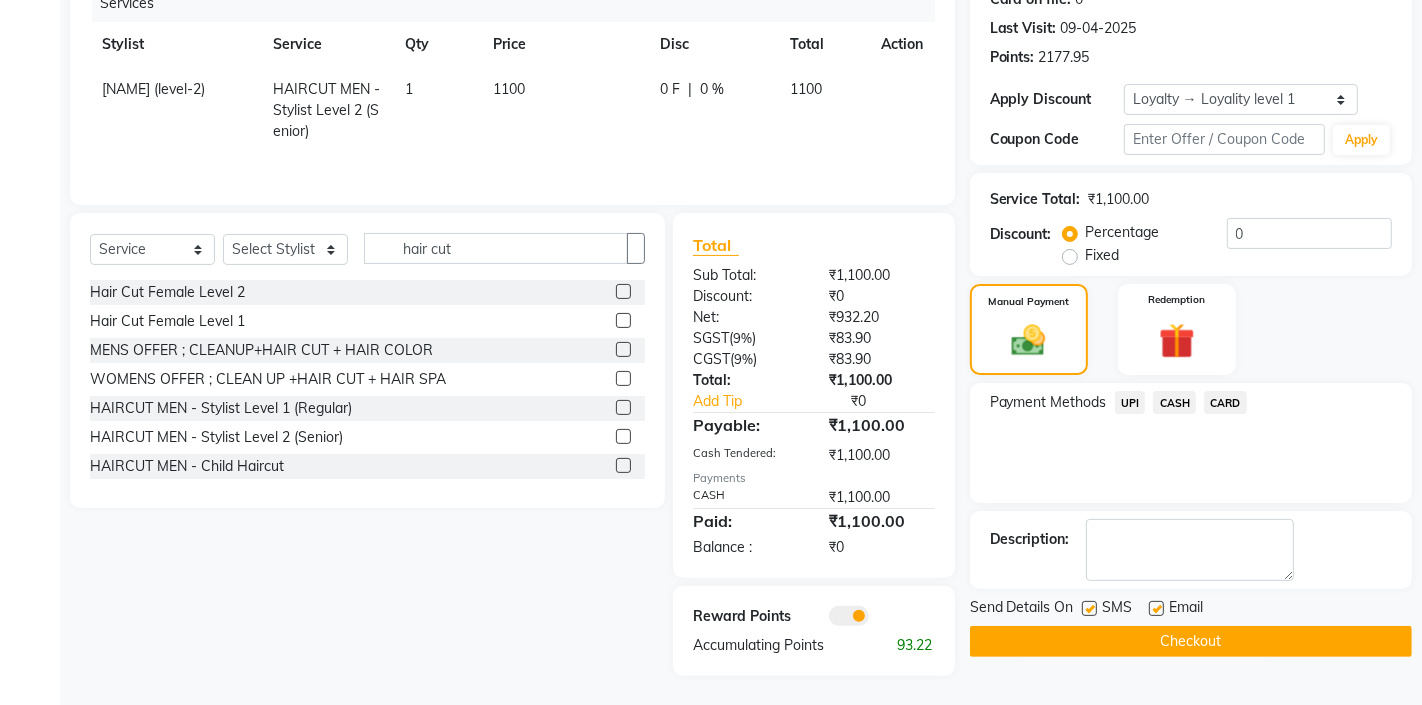 click on "INVOICE PREVIOUS INVOICES Create New   Save  Client +91 9830585000 Date 01-07-2025 Invoice Number V/2025 V/2025-26 1512 Services Stylist Service Qty Price Disc Total Action ARZOO (level-2) HAIRCUT MEN - Stylist Level 2 (Senior) 1 1100 0 F | 0 % 1100 Select  Service  Product  Membership  Package Voucher Prepaid Gift Card  Select Stylist AKTAR (level-1) ARZOO (level-2) BHARAT BUNNY (level-1) FAIZAL (level-2) FARJANA INJAMAM MANISH (level-1) MANJAR (Level-2) NUPUR (SKIN) POONAM PRIYA (PEDI) ROHAN RAI ROHIT  Salon82 saltlake SOMA DEY SUBHO (PEDI) SUJIT SUKLA (SKIN) SUMON (NAILS) hair cut Hair Cut Female Level 2  Hair Cut Female Level 1  MENS OFFER ; CLEANUP+HAIR CUT + HAIR COLOR  WOMENS OFFER ; CLEAN UP +HAIR CUT + HAIR SPA  HAIRCUT MEN - Stylist Level 1 (Regular)  HAIRCUT MEN - Stylist Level 2 (Senior)  HAIRCUT MEN - Child Haircut  HAIRCUT WOMEN - Stylist Level 1 (Regular)  HAIRCUT WOMEN - Stylist Level 2 (Senior)  HAIRCUT WOMEN - Child Haircut  Total Sub Total: ₹1,100.00 Discount: ₹0 Net: ₹932.20 SGST  (" at bounding box center [741, 264] 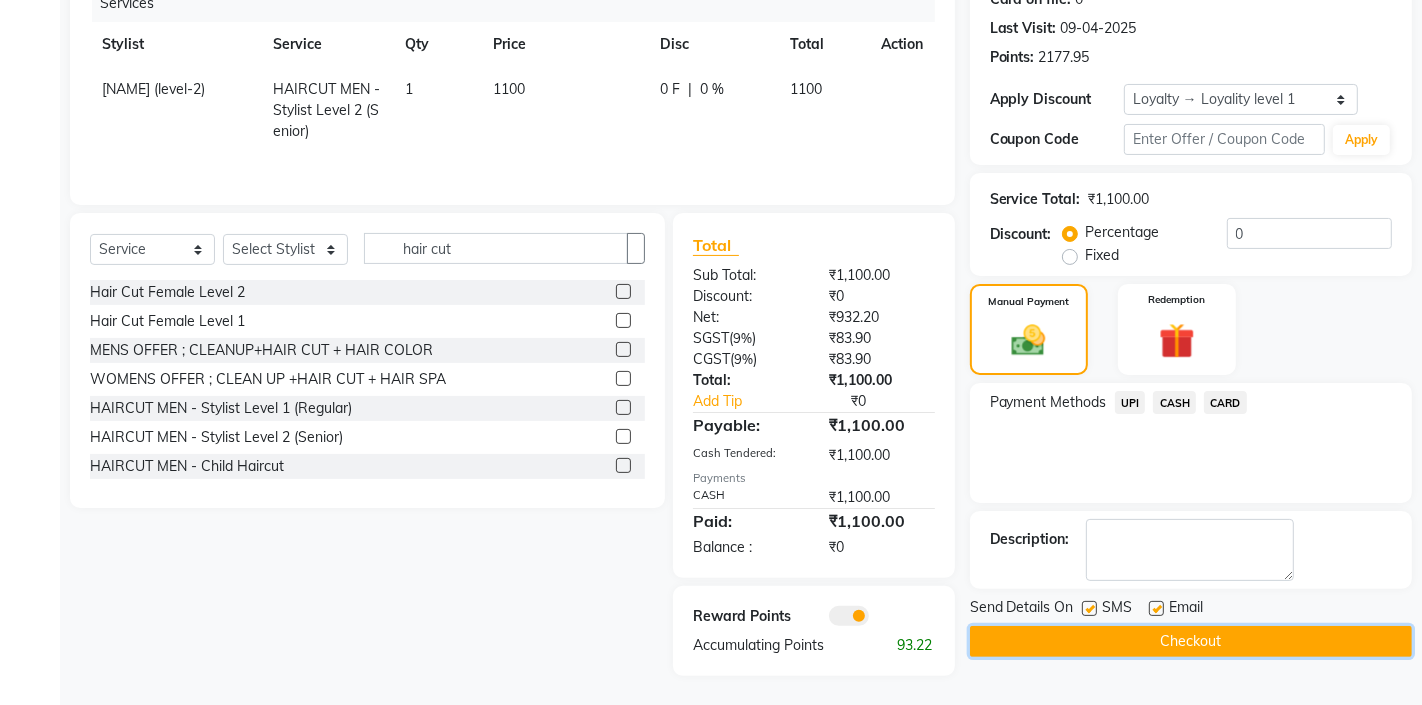click on "Checkout" at bounding box center [1191, 641] 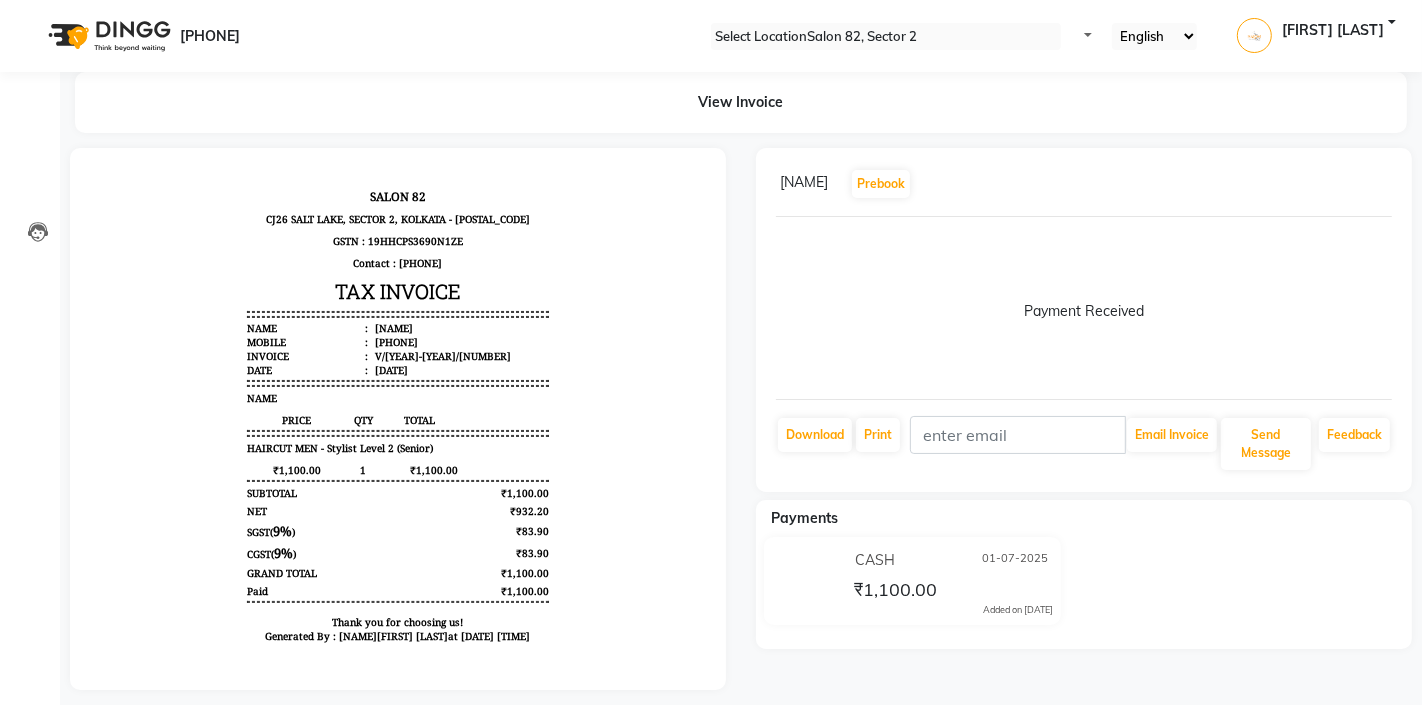 scroll, scrollTop: 0, scrollLeft: 0, axis: both 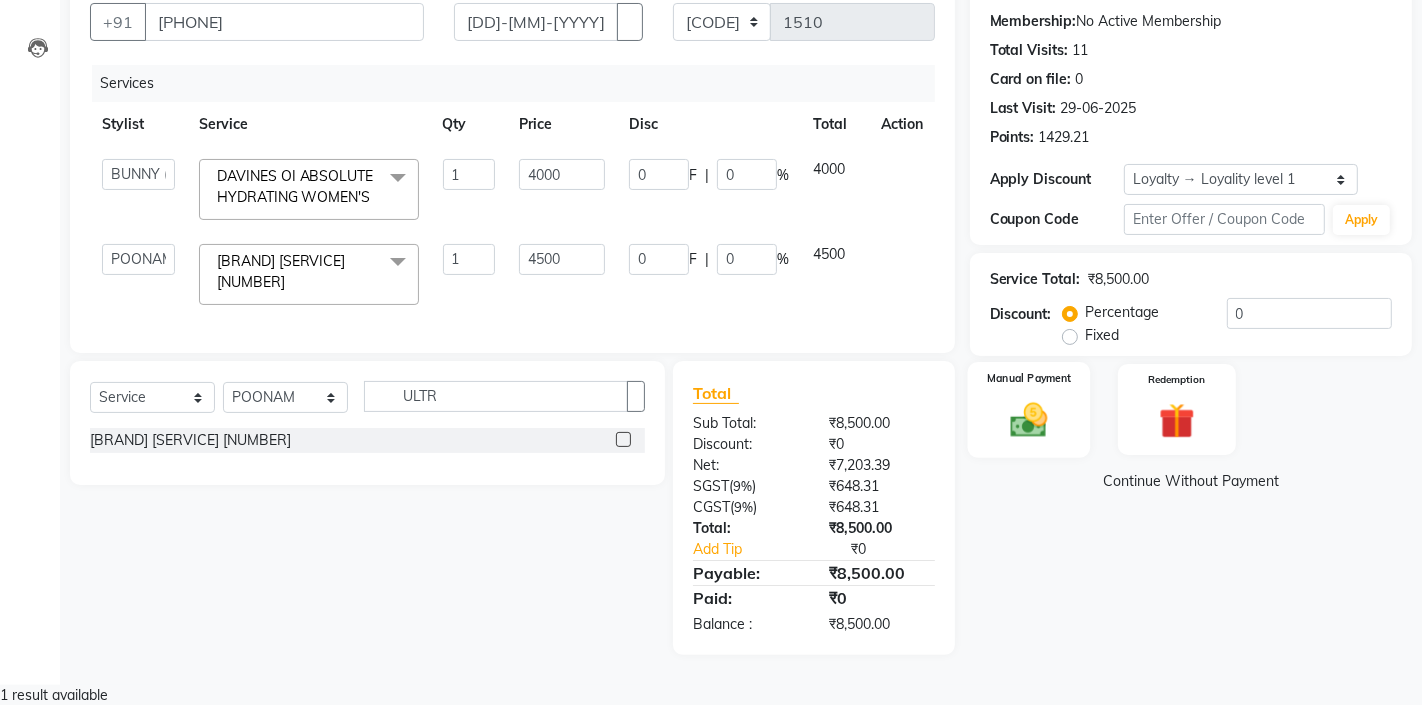 click at bounding box center [1028, 419] 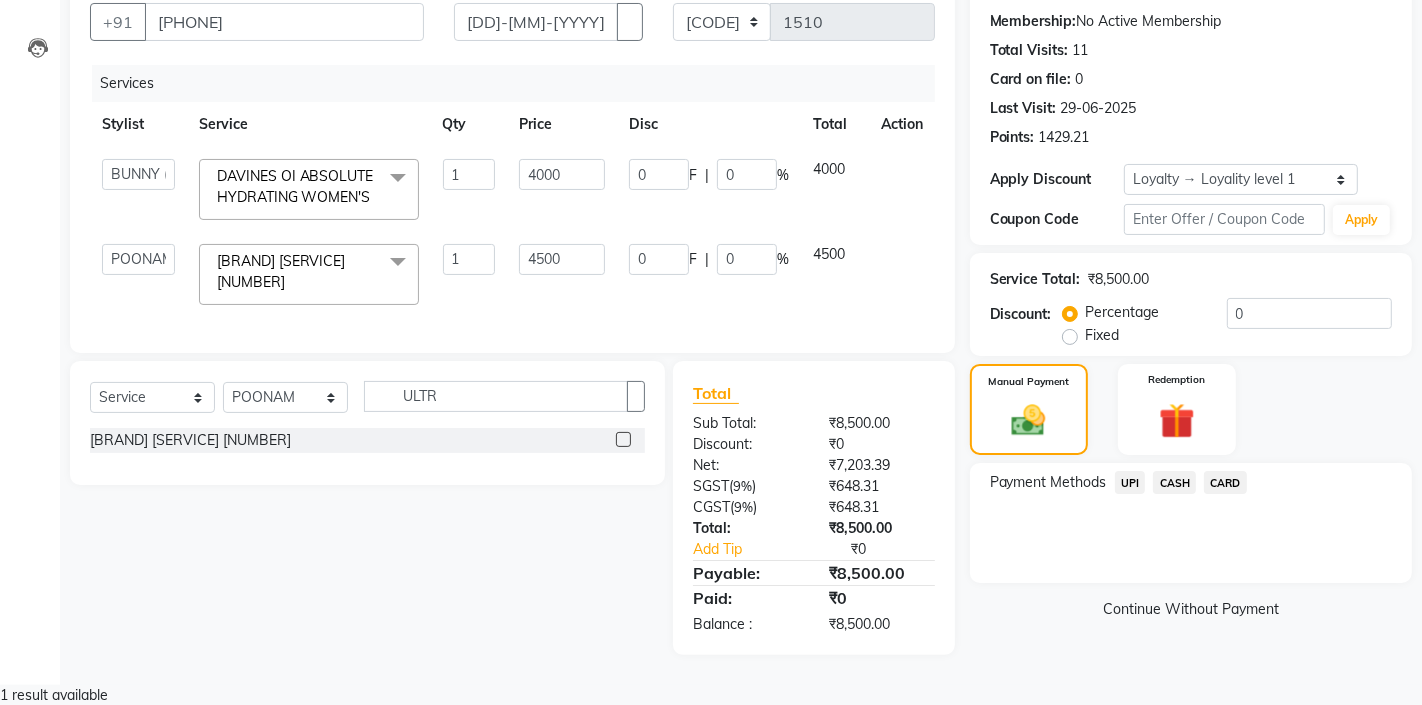 click on "UPI" at bounding box center (1130, 482) 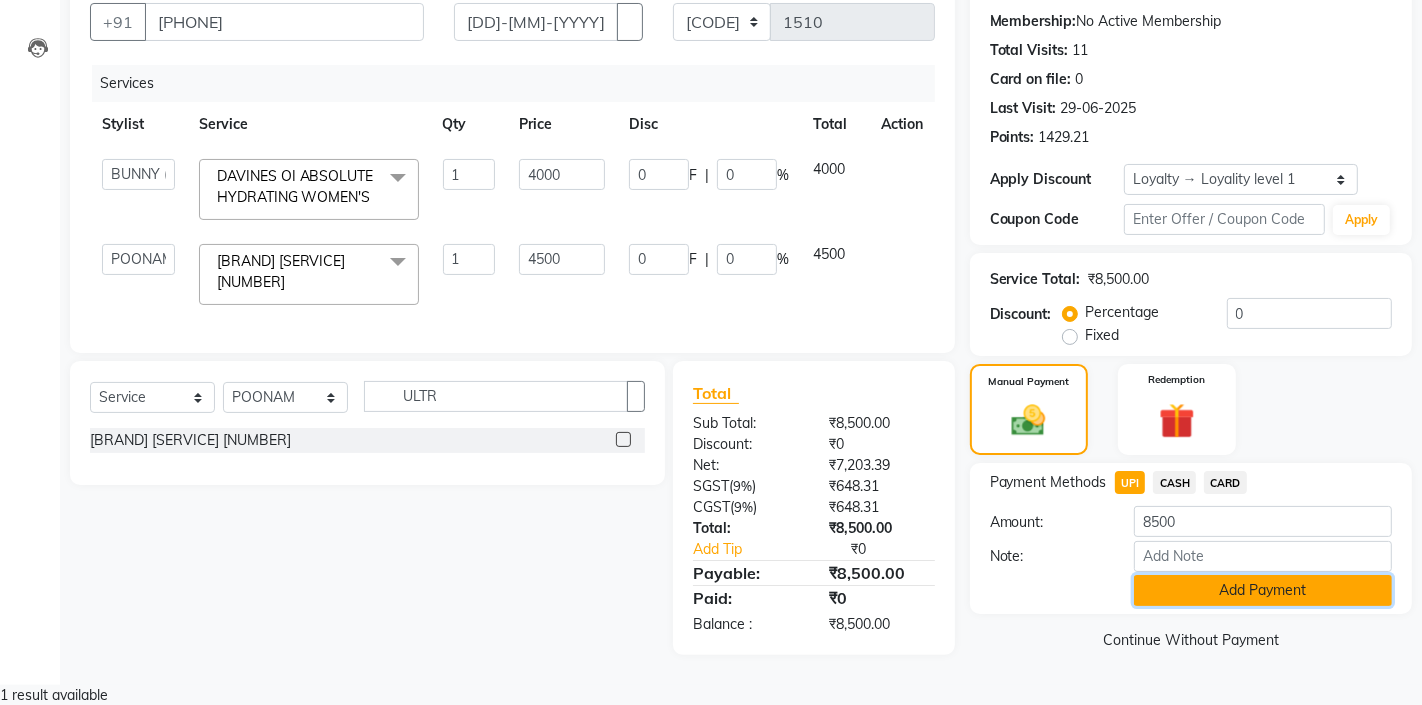 click on "Add Payment" at bounding box center [1263, 590] 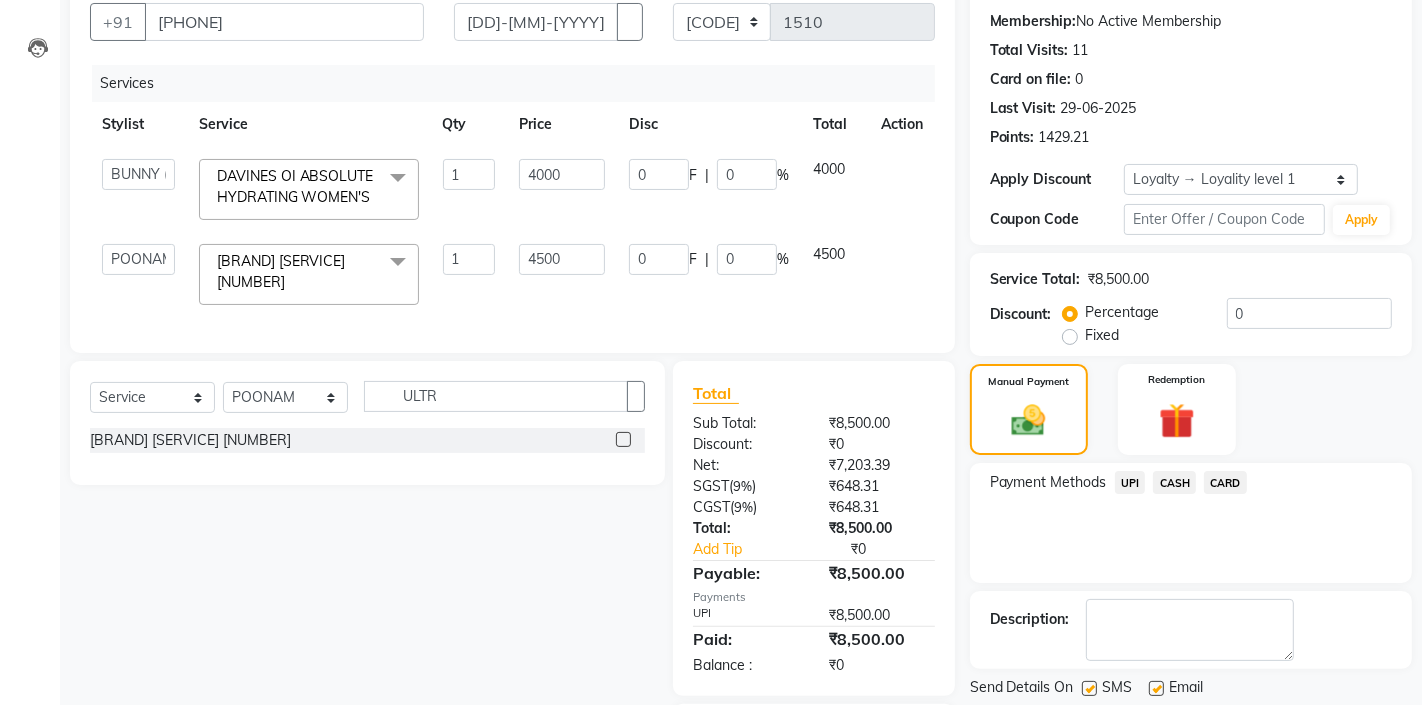 click at bounding box center (894, 615) 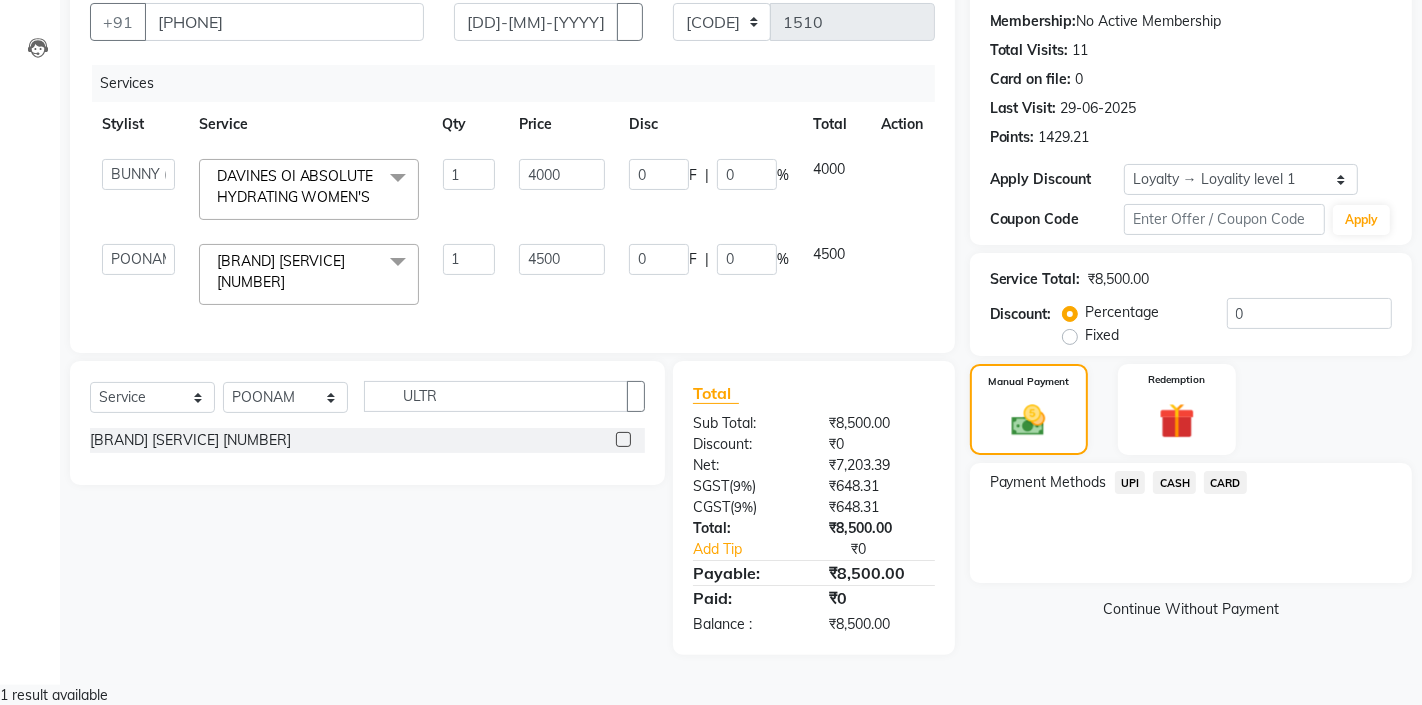 click on "CARD" at bounding box center [1130, 482] 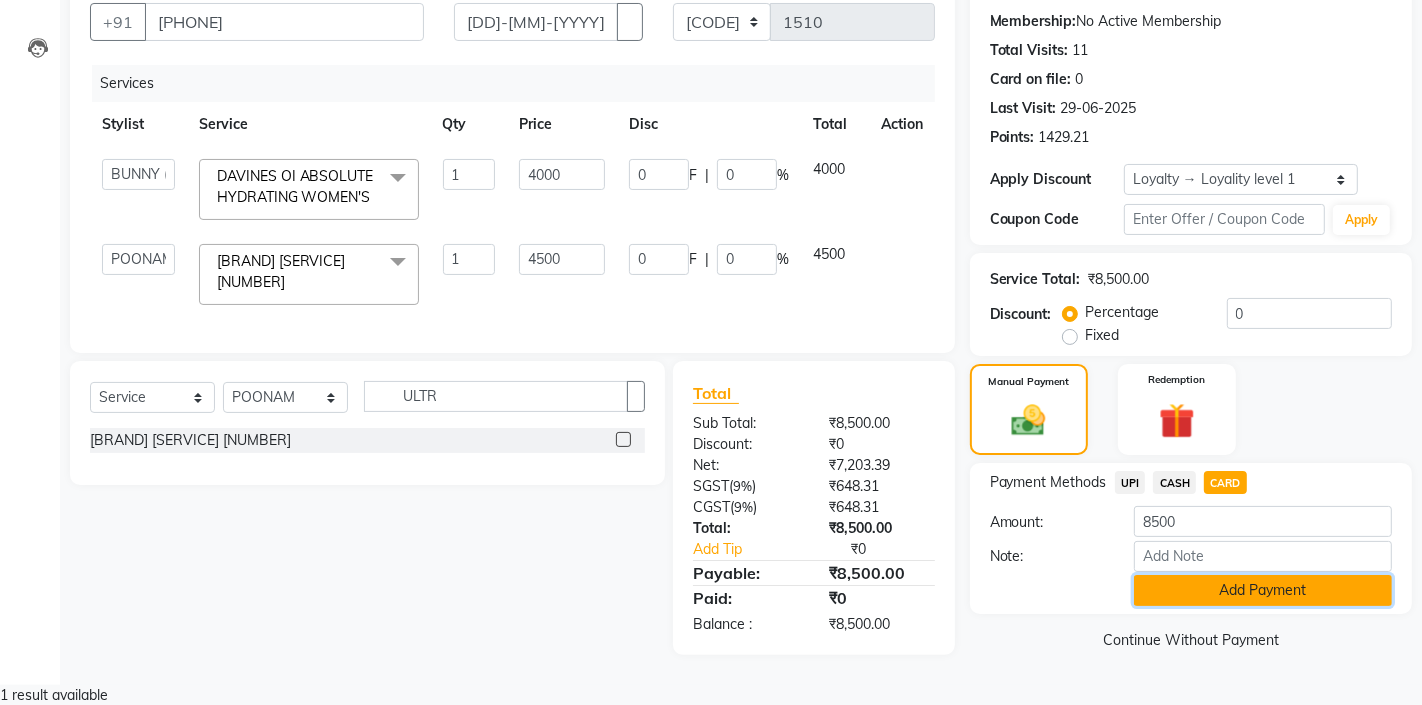 click on "Add Payment" at bounding box center [1263, 590] 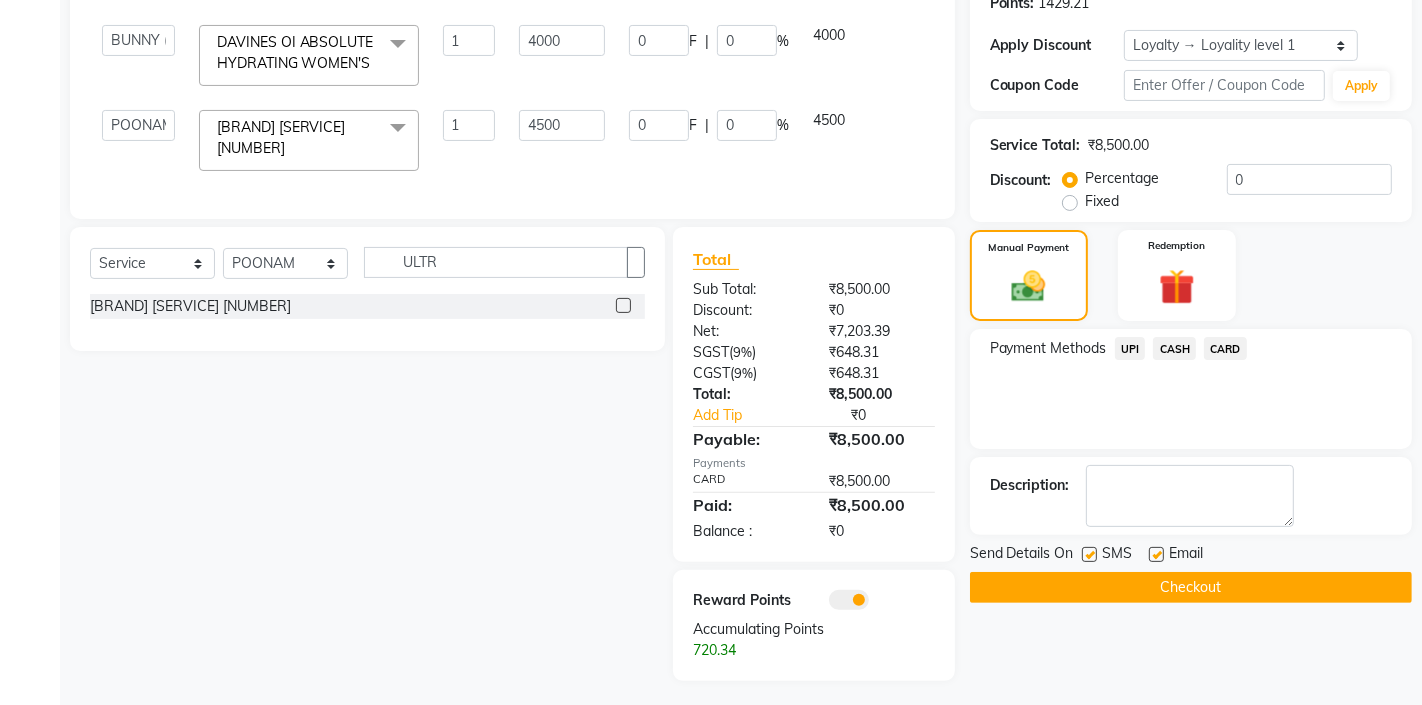scroll, scrollTop: 345, scrollLeft: 0, axis: vertical 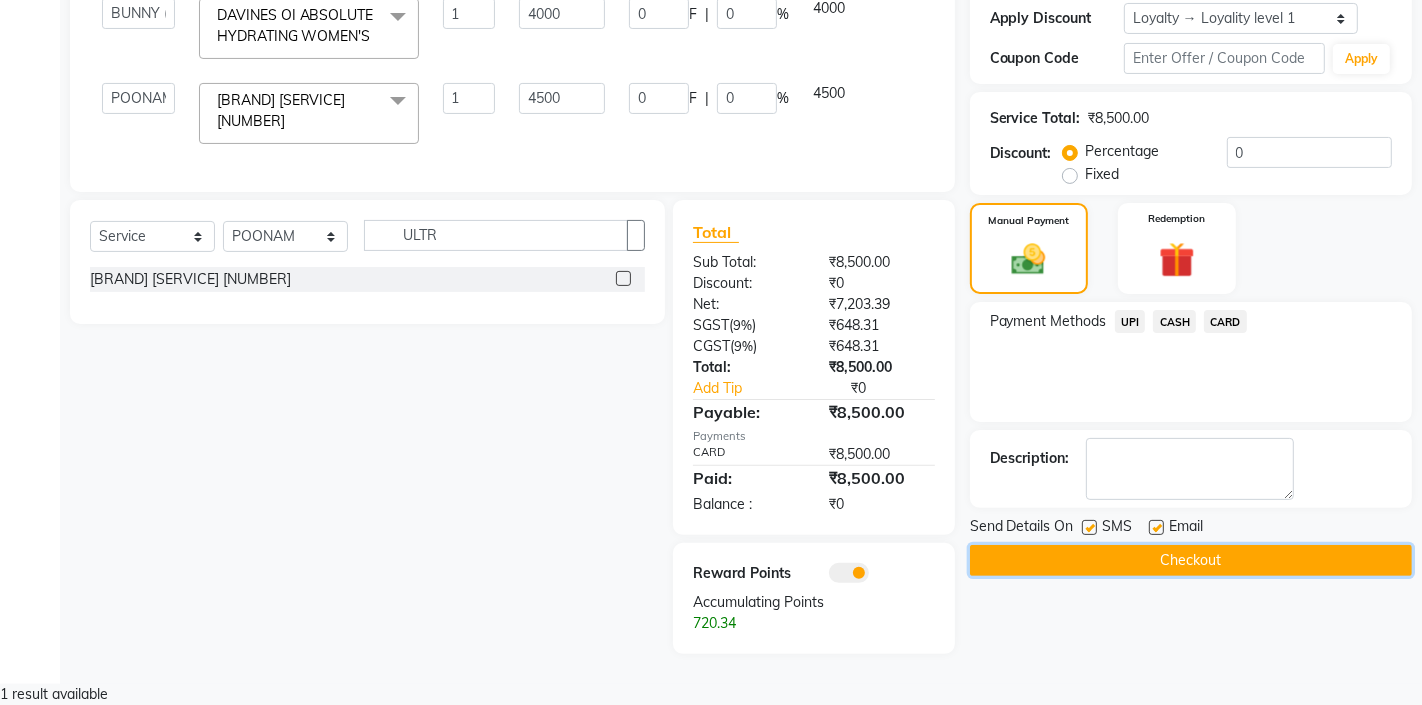 click on "Checkout" at bounding box center (1191, 560) 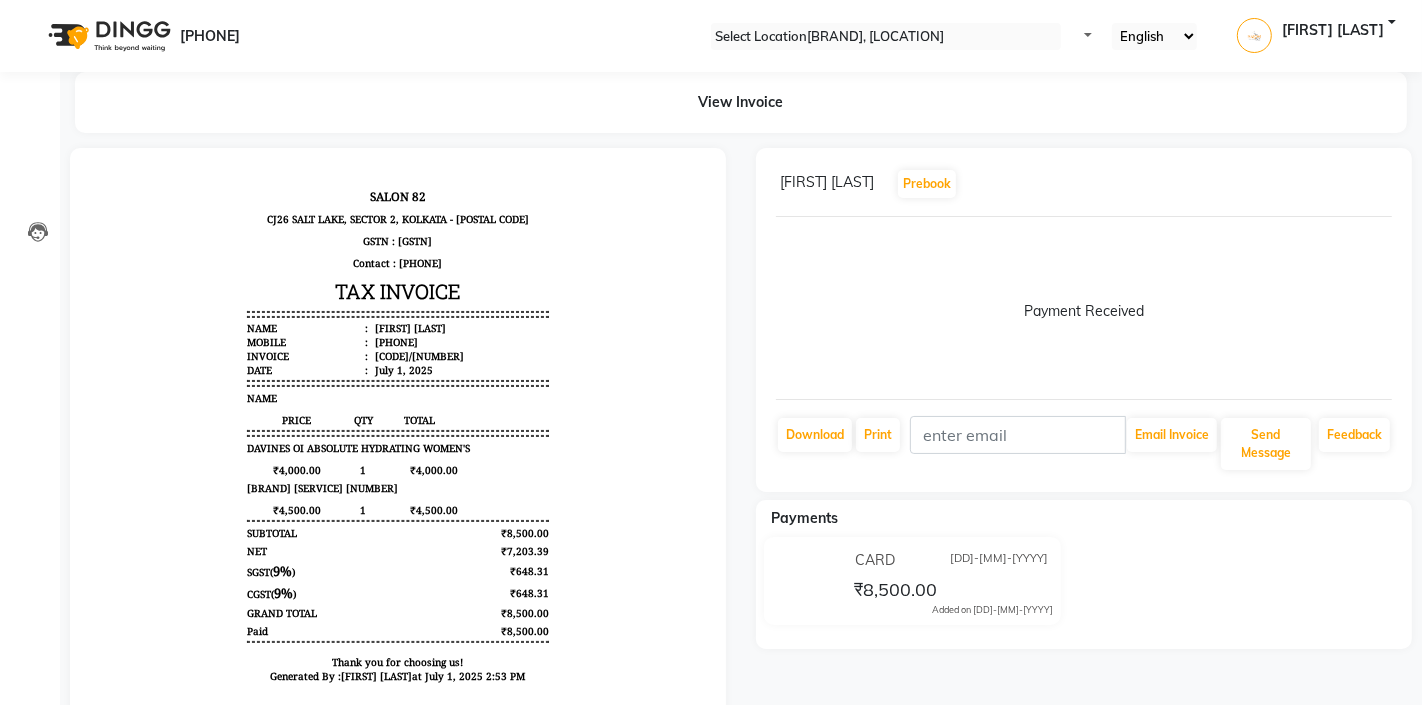 scroll, scrollTop: 0, scrollLeft: 0, axis: both 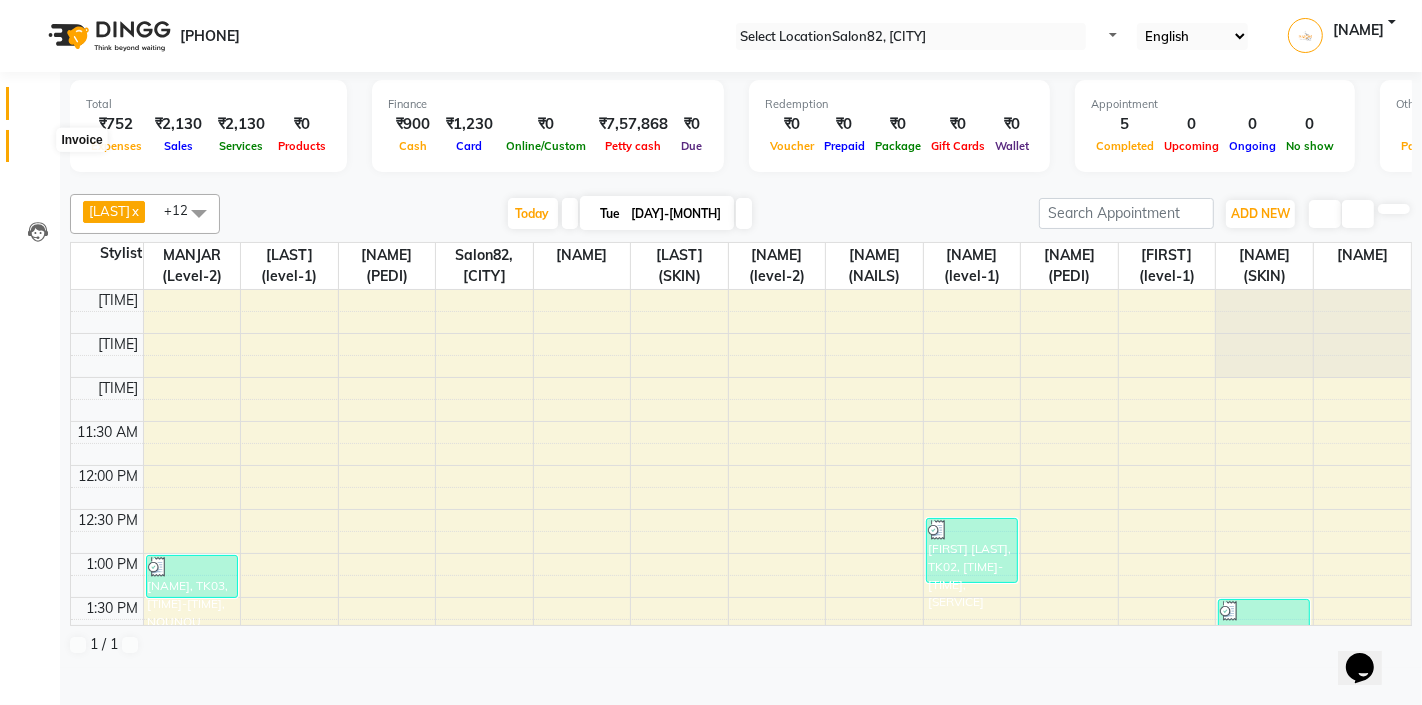 click at bounding box center [38, 151] 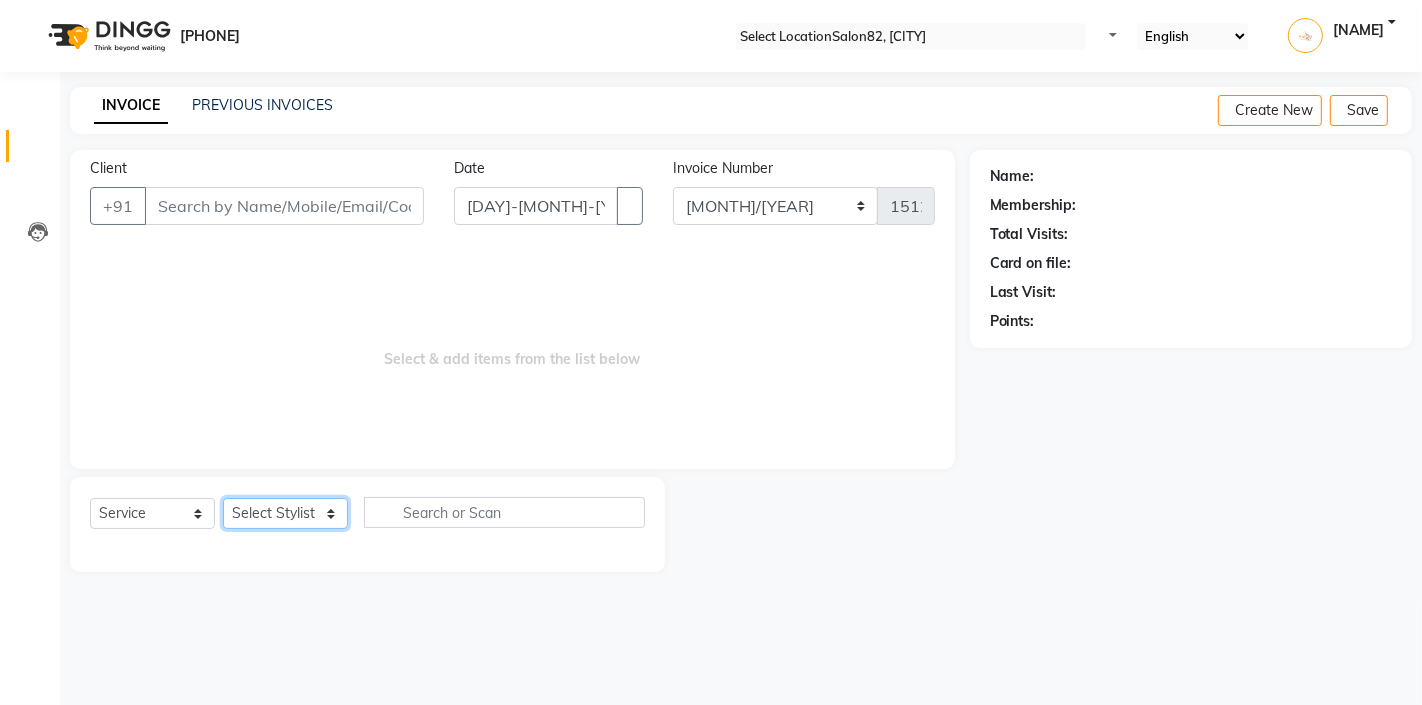 click on "Select Stylist AKTAR (level-1) ARZOO (level-2) BHARAT BUNNY (level-1) FAIZAL (level-2) FARJANA INJAMAM MANISH (level-1) MANJAR (Level-2) NUPUR (SKIN) POONAM PRIYA (PEDI) ROHAN RAI ROHIT  Salon82 saltlake SOMA DEY SUBHO (PEDI) SUJIT SUKLA (SKIN) SUMON (NAILS)" at bounding box center [285, 513] 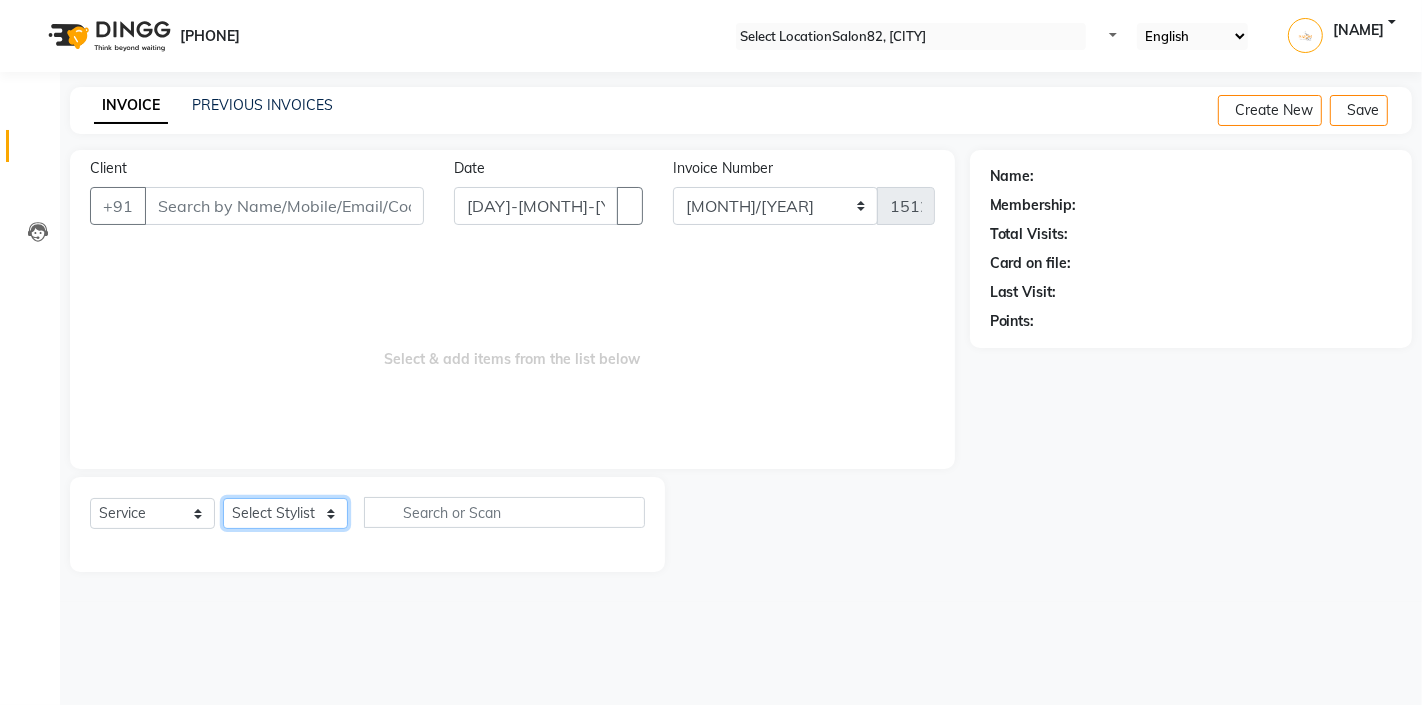 select on "75774" 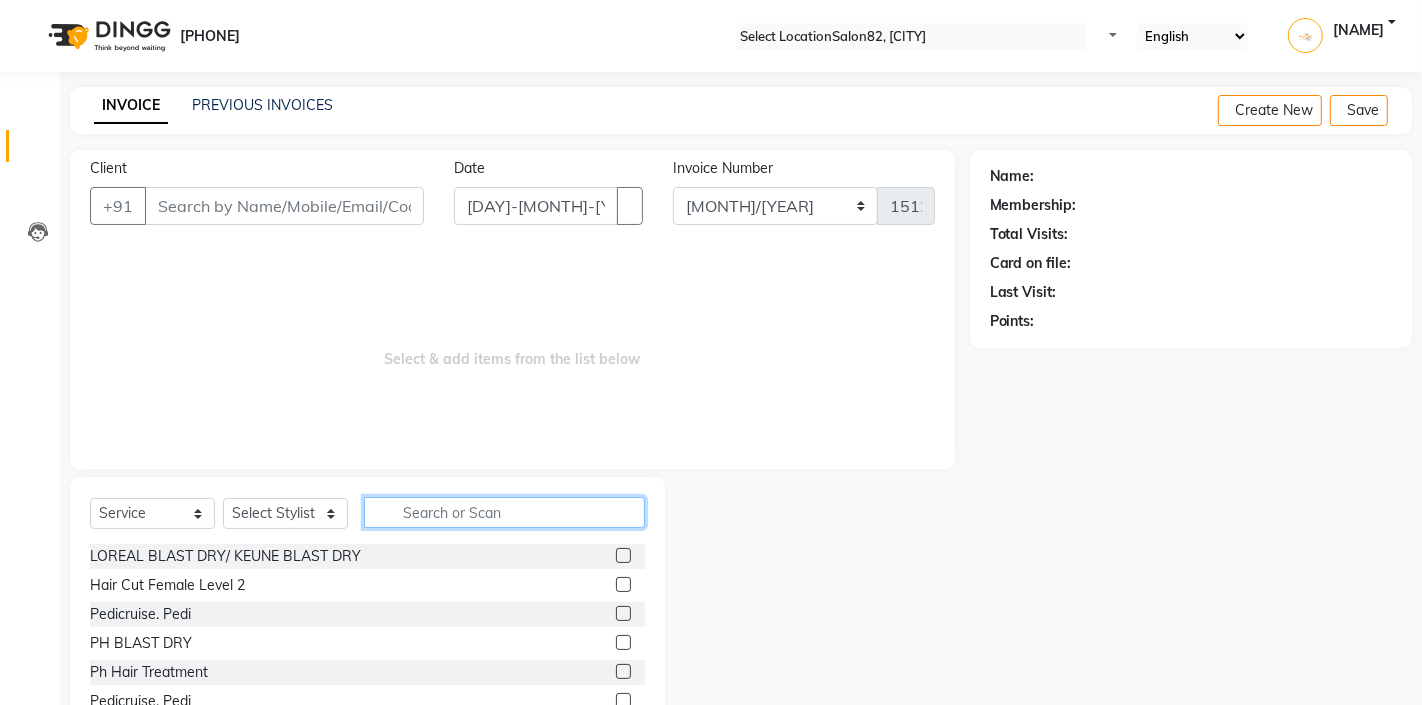click at bounding box center [504, 512] 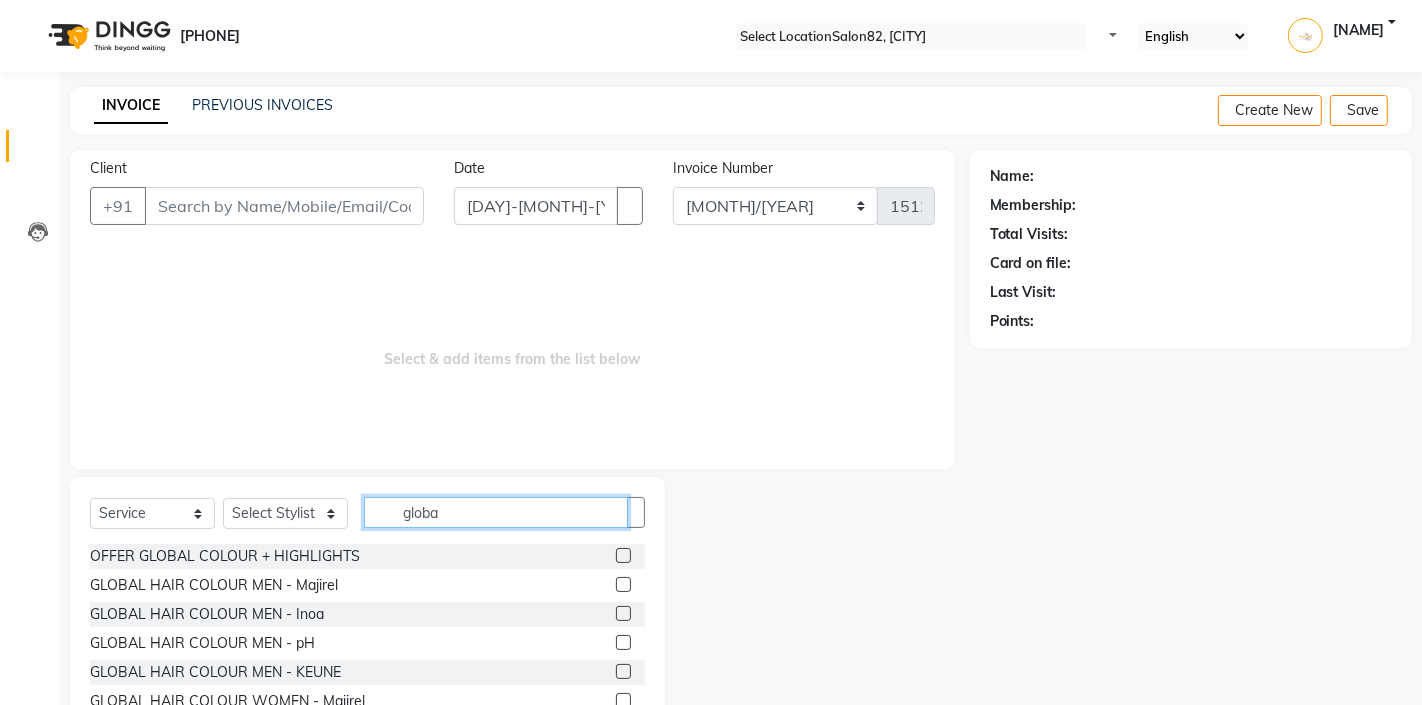scroll, scrollTop: 61, scrollLeft: 0, axis: vertical 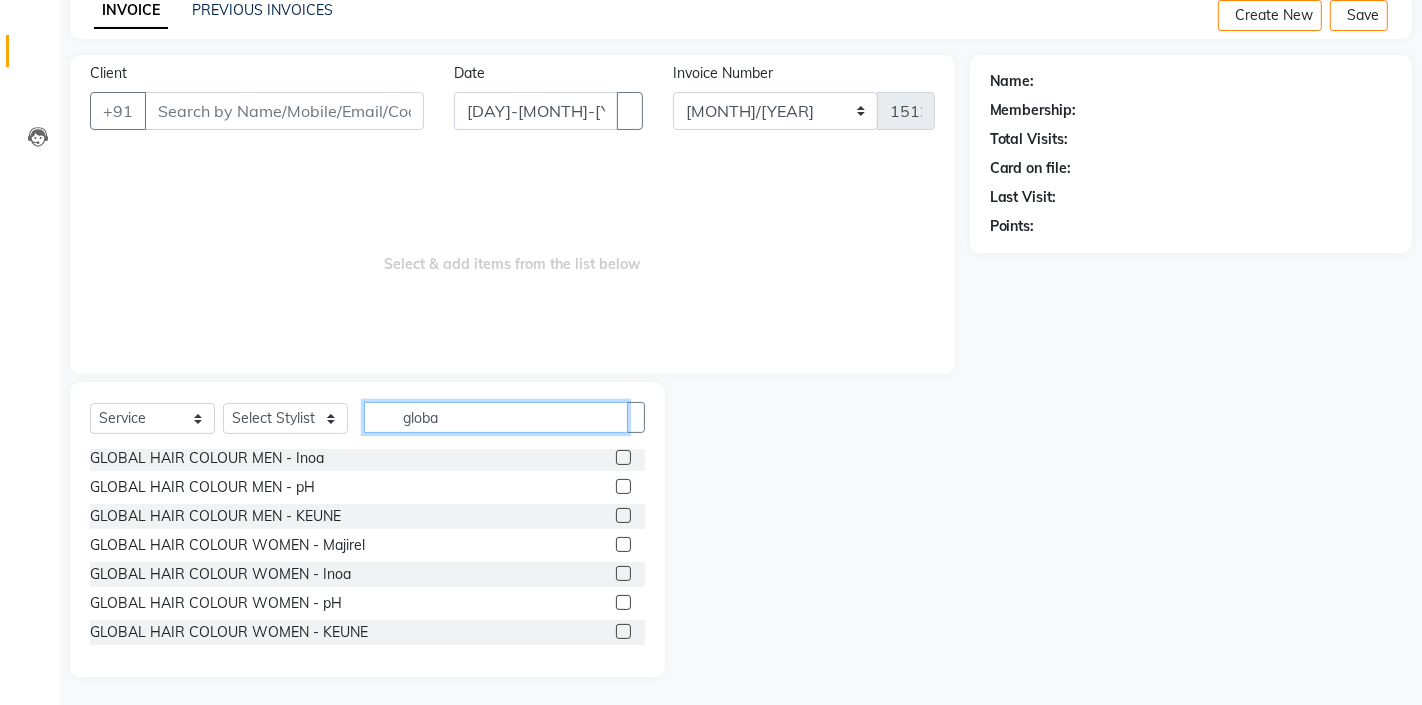 type on "globa" 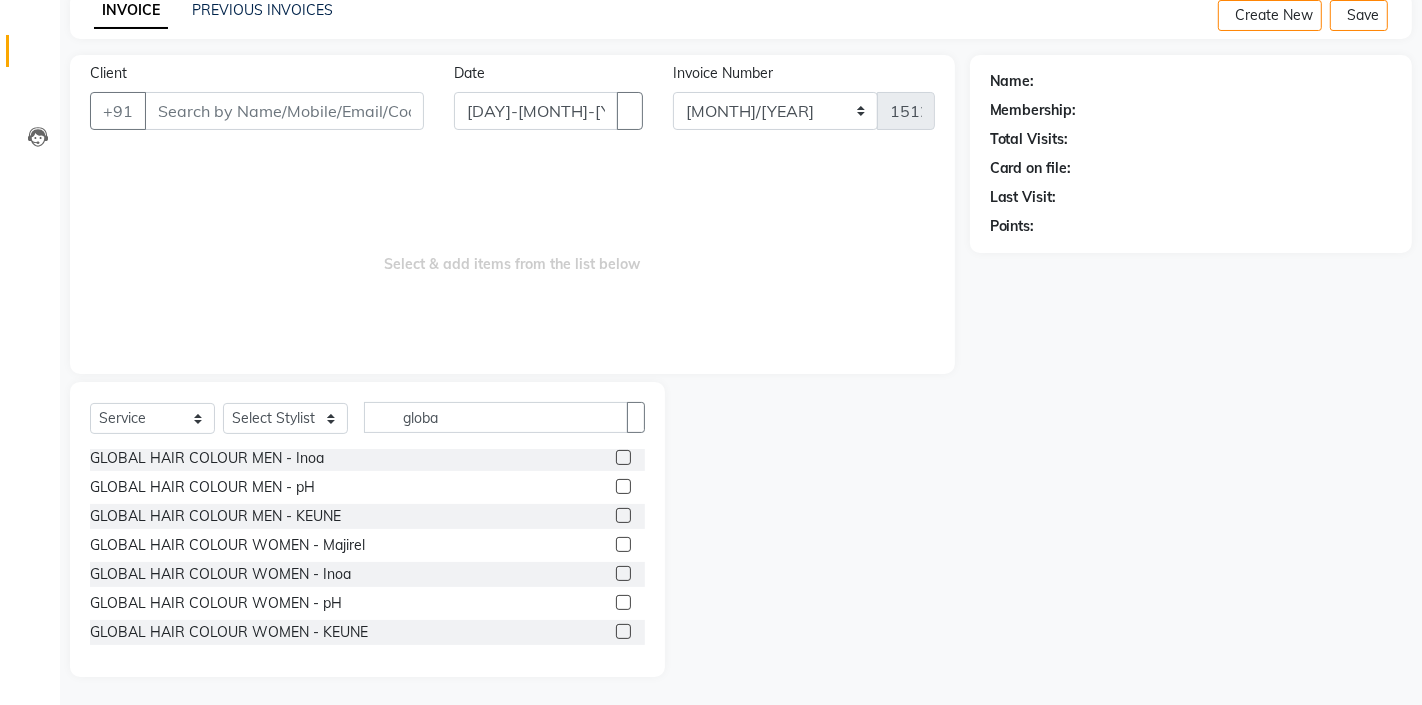 click at bounding box center [623, 602] 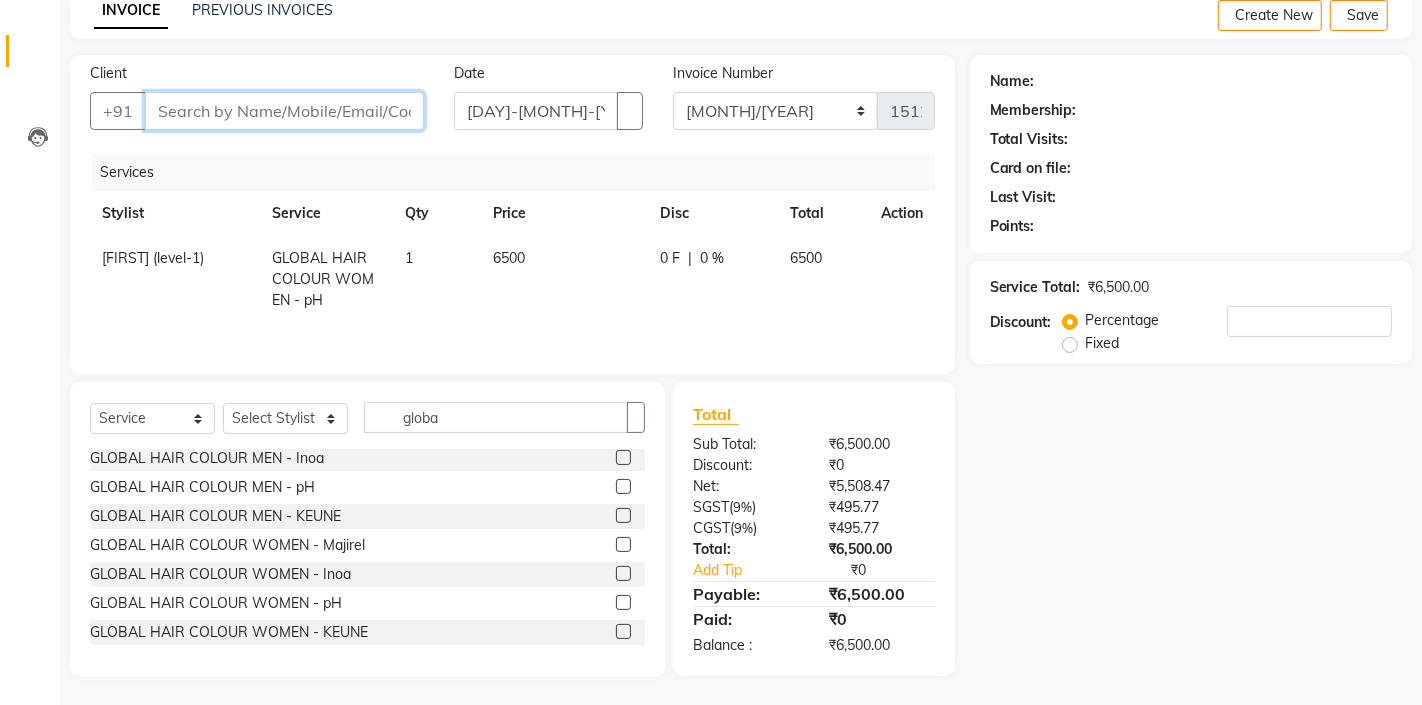click on "Client" at bounding box center (284, 111) 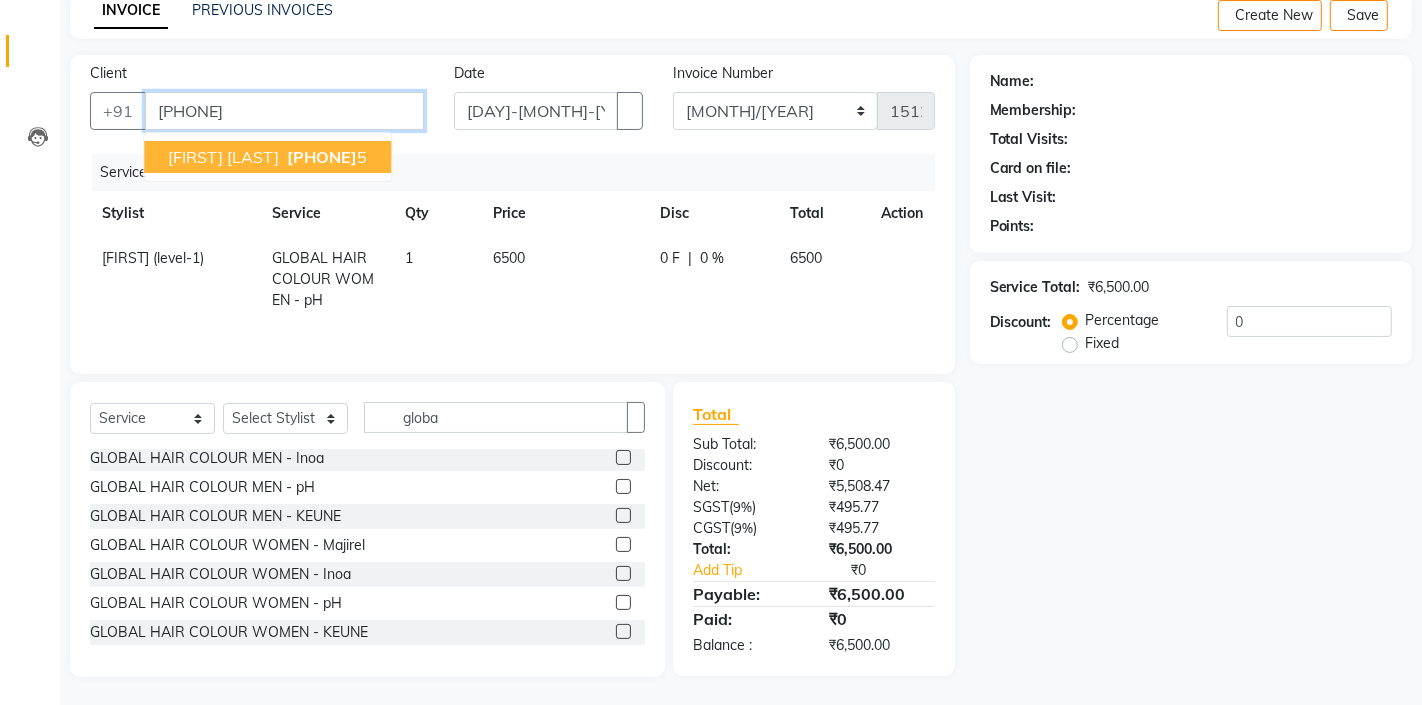 type on "9674422495" 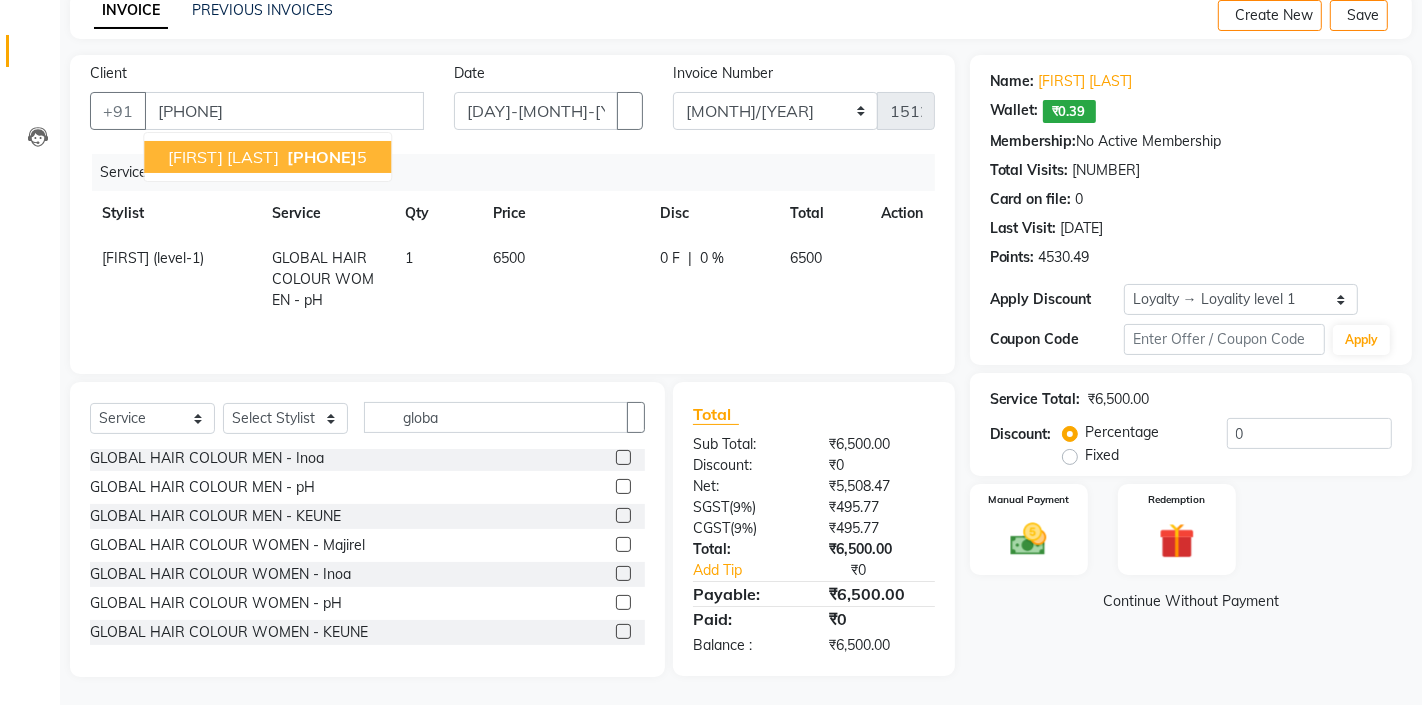 click on "VARSHA AGARWAL" at bounding box center [223, 157] 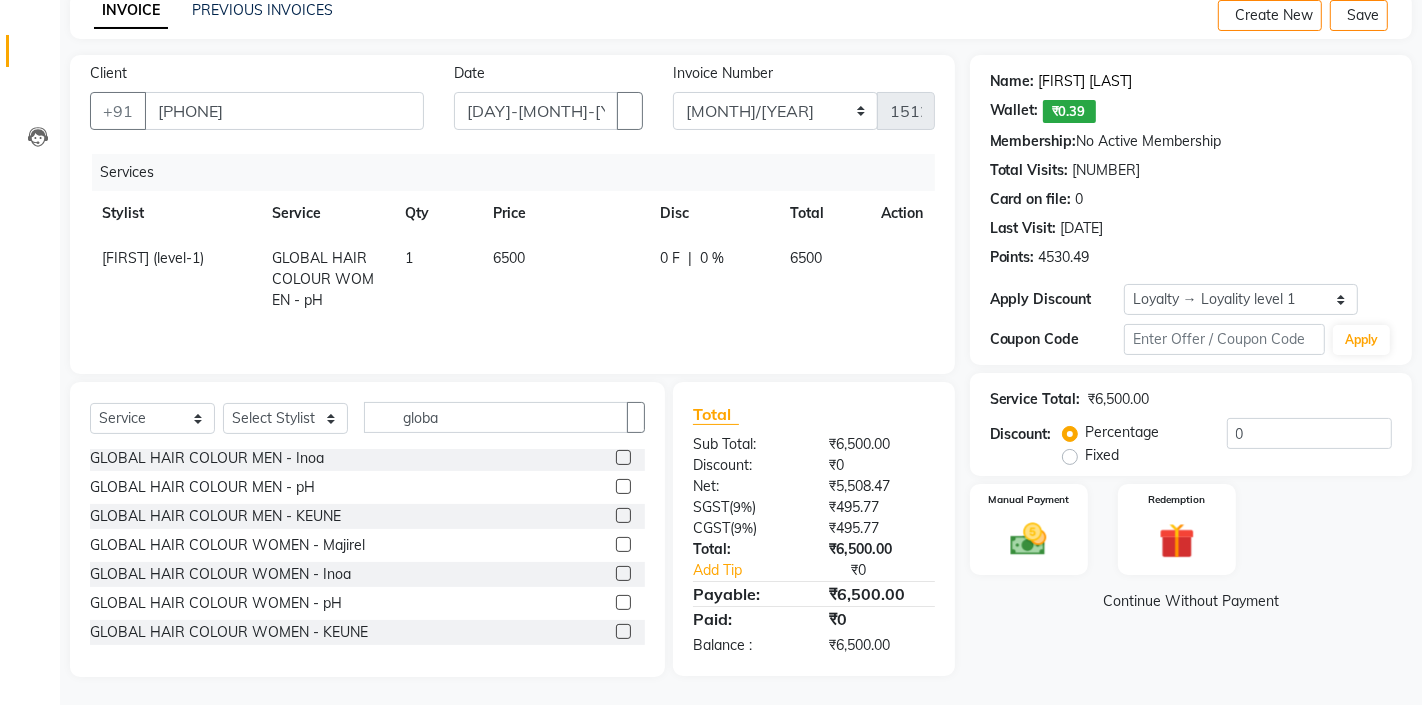 click on "Varsha Agarwal" at bounding box center [1086, 81] 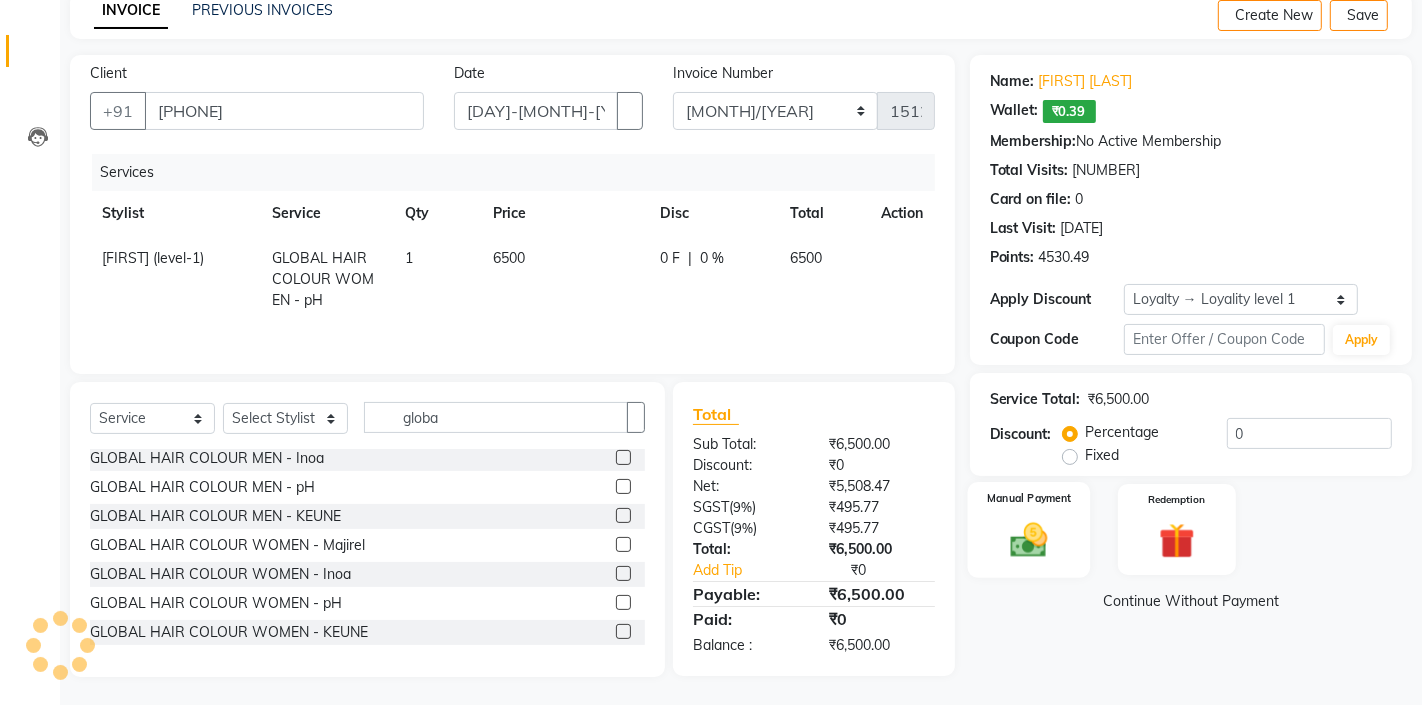 click at bounding box center (1028, 539) 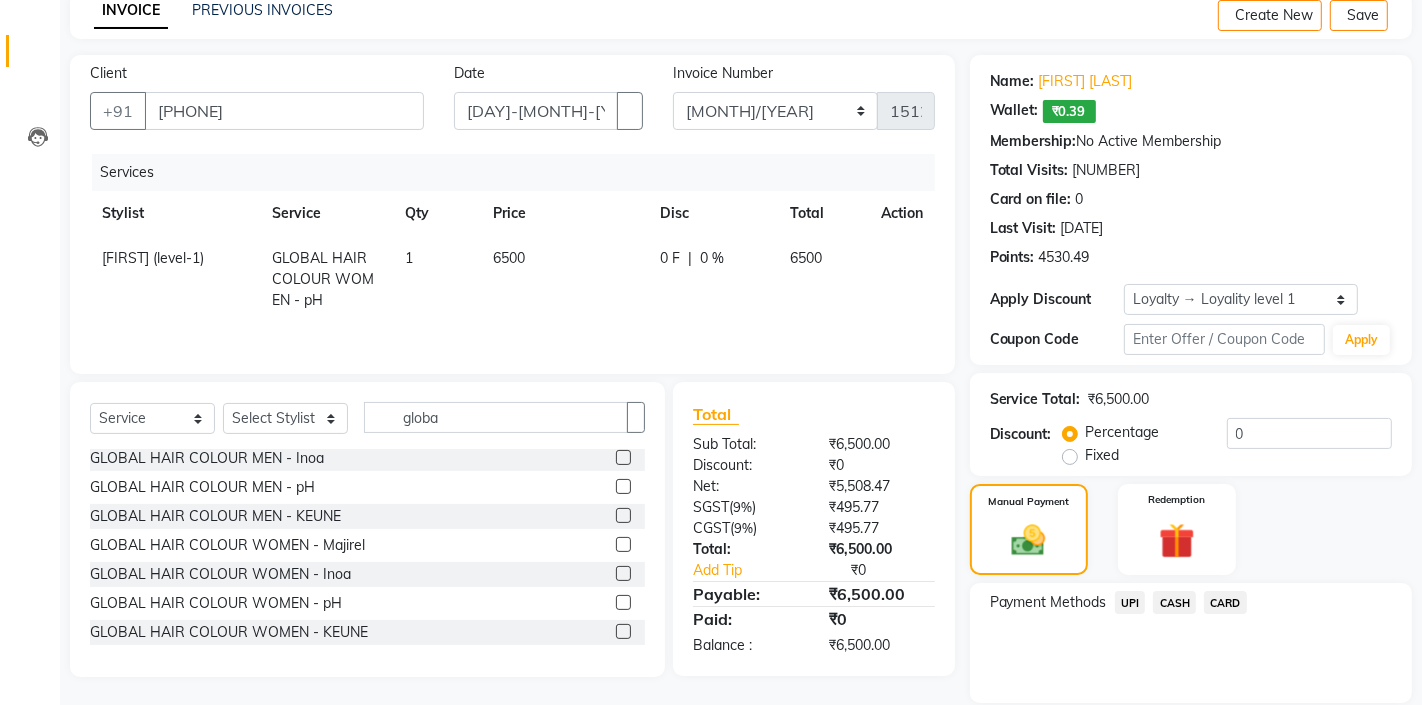 click on "CARD" at bounding box center [1130, 602] 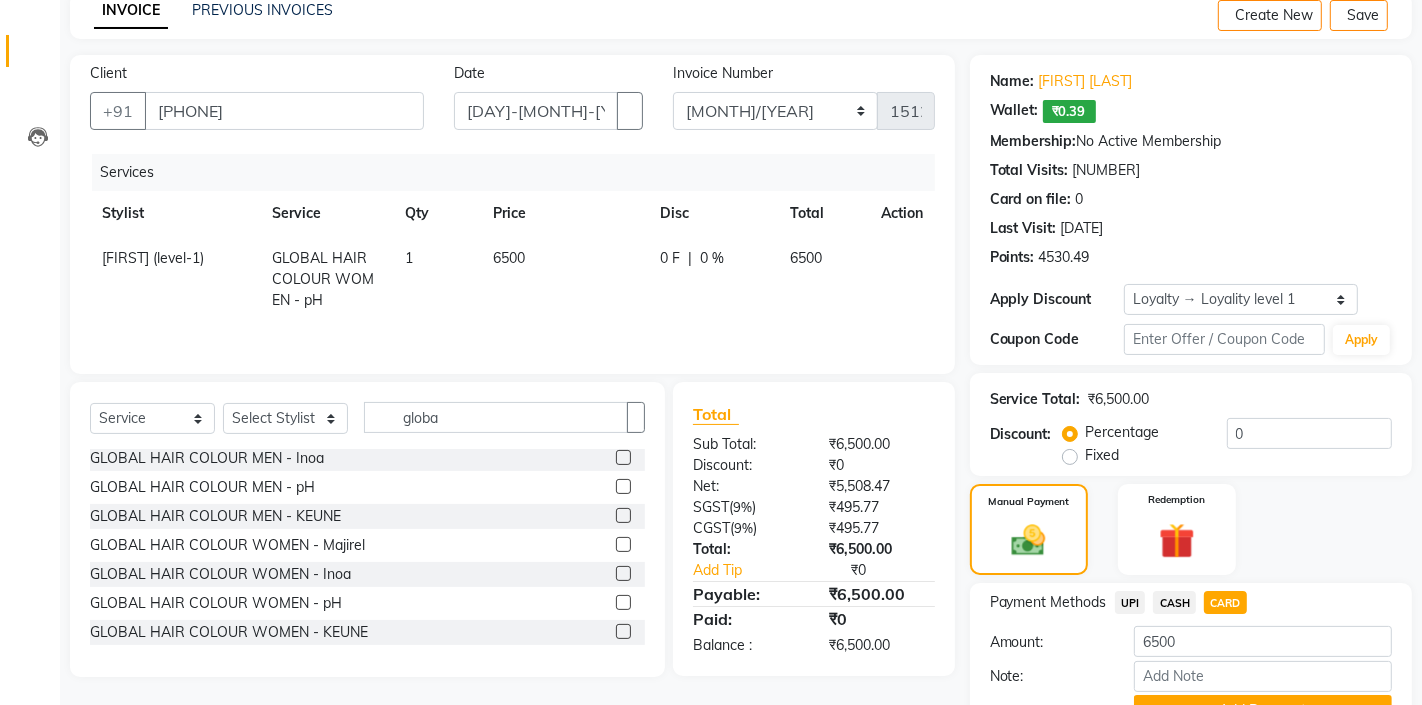 scroll, scrollTop: 201, scrollLeft: 0, axis: vertical 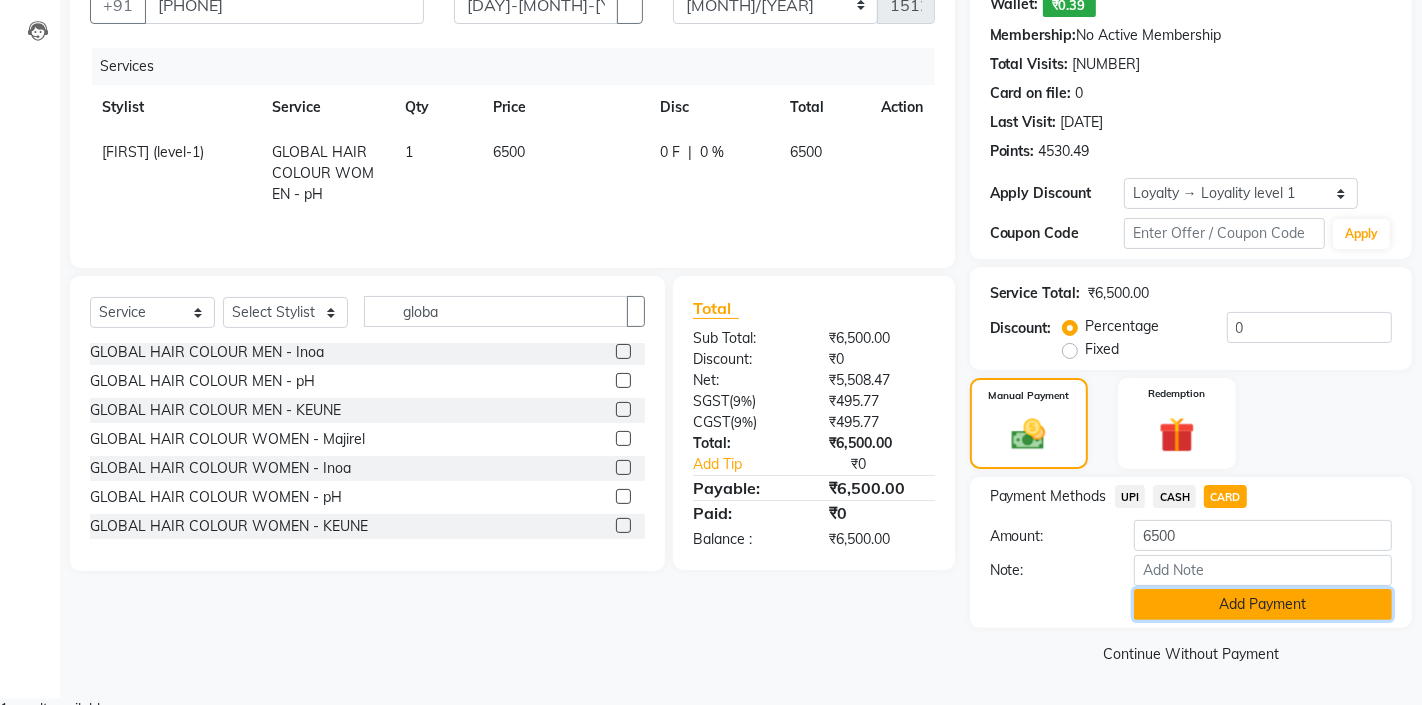click on "Add Payment" at bounding box center [1263, 604] 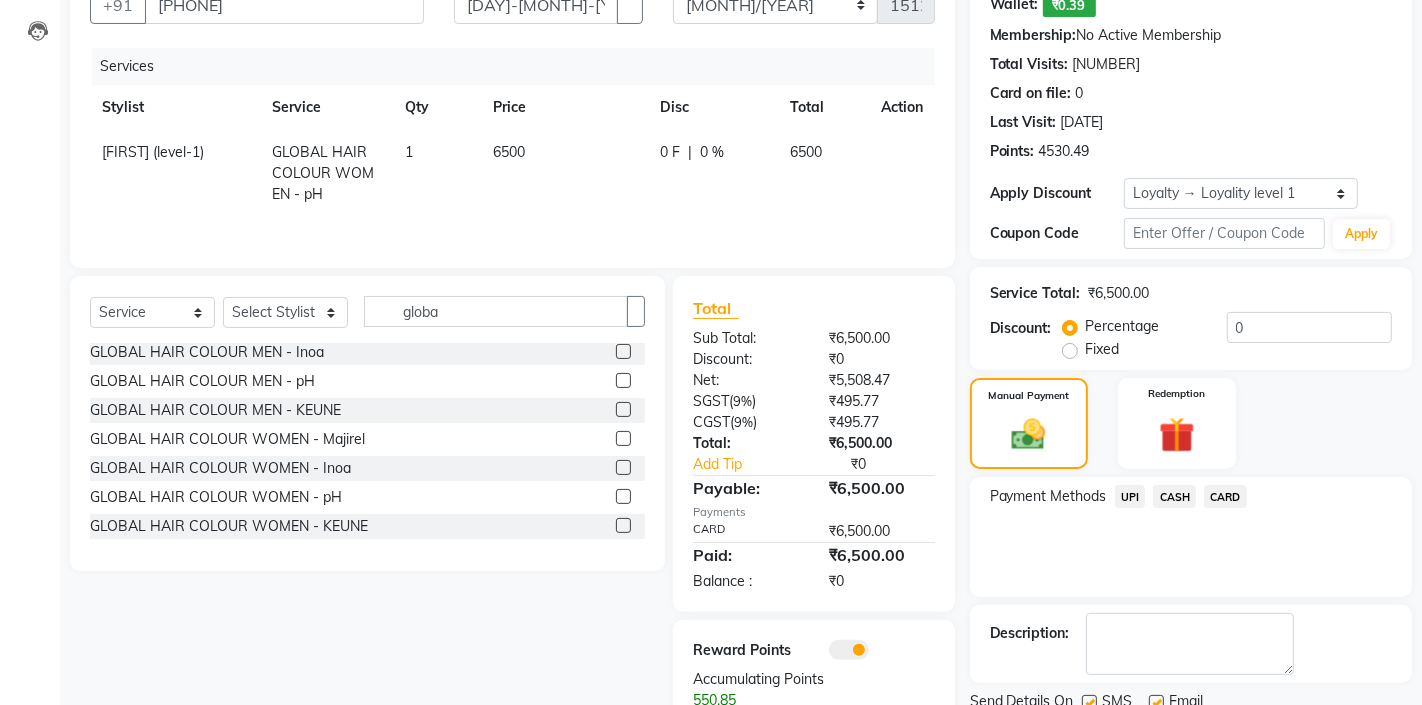 scroll, scrollTop: 284, scrollLeft: 0, axis: vertical 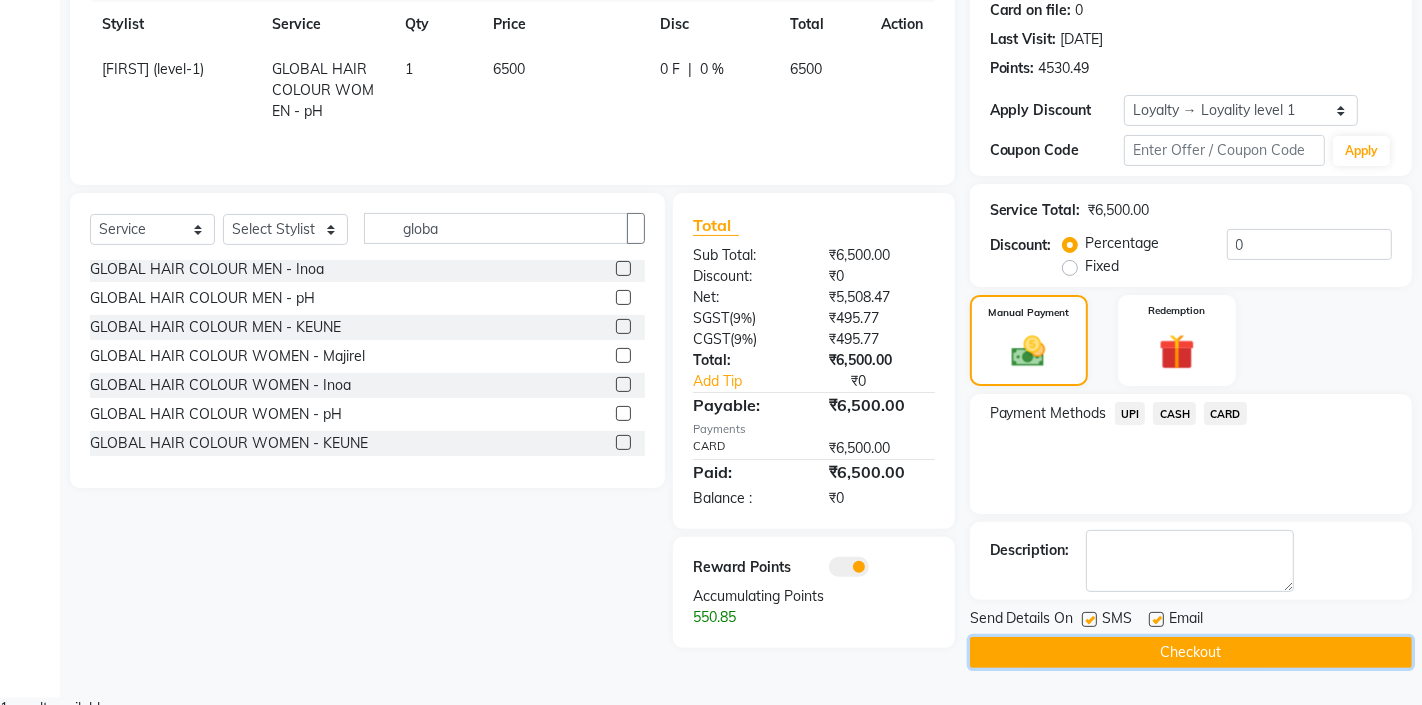 click on "Checkout" at bounding box center [1191, 652] 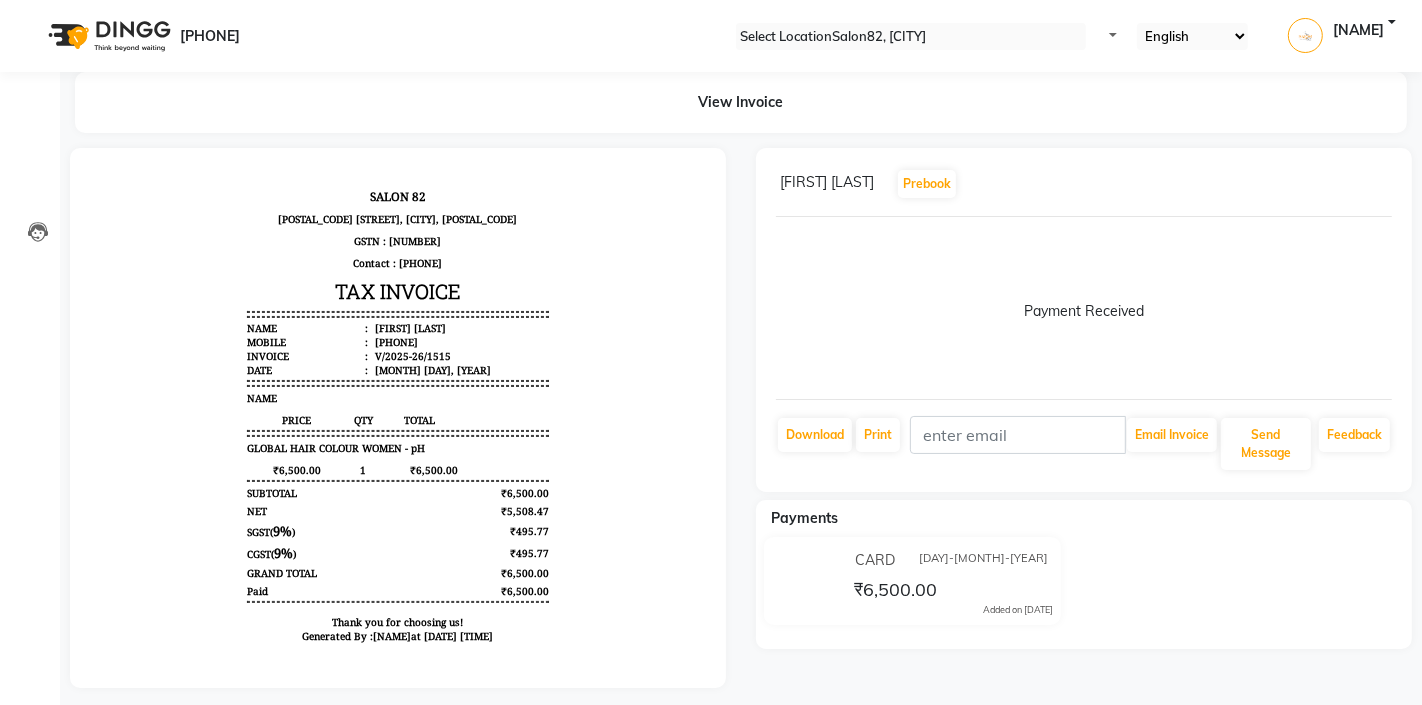 scroll, scrollTop: 0, scrollLeft: 0, axis: both 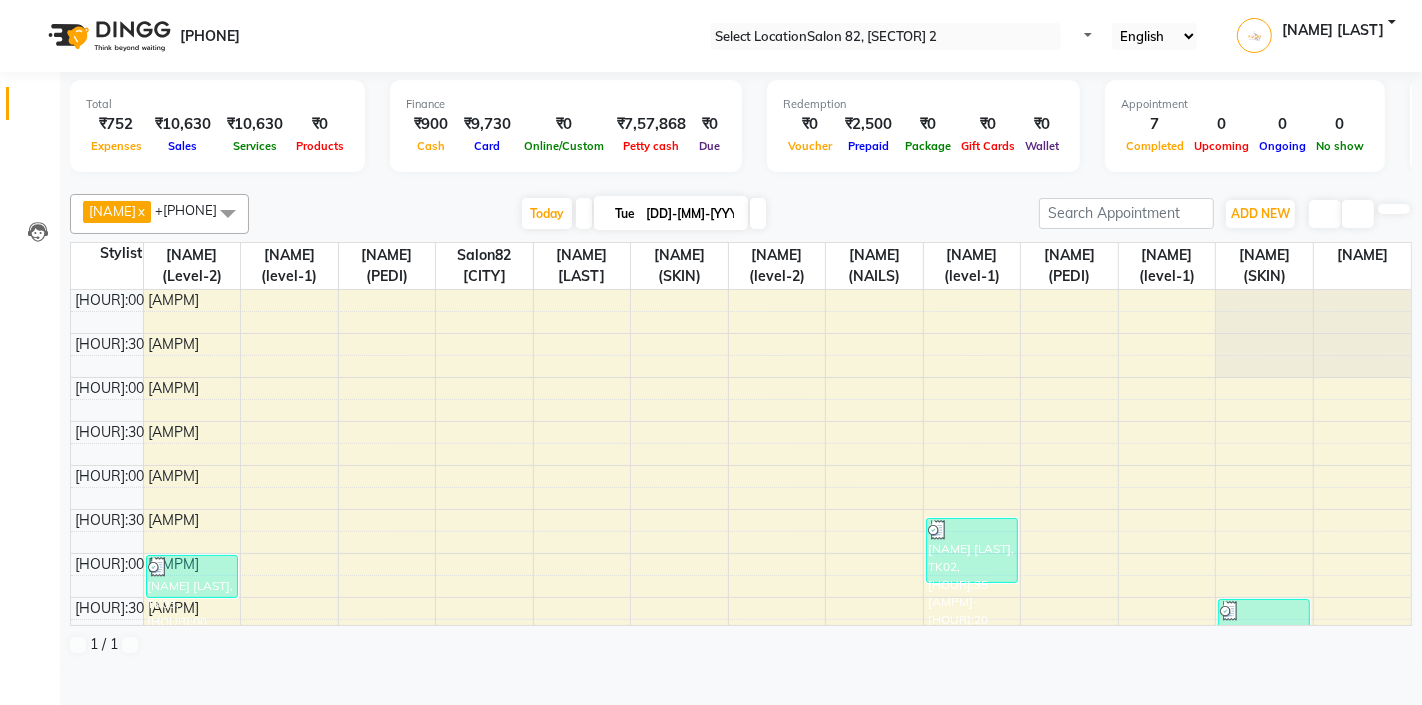 click at bounding box center [777, 322] 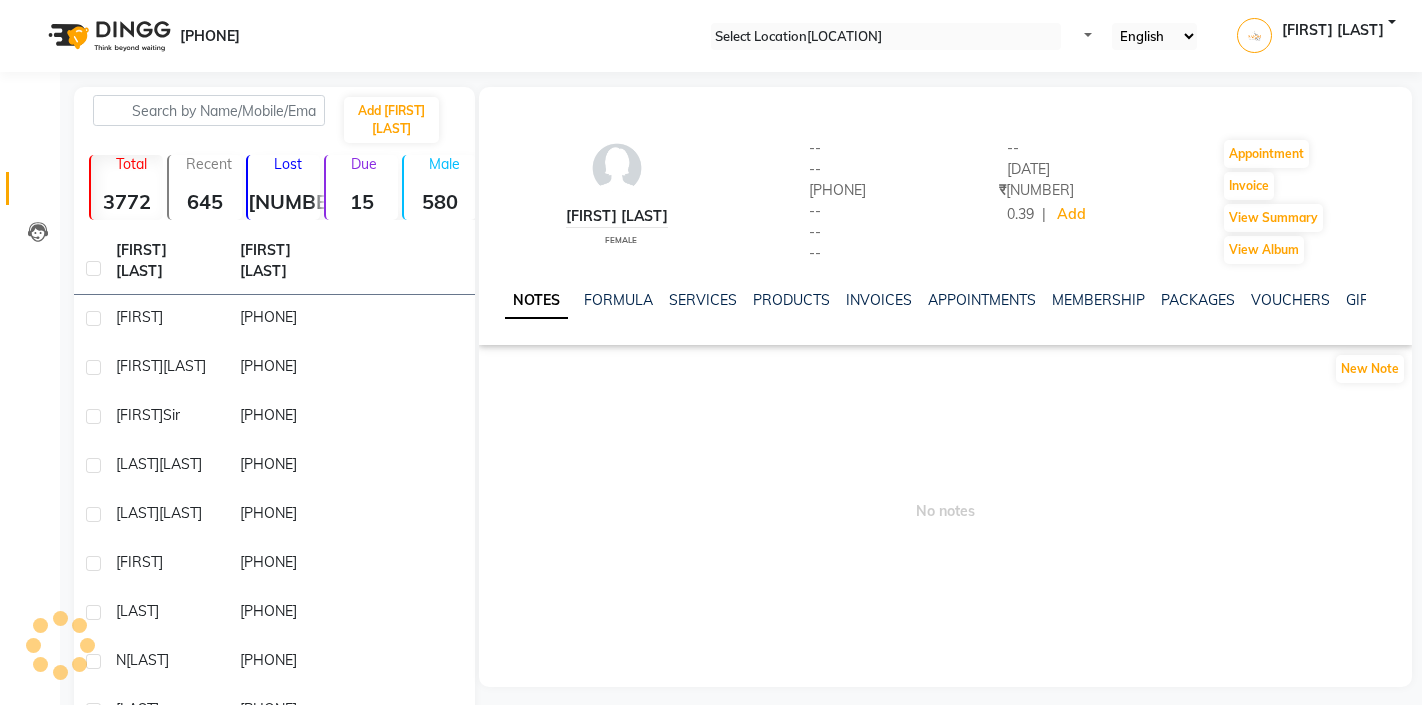 scroll, scrollTop: 0, scrollLeft: 0, axis: both 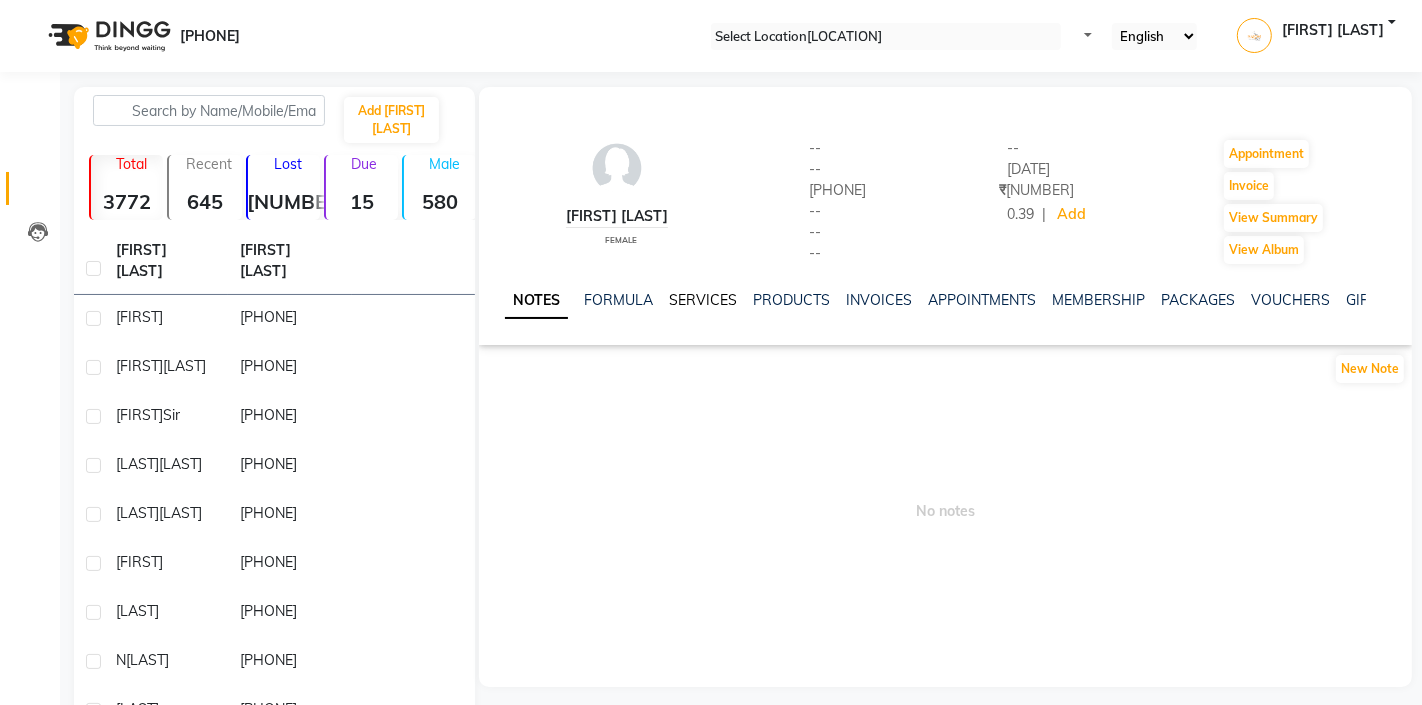 click on "SERVICES" at bounding box center [703, 300] 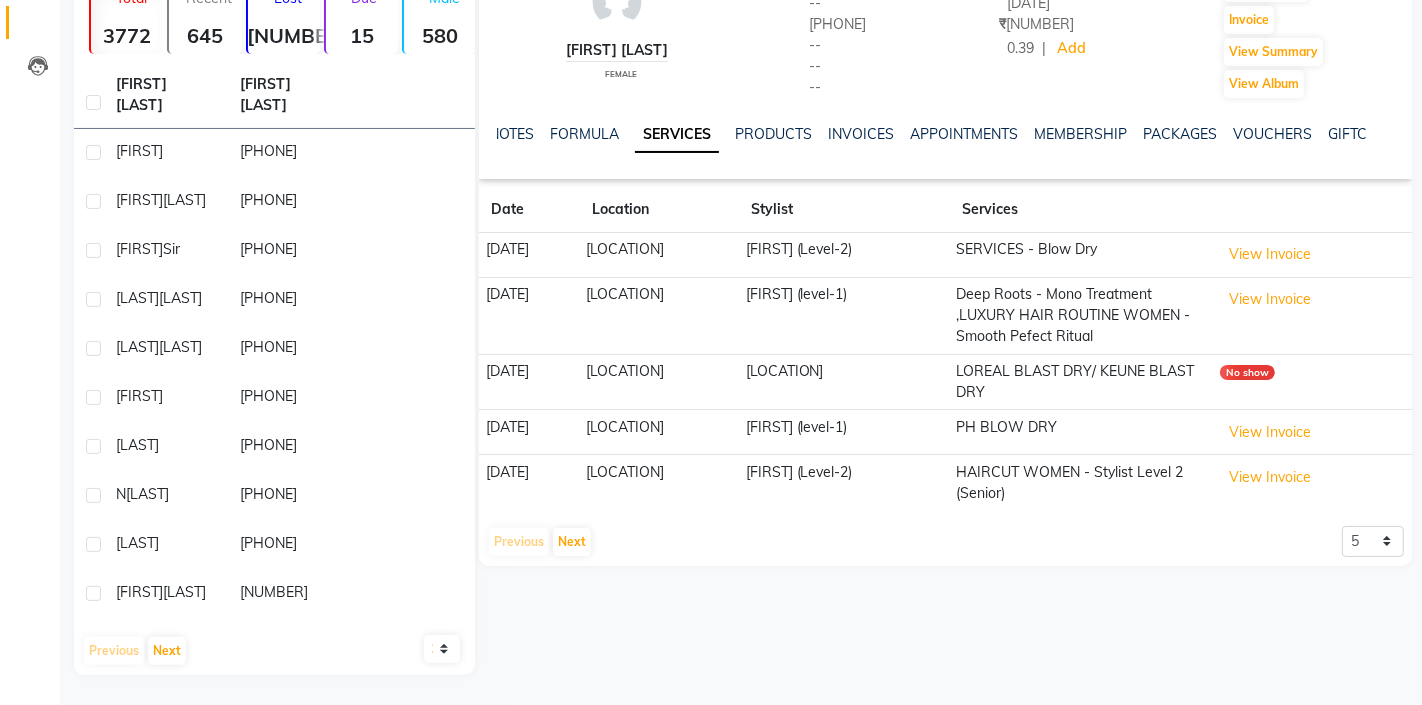scroll, scrollTop: 177, scrollLeft: 0, axis: vertical 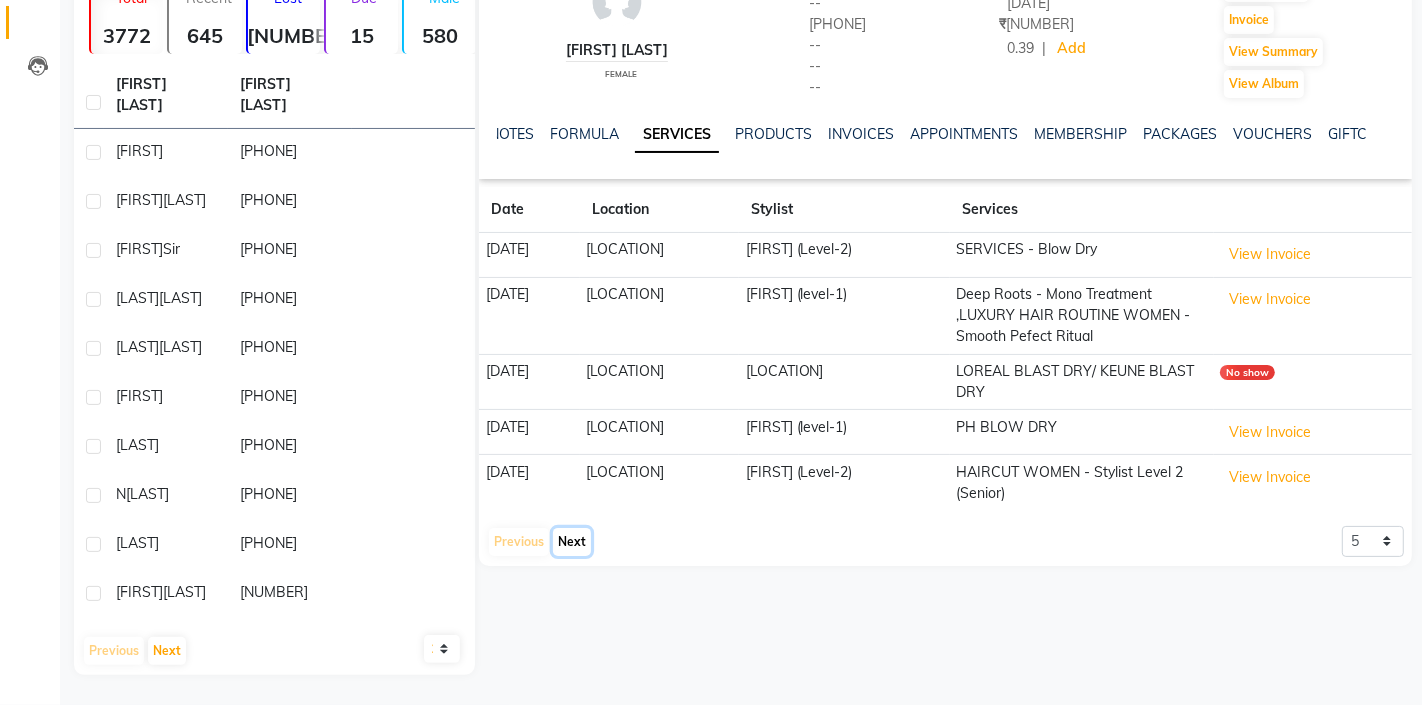 click on "Next" at bounding box center [572, 542] 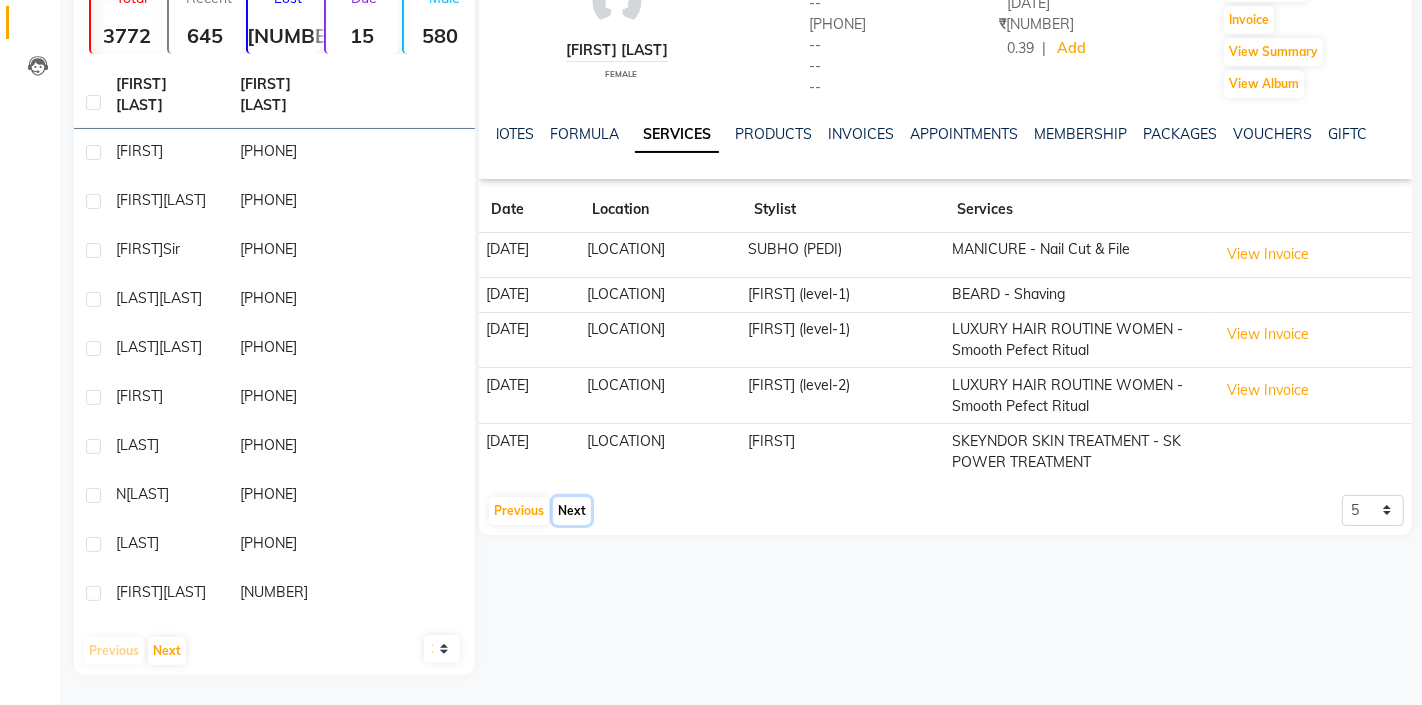 click on "Next" at bounding box center (572, 511) 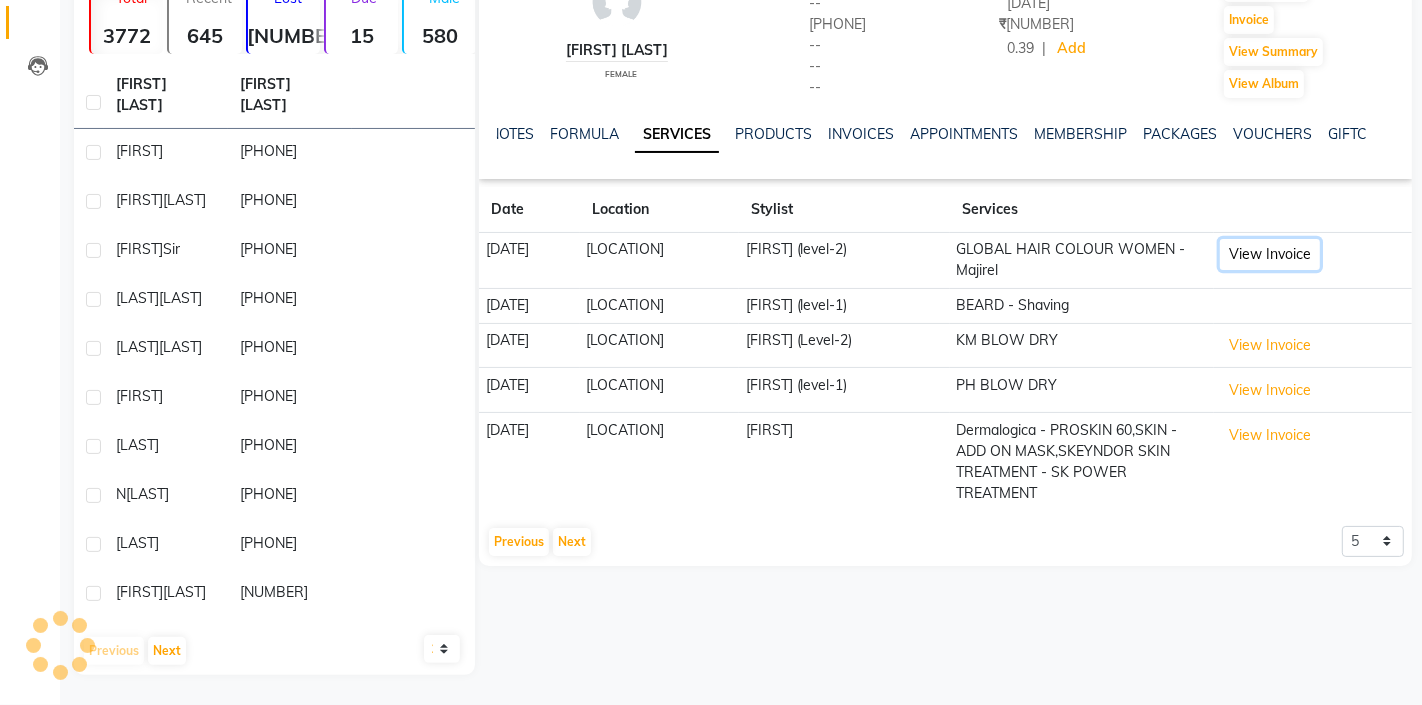 click on "View Invoice" at bounding box center (1270, 254) 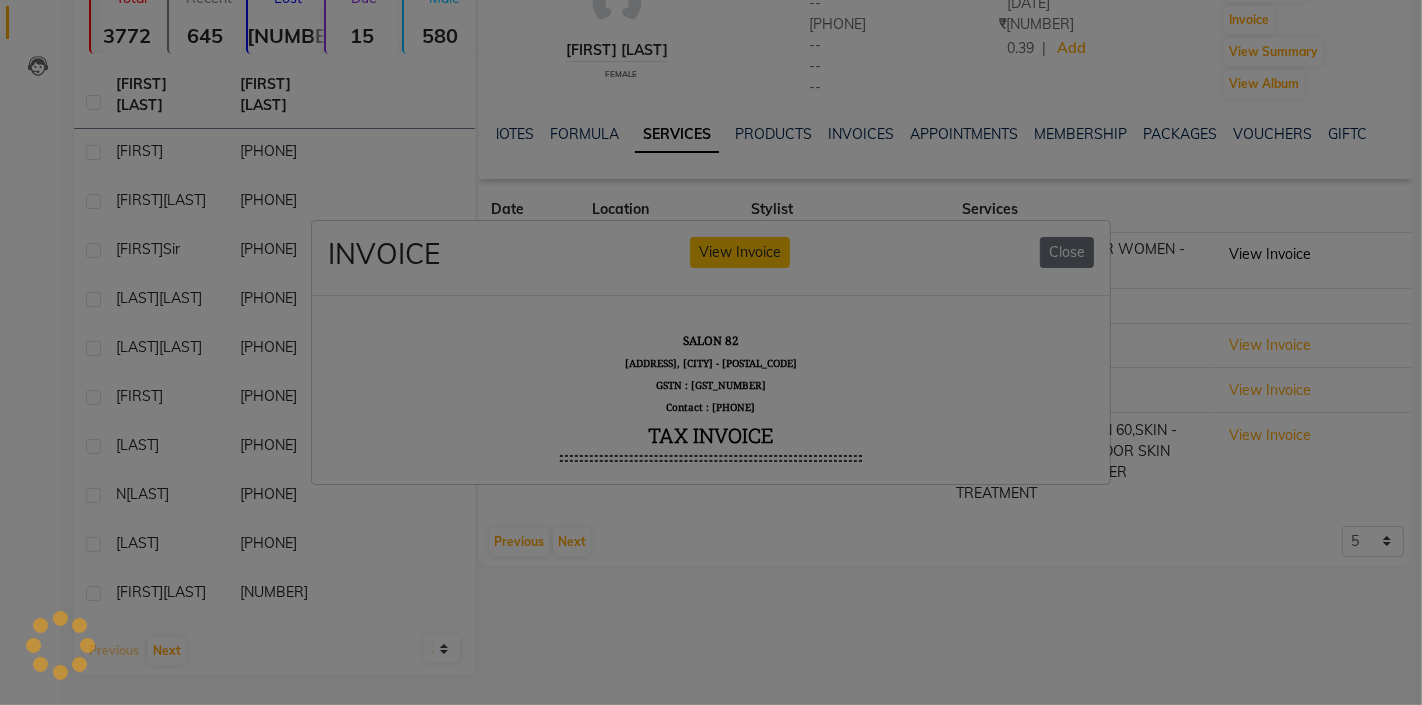 scroll, scrollTop: 0, scrollLeft: 0, axis: both 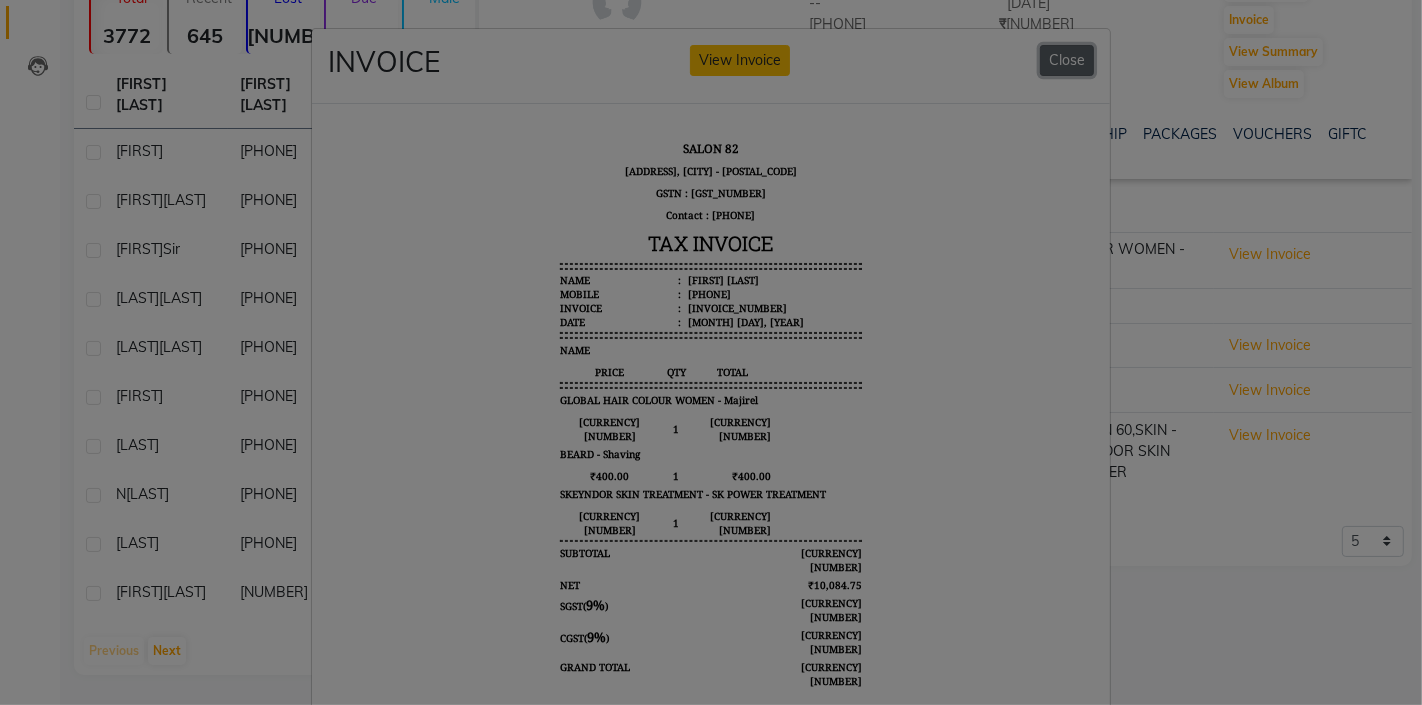 click on "Close" at bounding box center [1067, 60] 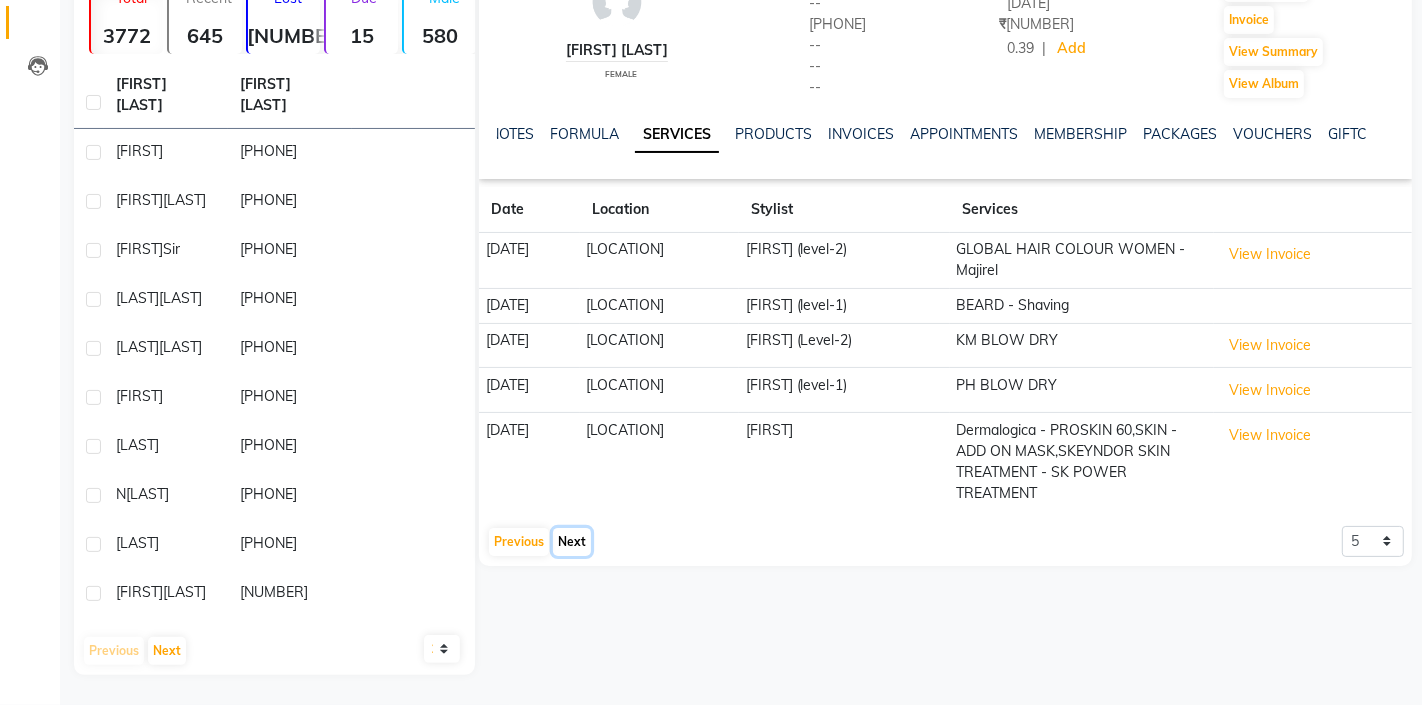 click on "Next" at bounding box center [572, 542] 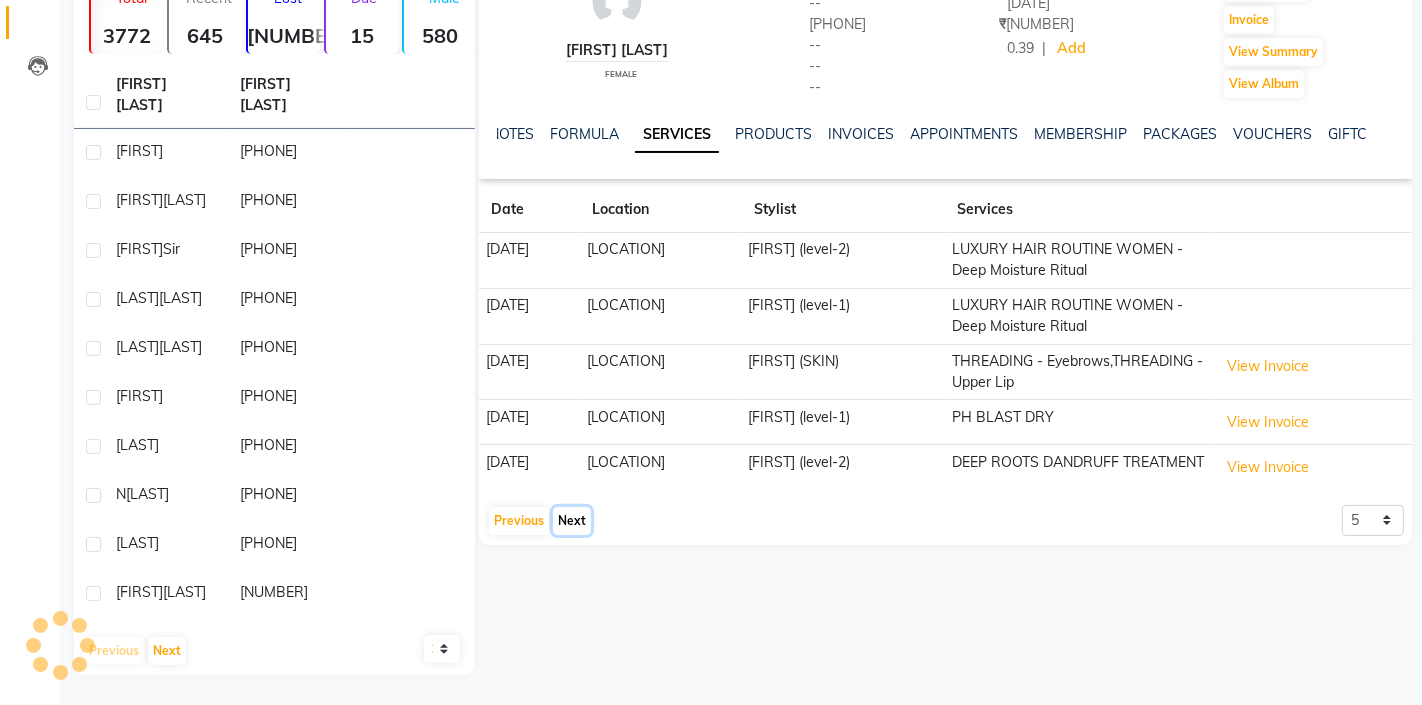 click on "Next" at bounding box center [572, 521] 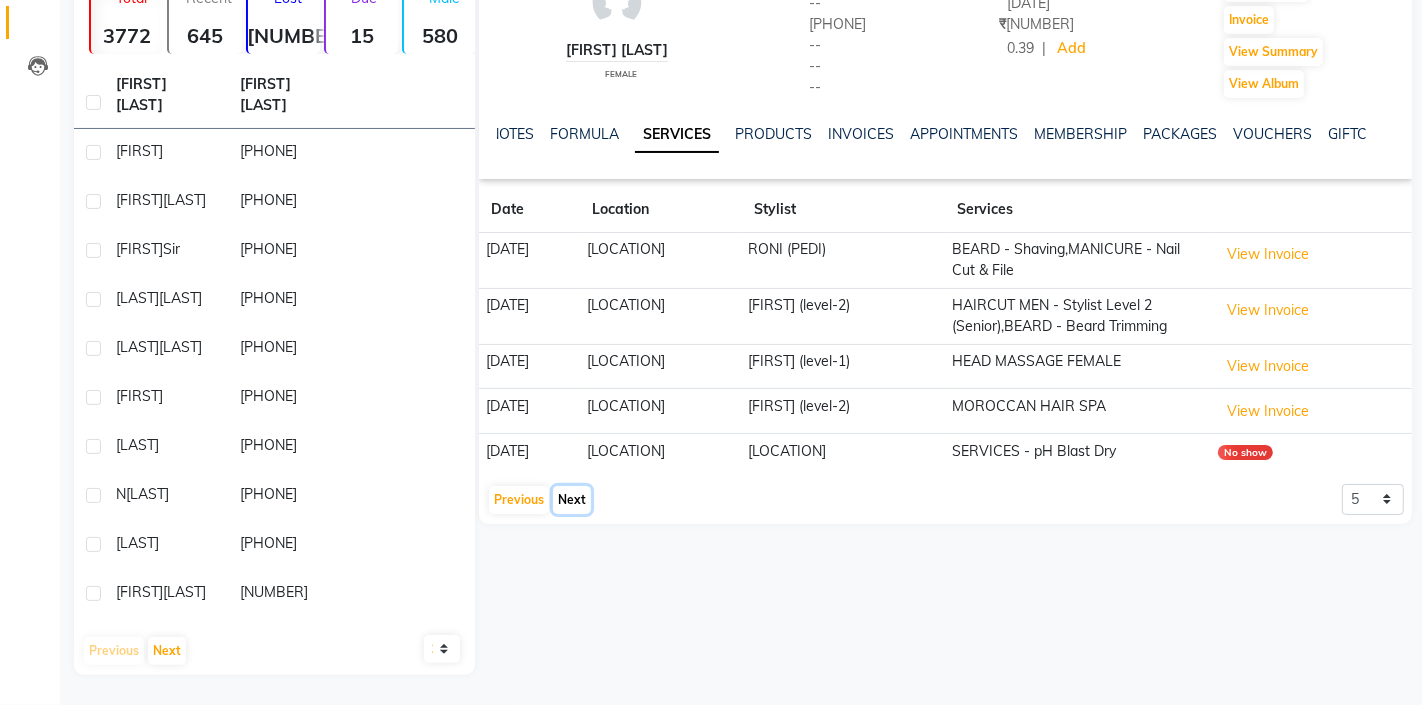 click on "Next" at bounding box center (572, 500) 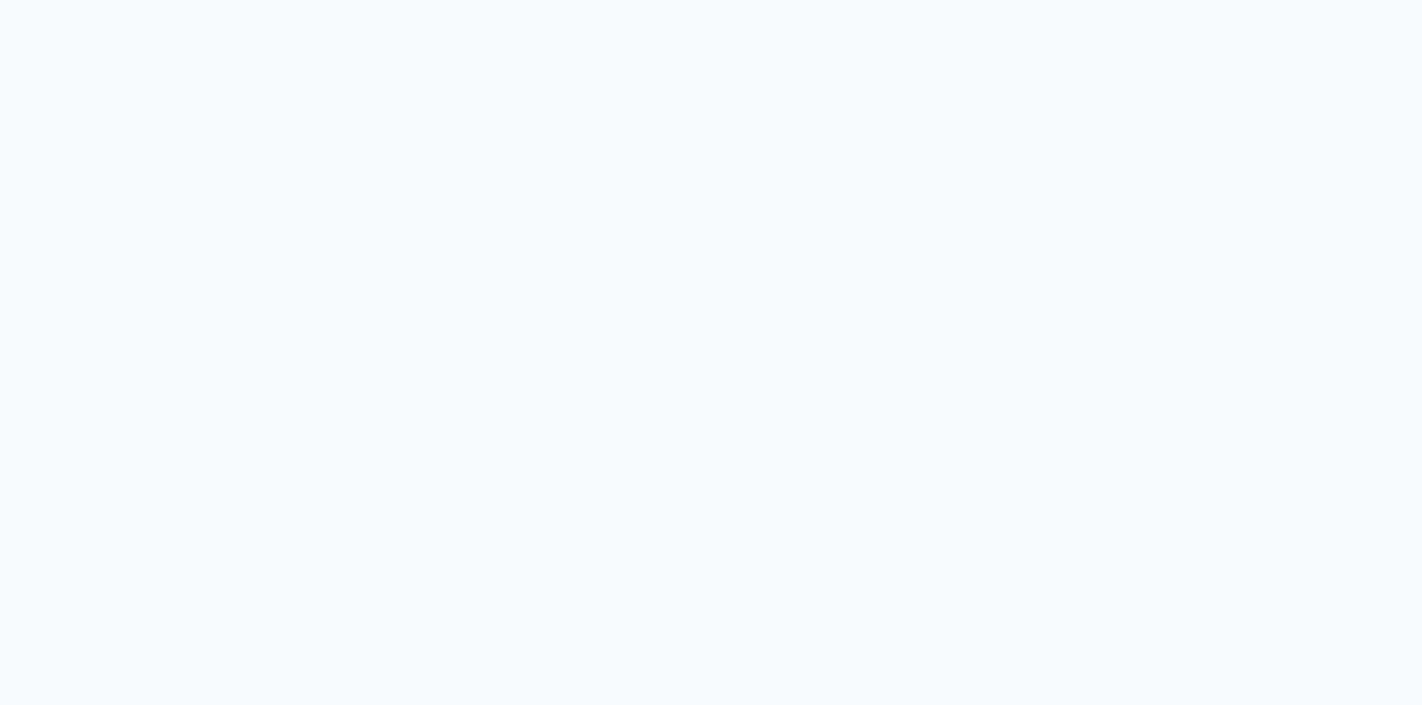 scroll, scrollTop: 0, scrollLeft: 0, axis: both 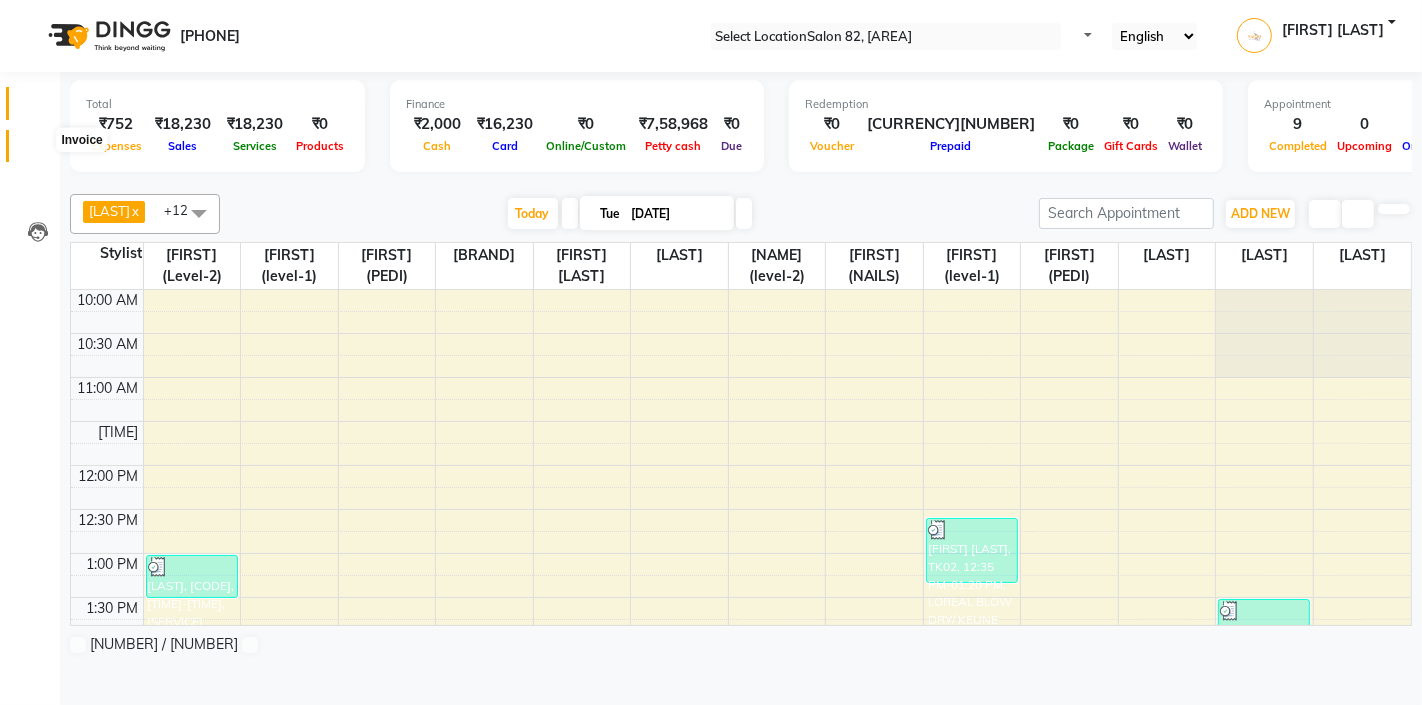 click at bounding box center (38, 151) 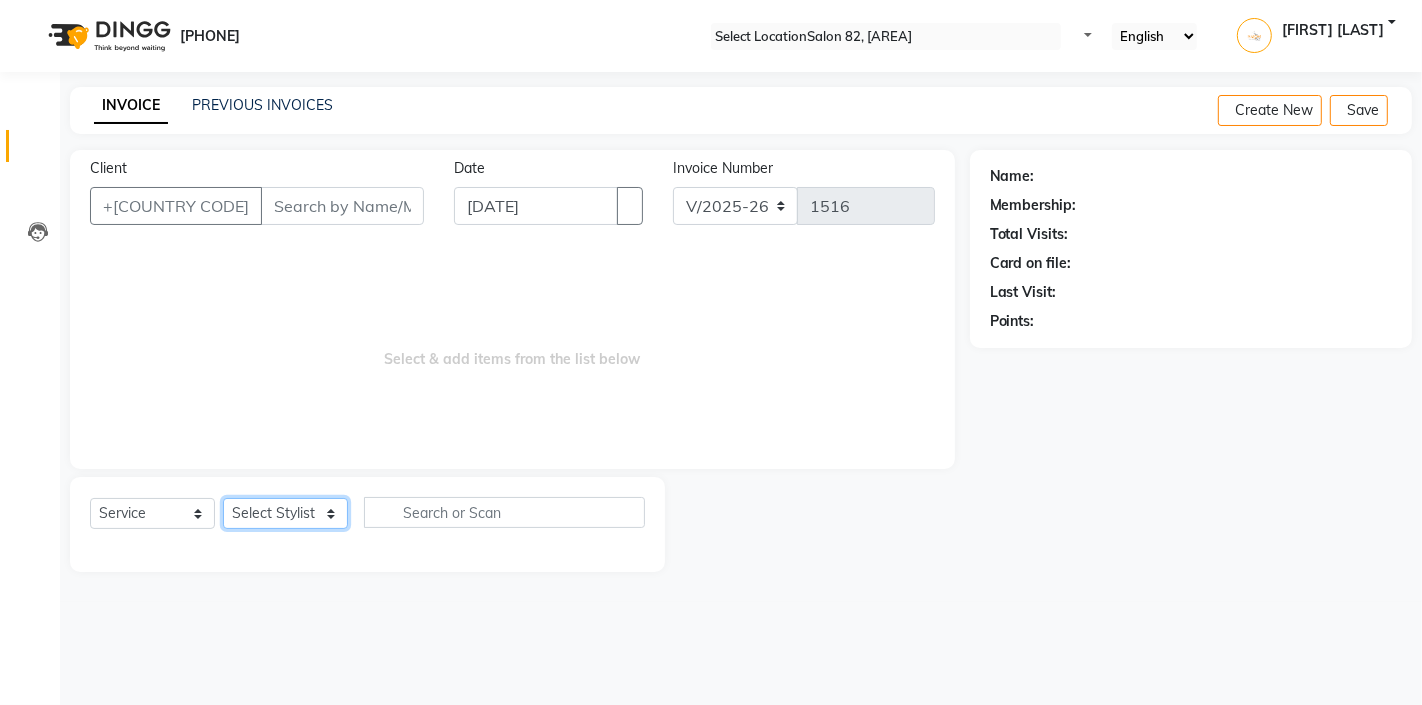 click on "Select Stylist" at bounding box center [285, 513] 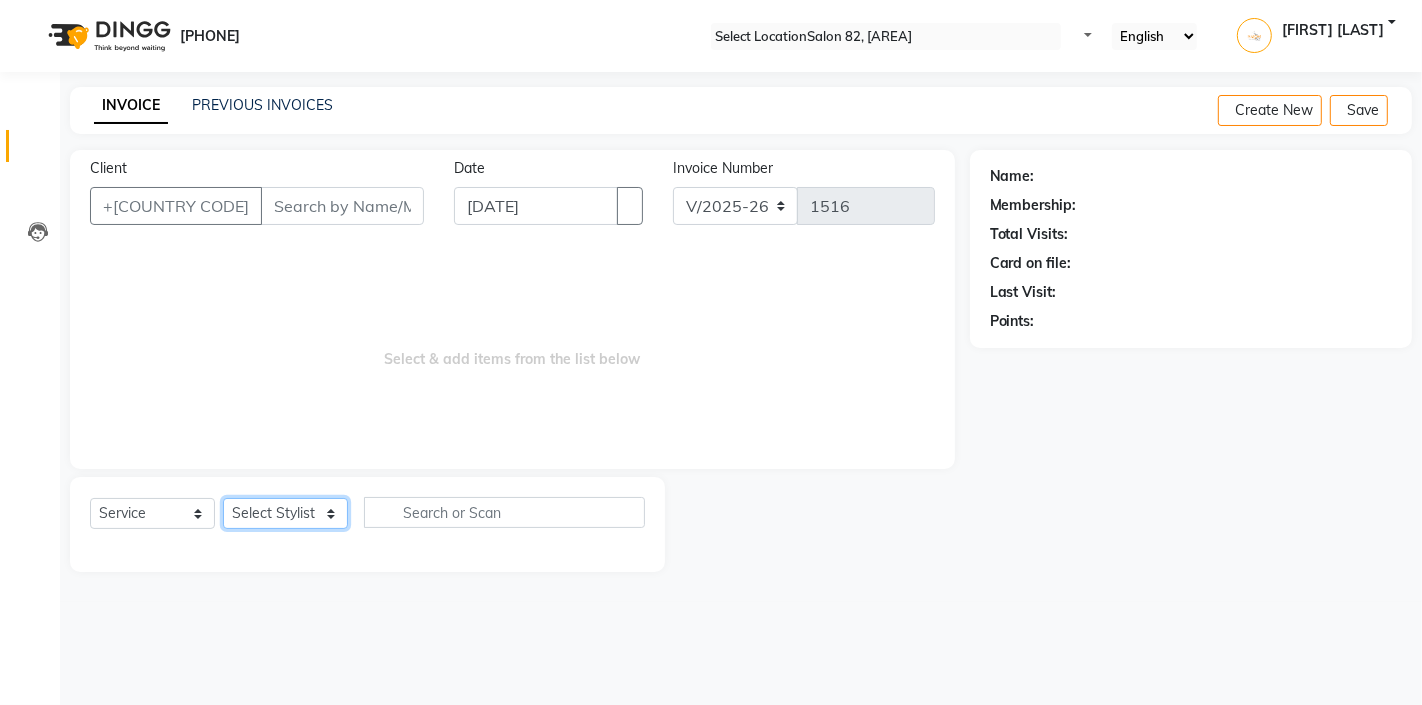 select on "83819" 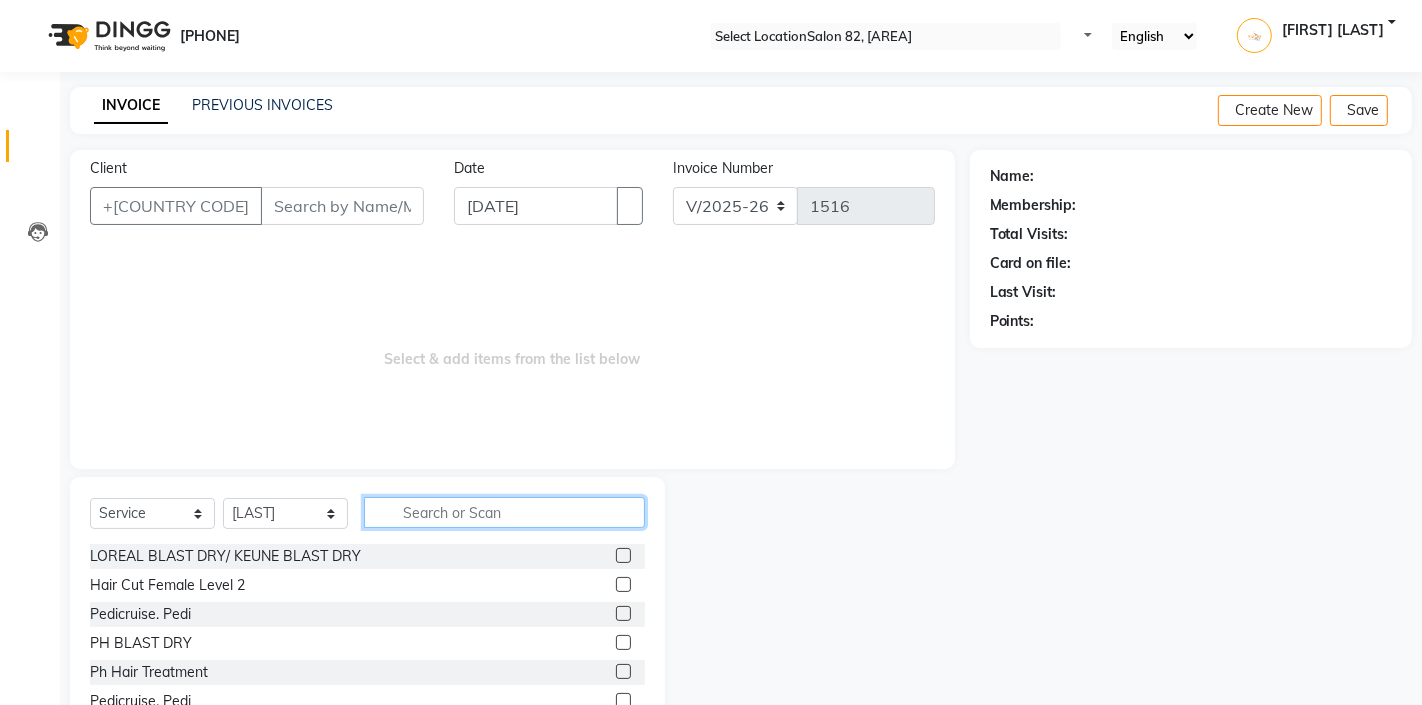 click at bounding box center (504, 512) 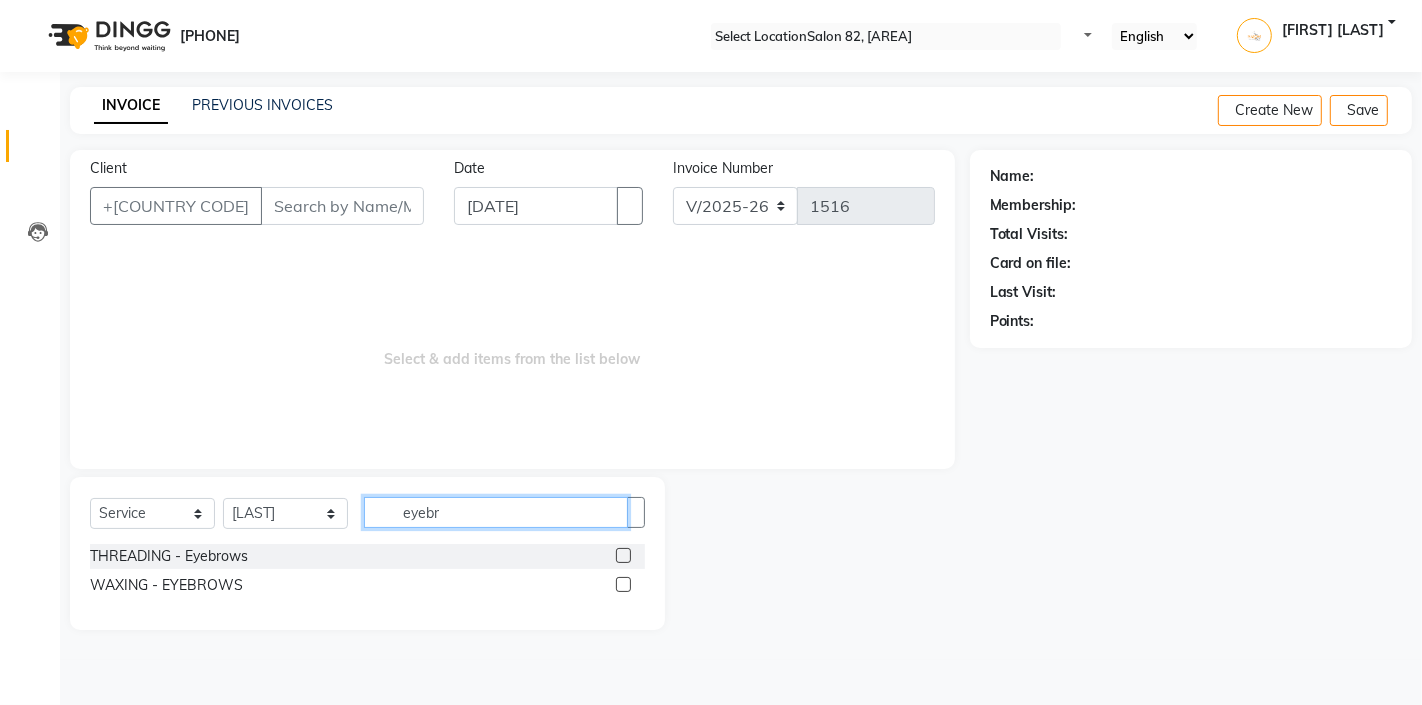 type on "eyebr" 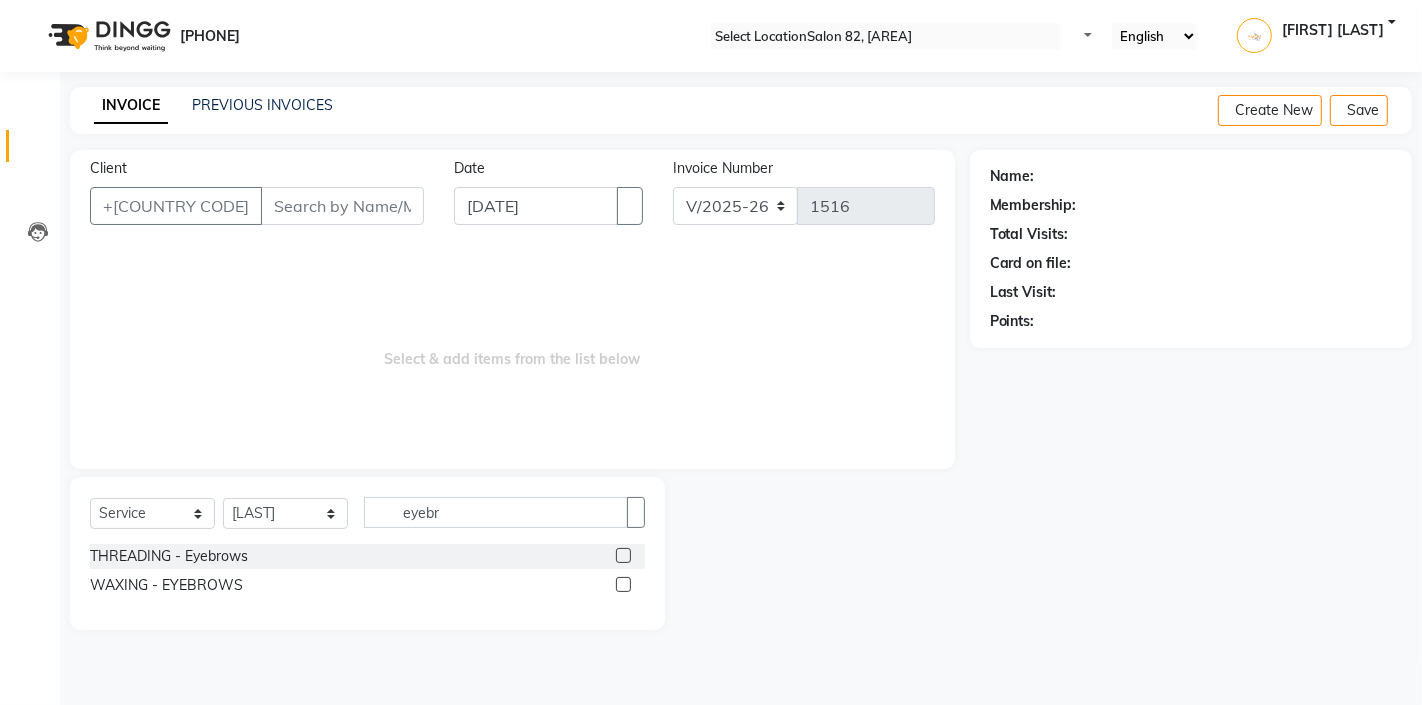 click at bounding box center (623, 555) 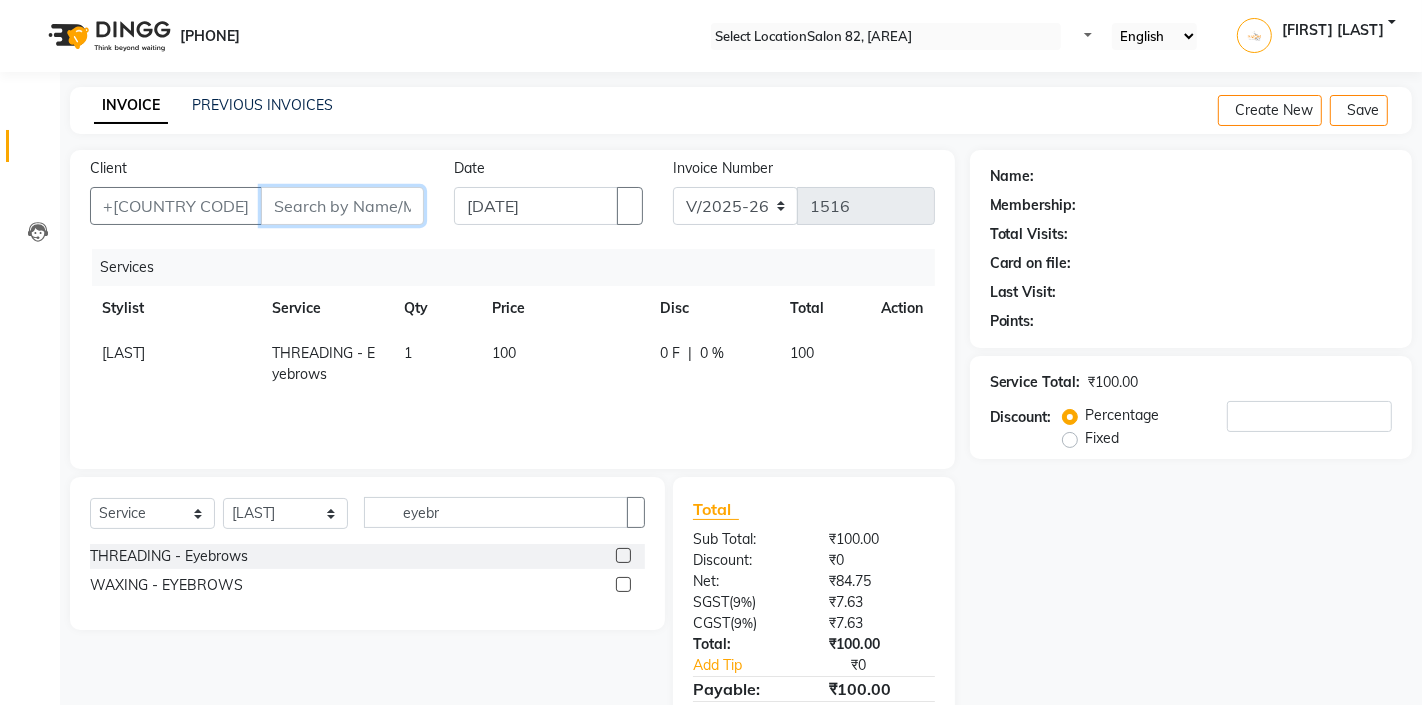 click on "Client" at bounding box center (342, 206) 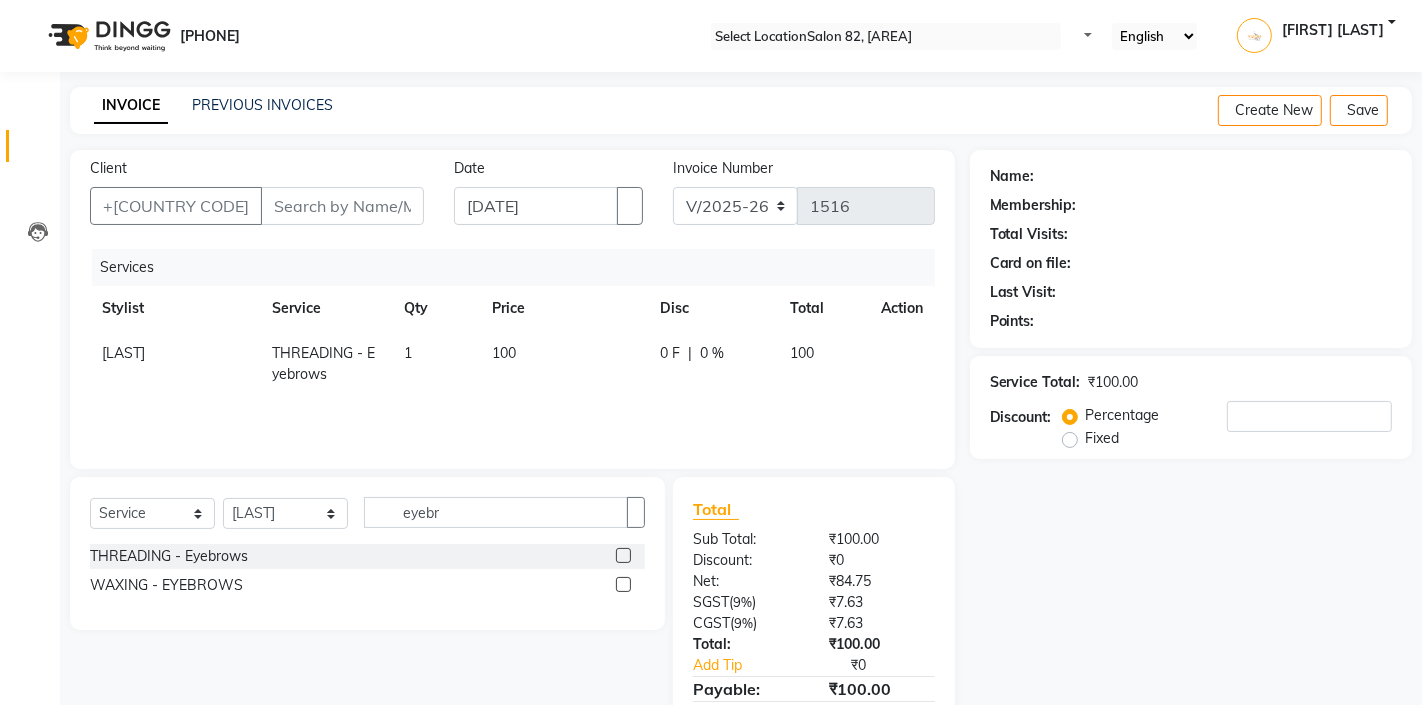 click at bounding box center [636, 512] 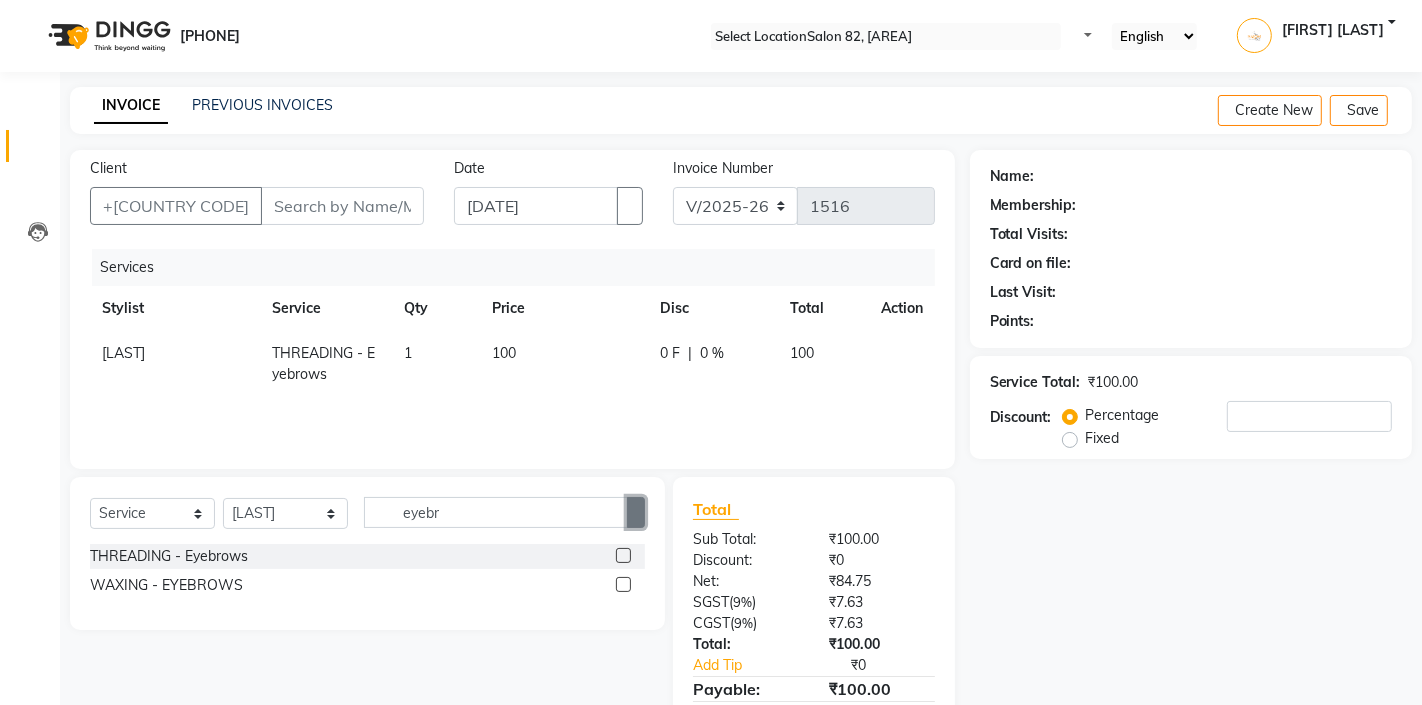 click at bounding box center [636, 512] 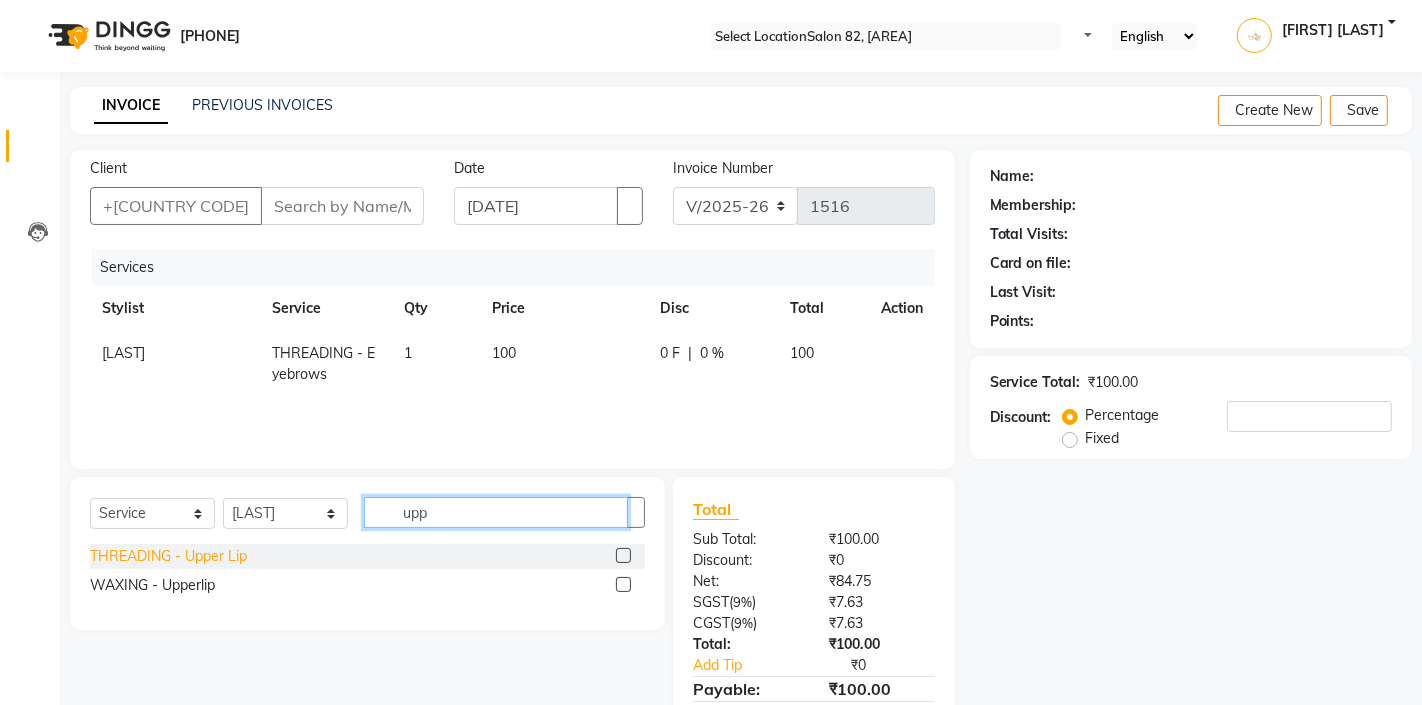 type on "upp" 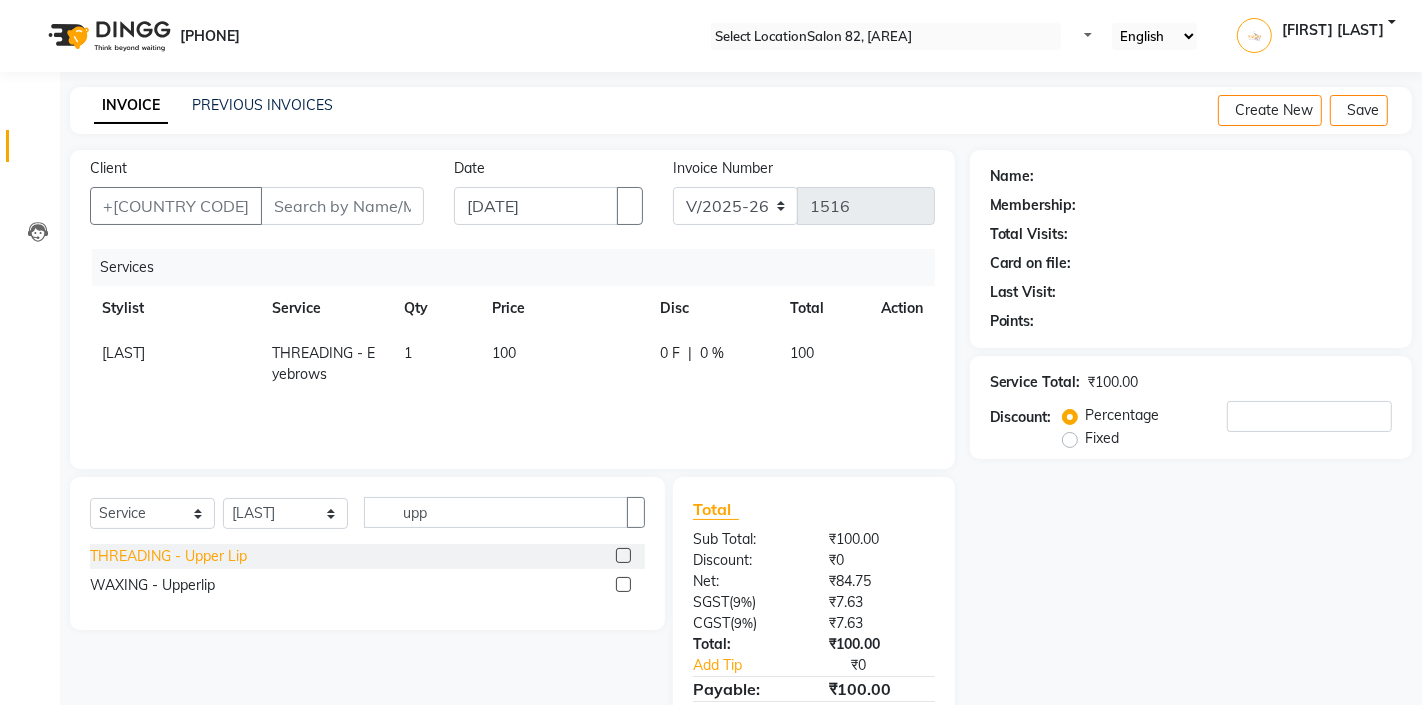 click on "THREADING  - Upper Lip" at bounding box center (168, 556) 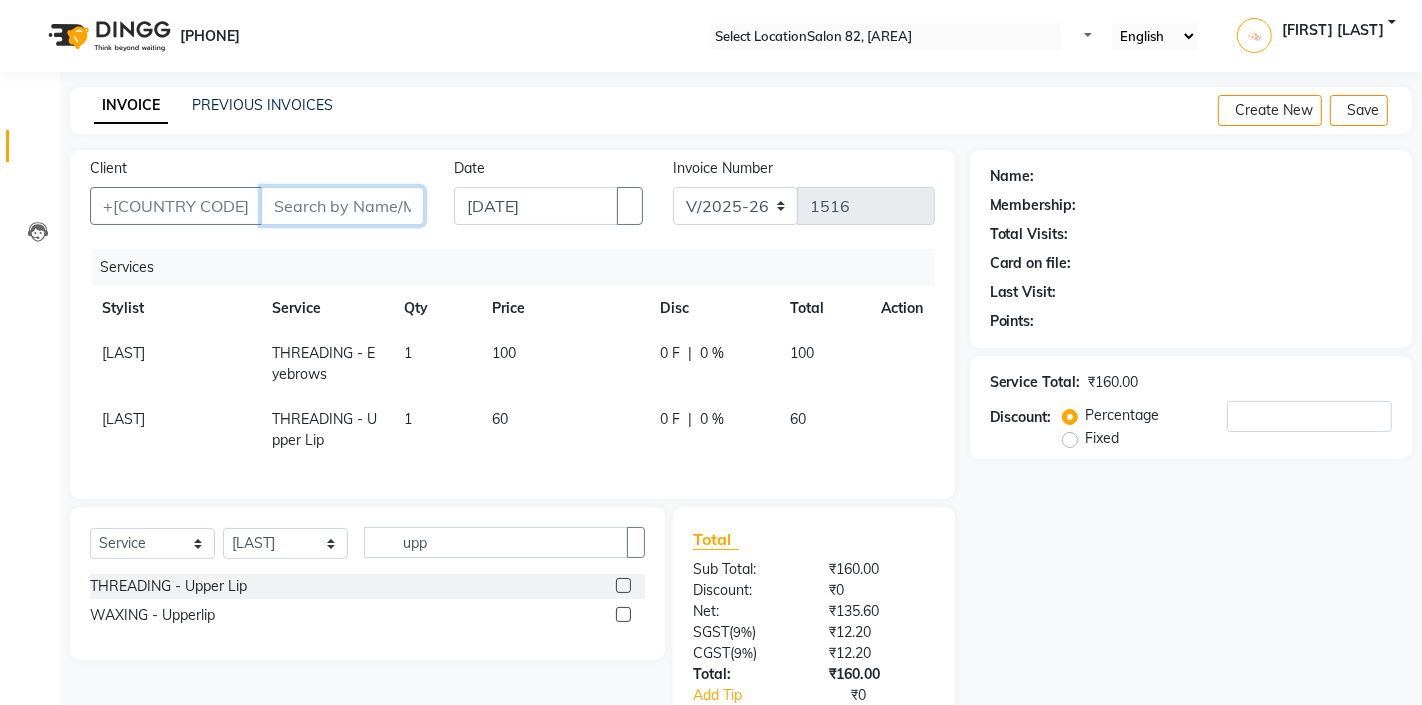 click on "Client" at bounding box center [342, 206] 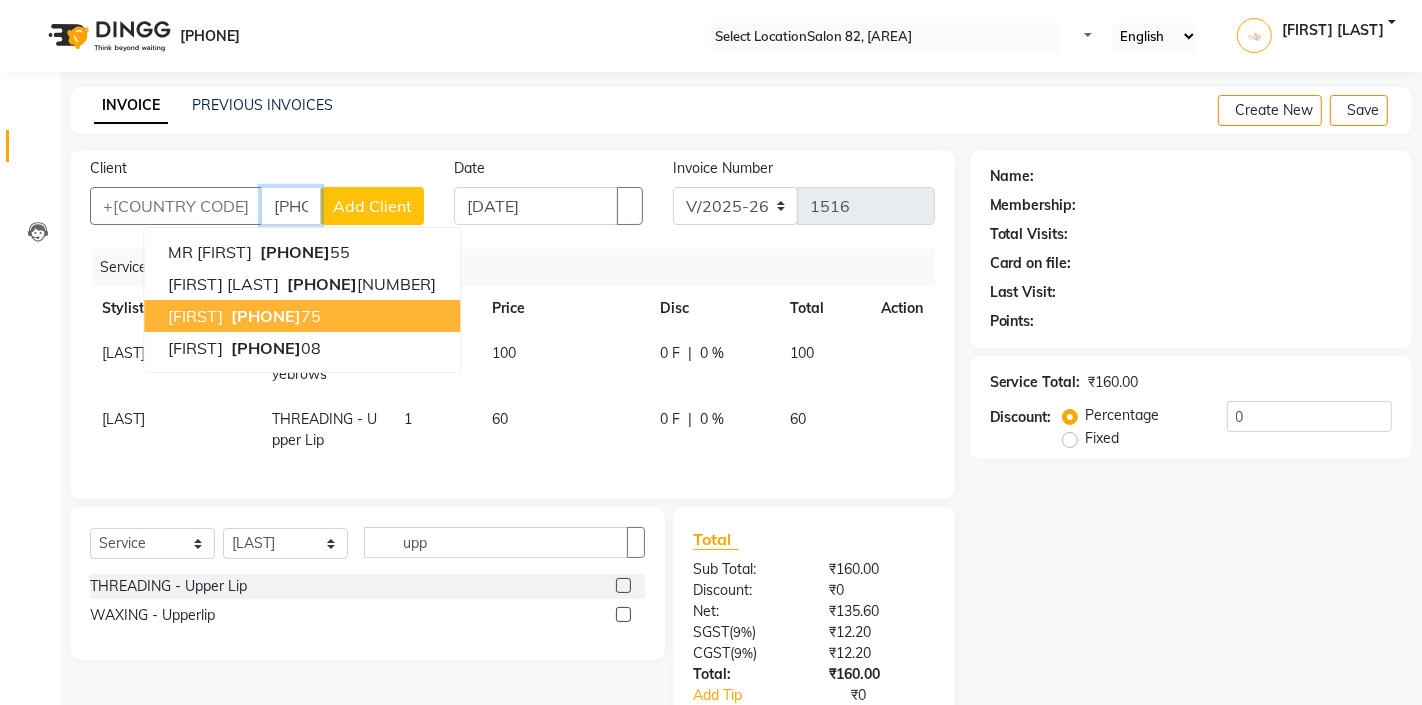 click on "98301550 75" at bounding box center [274, 316] 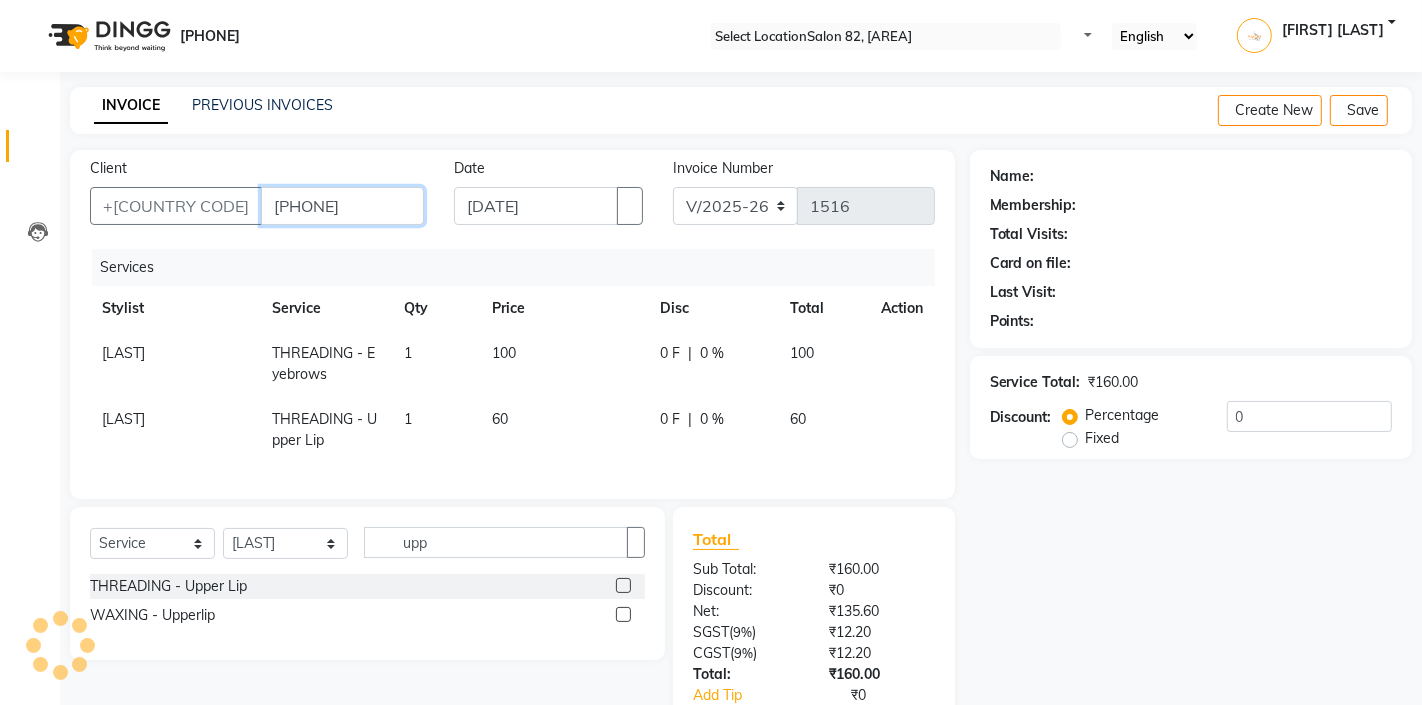 type on "9830155075" 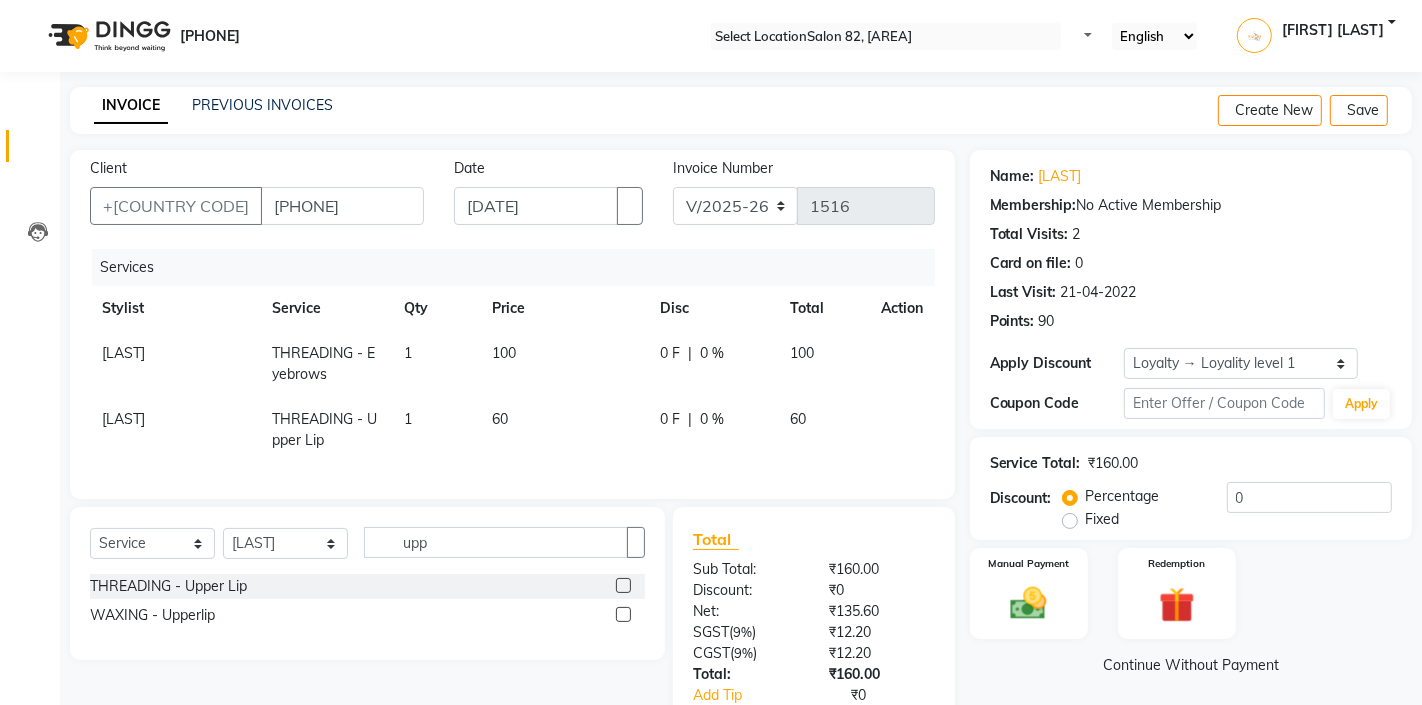 scroll, scrollTop: 124, scrollLeft: 0, axis: vertical 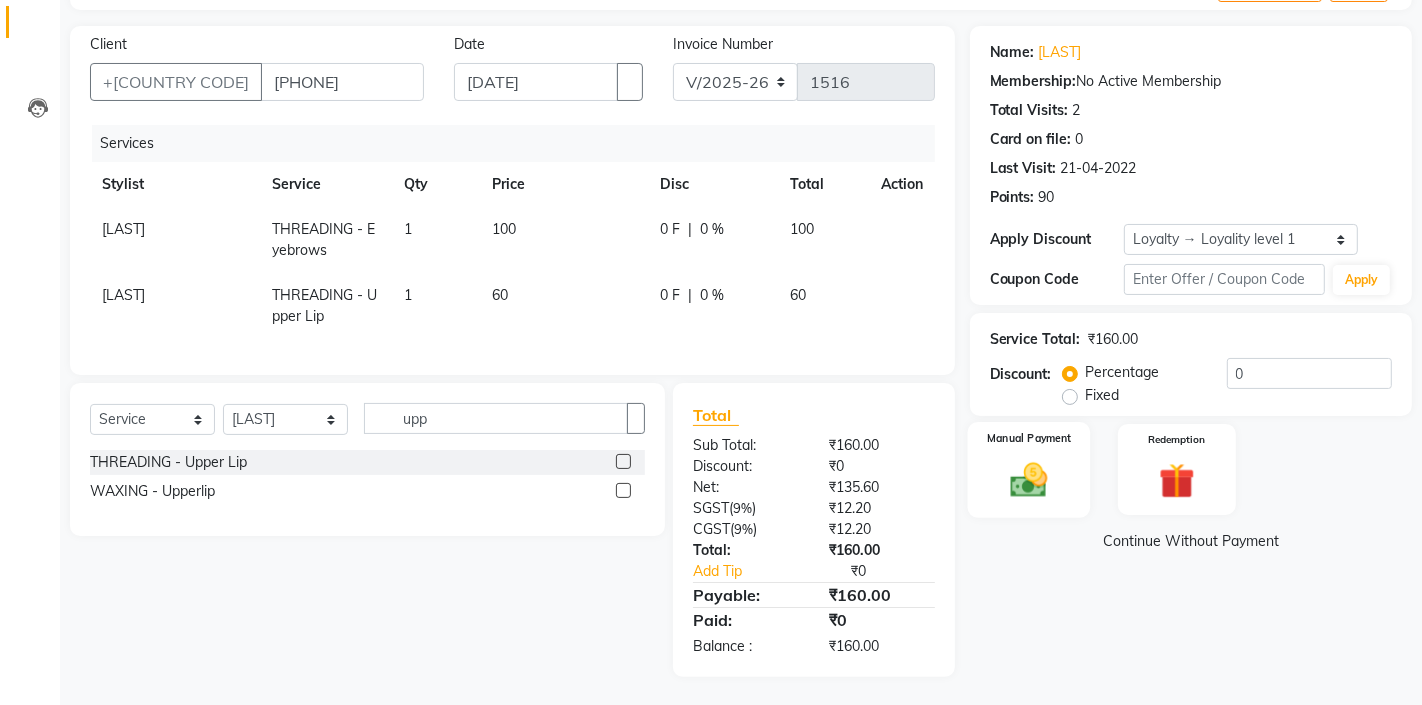 click on "Manual Payment" at bounding box center [1028, 469] 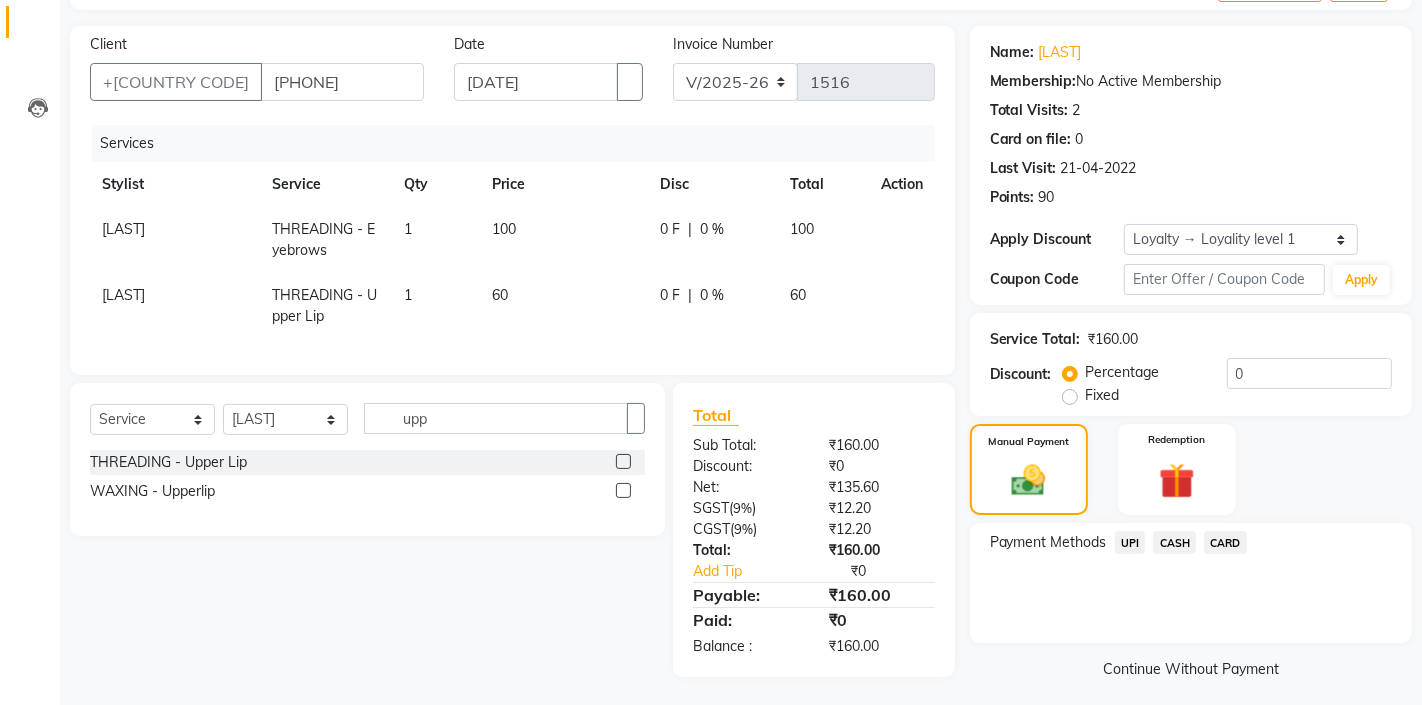 click on "CASH" at bounding box center [1130, 542] 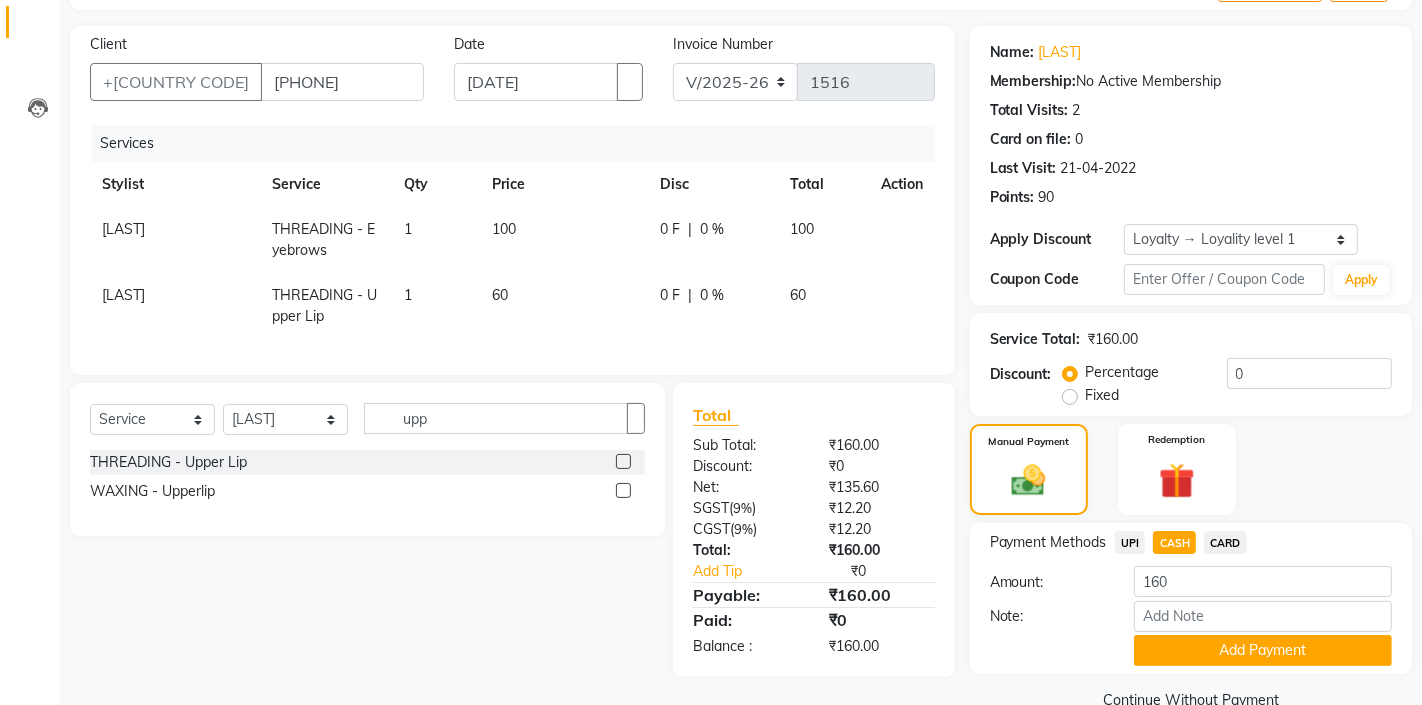 scroll, scrollTop: 170, scrollLeft: 0, axis: vertical 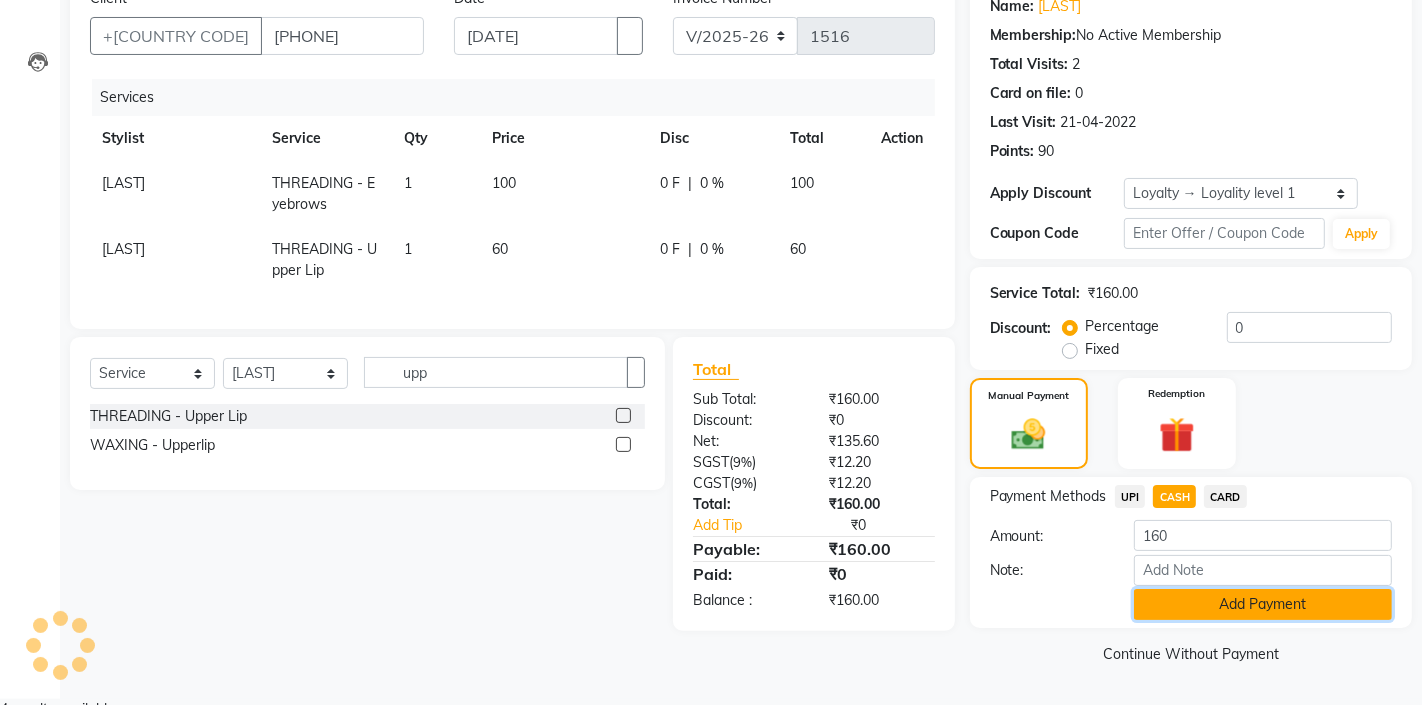 click on "Add Payment" at bounding box center (1263, 604) 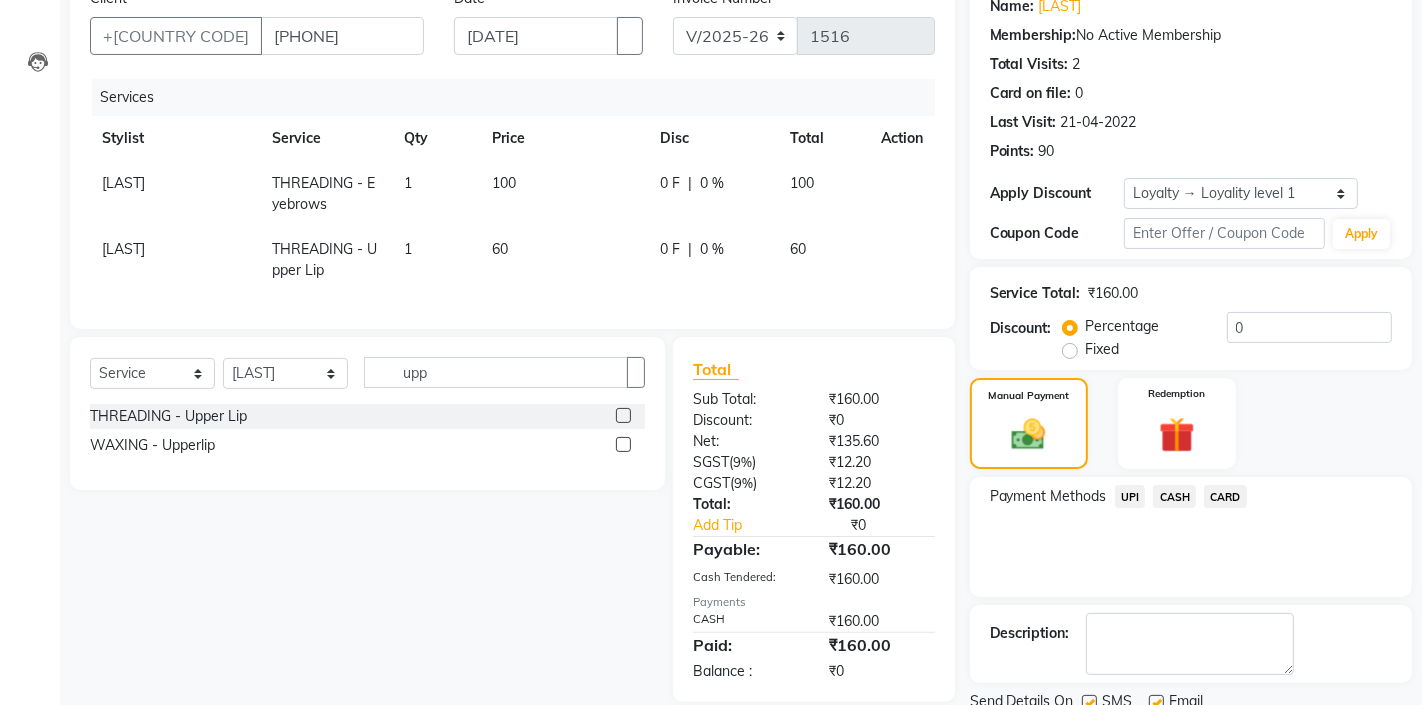 scroll, scrollTop: 294, scrollLeft: 0, axis: vertical 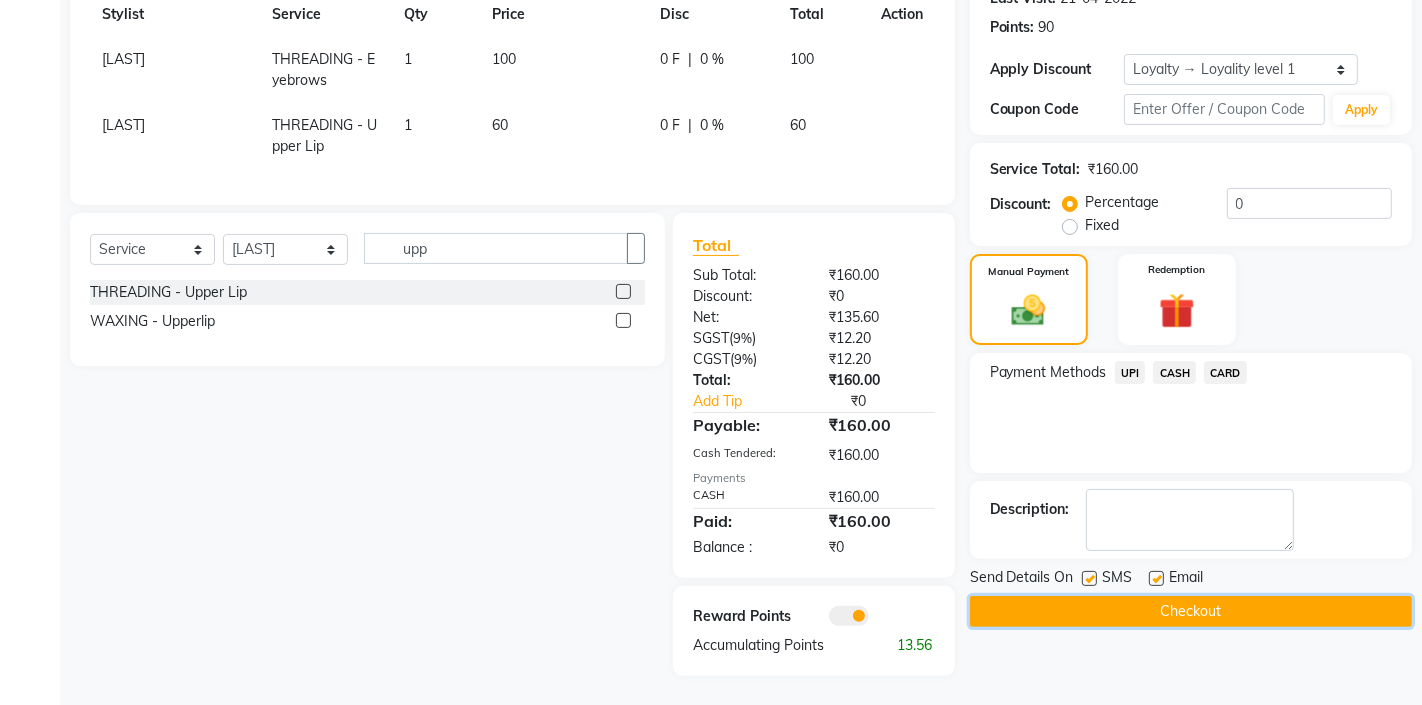 click on "Checkout" at bounding box center (1191, 611) 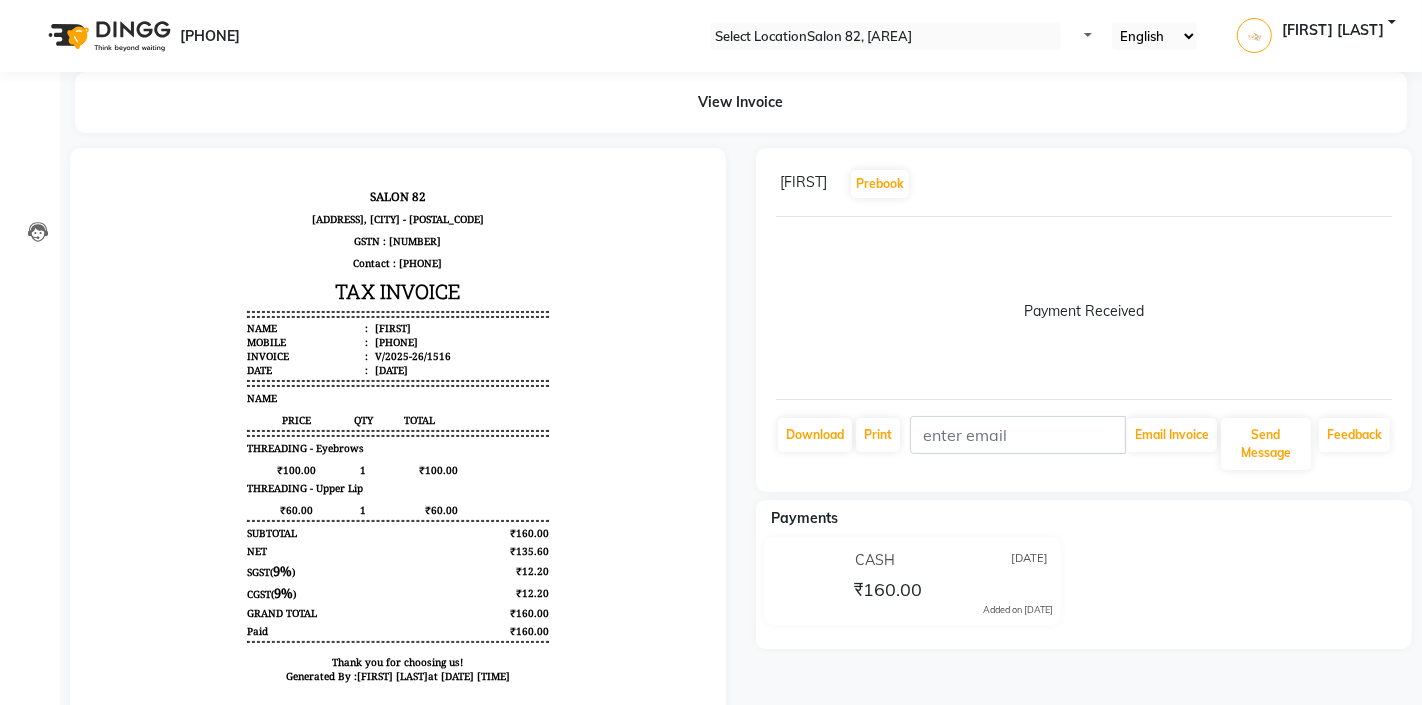 scroll, scrollTop: 0, scrollLeft: 0, axis: both 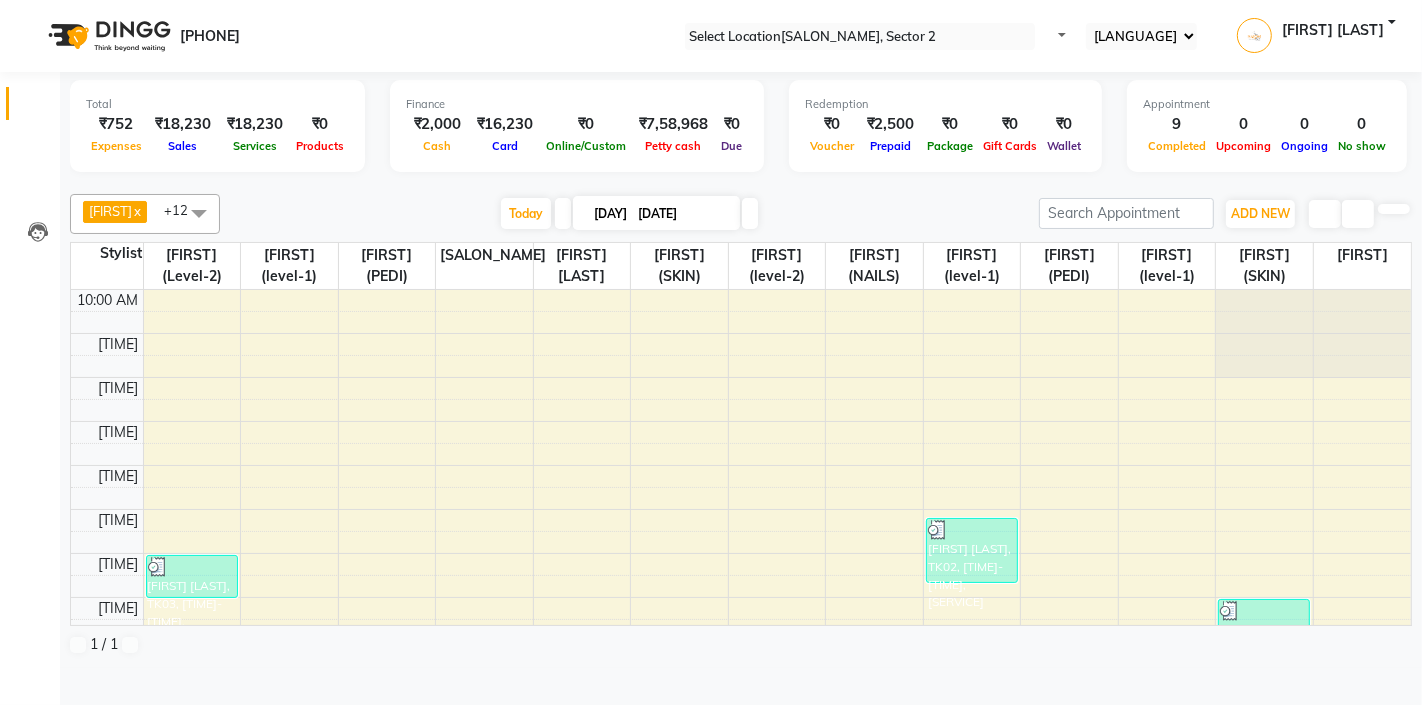 click at bounding box center [38, 108] 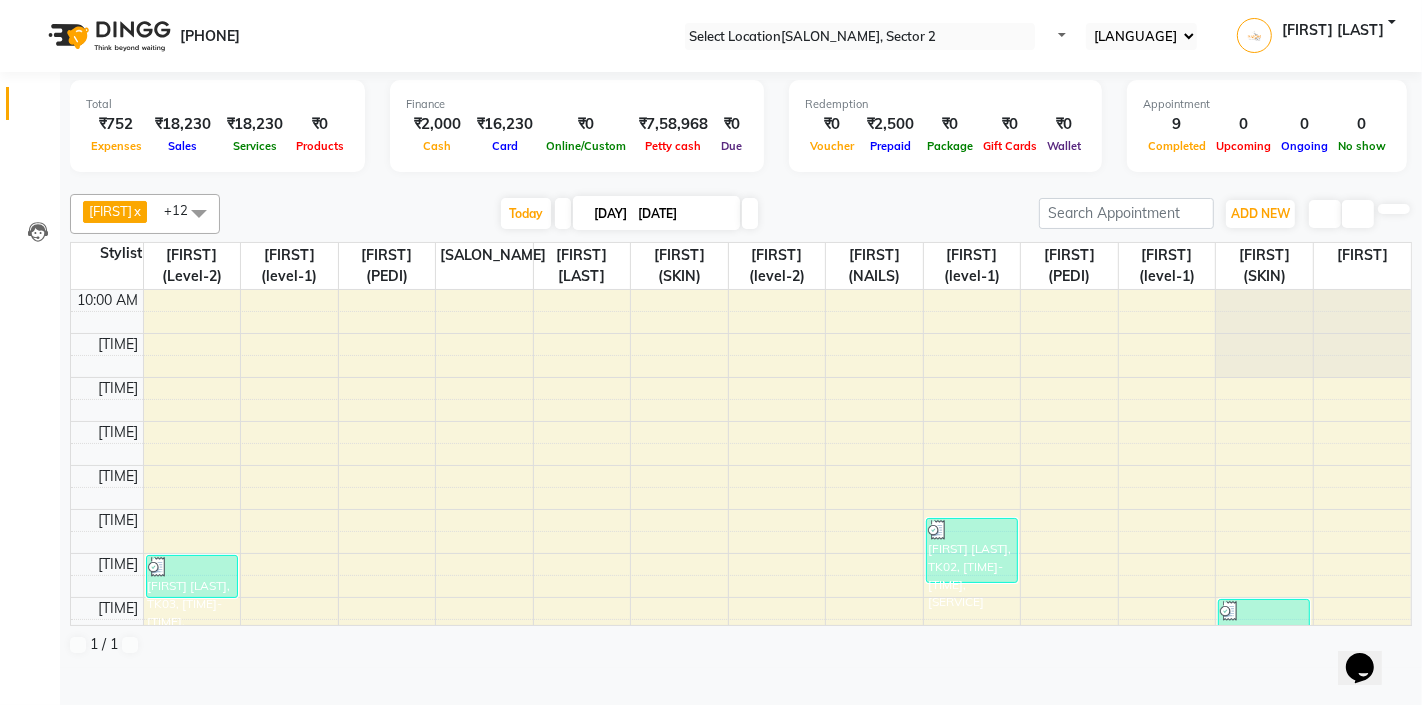 scroll, scrollTop: 0, scrollLeft: 0, axis: both 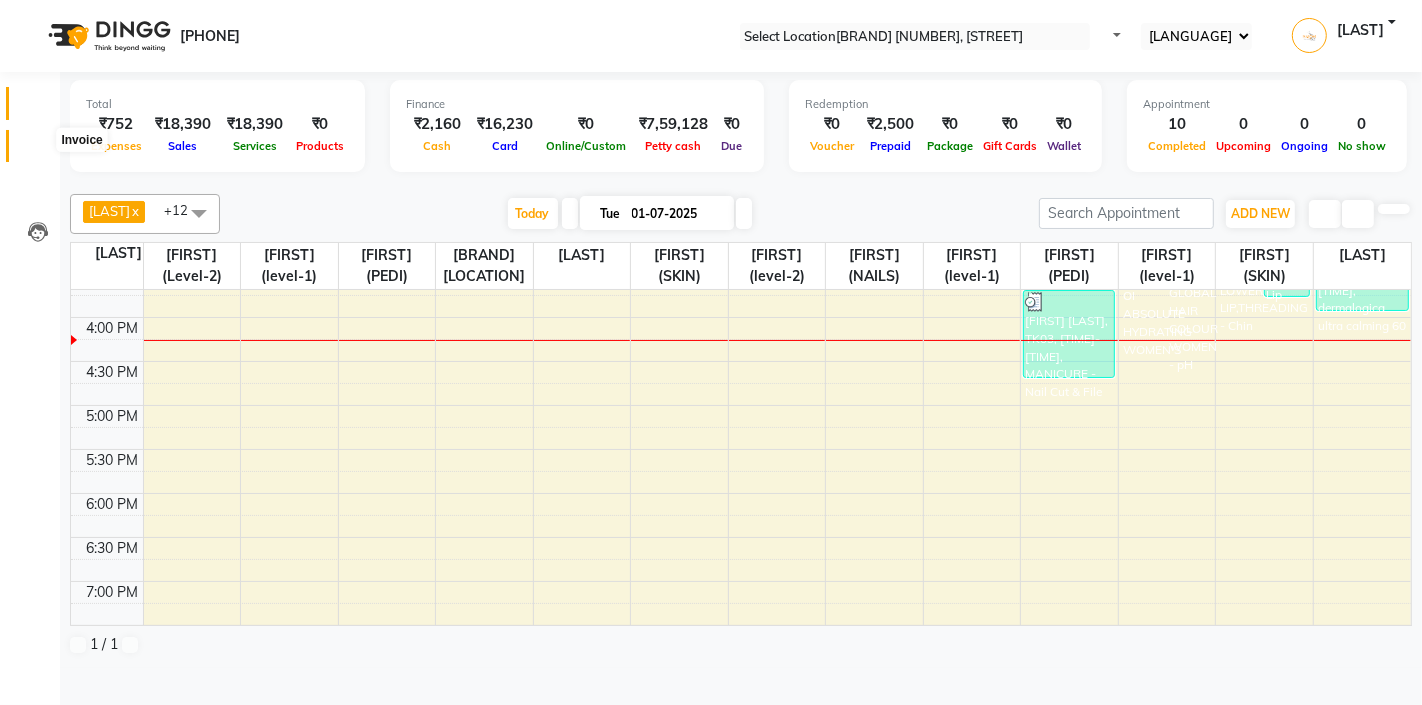 click at bounding box center [37, 151] 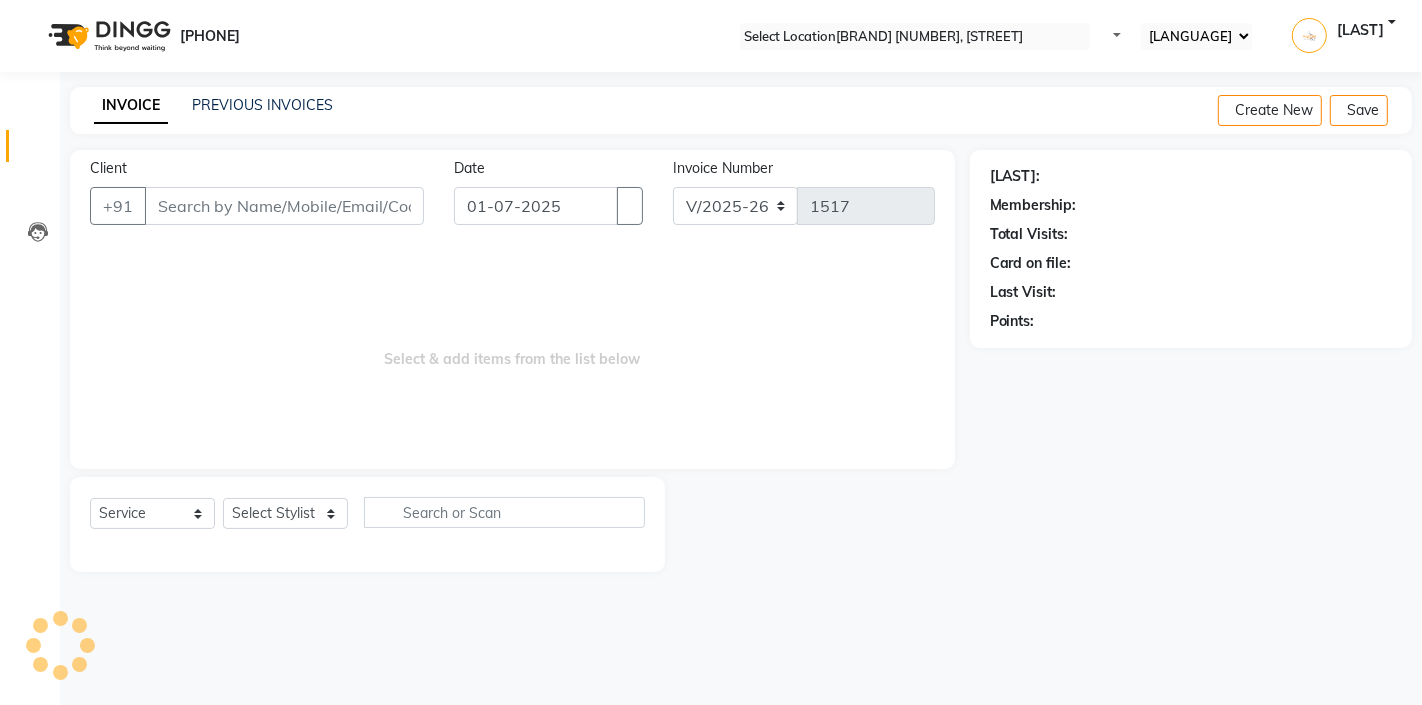 click on "Client" at bounding box center [284, 206] 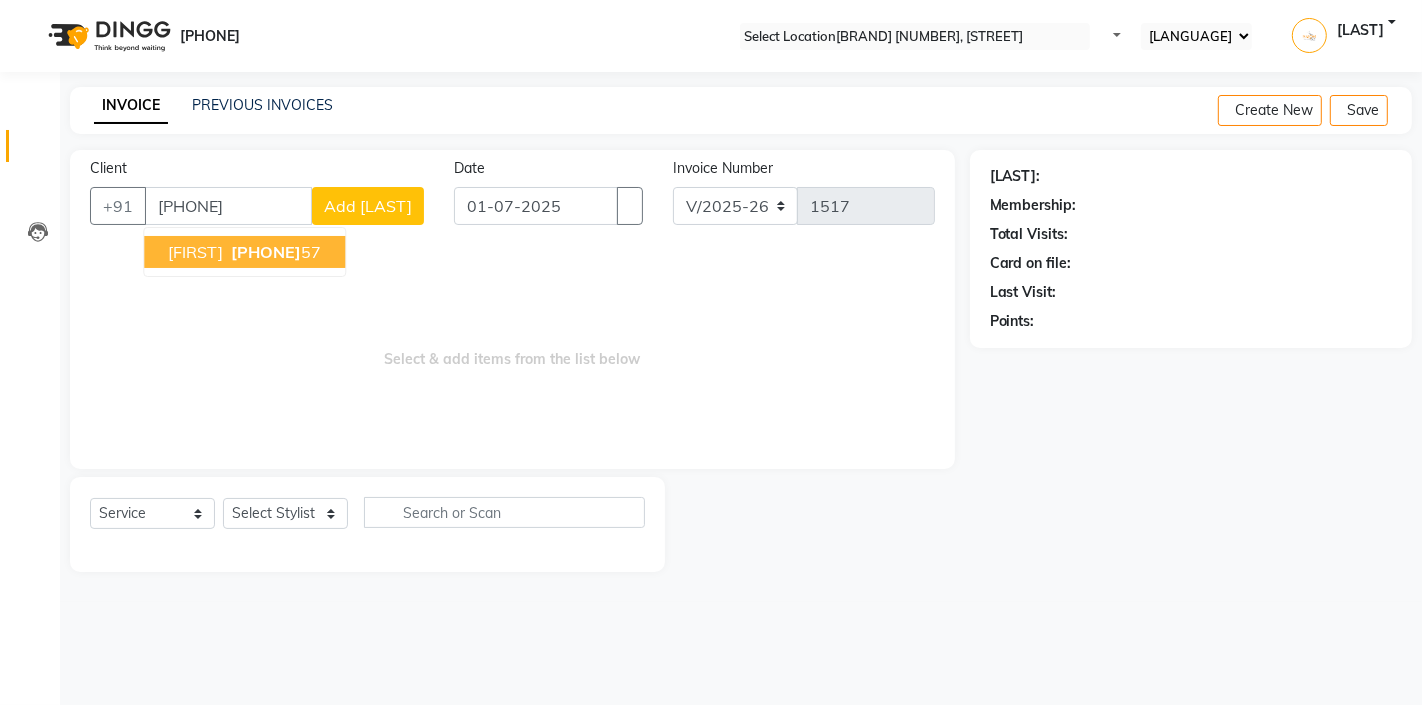 click on "[PHONE]" at bounding box center (266, 252) 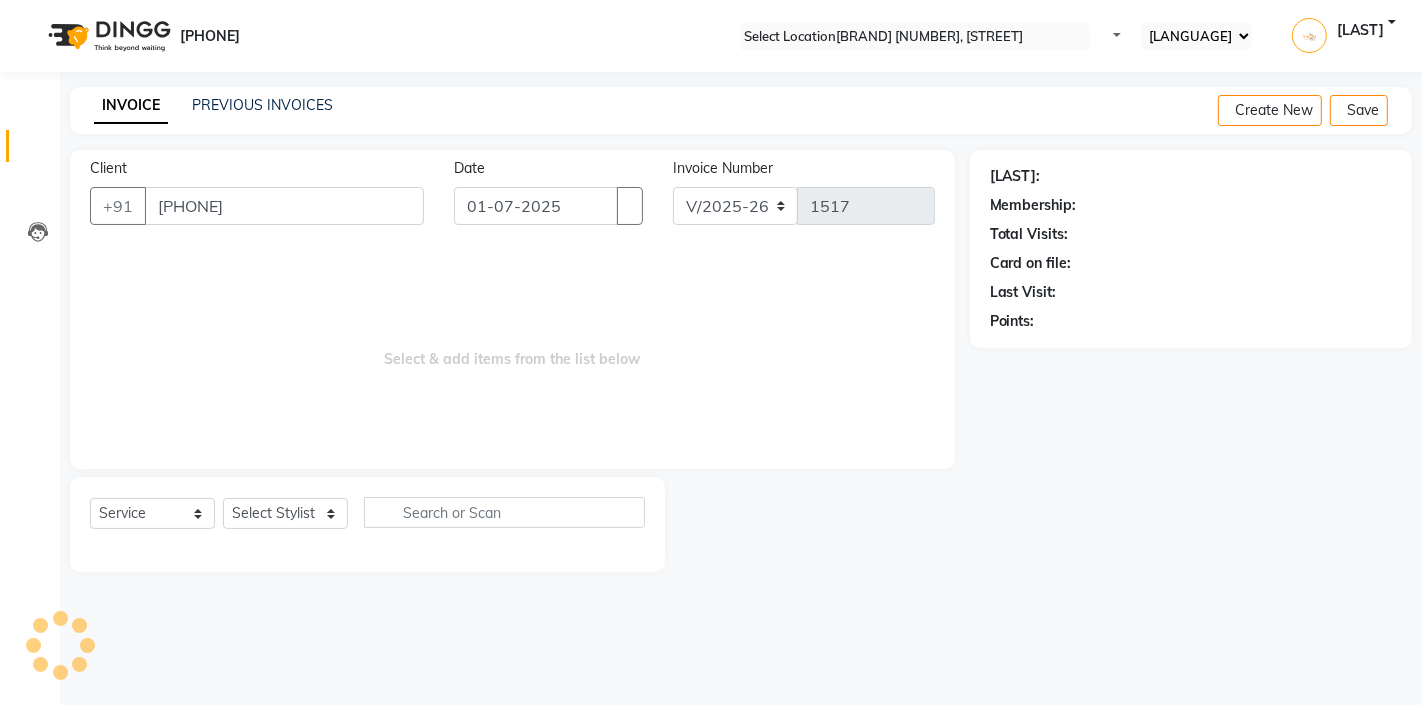 type on "[PHONE]" 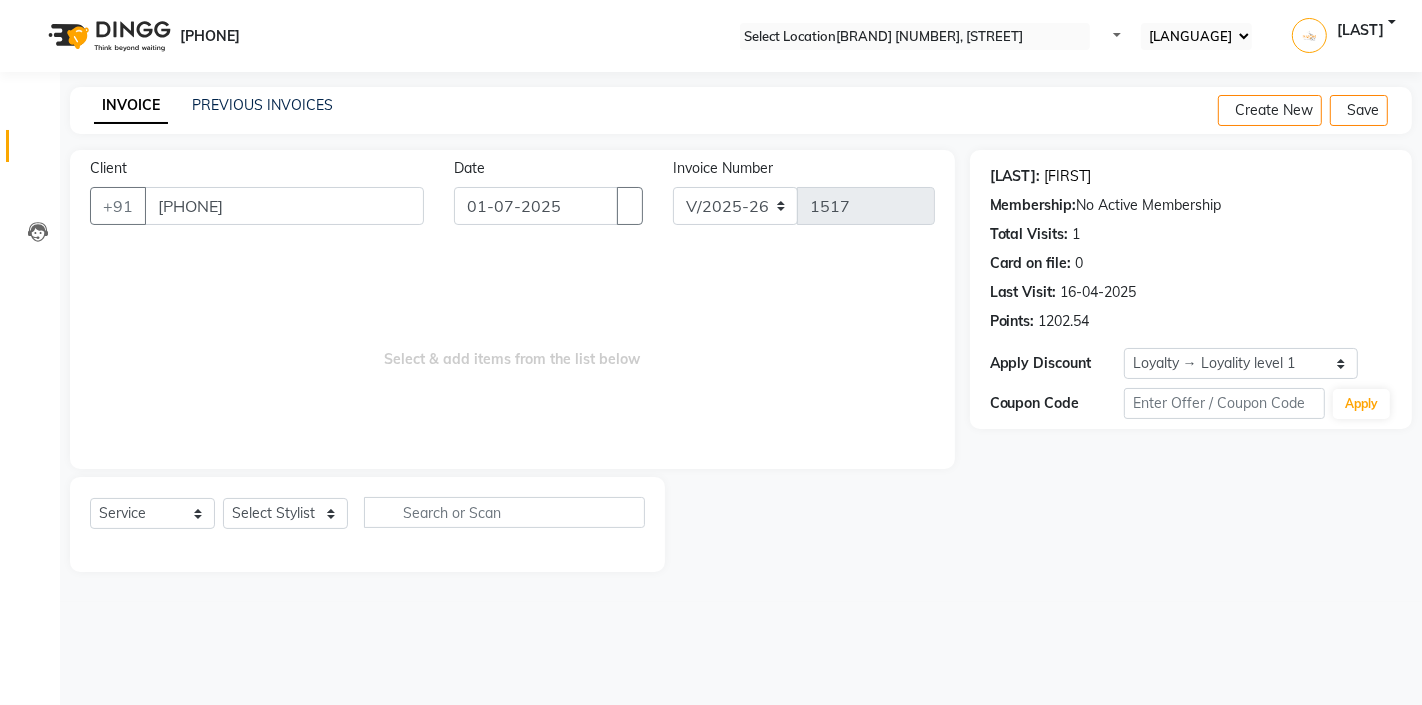 click on "[FIRST]" at bounding box center (1068, 176) 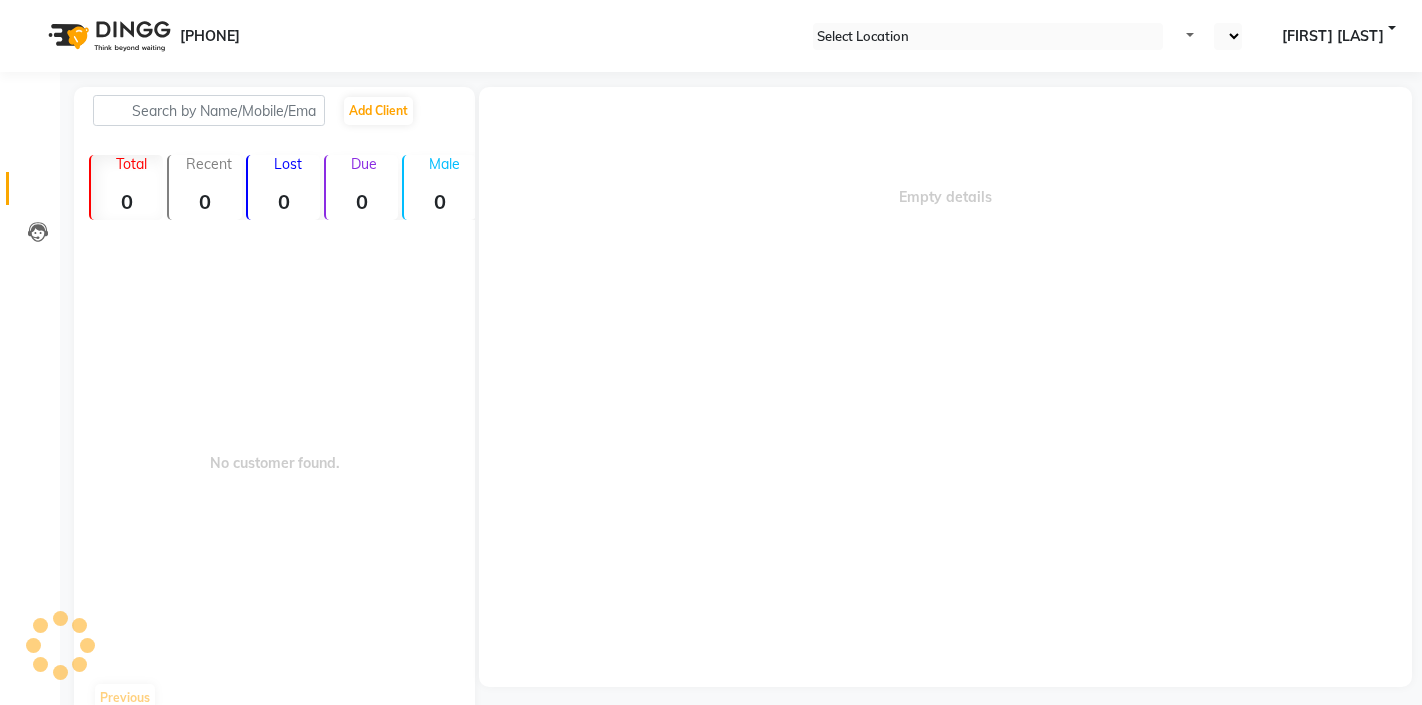 scroll, scrollTop: 0, scrollLeft: 0, axis: both 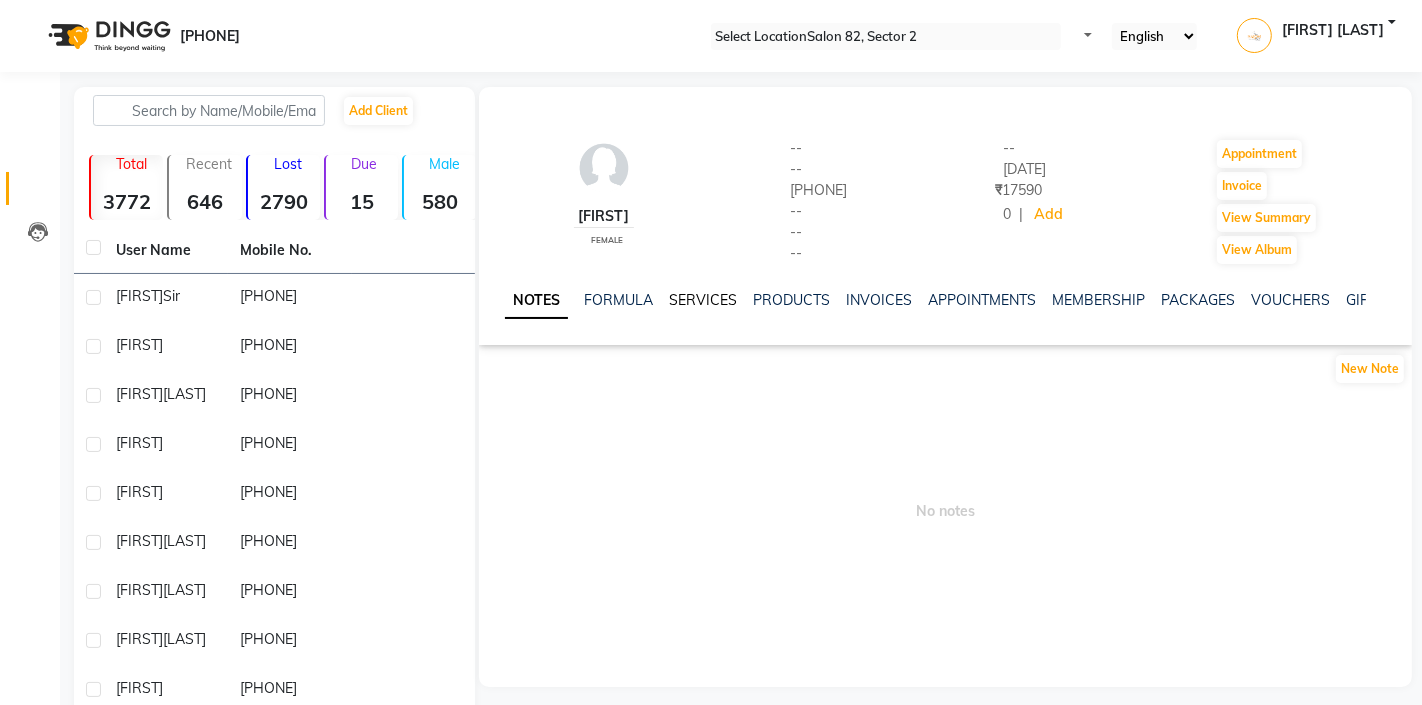 click on "SERVICES" at bounding box center [703, 300] 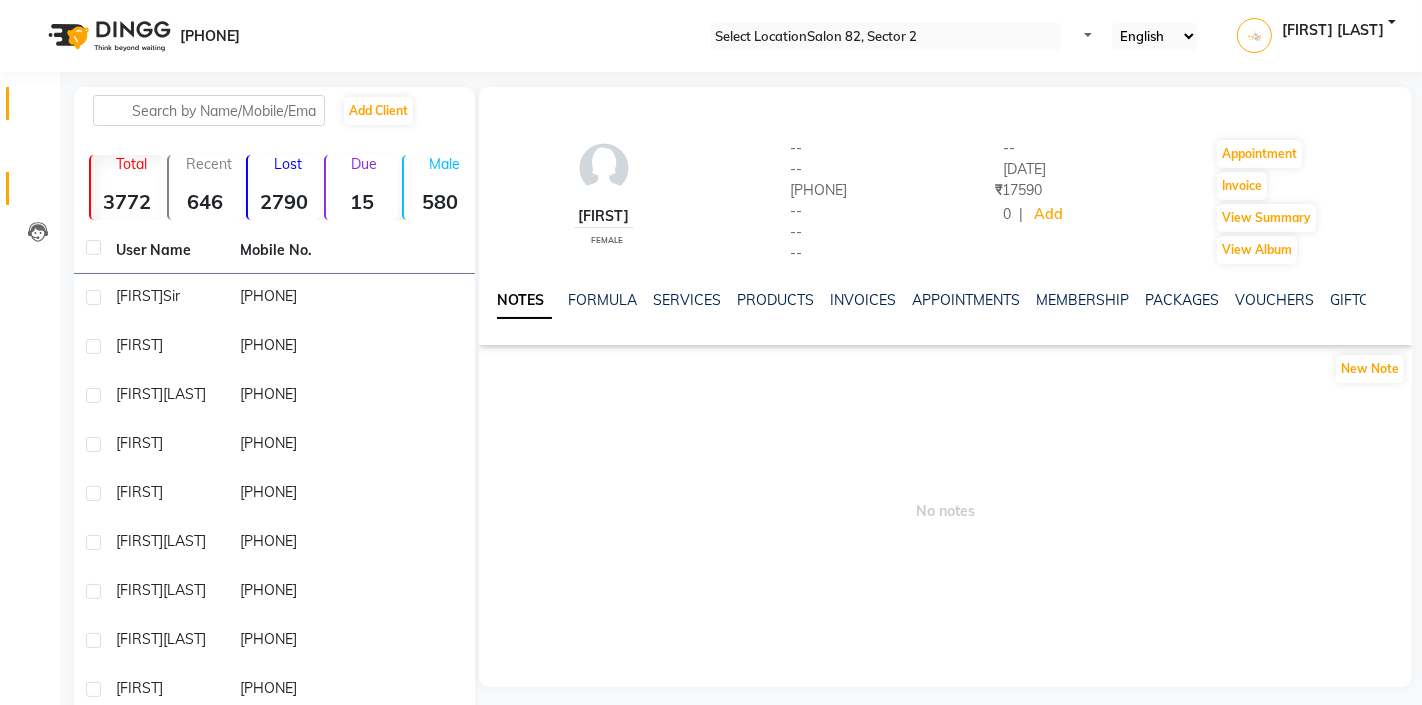 click at bounding box center (38, 108) 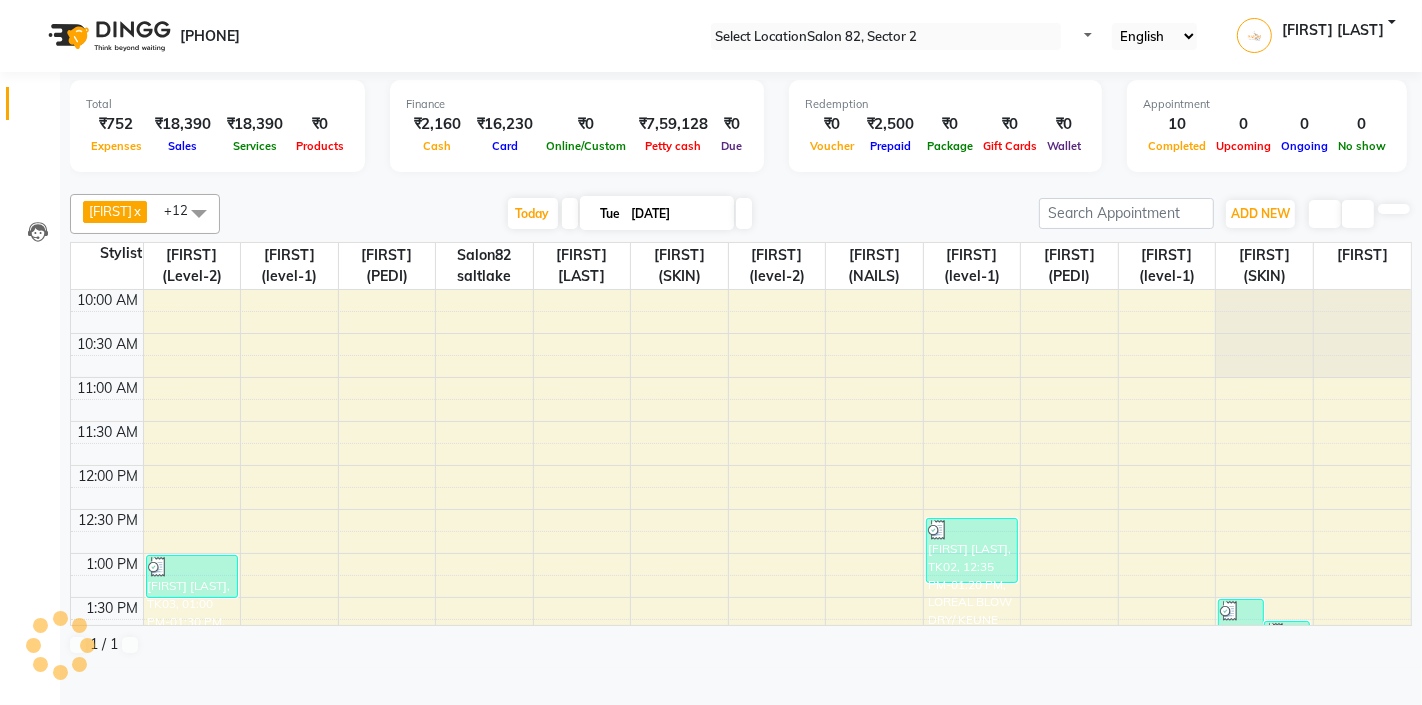 scroll, scrollTop: 0, scrollLeft: 0, axis: both 